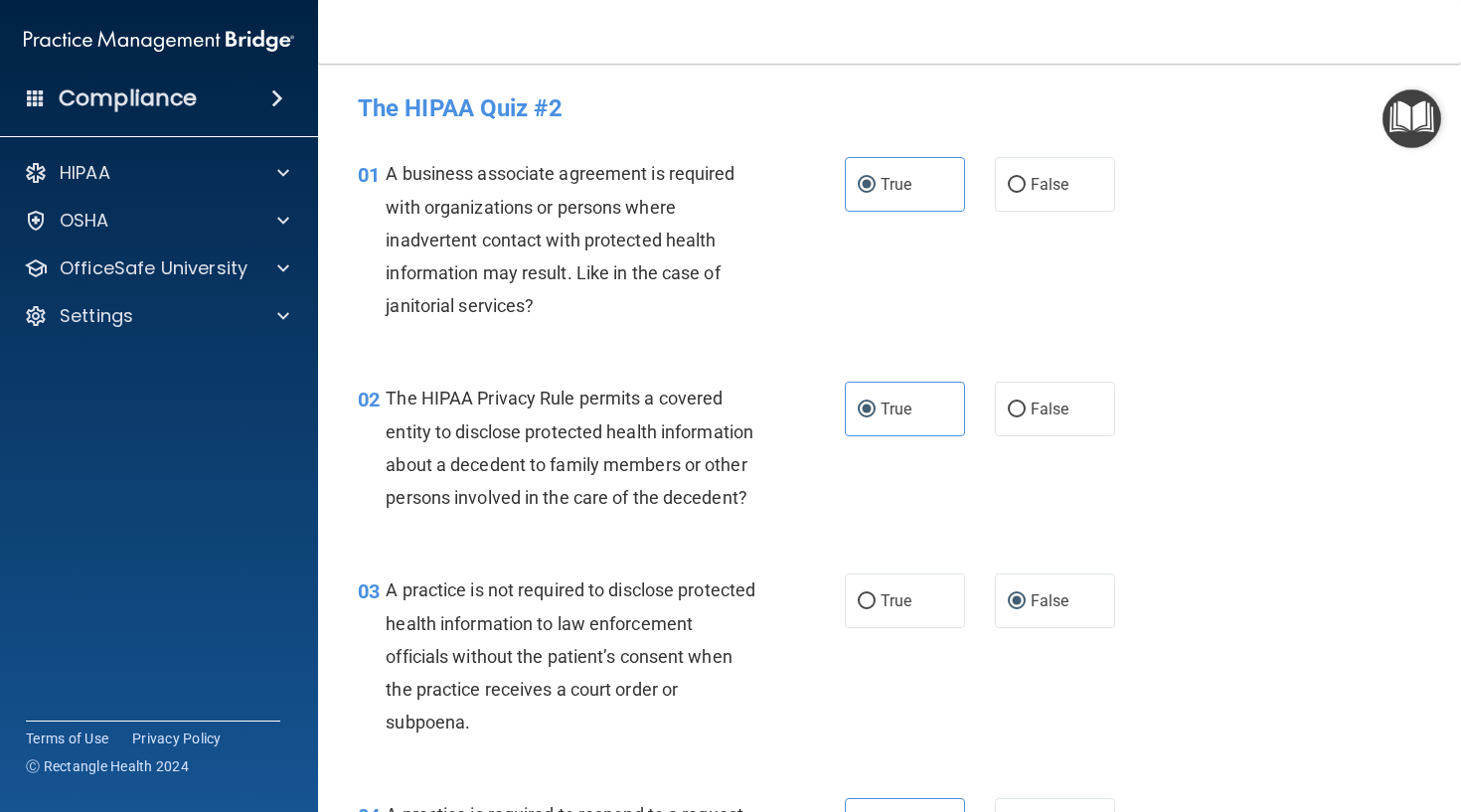 scroll, scrollTop: 29, scrollLeft: 57, axis: both 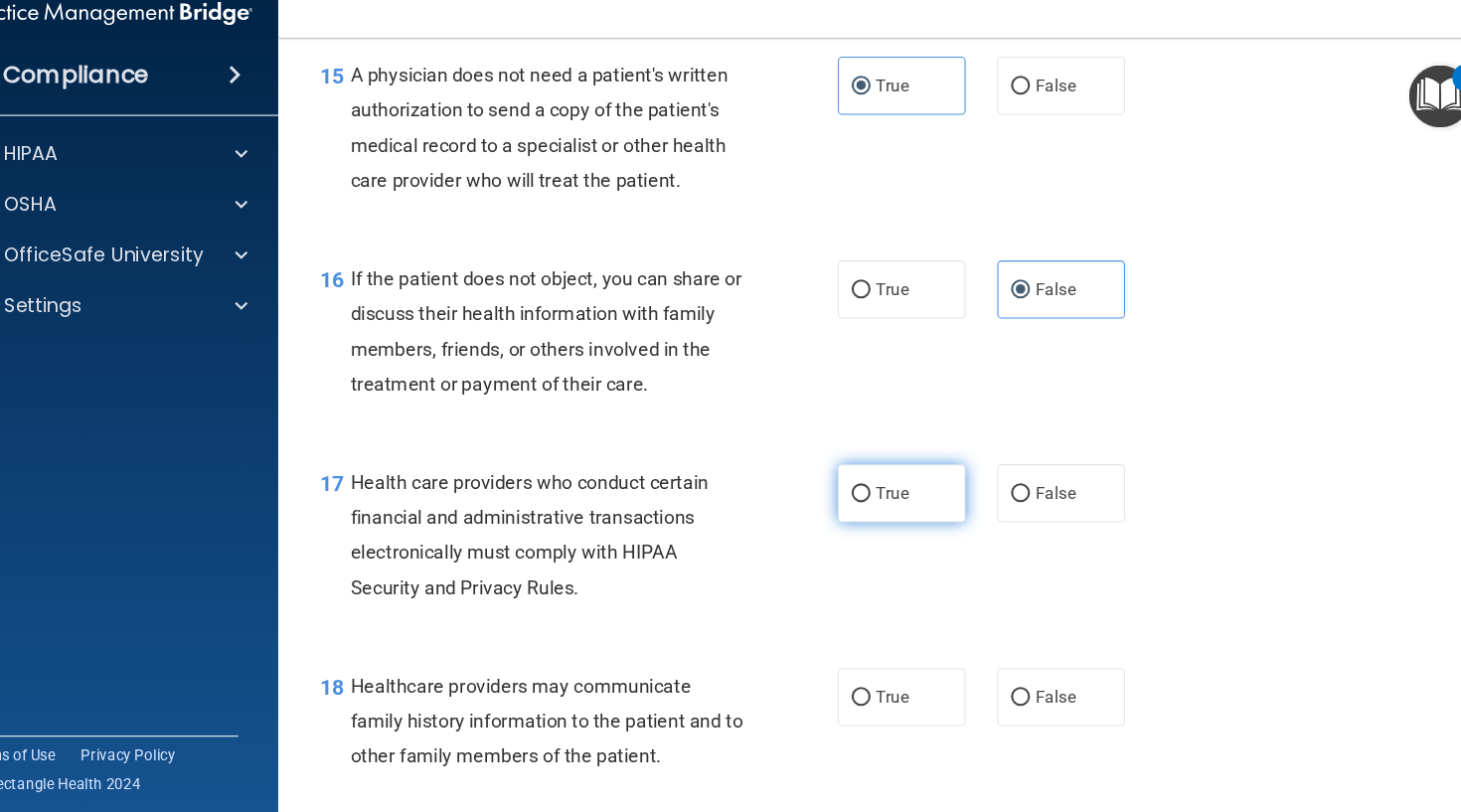 click on "True" at bounding box center [904, 492] 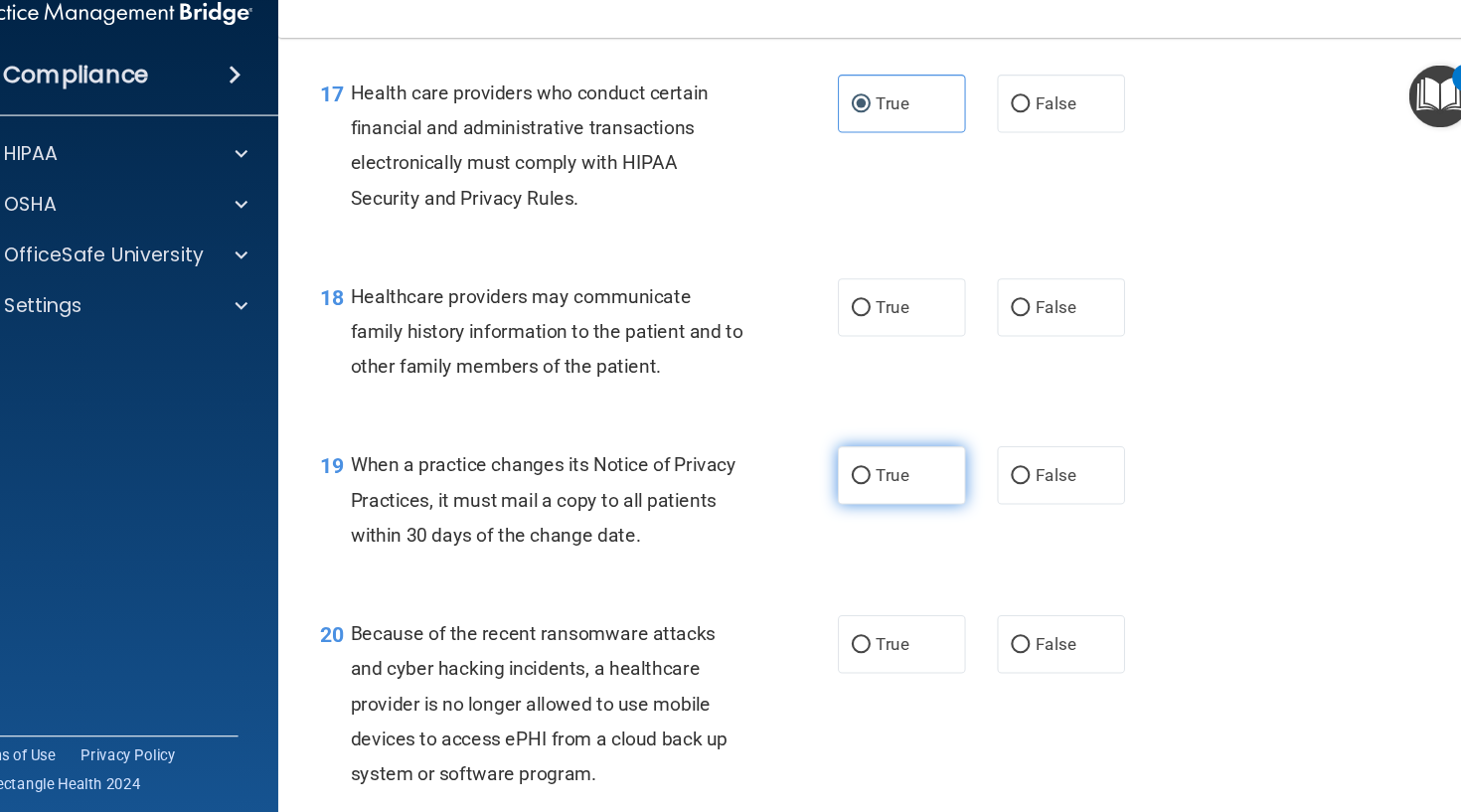 scroll, scrollTop: 3066, scrollLeft: 0, axis: vertical 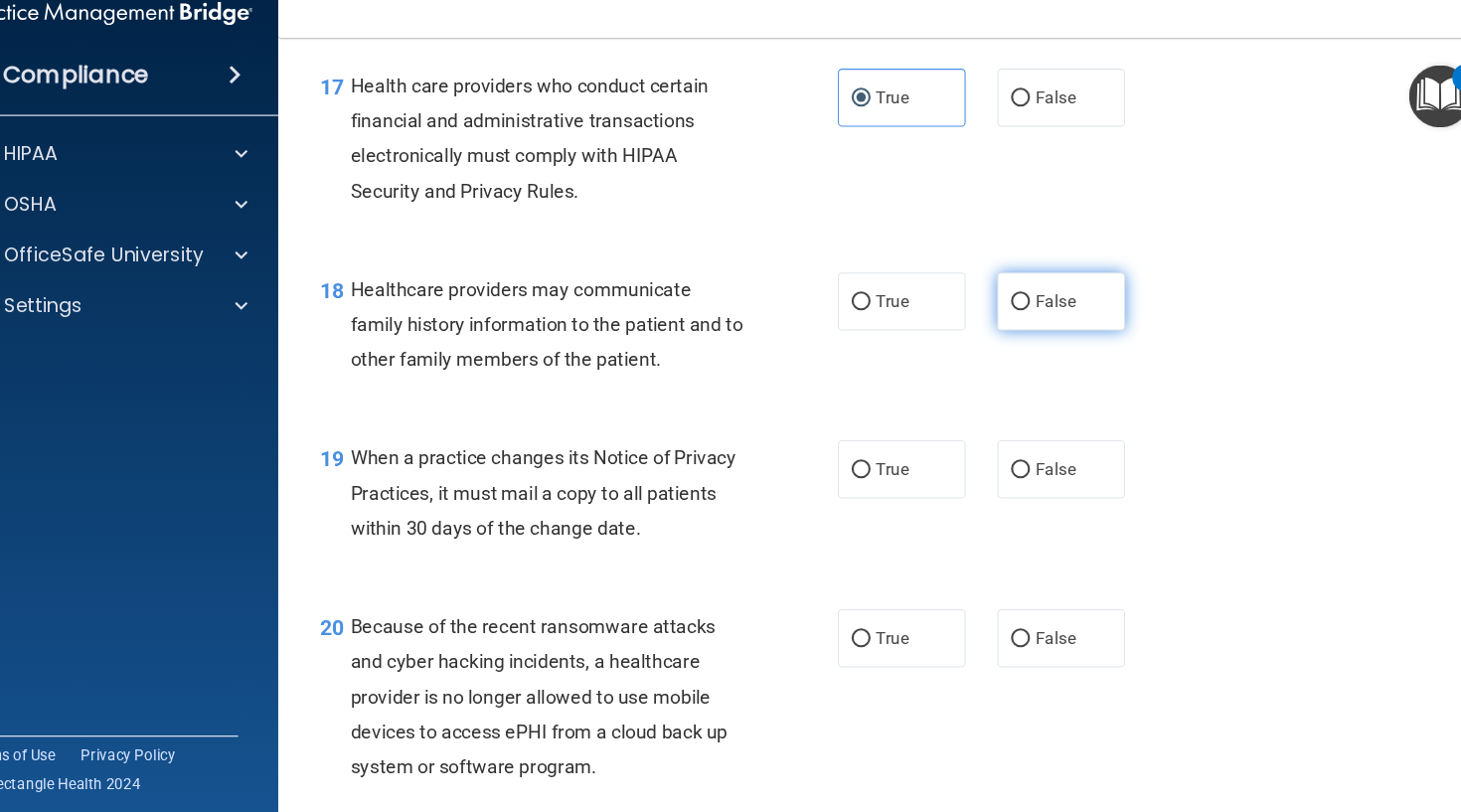 click on "False" at bounding box center (1017, 312) 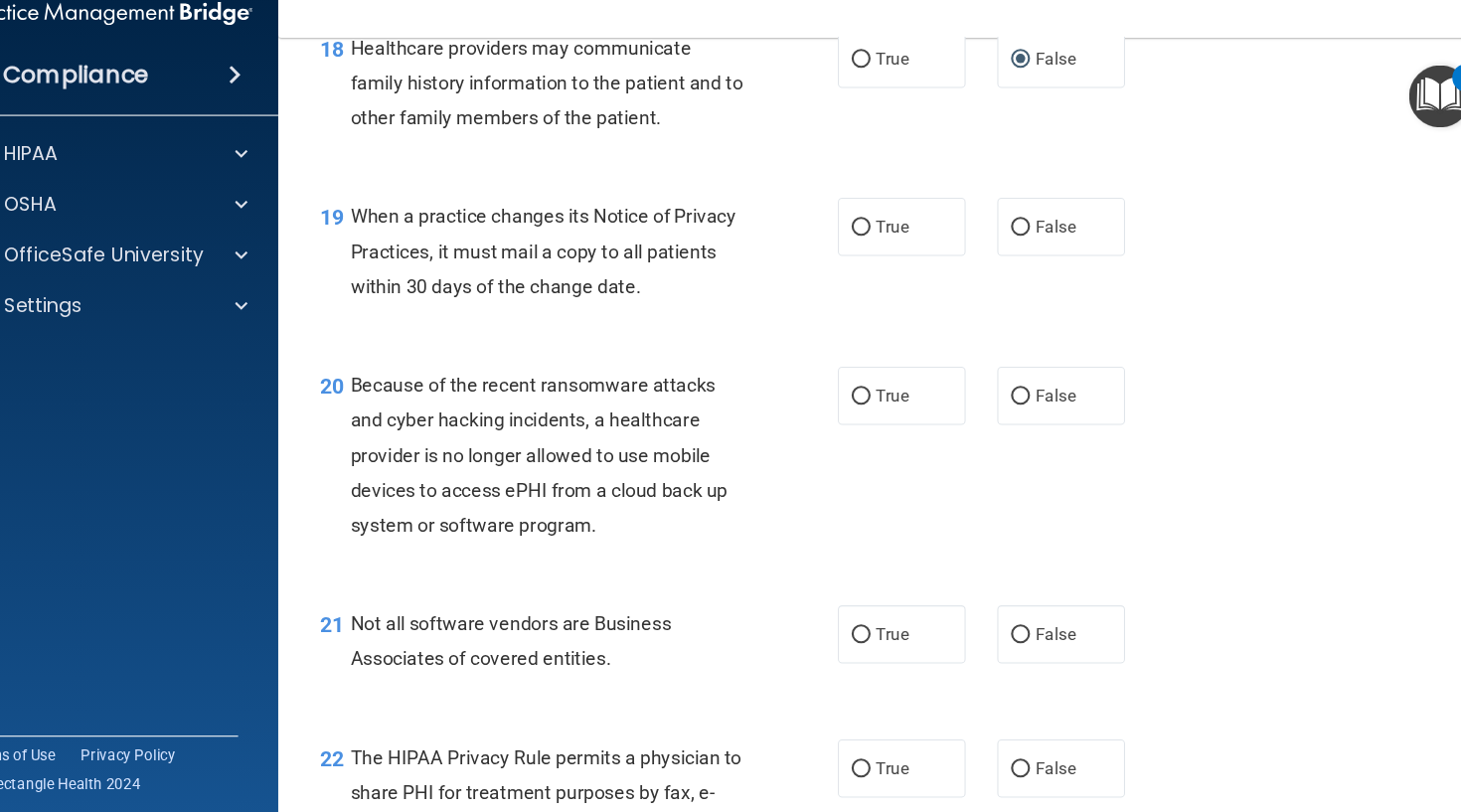 scroll, scrollTop: 3295, scrollLeft: 0, axis: vertical 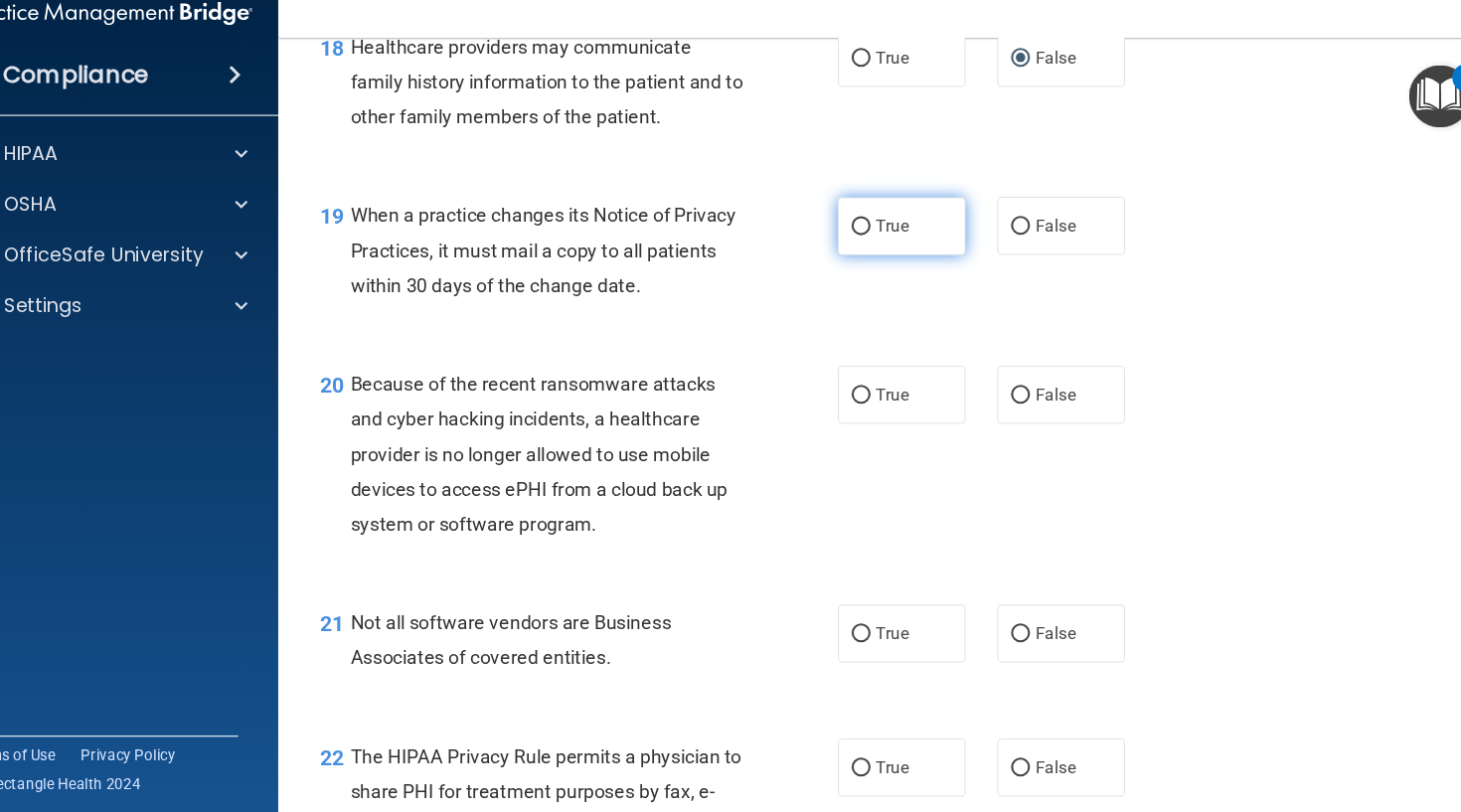 click on "True" at bounding box center [867, 242] 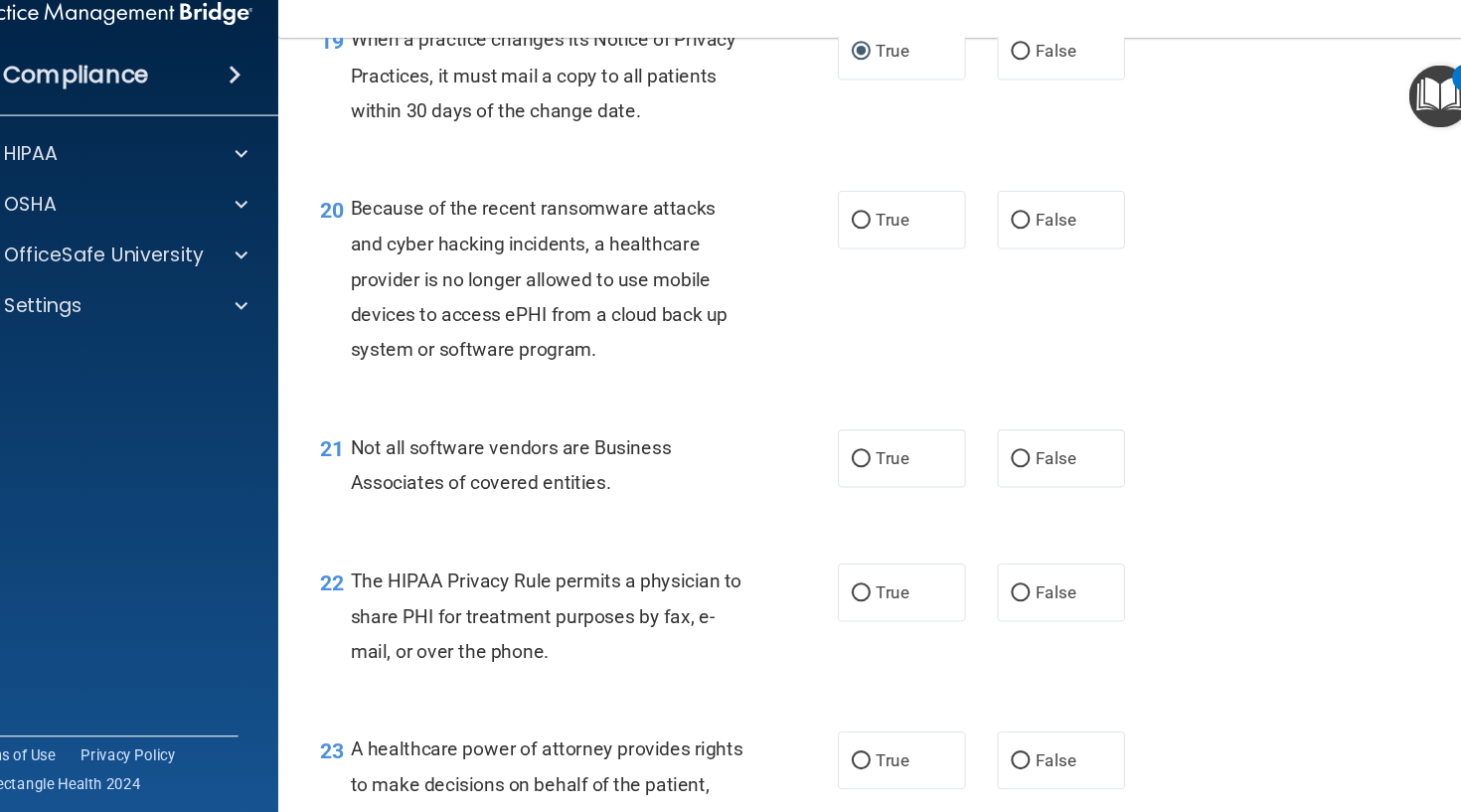 scroll, scrollTop: 3466, scrollLeft: 0, axis: vertical 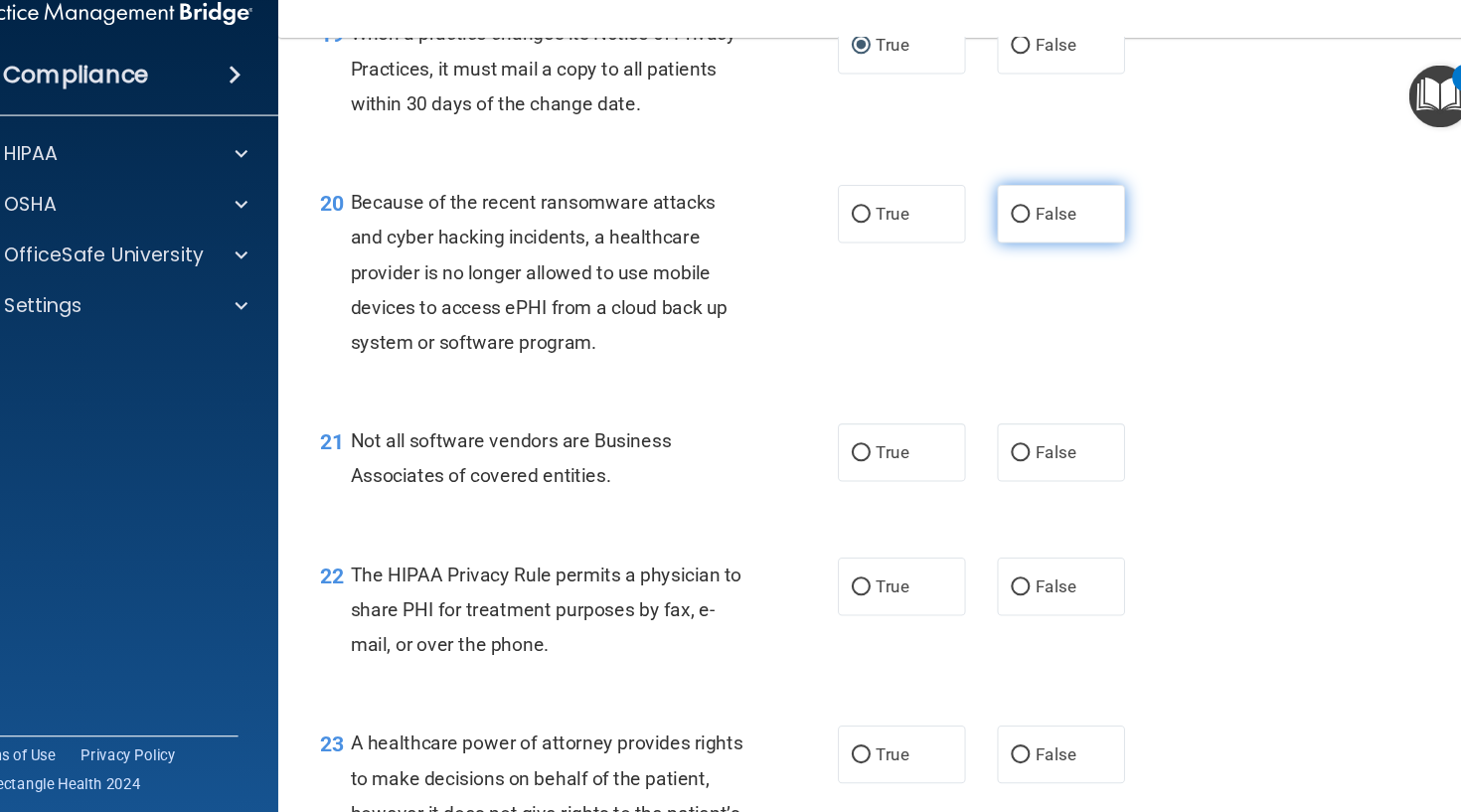 click on "False" at bounding box center (1017, 230) 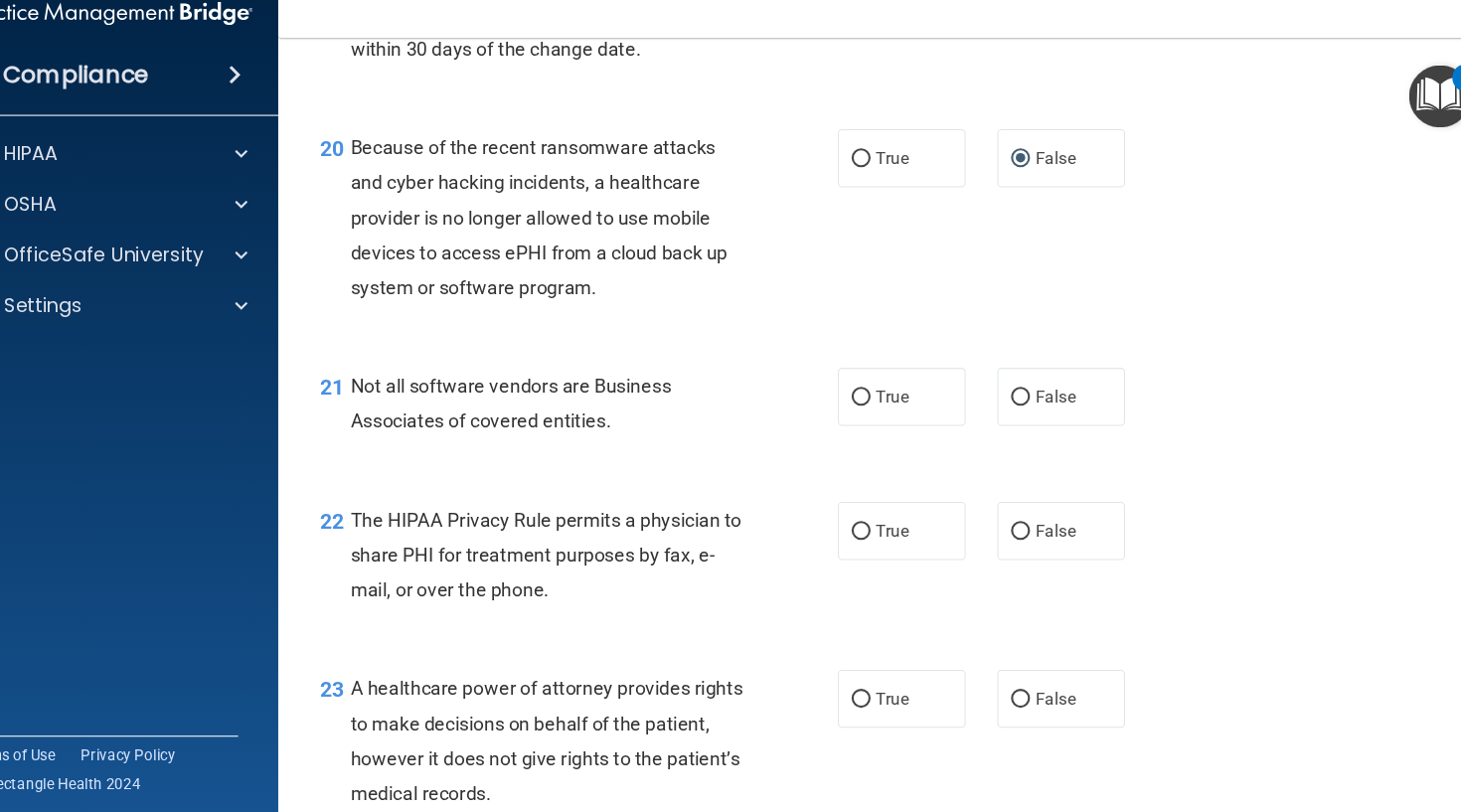 scroll, scrollTop: 3528, scrollLeft: 0, axis: vertical 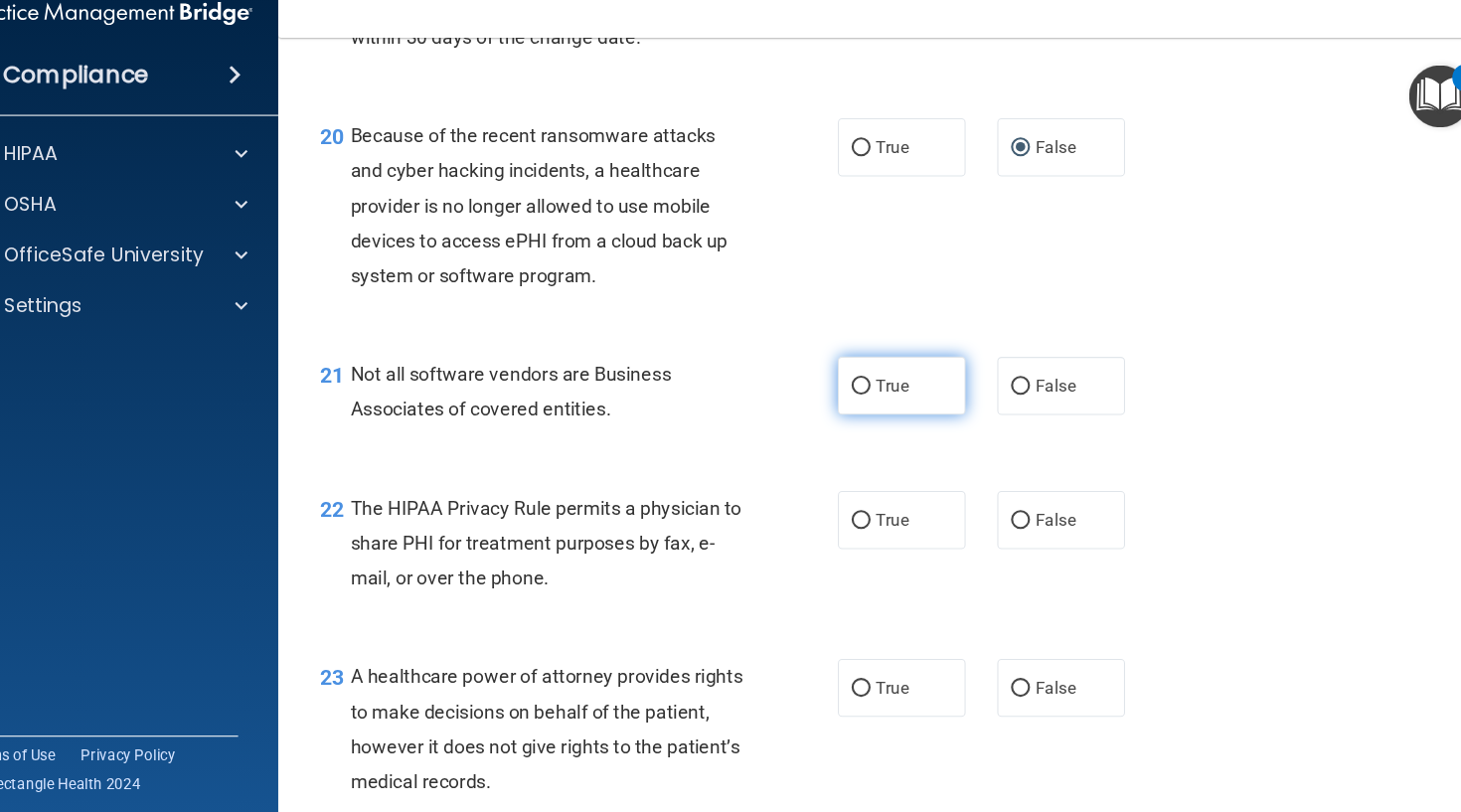 click on "True" at bounding box center (867, 392) 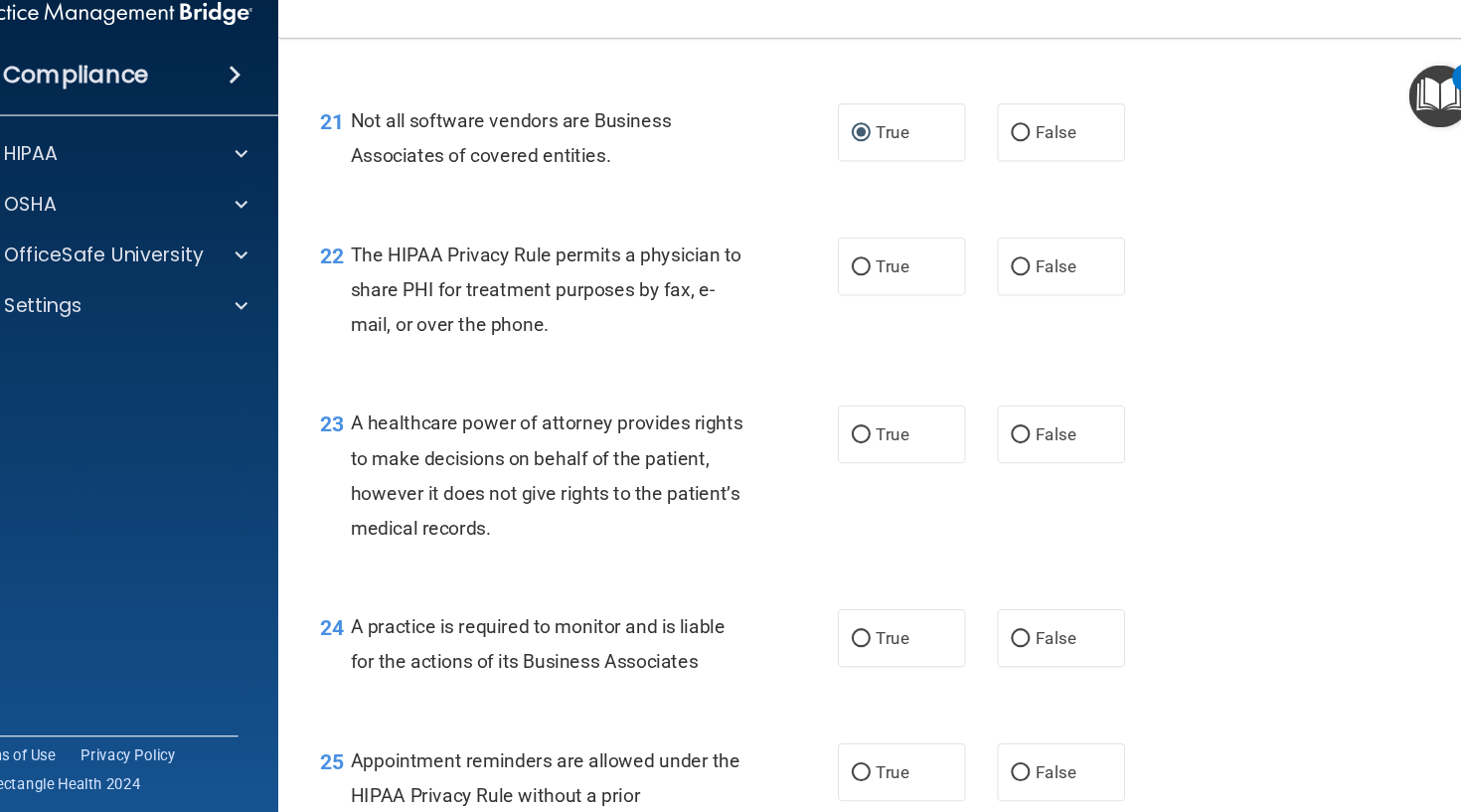 scroll, scrollTop: 3768, scrollLeft: 0, axis: vertical 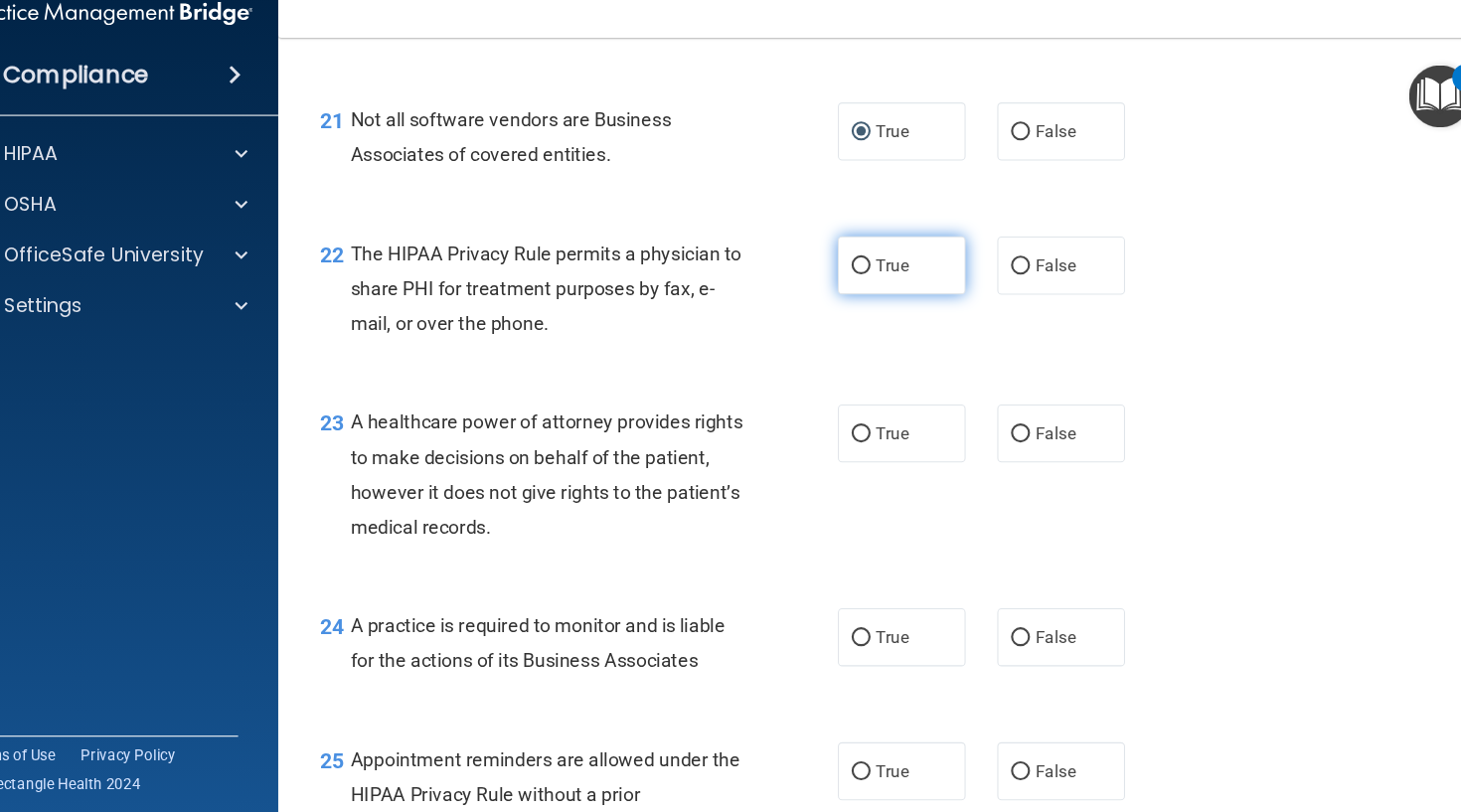 click on "True" at bounding box center (867, 278) 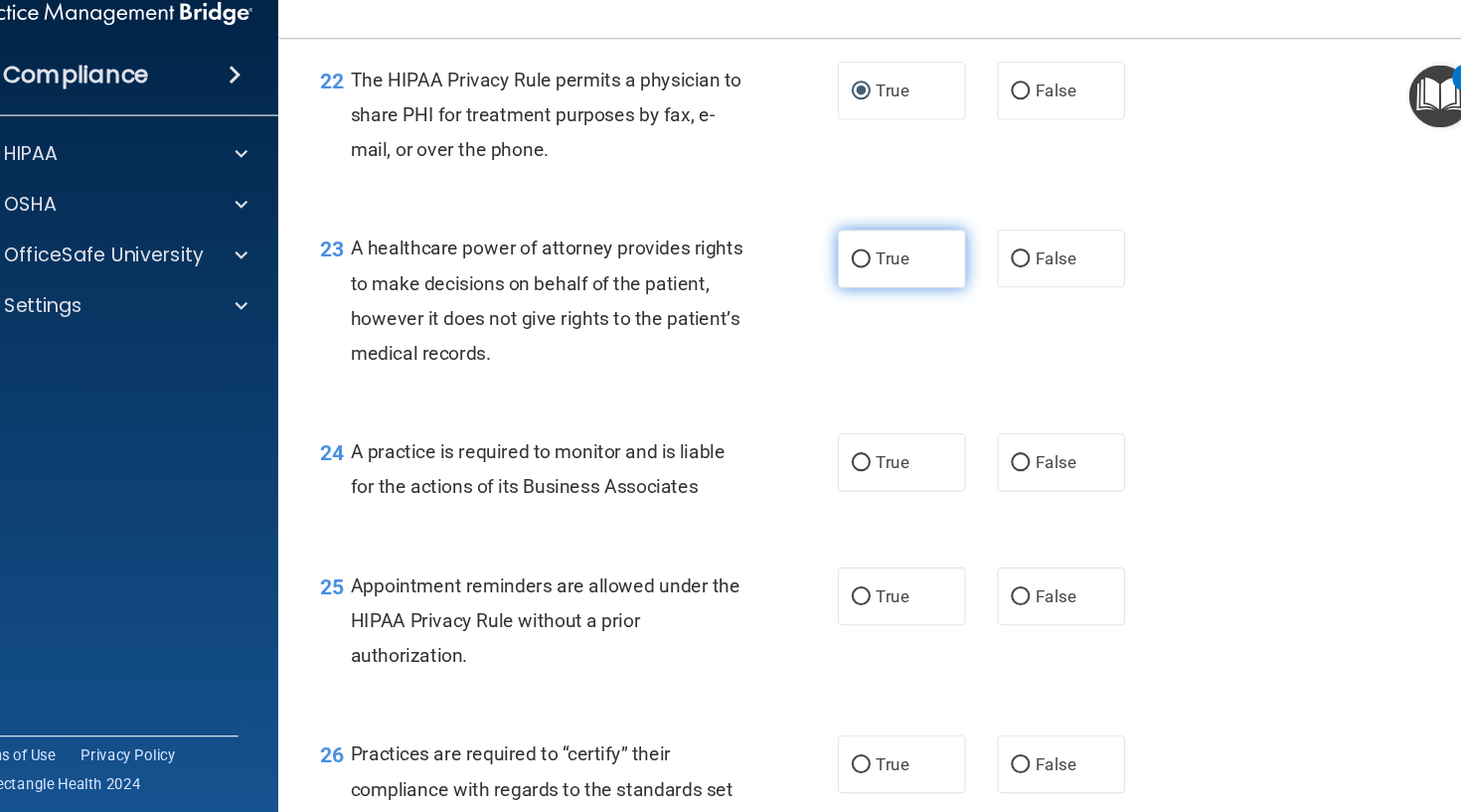 scroll, scrollTop: 3938, scrollLeft: 0, axis: vertical 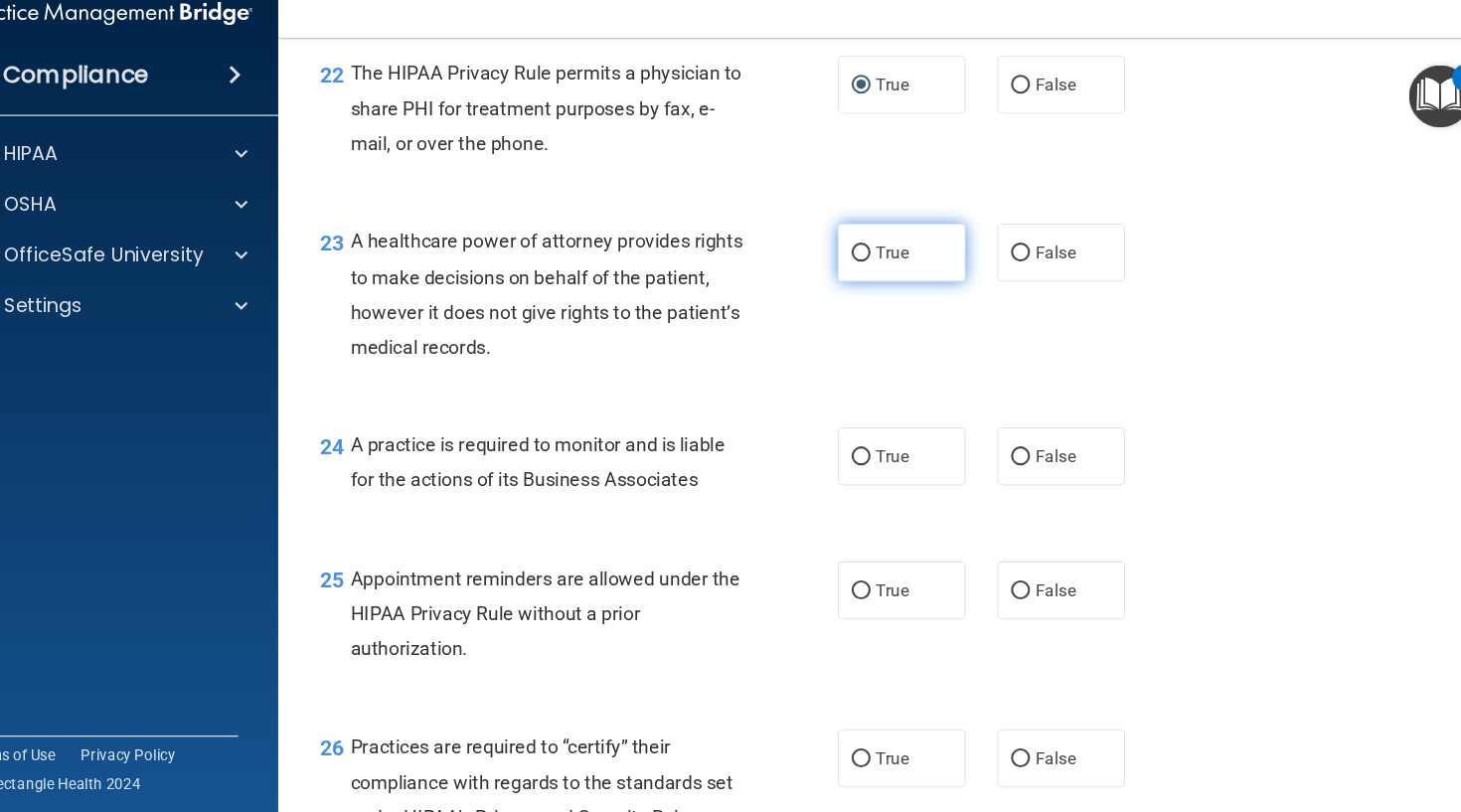 click on "True" at bounding box center [867, 266] 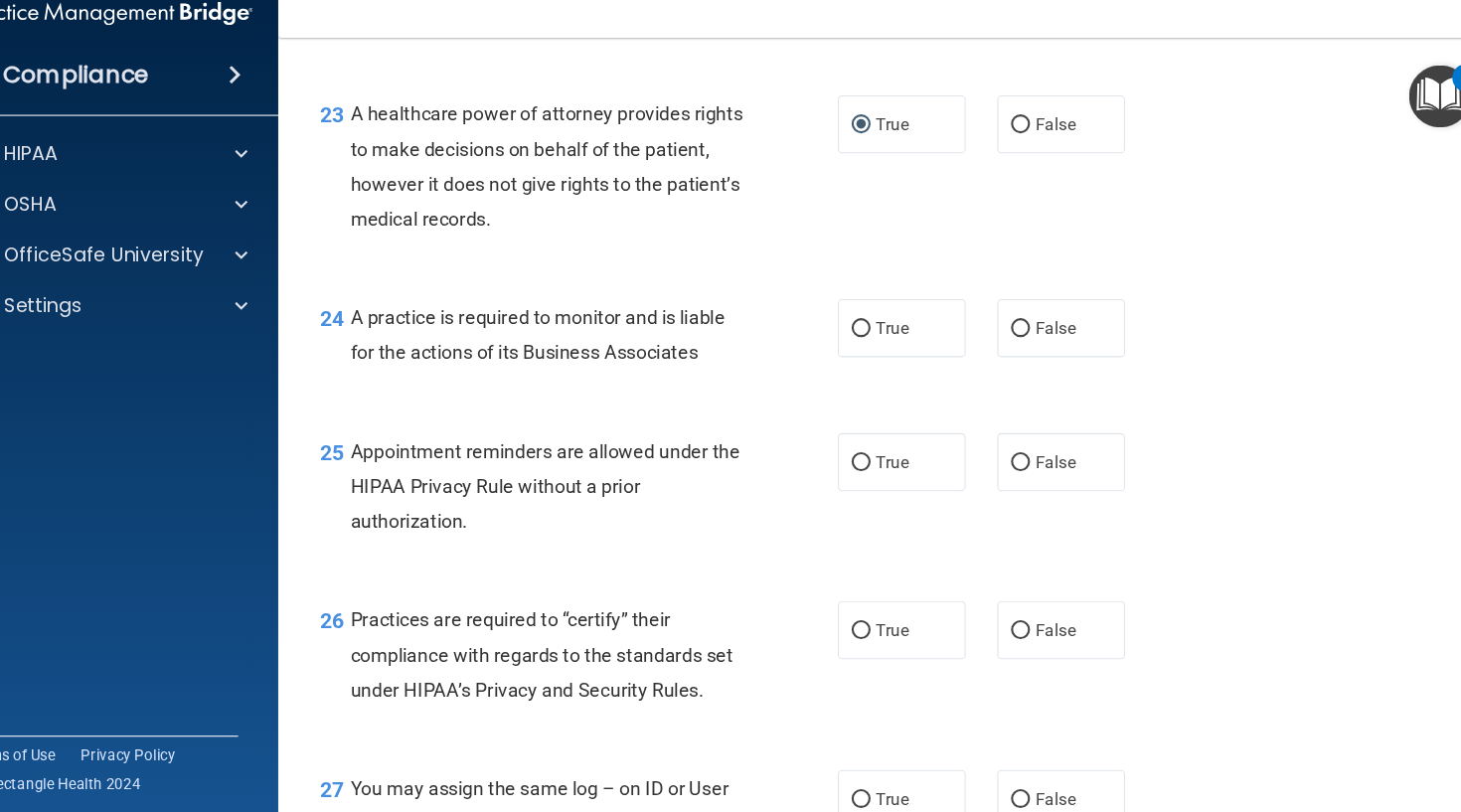 scroll, scrollTop: 4065, scrollLeft: 0, axis: vertical 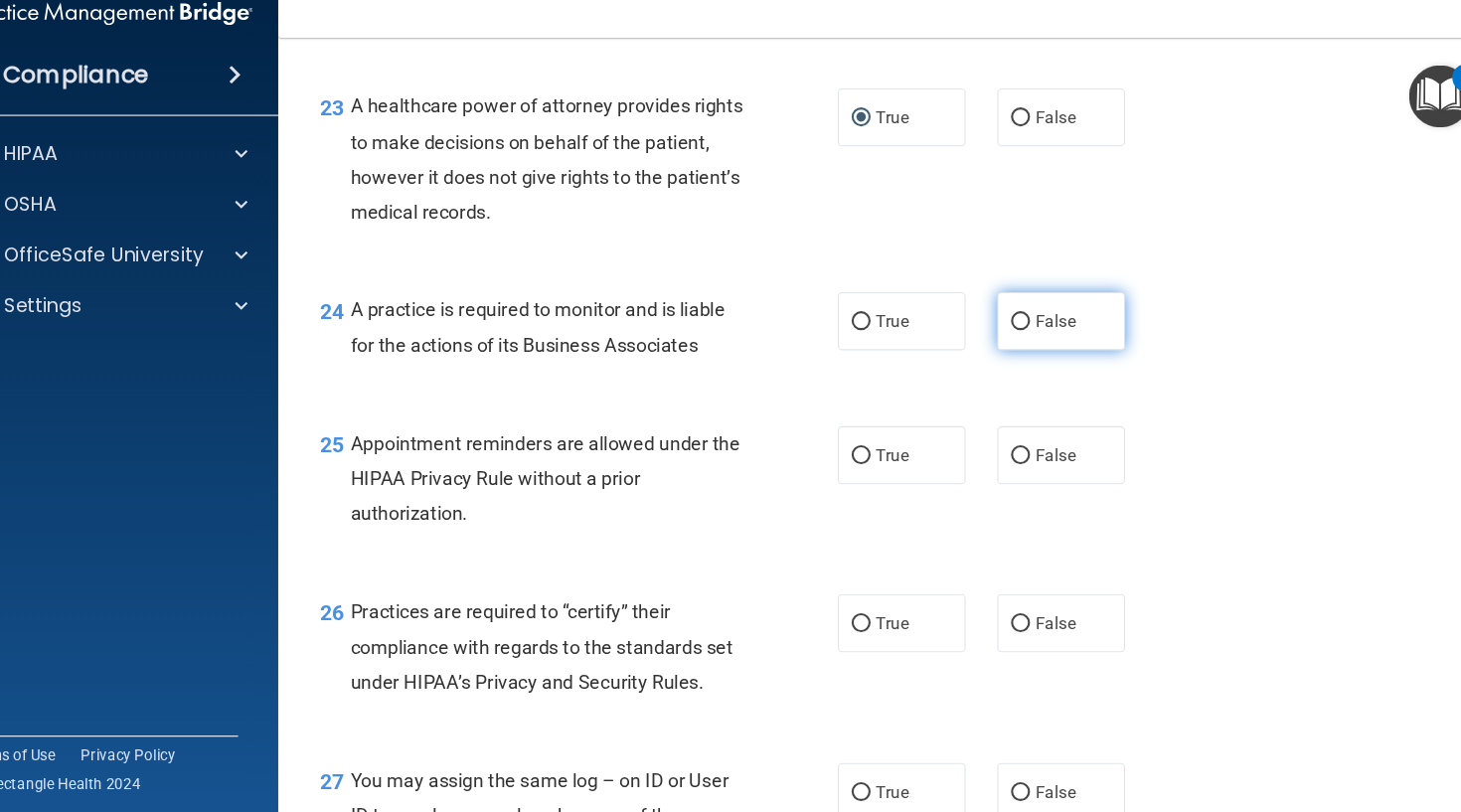 click on "False" at bounding box center [1017, 331] 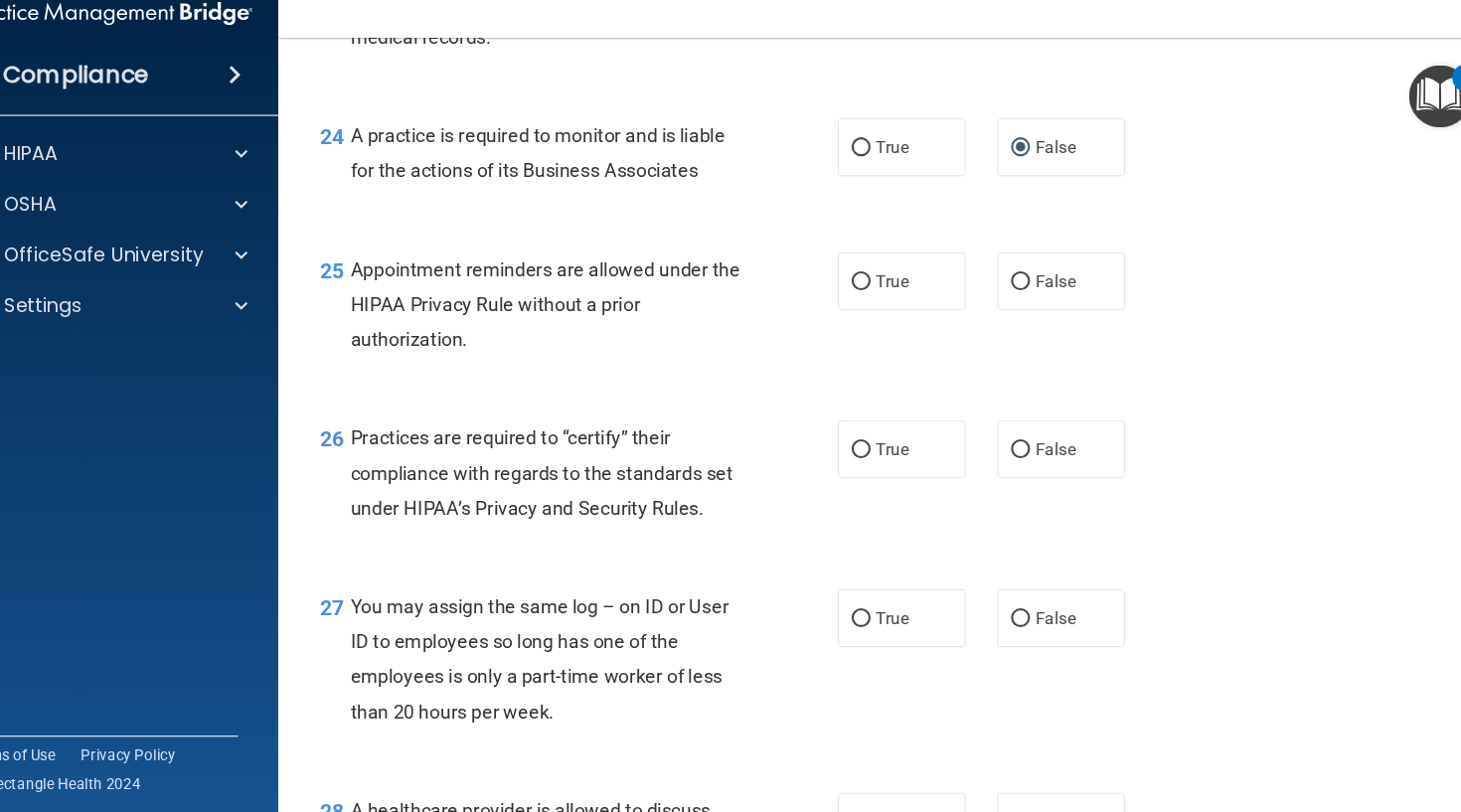 scroll, scrollTop: 4228, scrollLeft: 0, axis: vertical 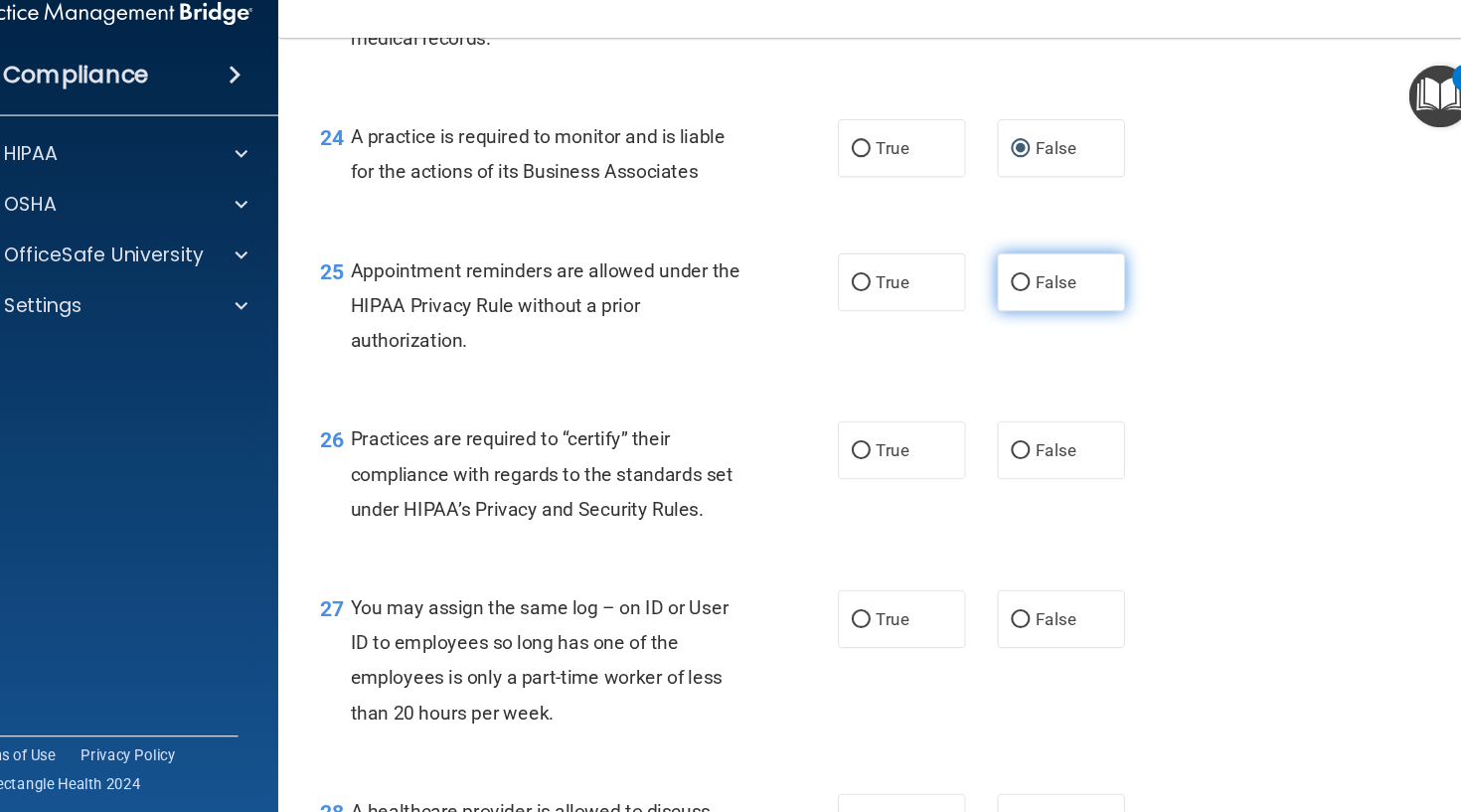 click on "False" at bounding box center (1017, 294) 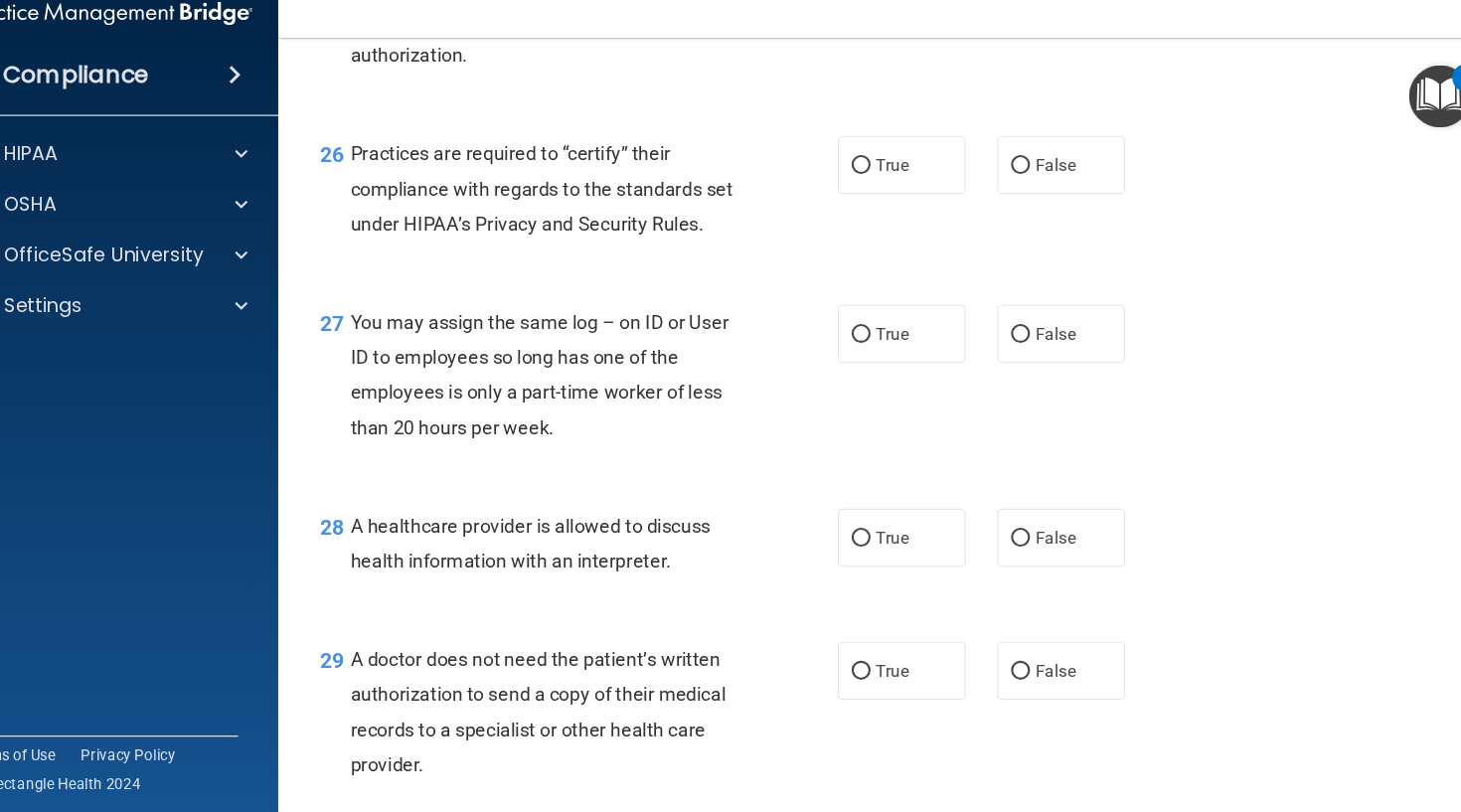 scroll, scrollTop: 4499, scrollLeft: 0, axis: vertical 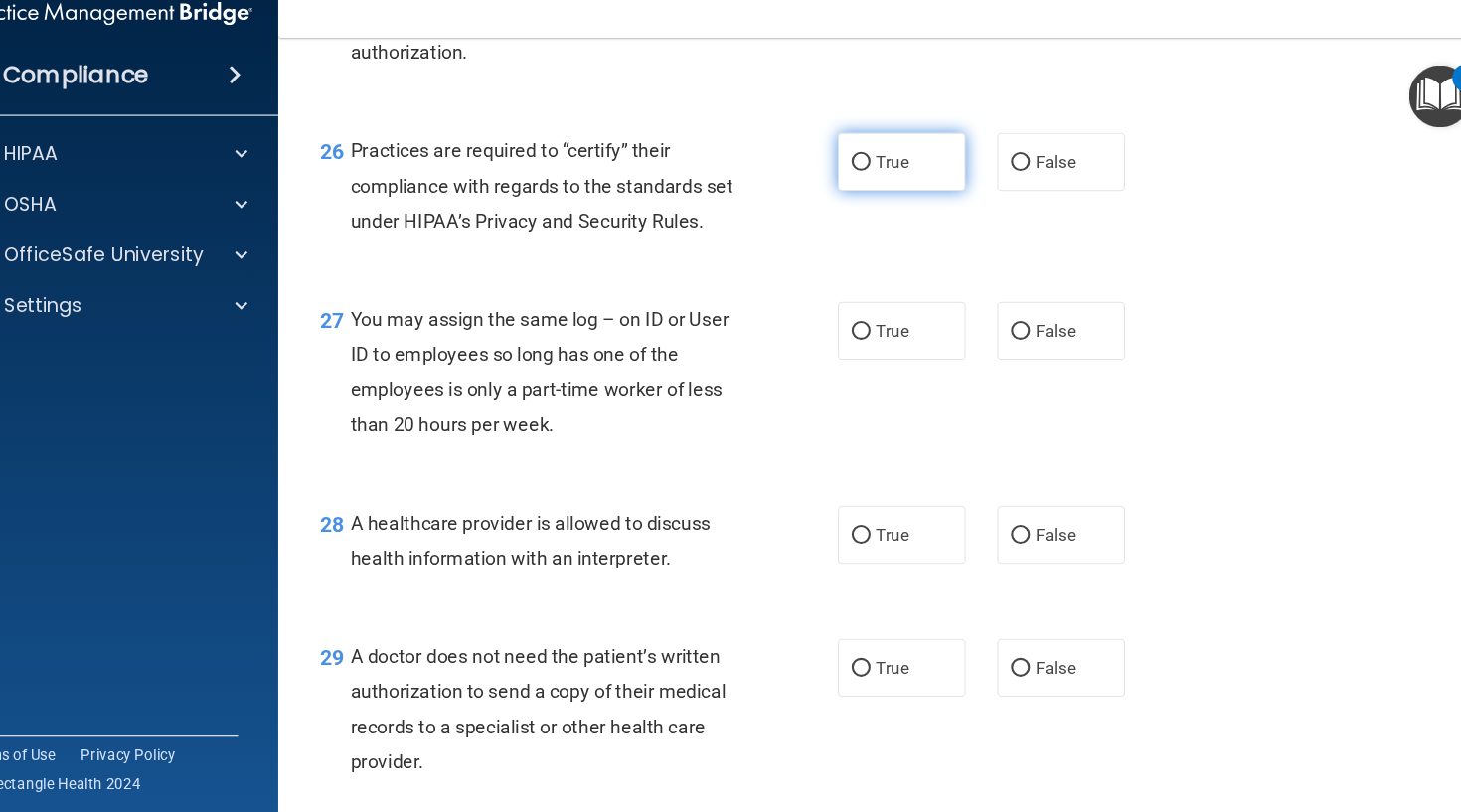 click on "True" at bounding box center [867, 181] 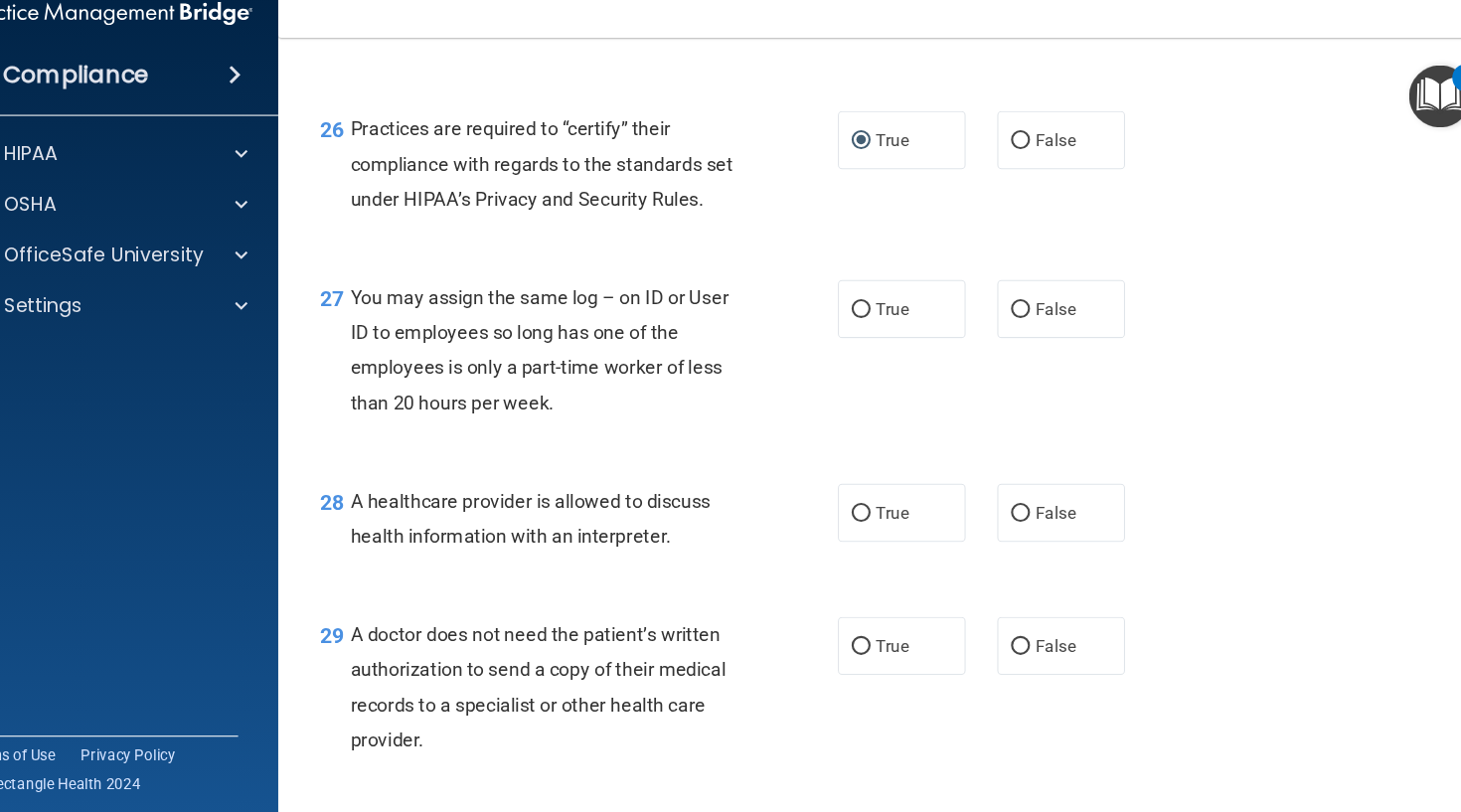 scroll, scrollTop: 4522, scrollLeft: 0, axis: vertical 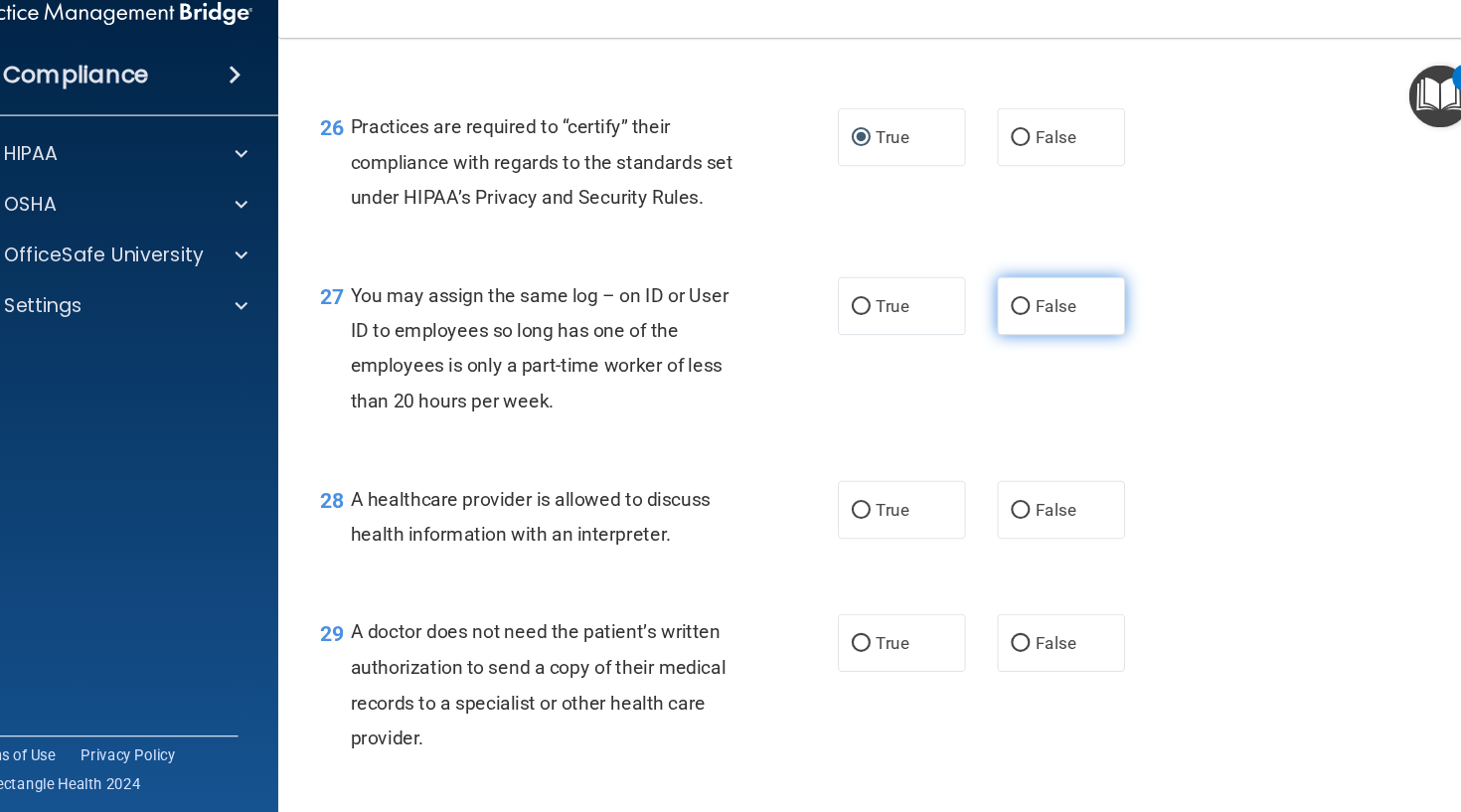click on "False" at bounding box center (1017, 317) 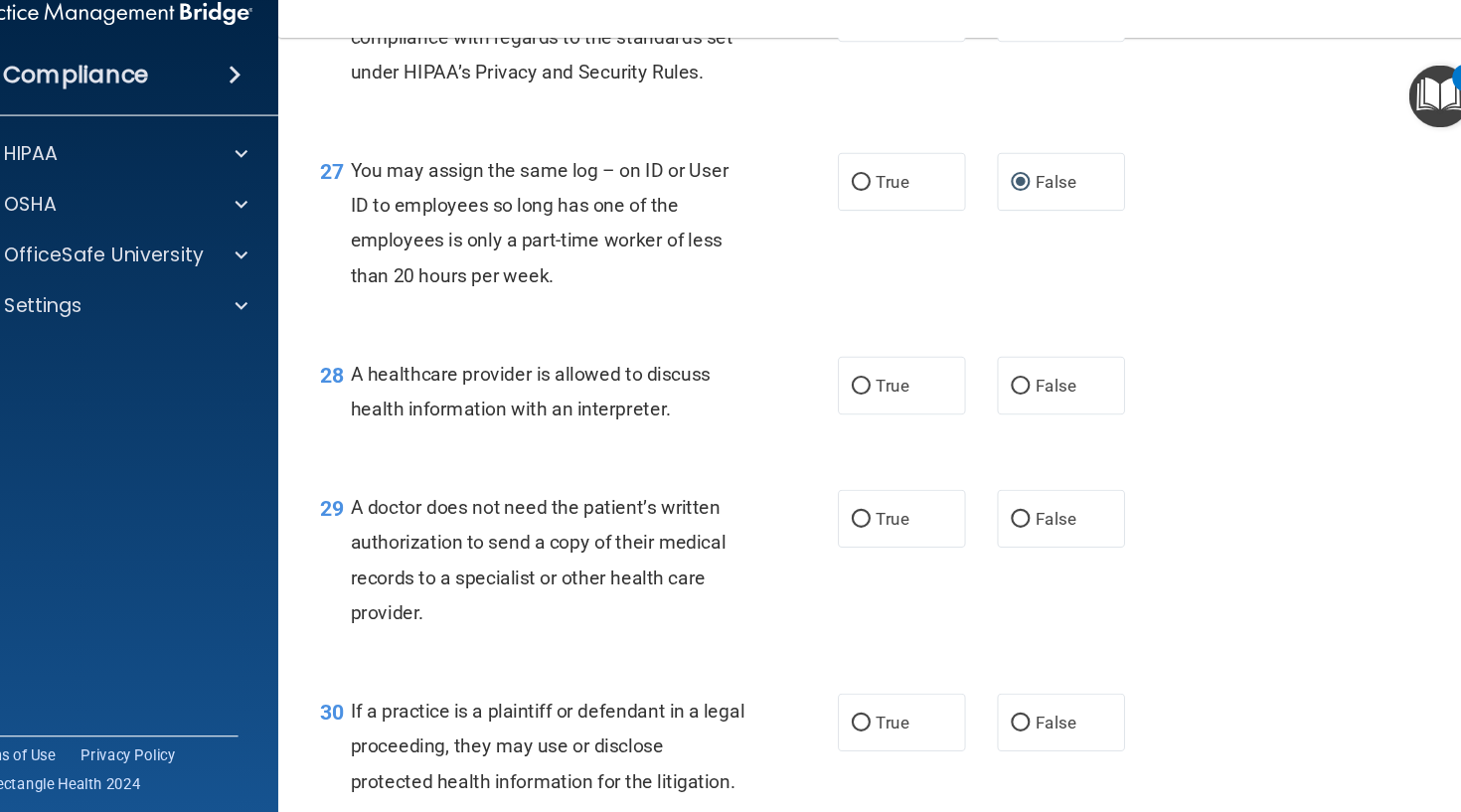 scroll, scrollTop: 4643, scrollLeft: 0, axis: vertical 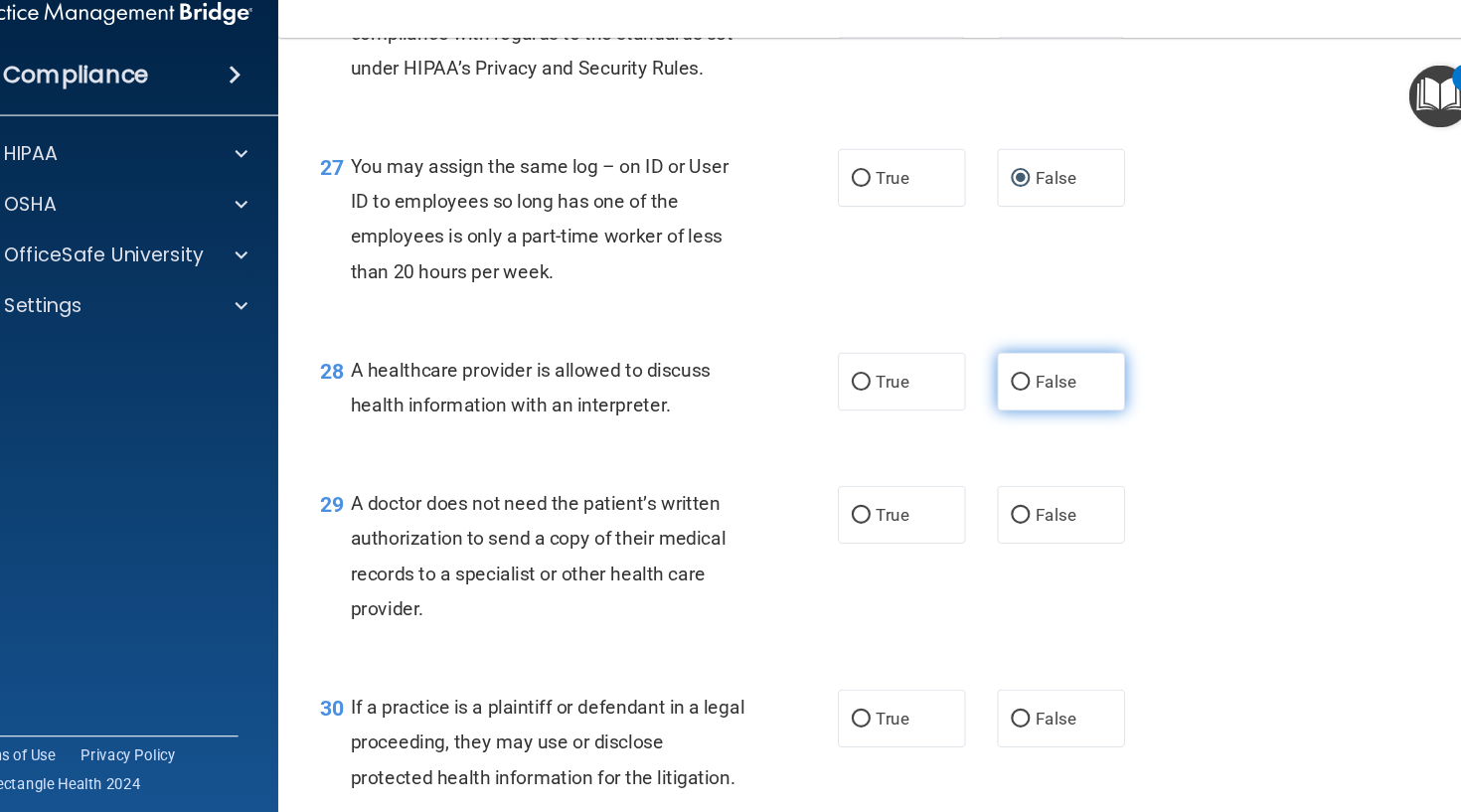 click on "False" at bounding box center (1017, 388) 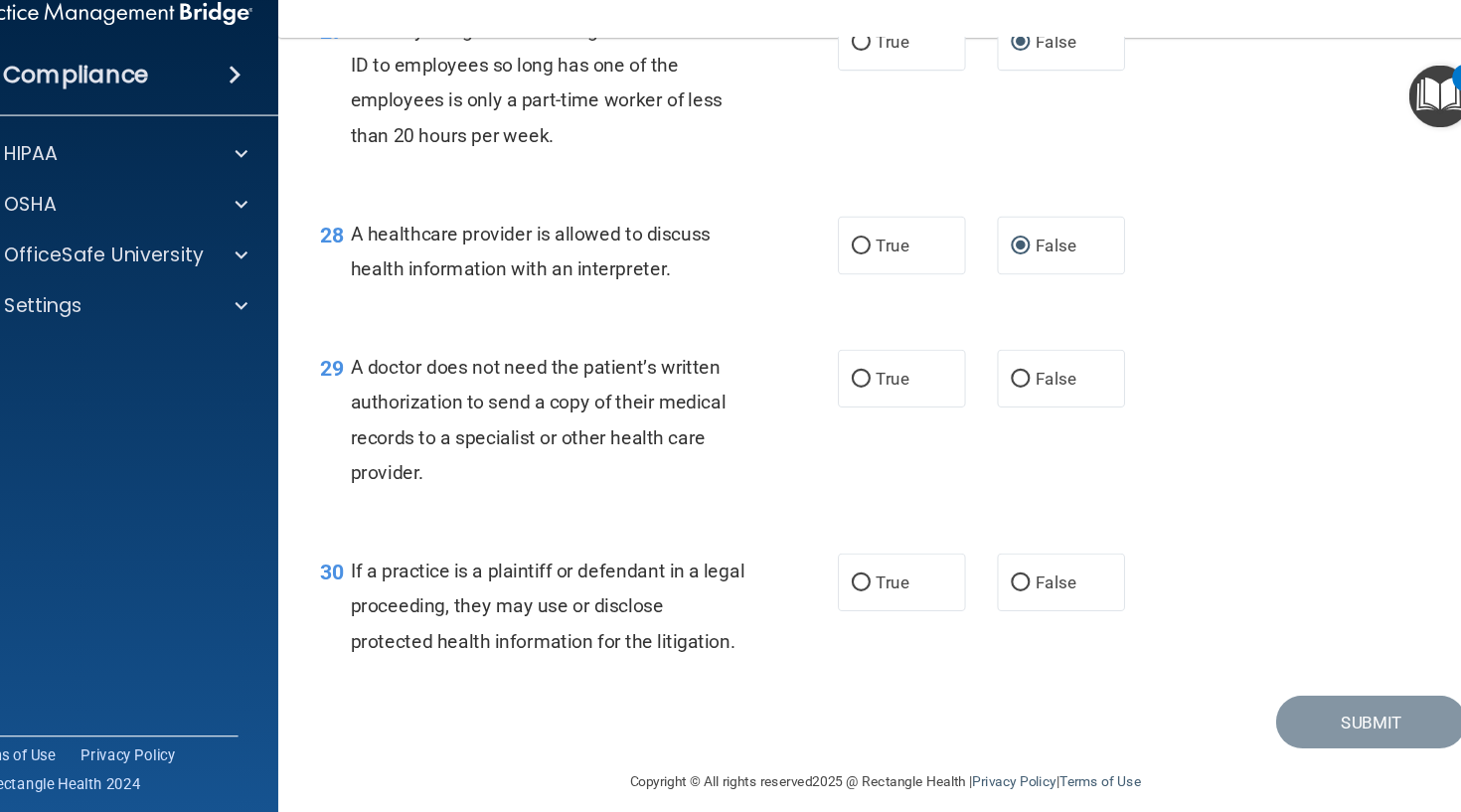 scroll, scrollTop: 4781, scrollLeft: 0, axis: vertical 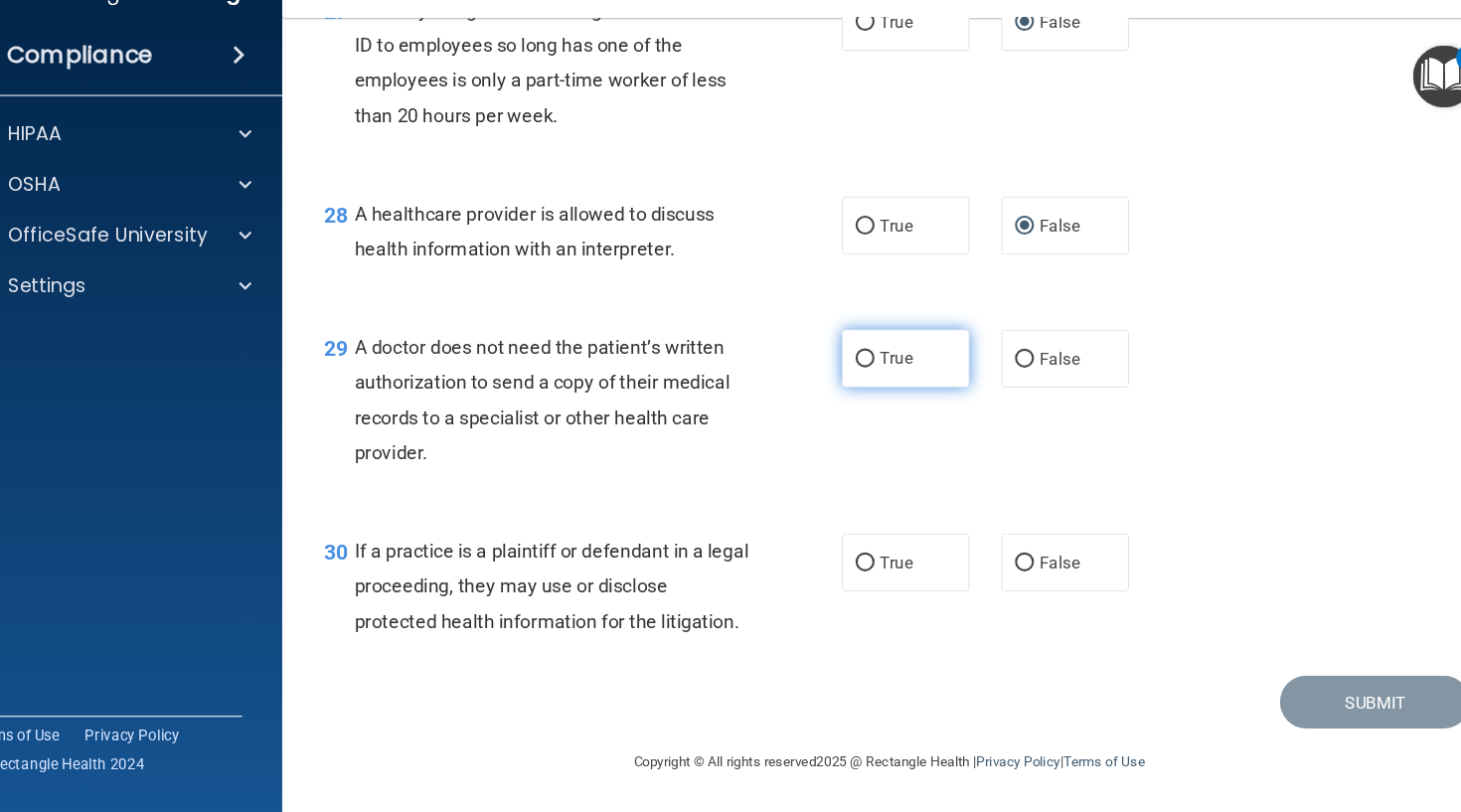 click on "True" at bounding box center (904, 384) 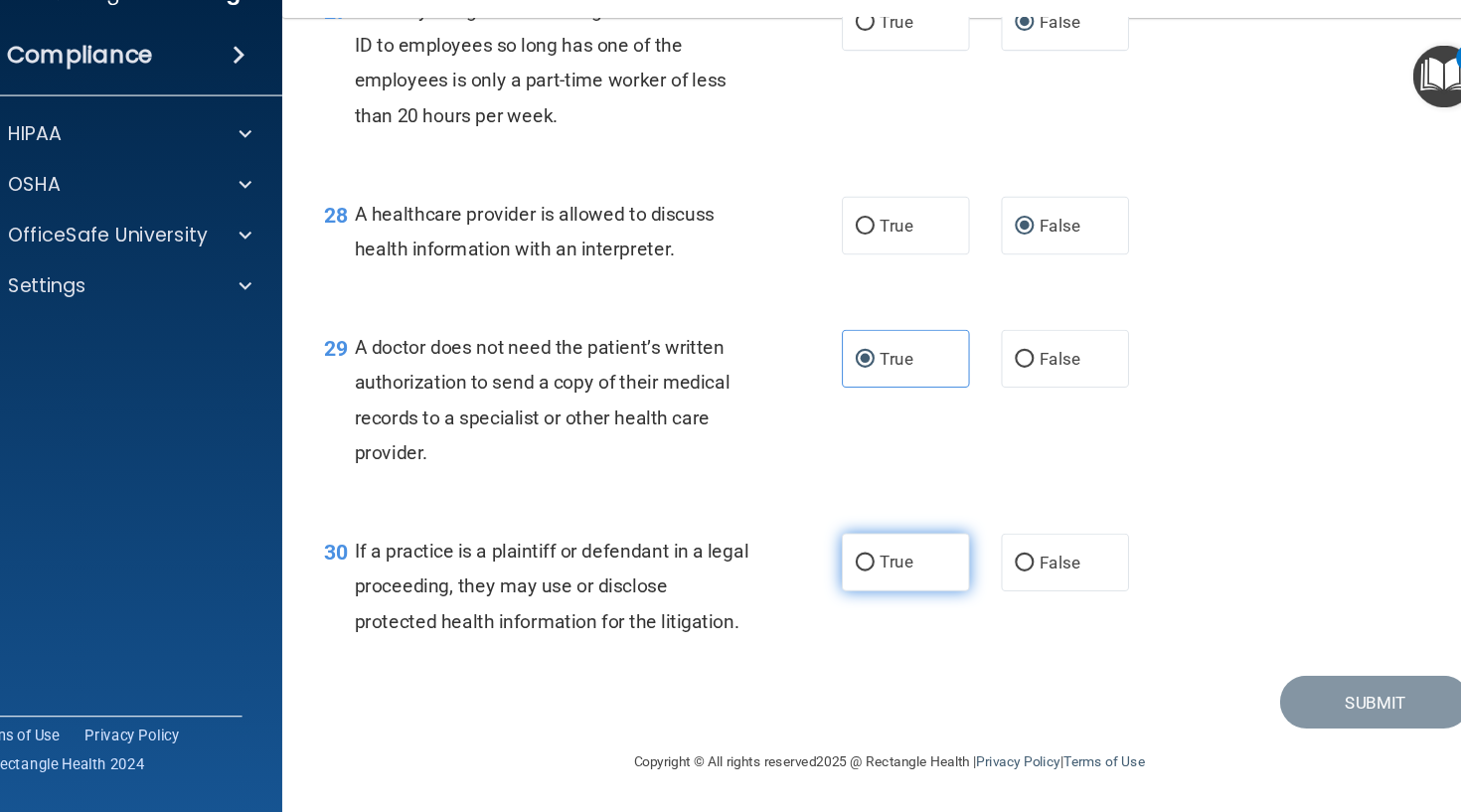 click on "True" at bounding box center (904, 575) 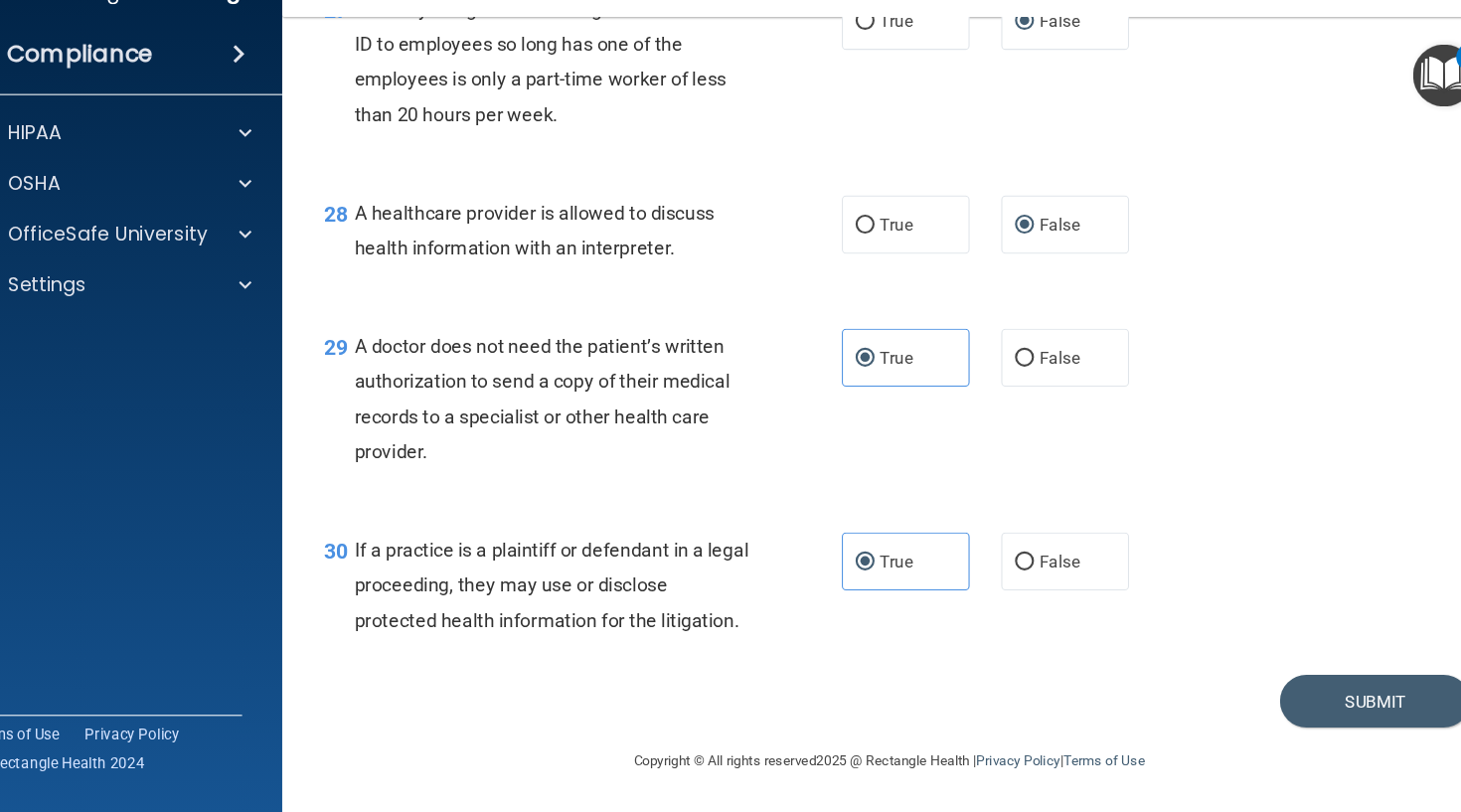 scroll, scrollTop: 0, scrollLeft: 0, axis: both 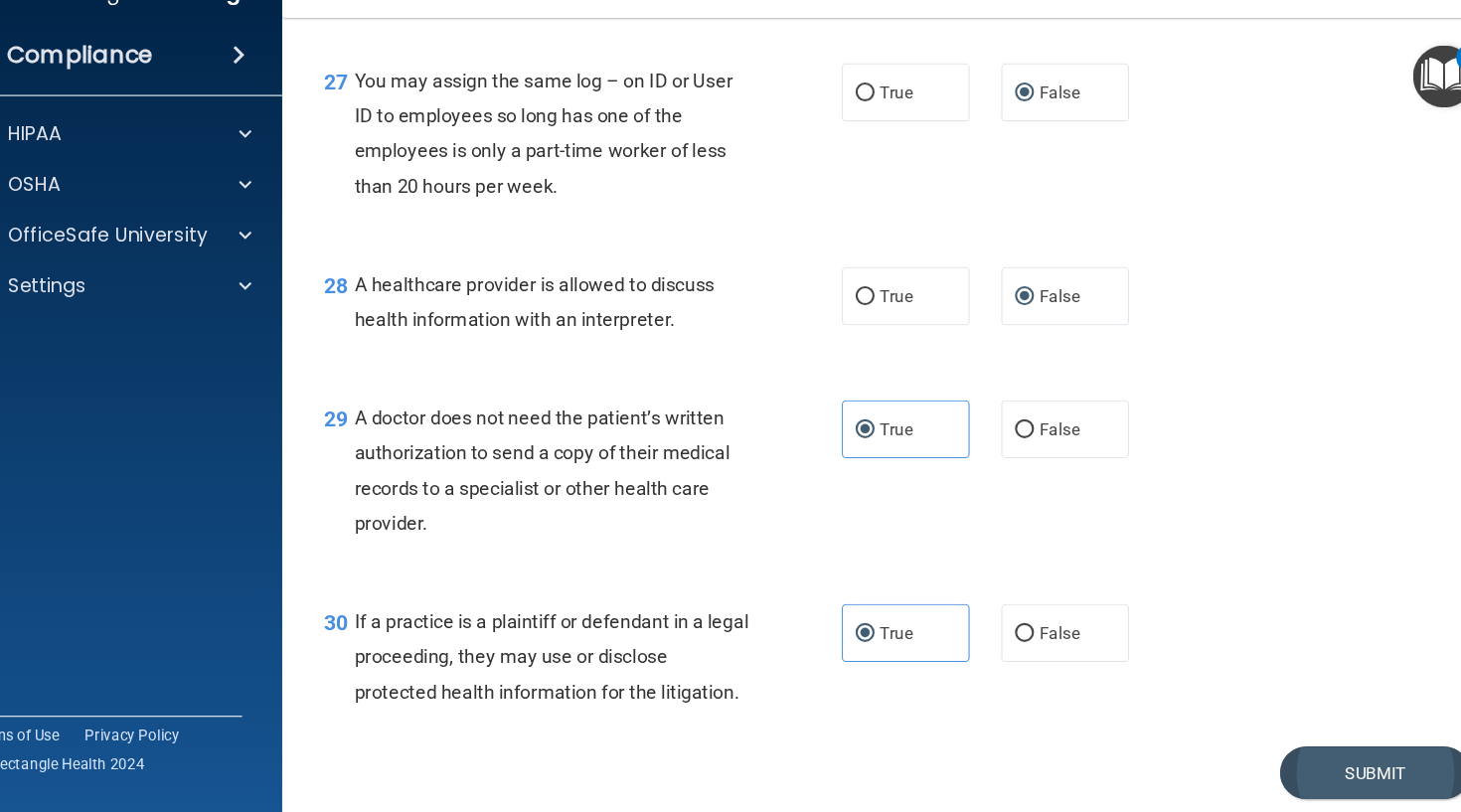 click on "Submit" at bounding box center (1347, 774) 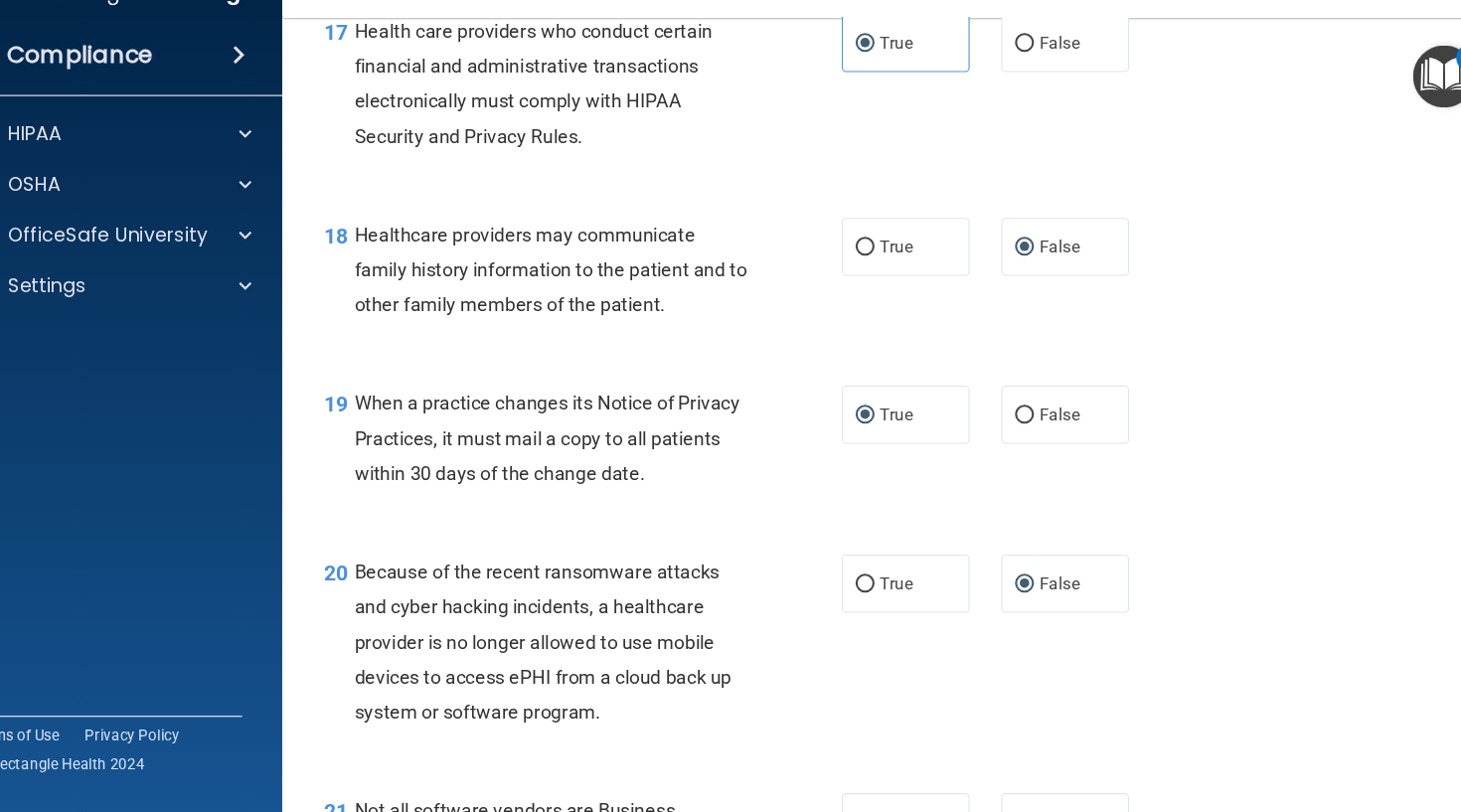 scroll, scrollTop: 2500, scrollLeft: 0, axis: vertical 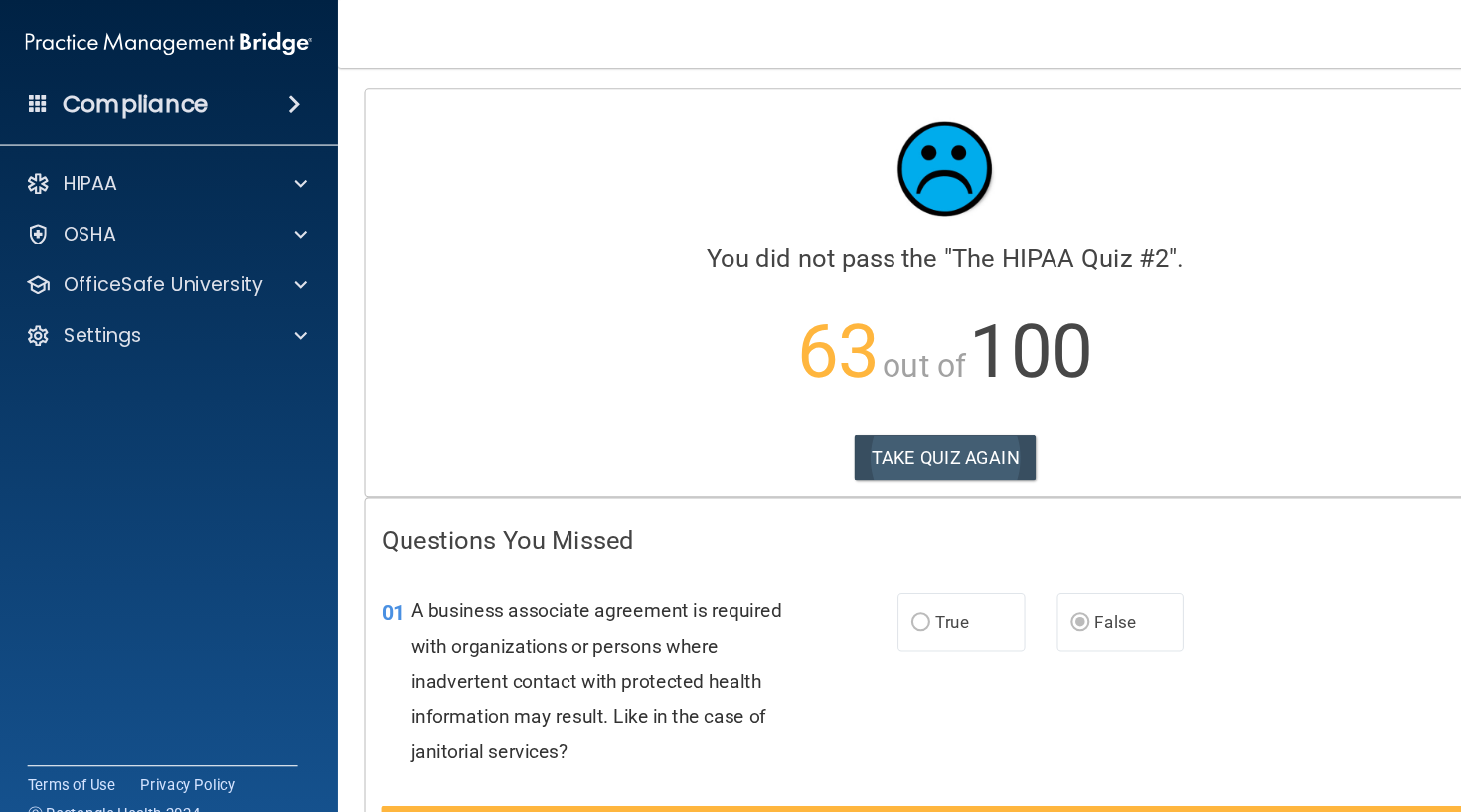 click on "TAKE QUIZ AGAIN" at bounding box center [890, 431] 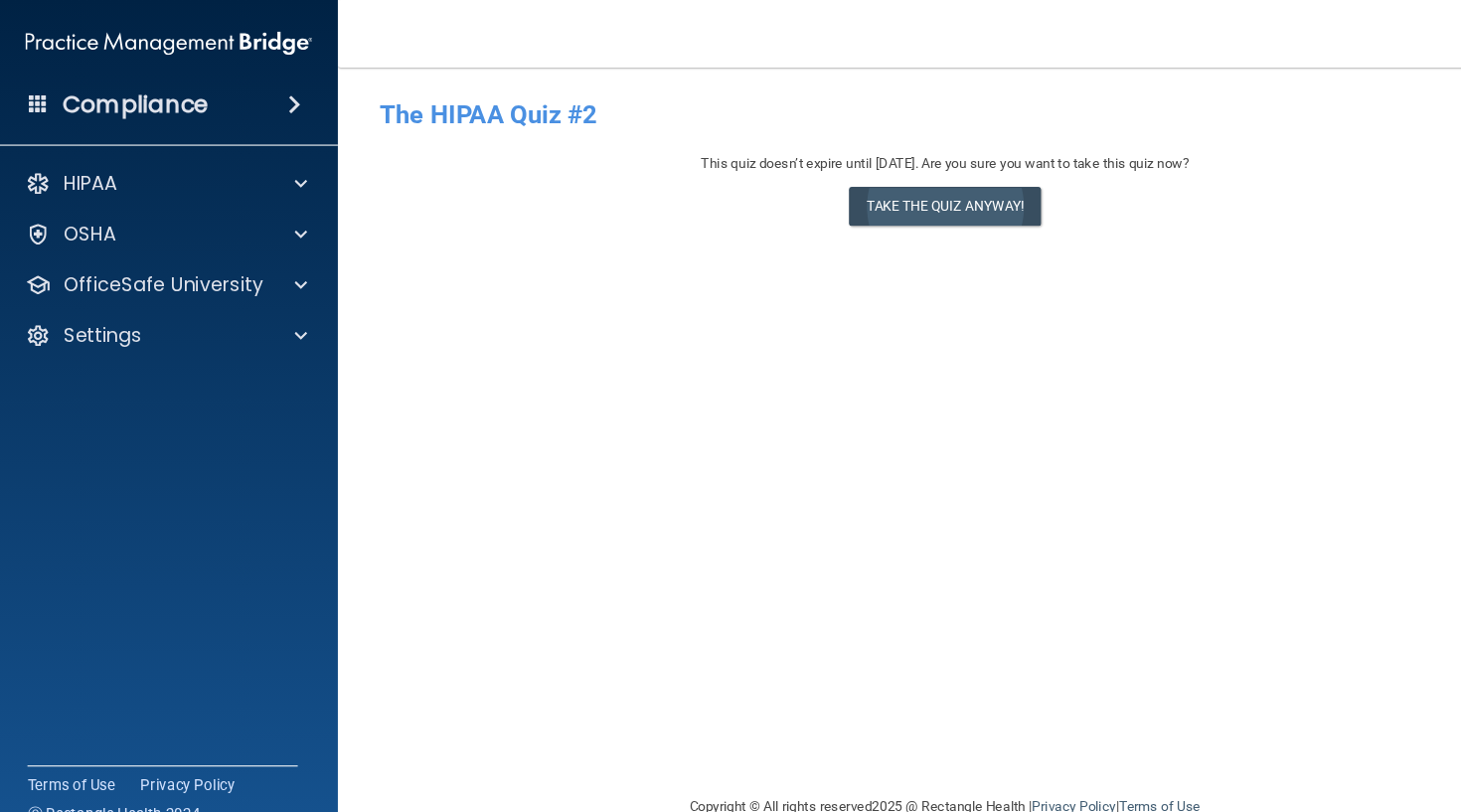 click on "Take the quiz anyway!" at bounding box center (890, 194) 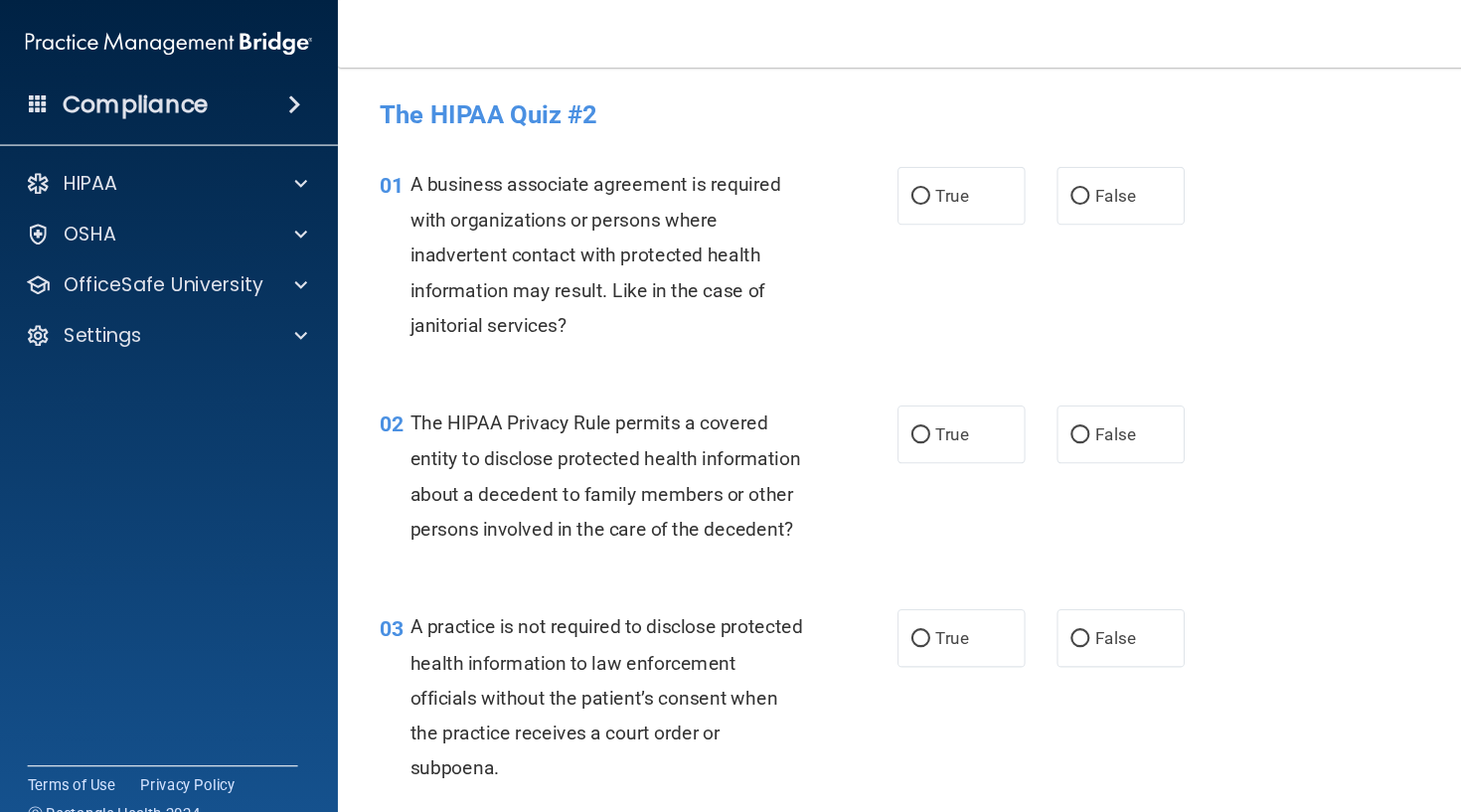 scroll, scrollTop: 0, scrollLeft: 0, axis: both 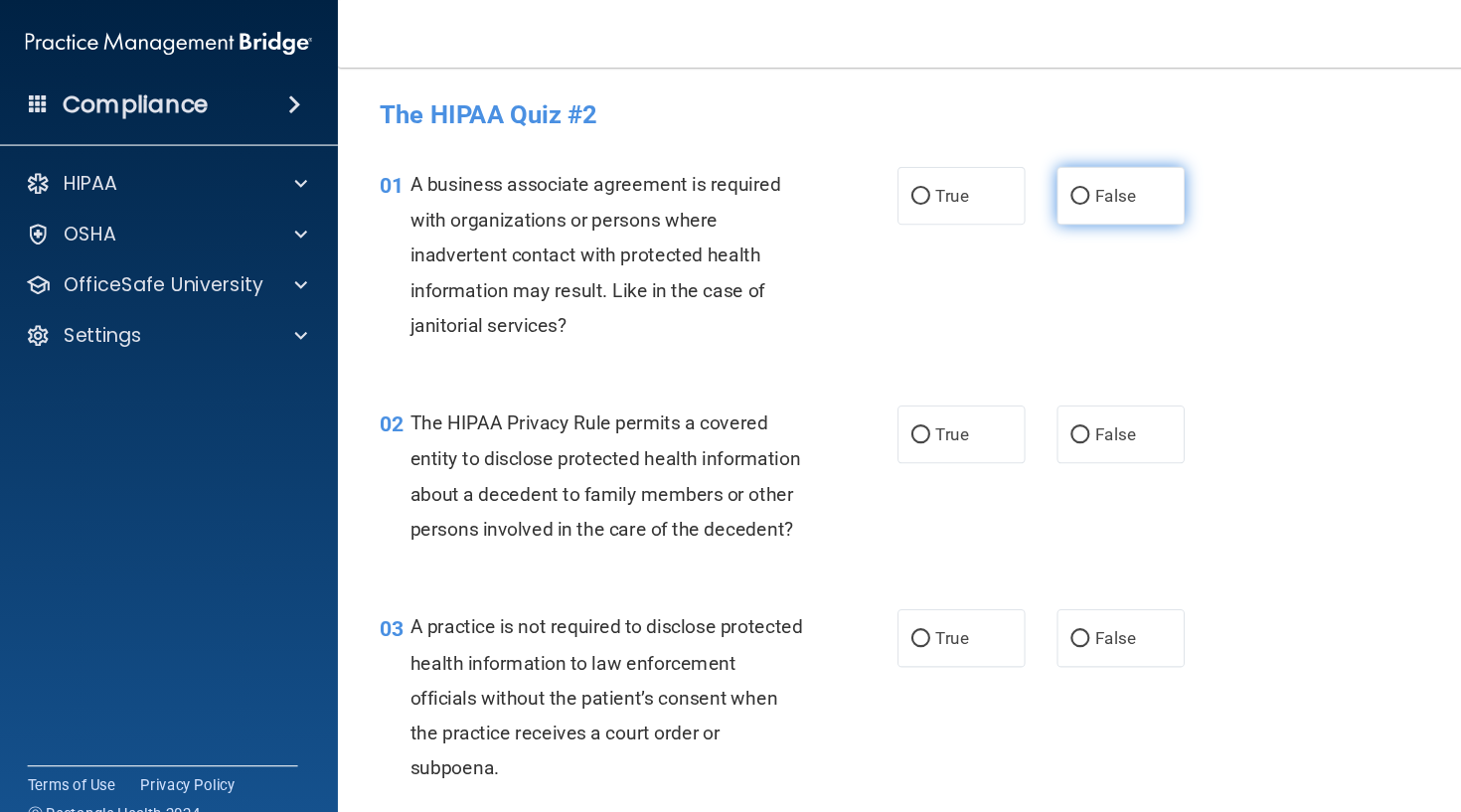 click on "False" at bounding box center [1017, 185] 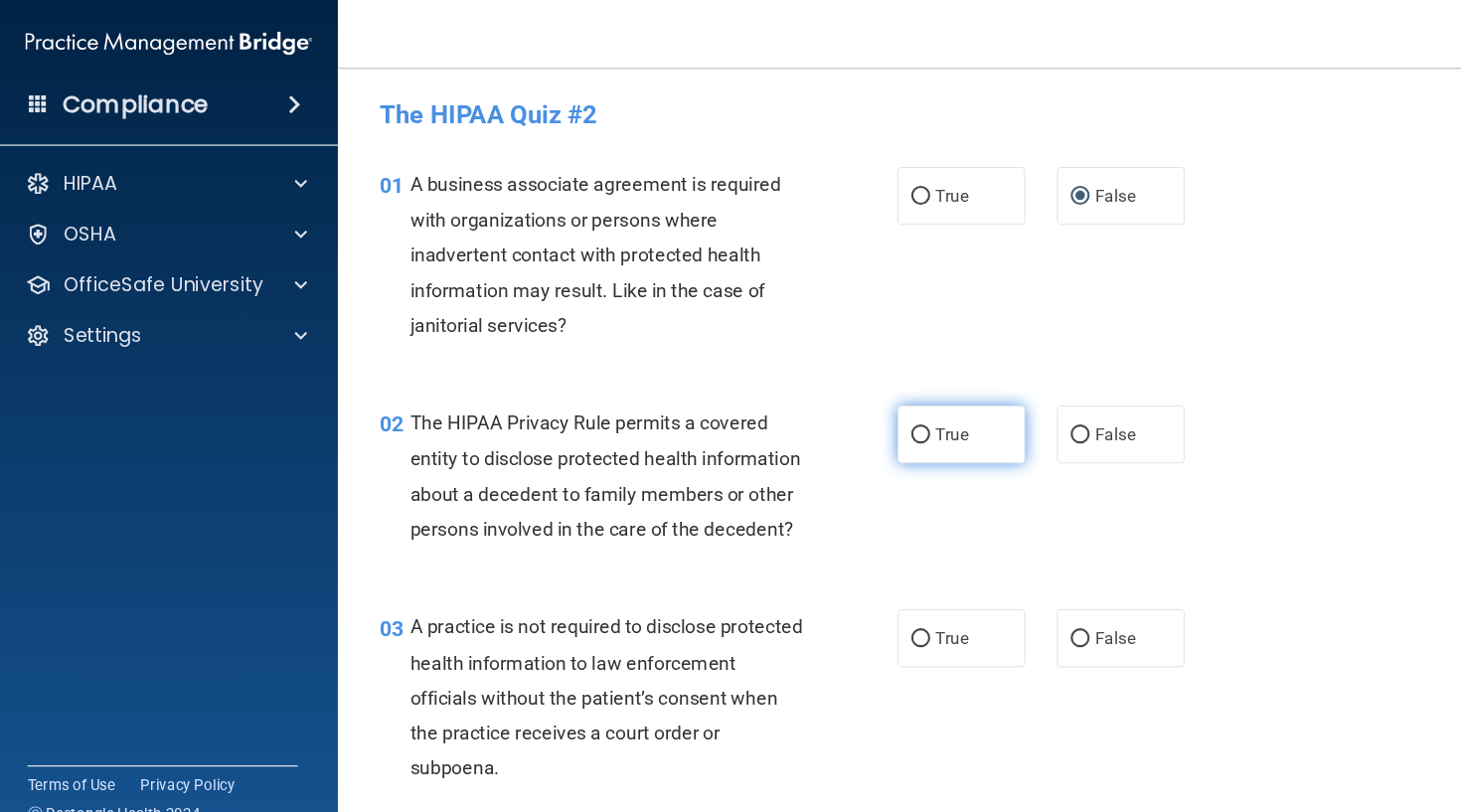 click on "True" at bounding box center (904, 408) 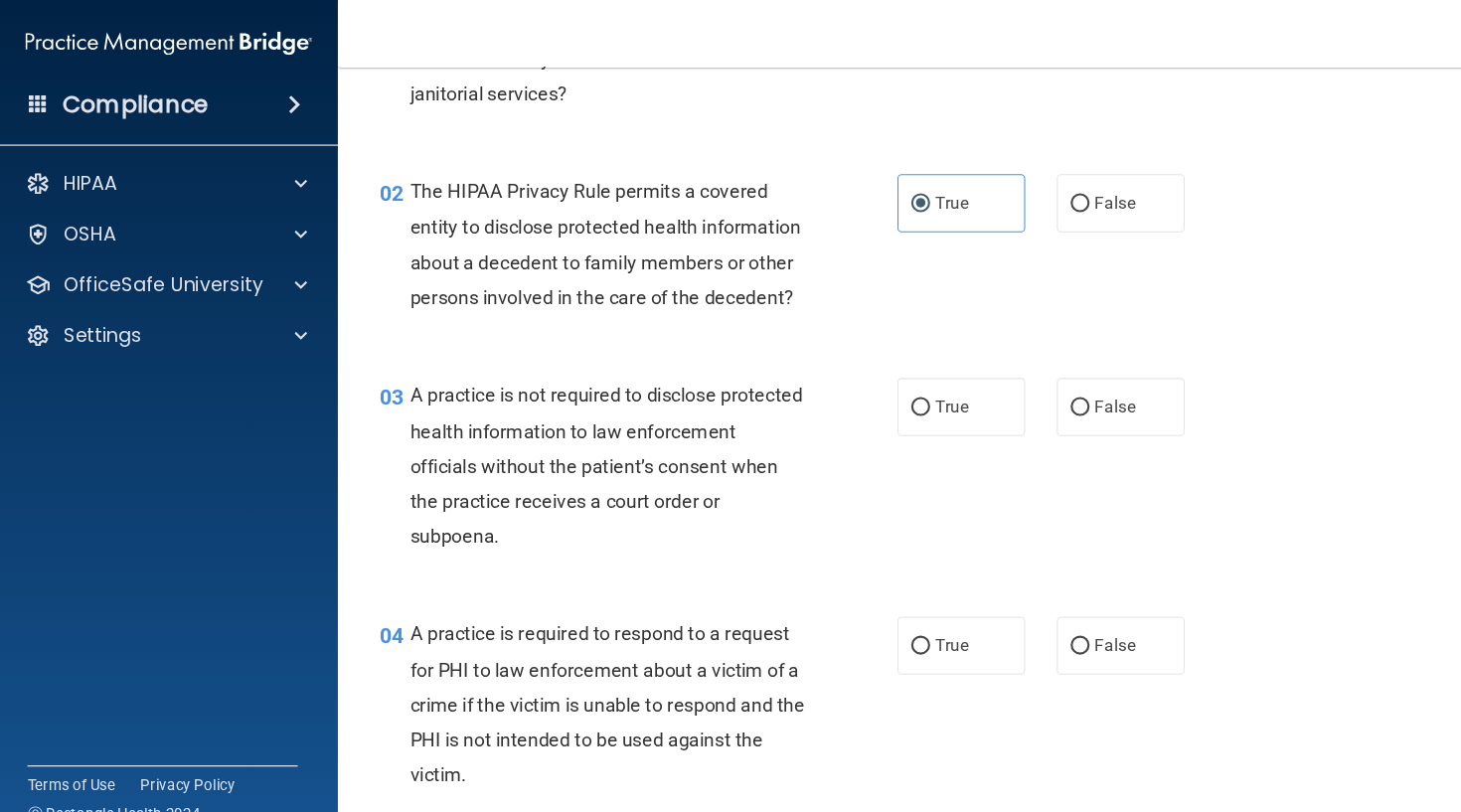 scroll, scrollTop: 214, scrollLeft: 0, axis: vertical 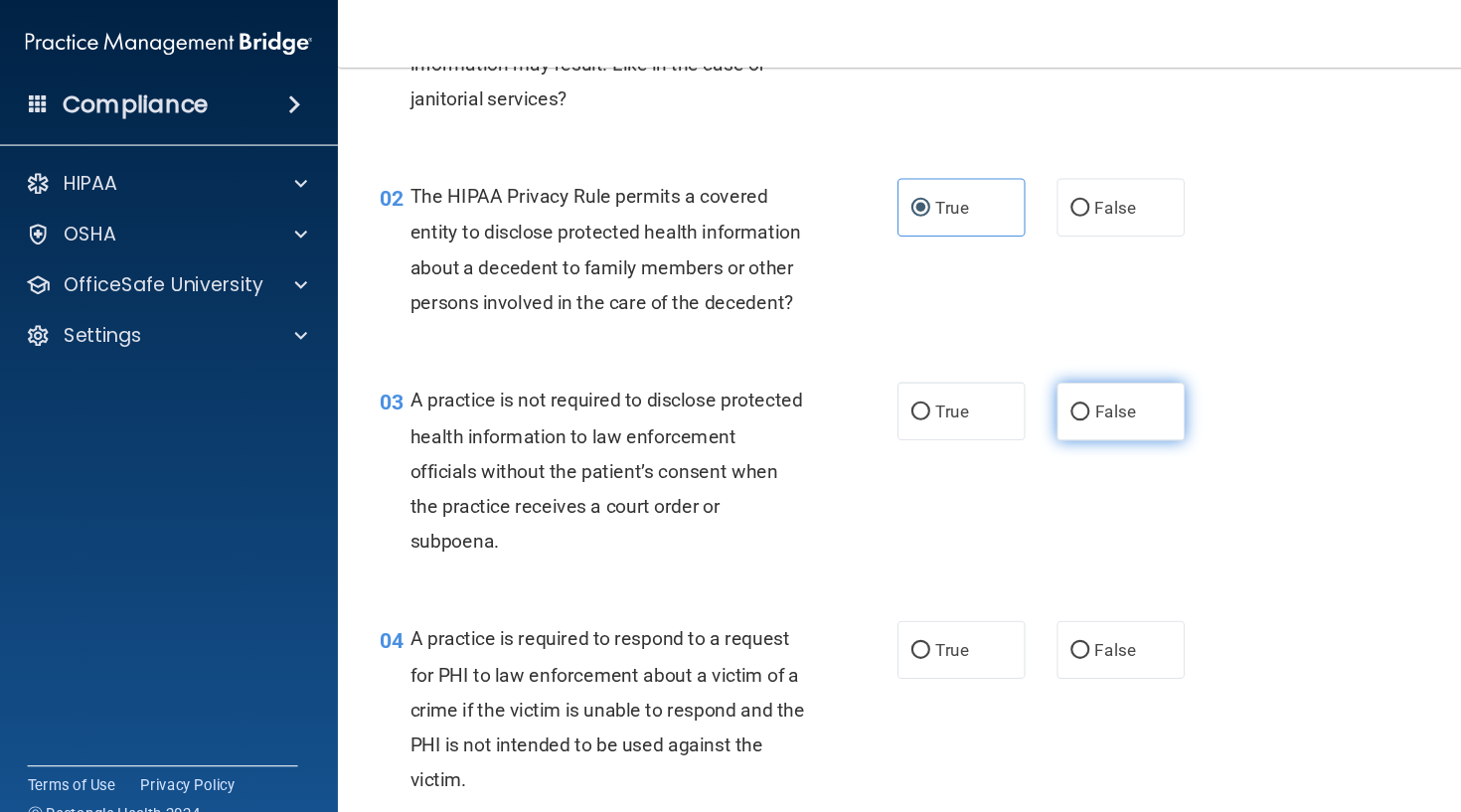 click on "False" at bounding box center [1055, 387] 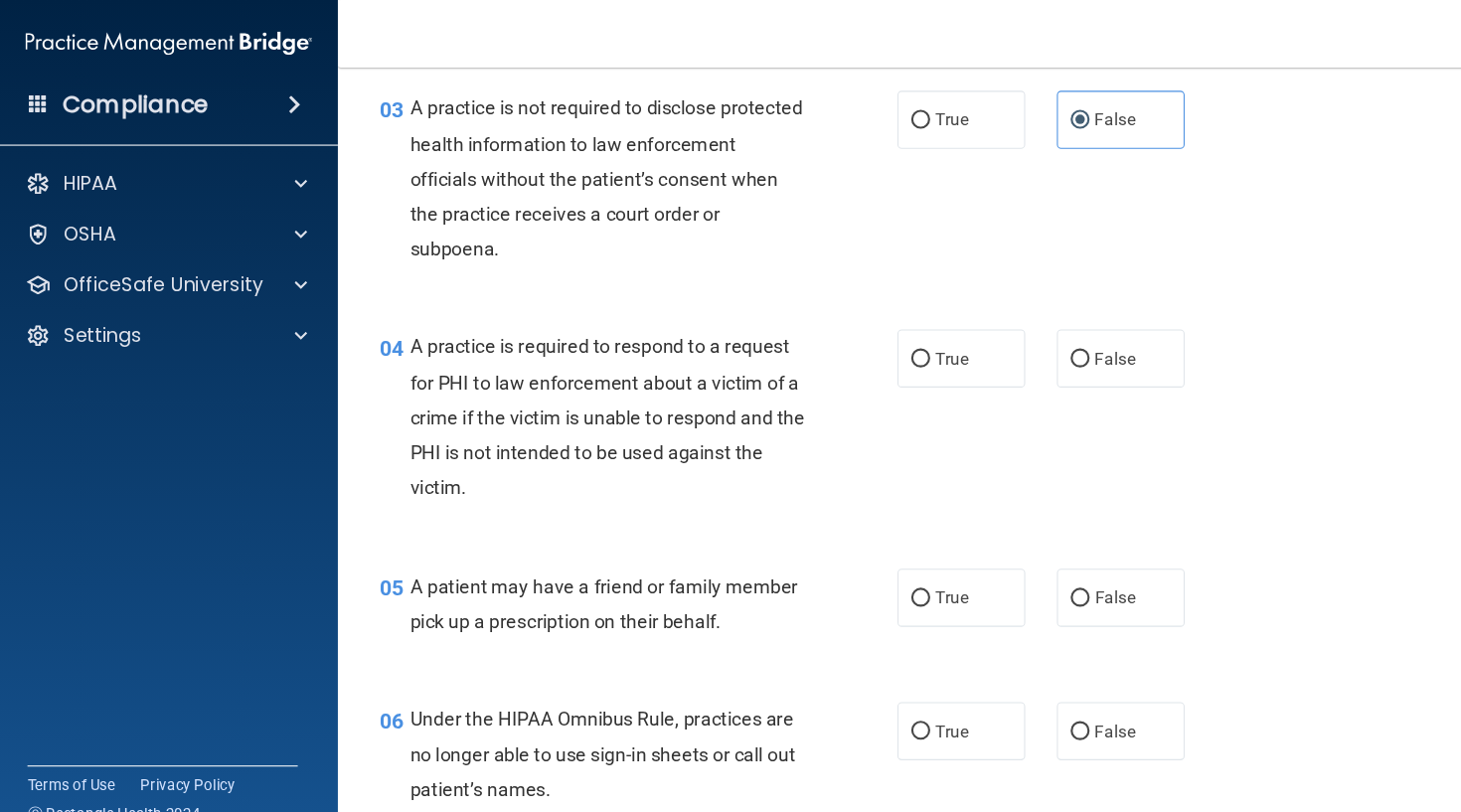 scroll, scrollTop: 491, scrollLeft: 0, axis: vertical 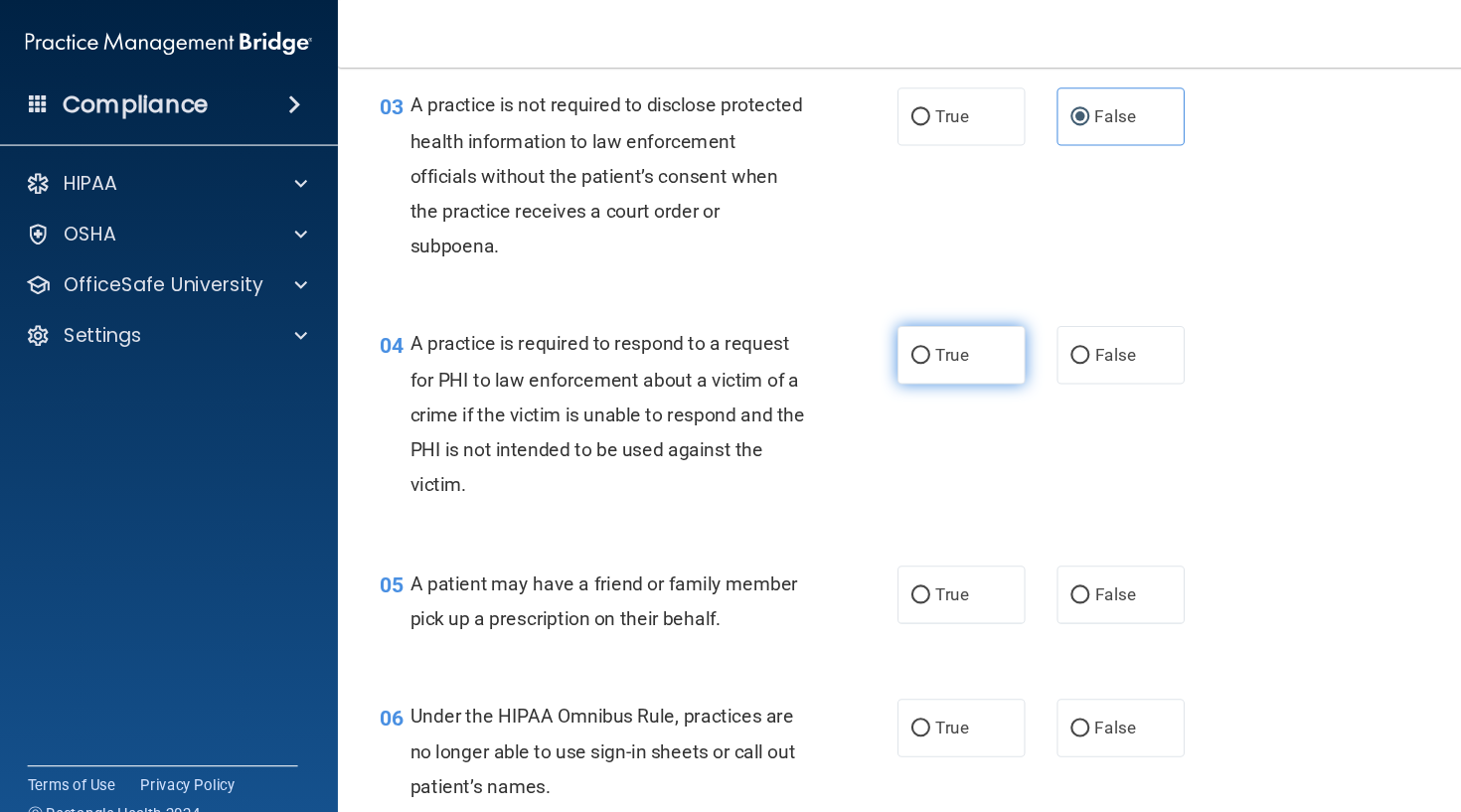 click on "True" at bounding box center [867, 335] 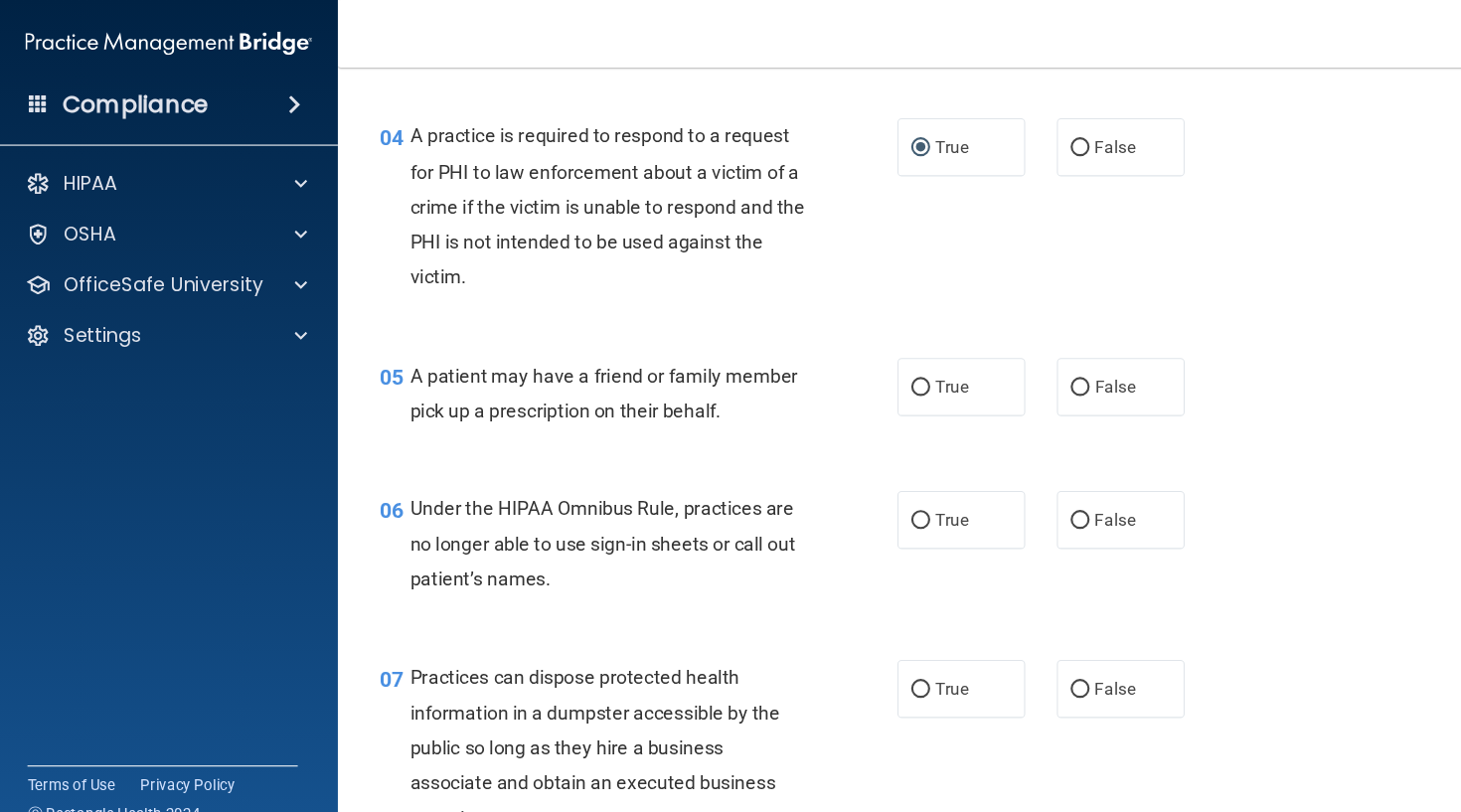 scroll, scrollTop: 691, scrollLeft: 0, axis: vertical 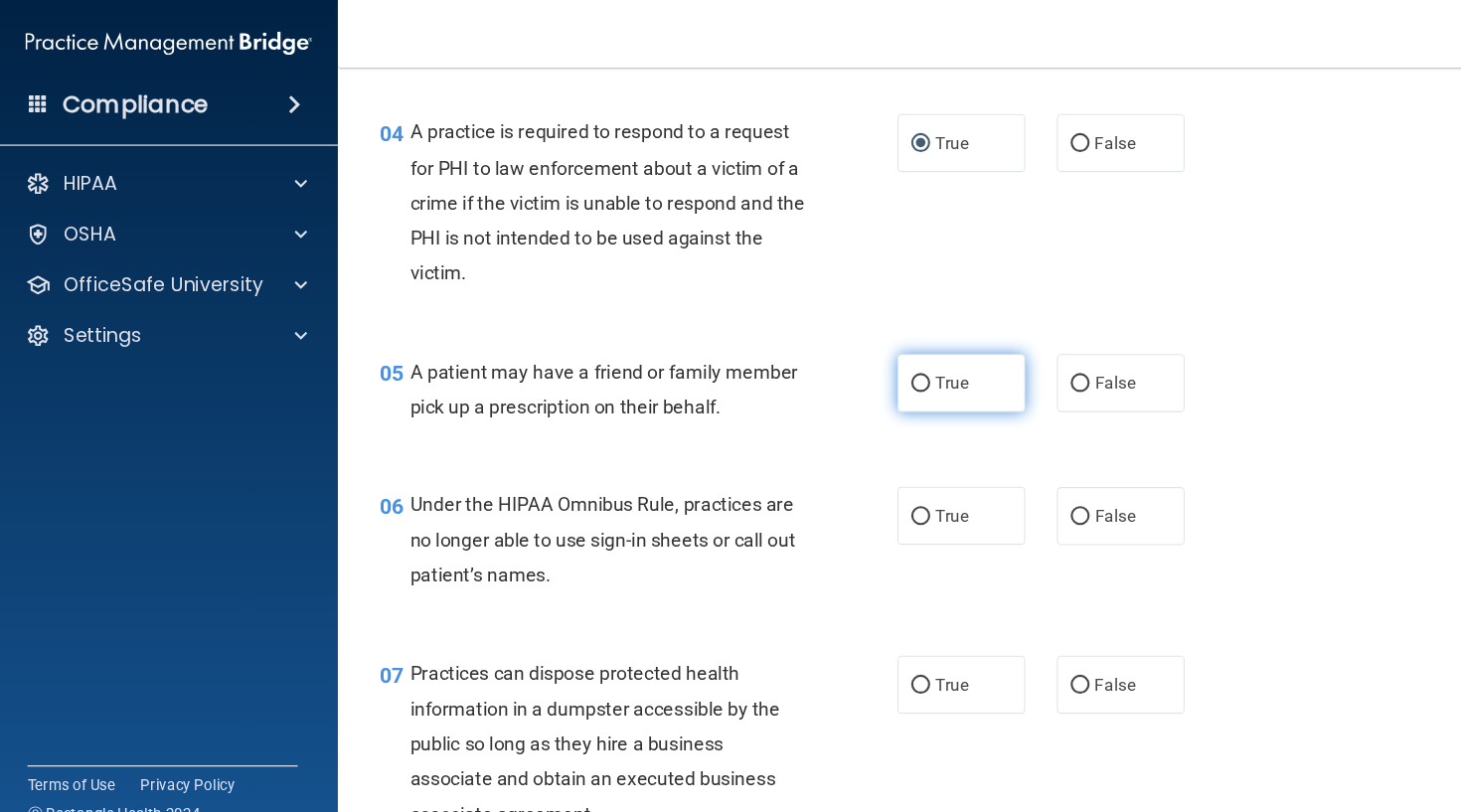 click on "True" at bounding box center [904, 360] 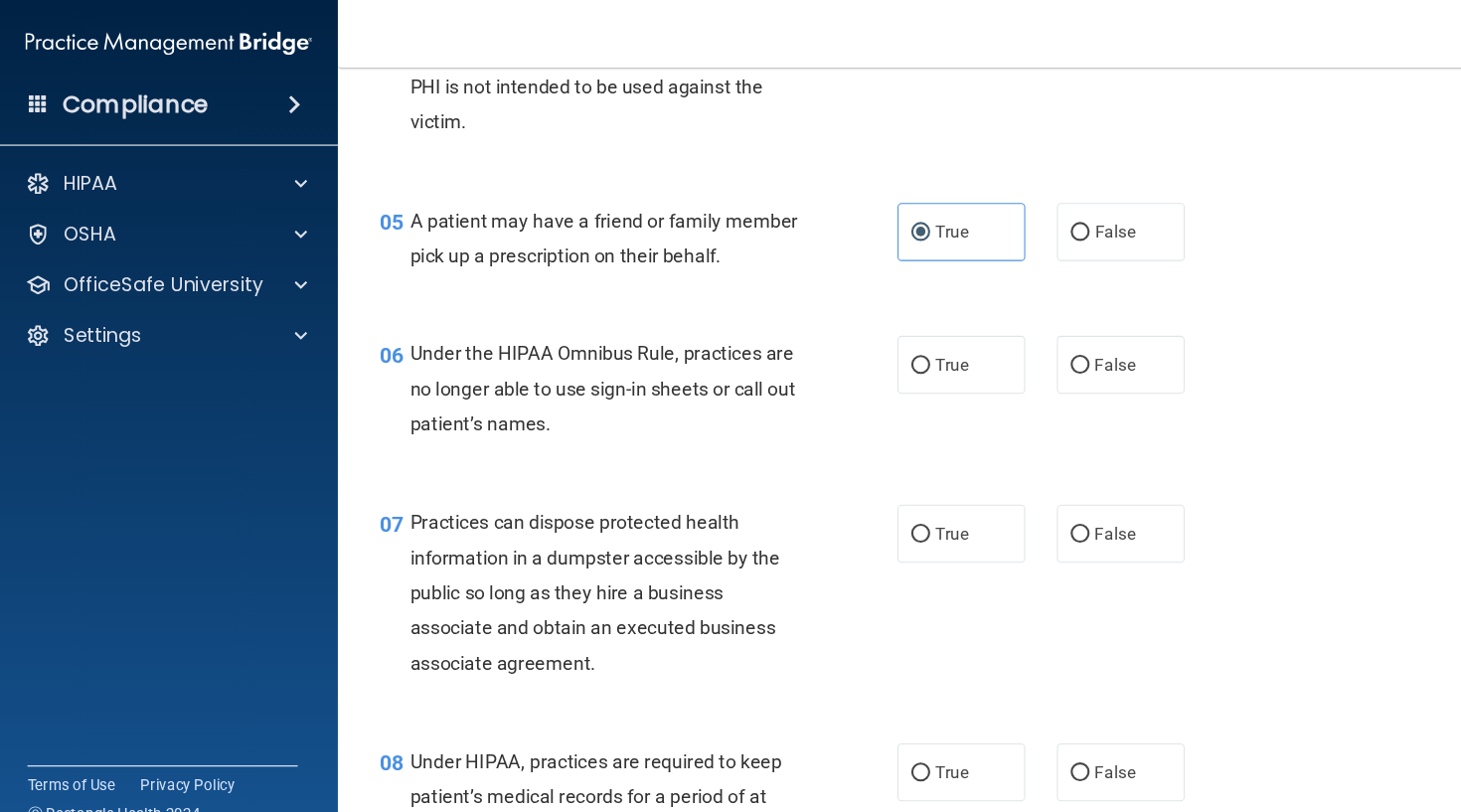 scroll, scrollTop: 836, scrollLeft: 0, axis: vertical 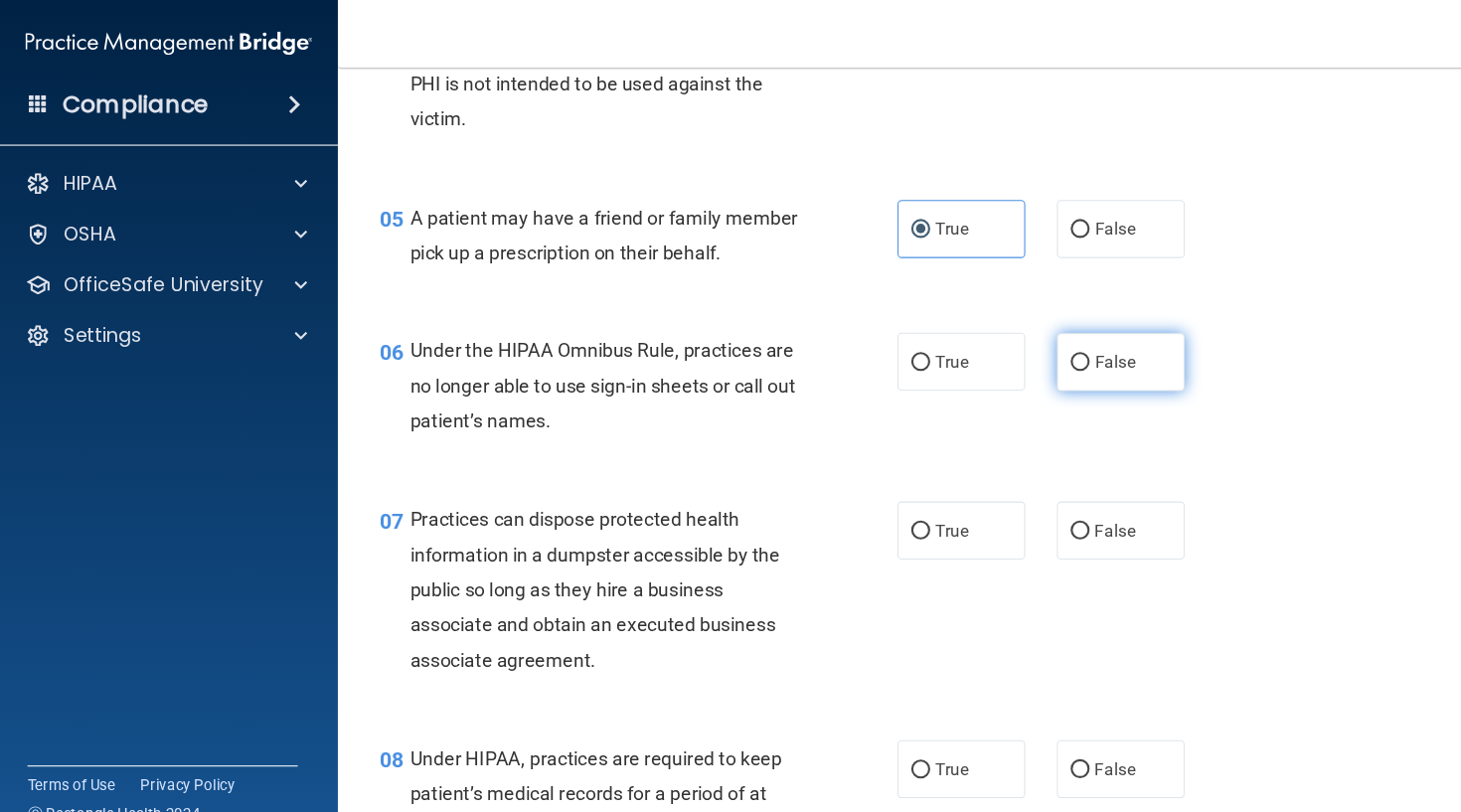 click on "False" at bounding box center [1017, 341] 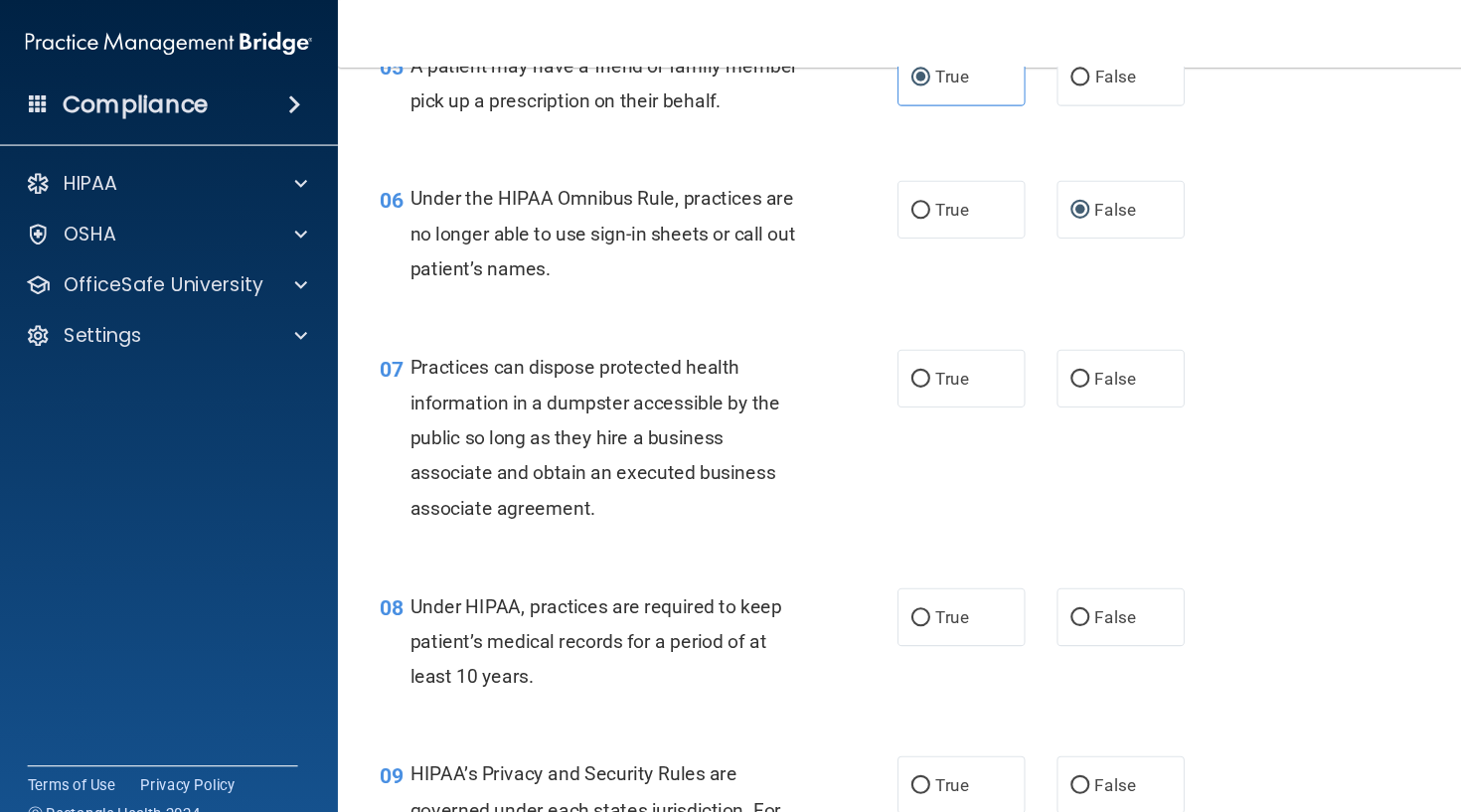 scroll, scrollTop: 984, scrollLeft: 0, axis: vertical 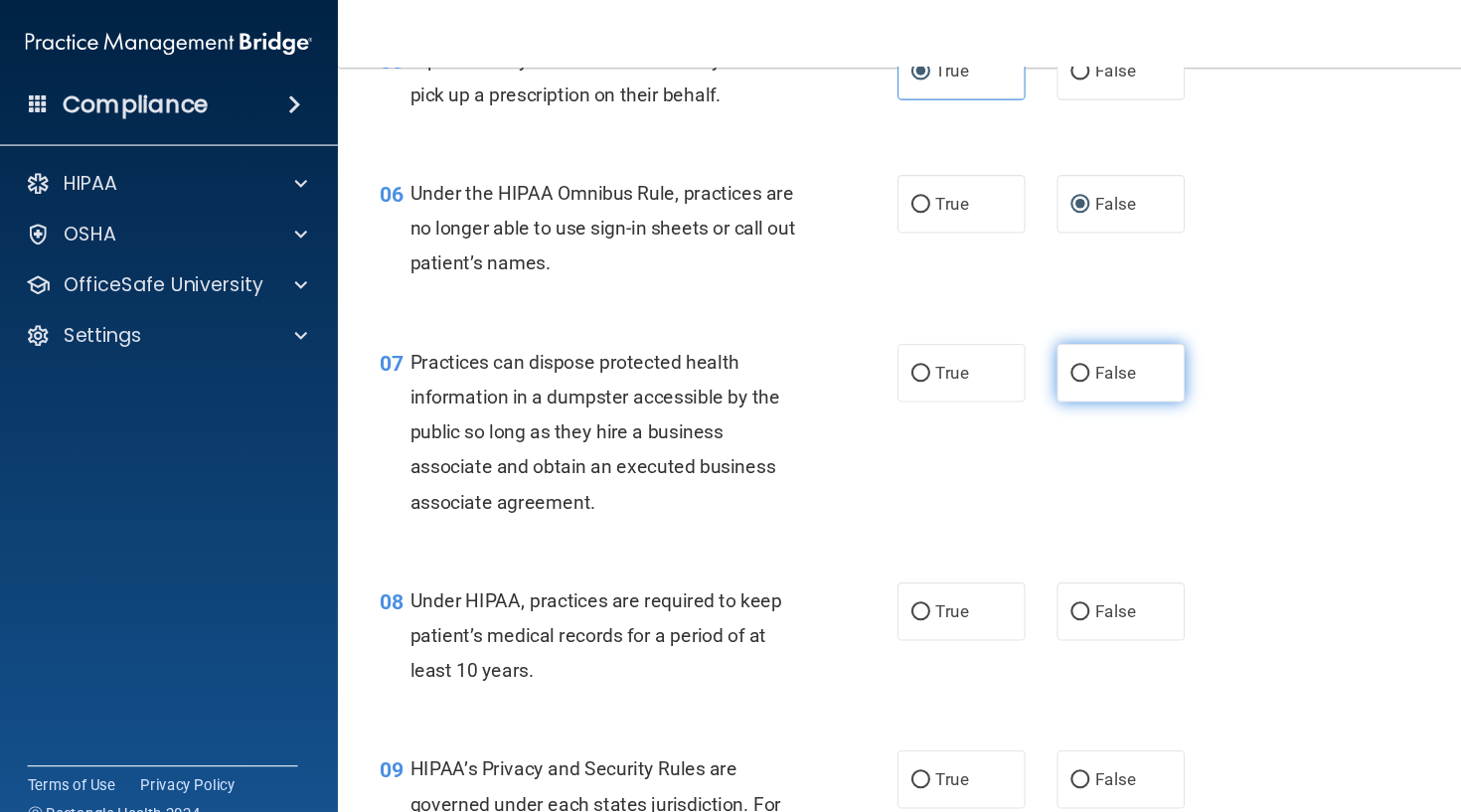 click on "False" at bounding box center [1055, 351] 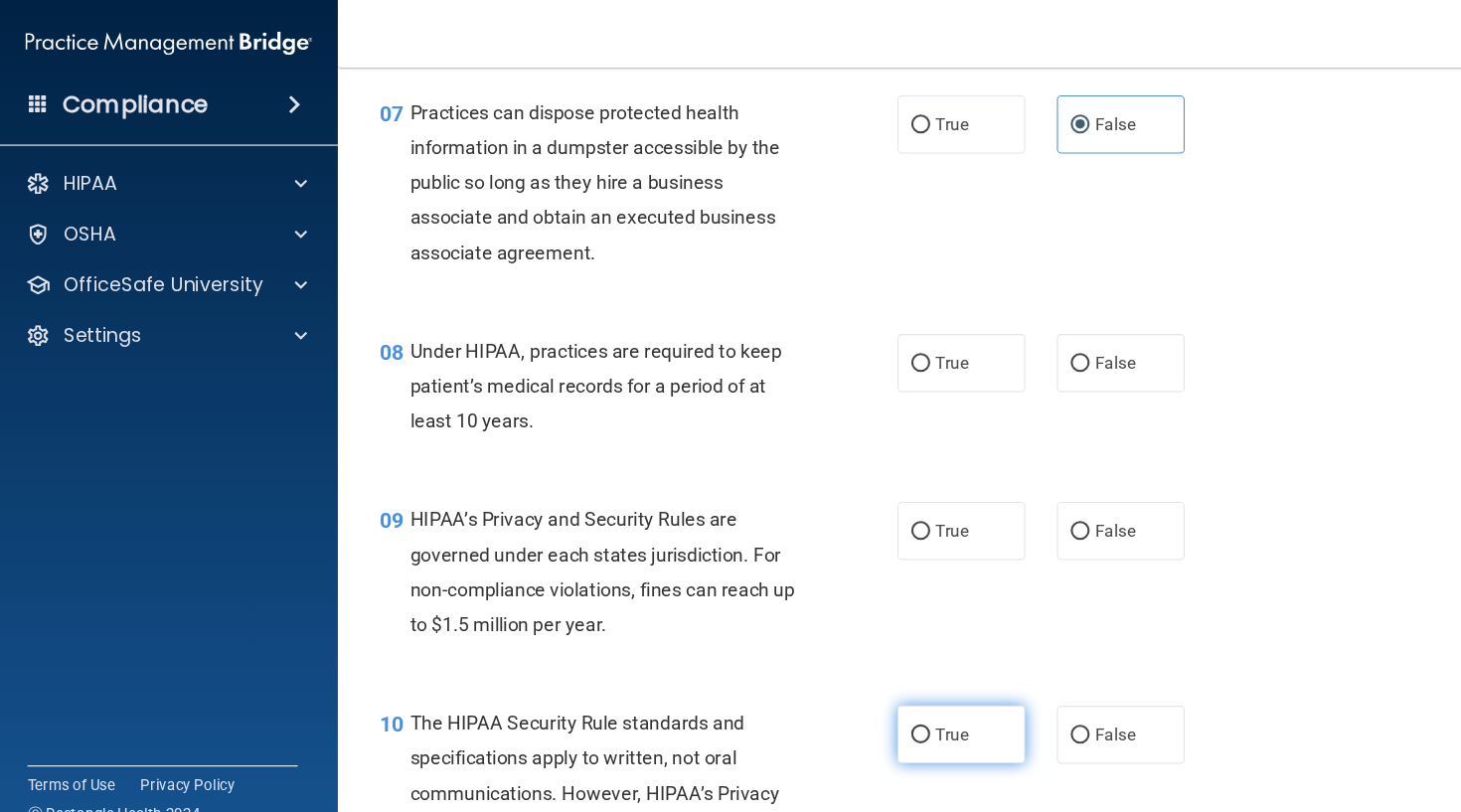 scroll, scrollTop: 1218, scrollLeft: 0, axis: vertical 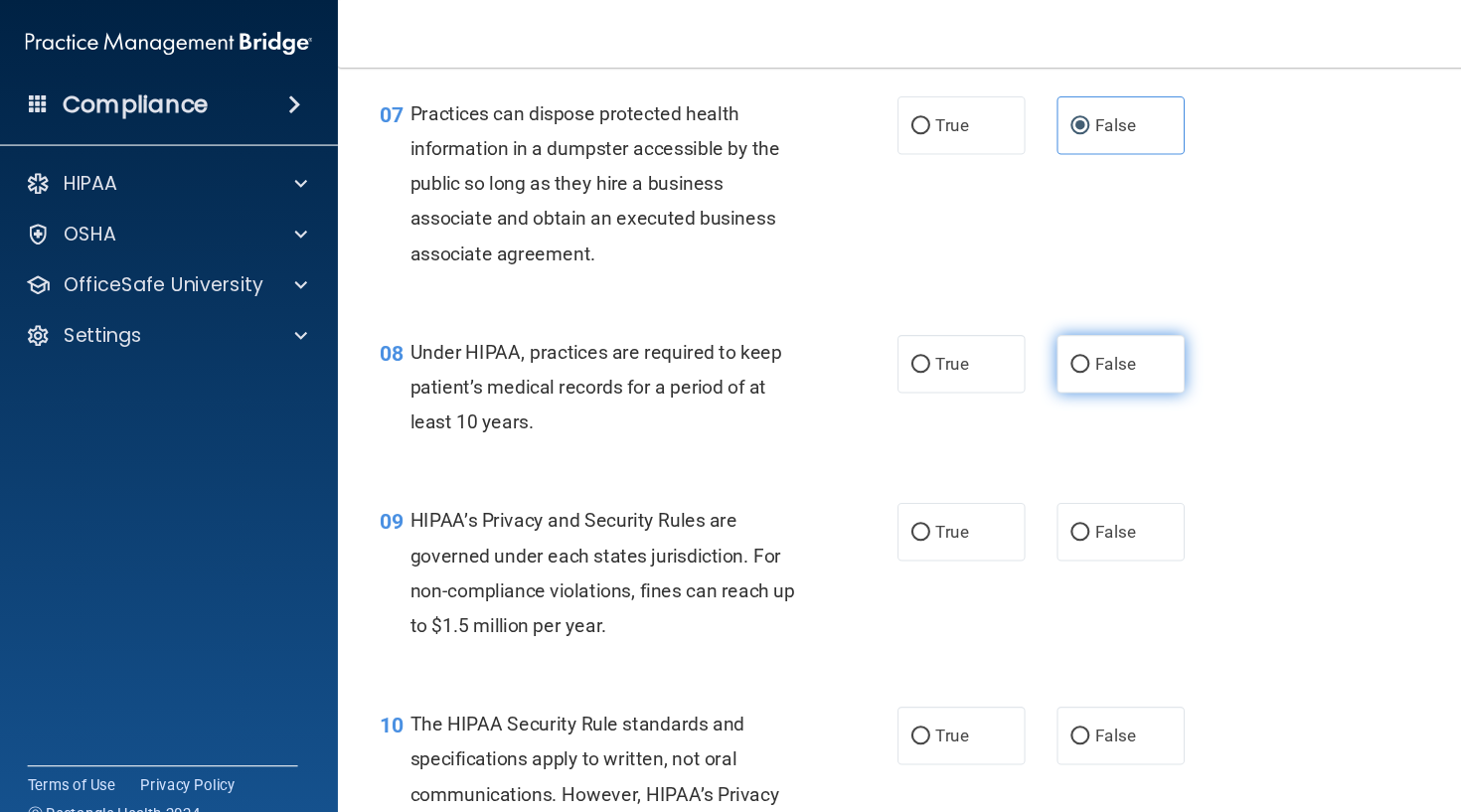 click on "False" at bounding box center [1017, 343] 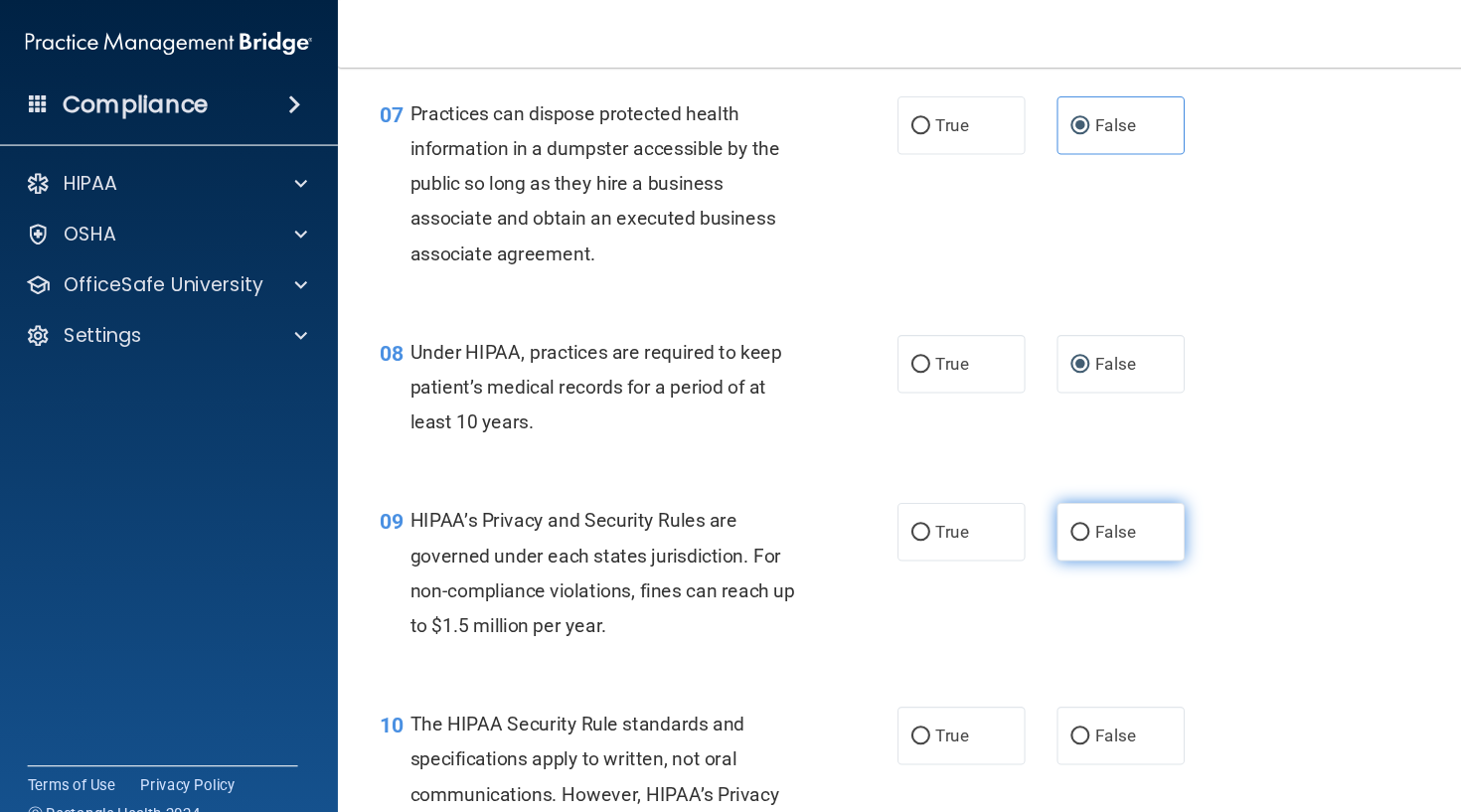 click on "False" at bounding box center [1017, 501] 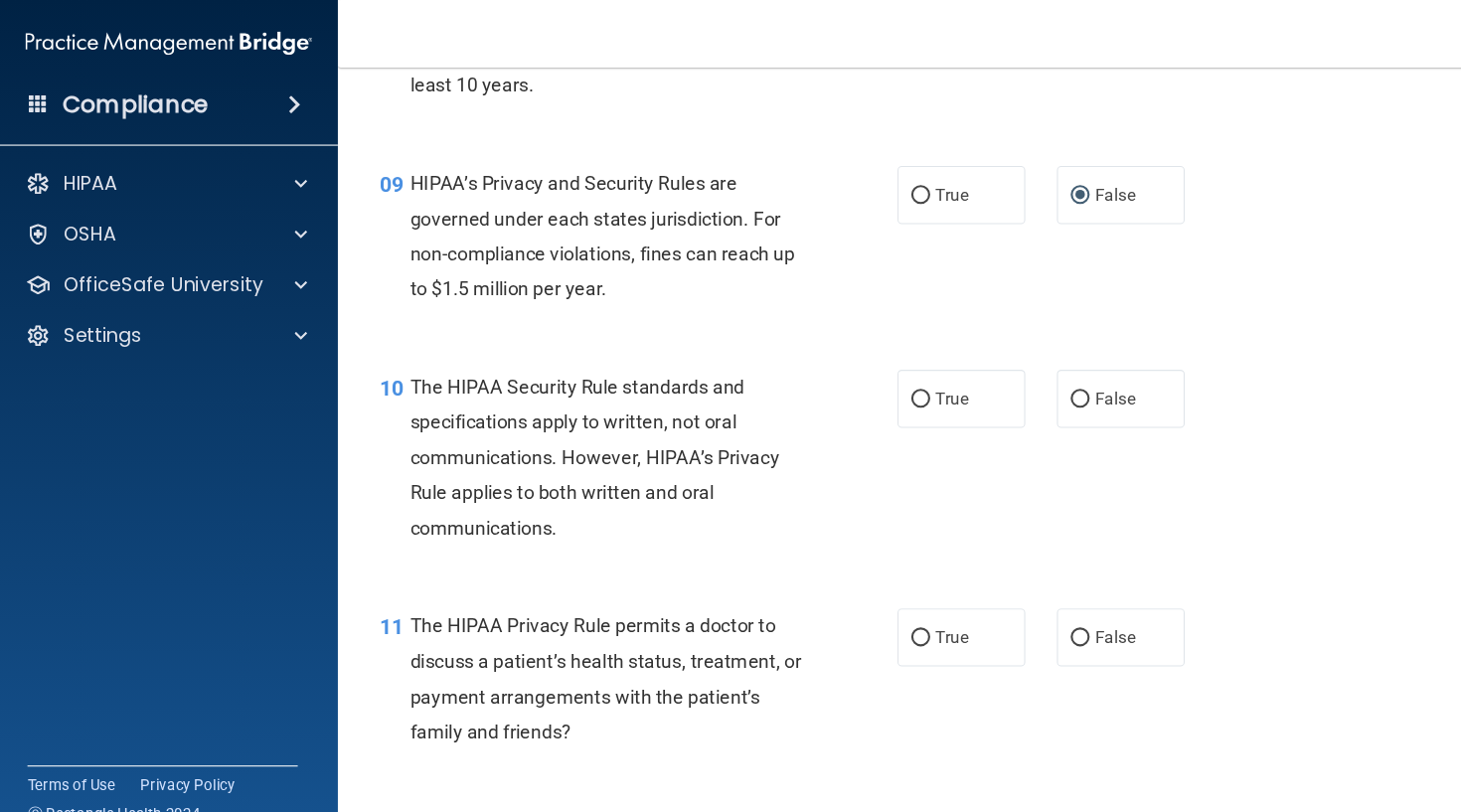 scroll, scrollTop: 1537, scrollLeft: 0, axis: vertical 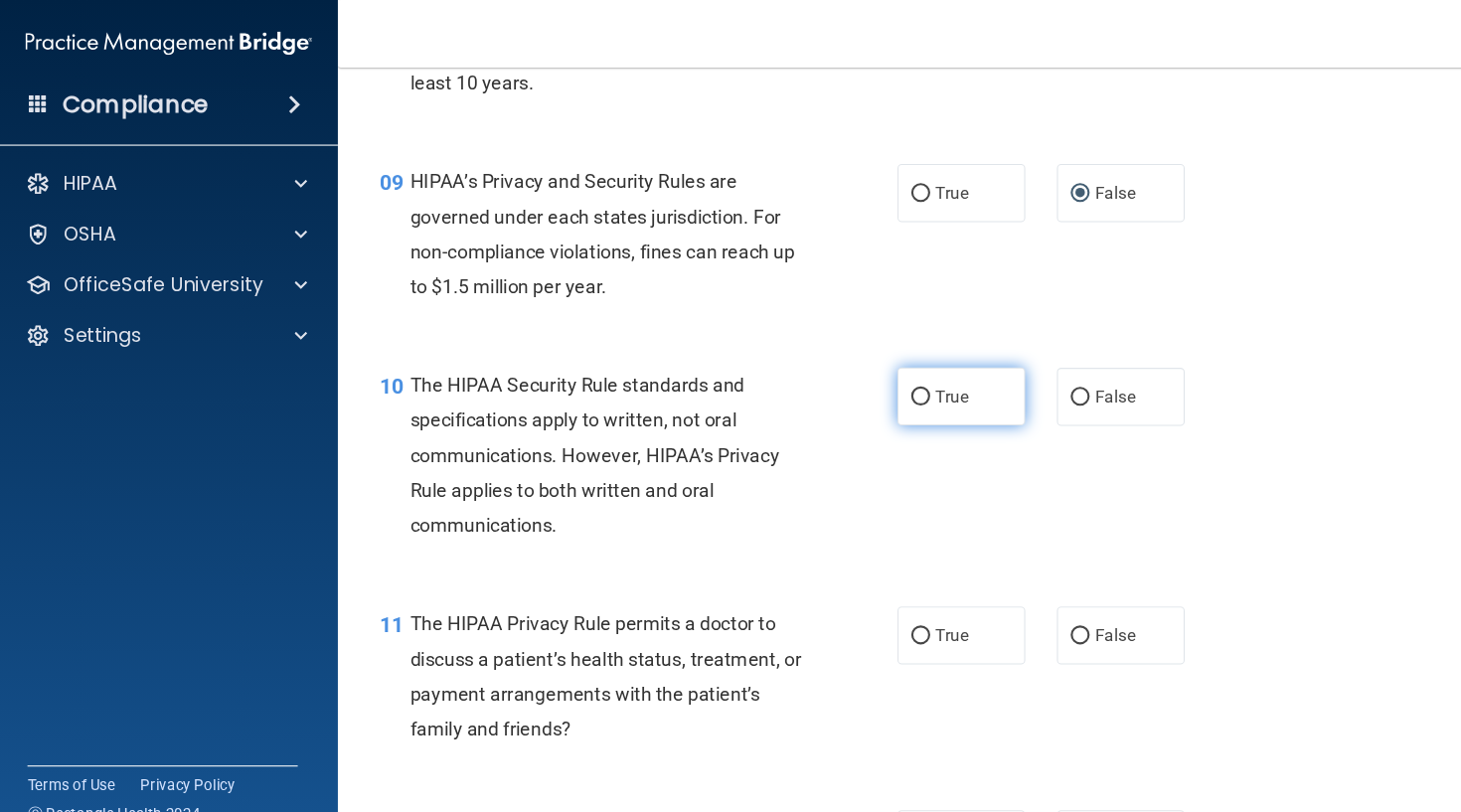click on "True" at bounding box center (867, 374) 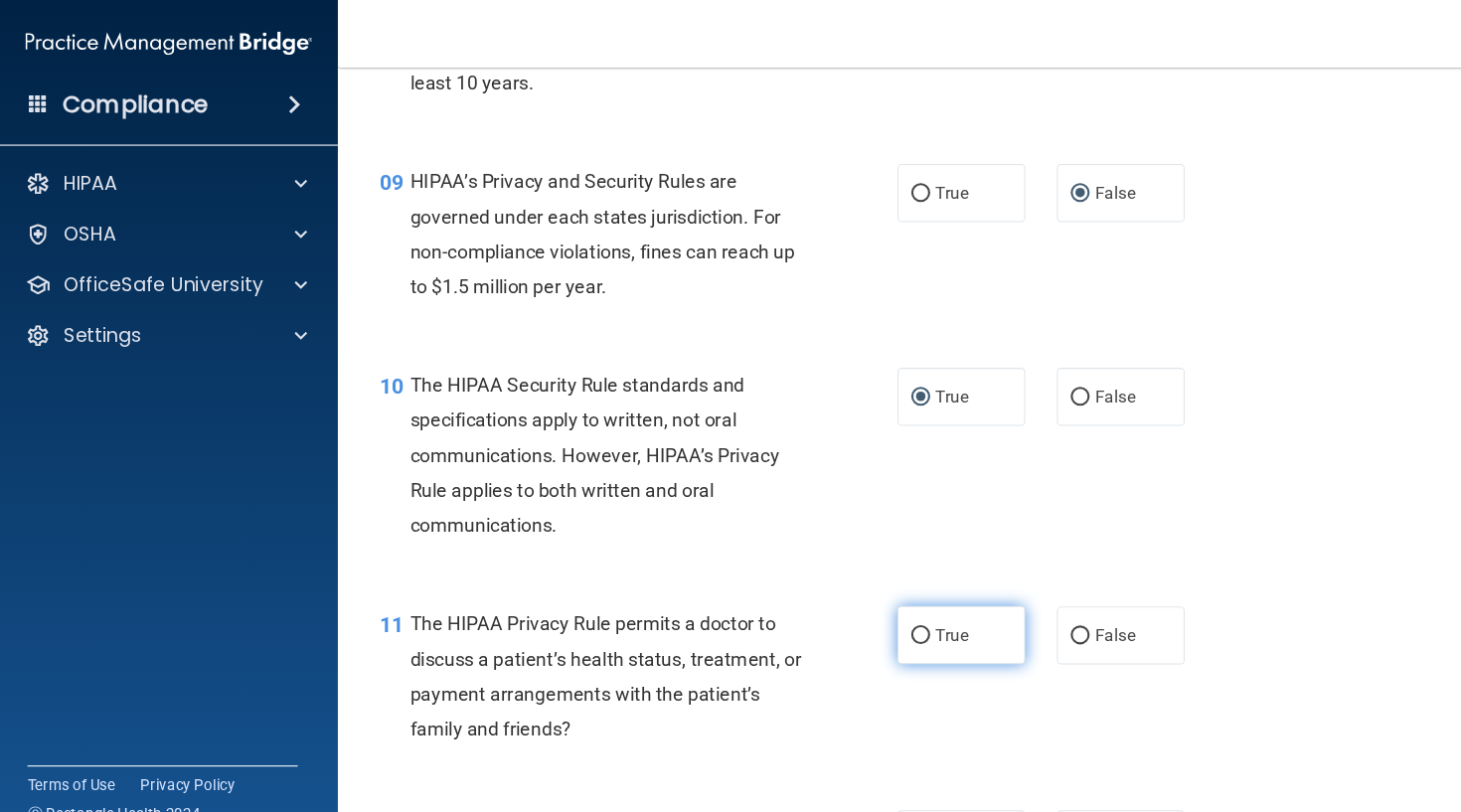 click on "True" at bounding box center (867, 598) 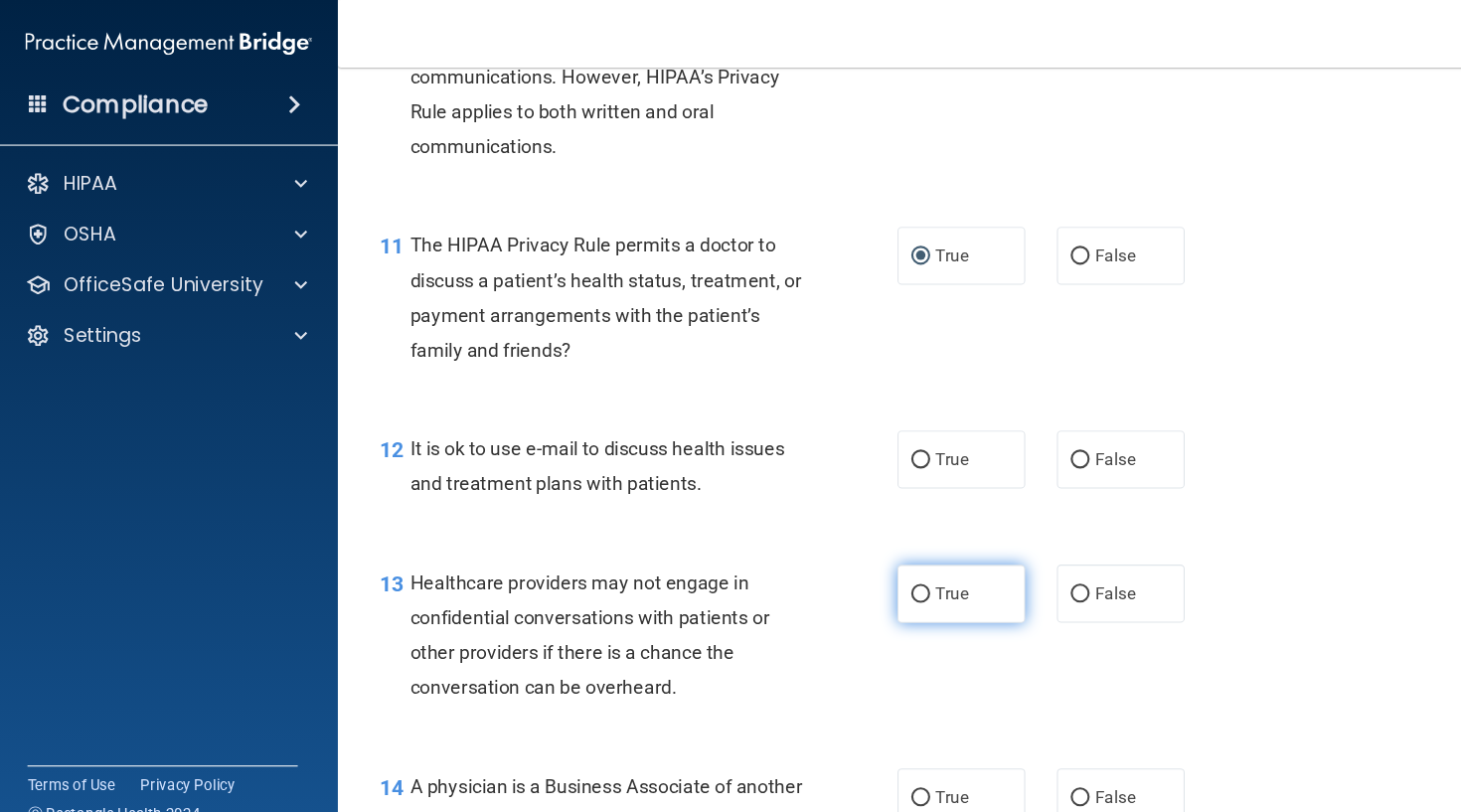 scroll, scrollTop: 1898, scrollLeft: 0, axis: vertical 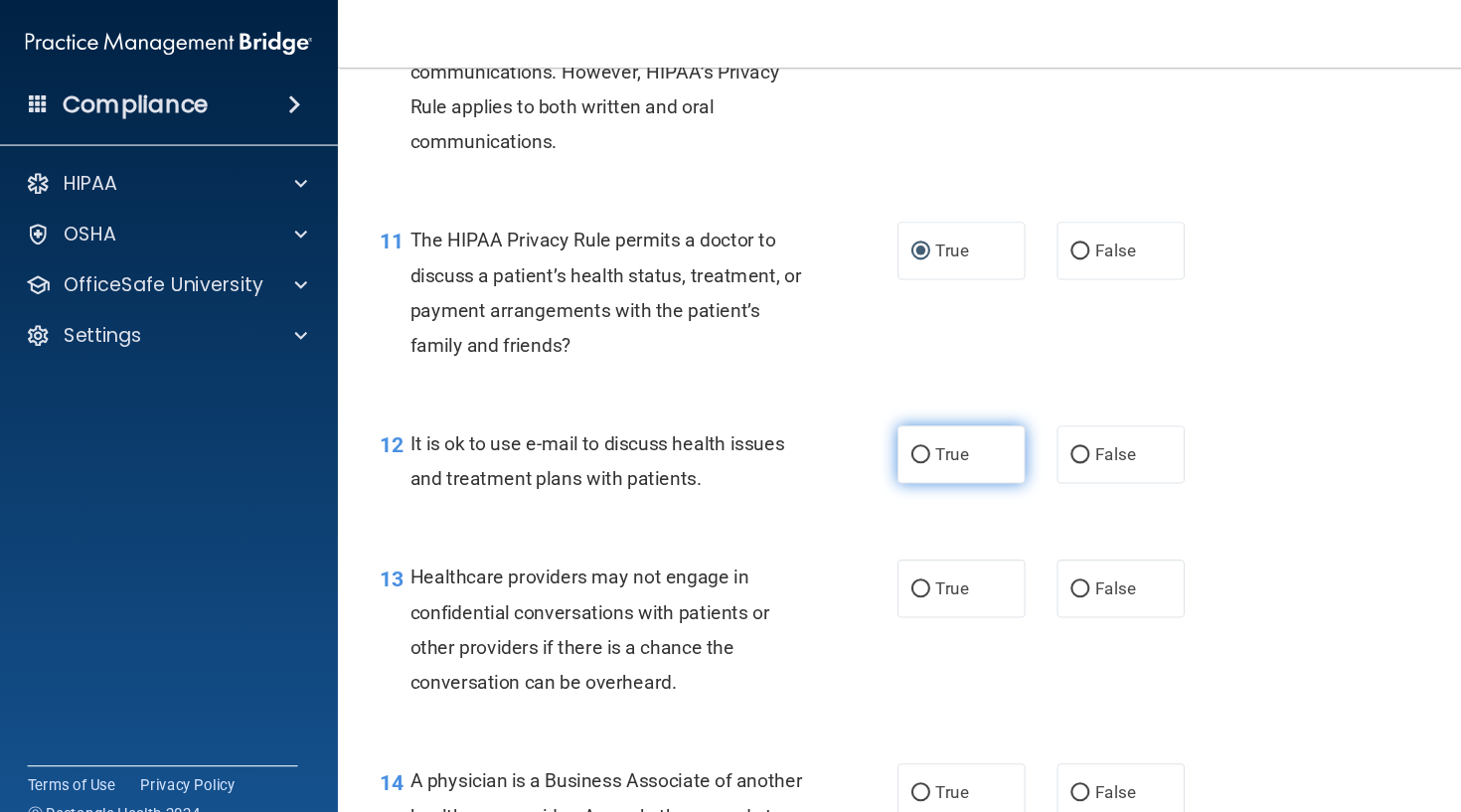 click on "True" at bounding box center (867, 428) 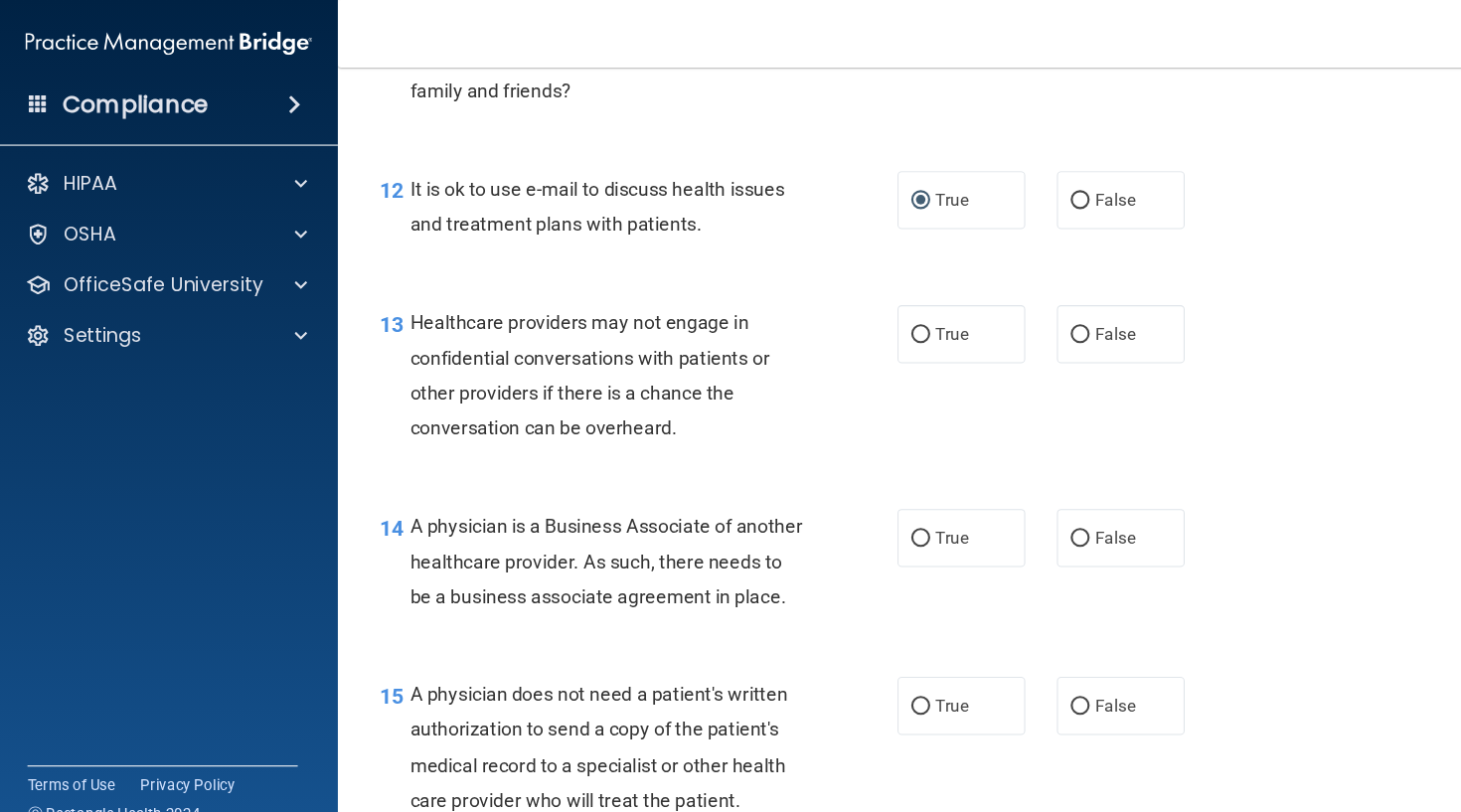 scroll, scrollTop: 2131, scrollLeft: 0, axis: vertical 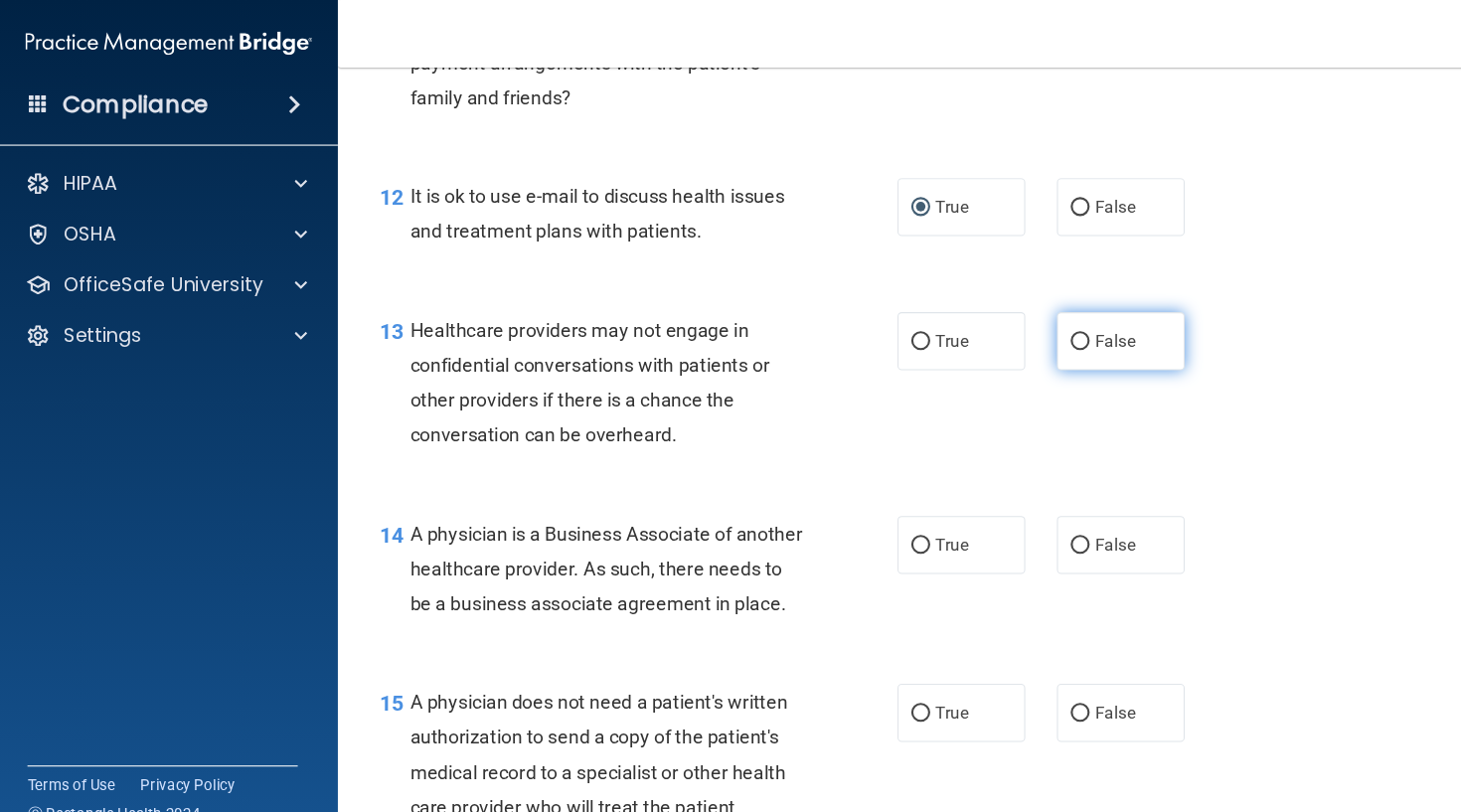 click on "False" at bounding box center (1017, 322) 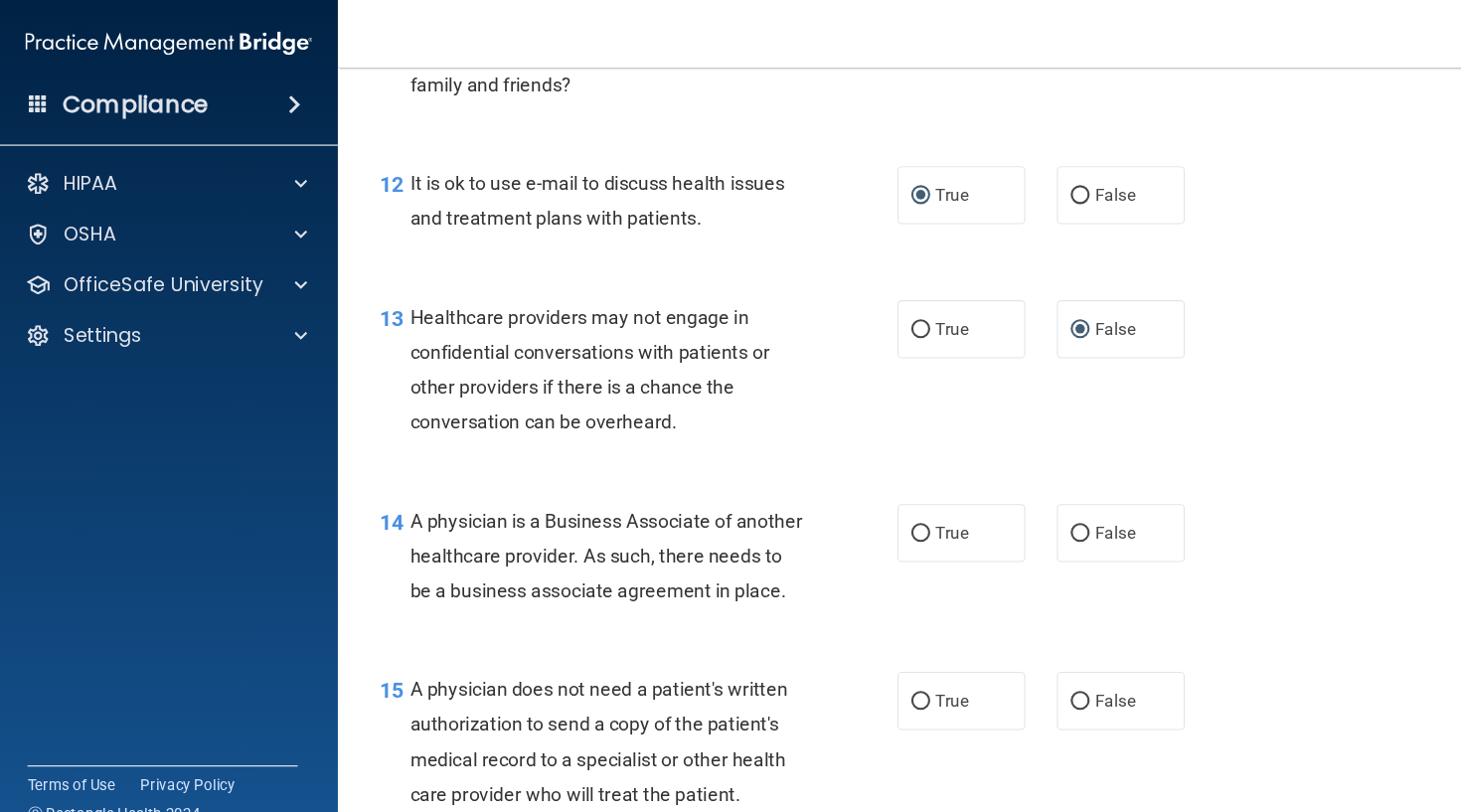scroll, scrollTop: 2147, scrollLeft: 0, axis: vertical 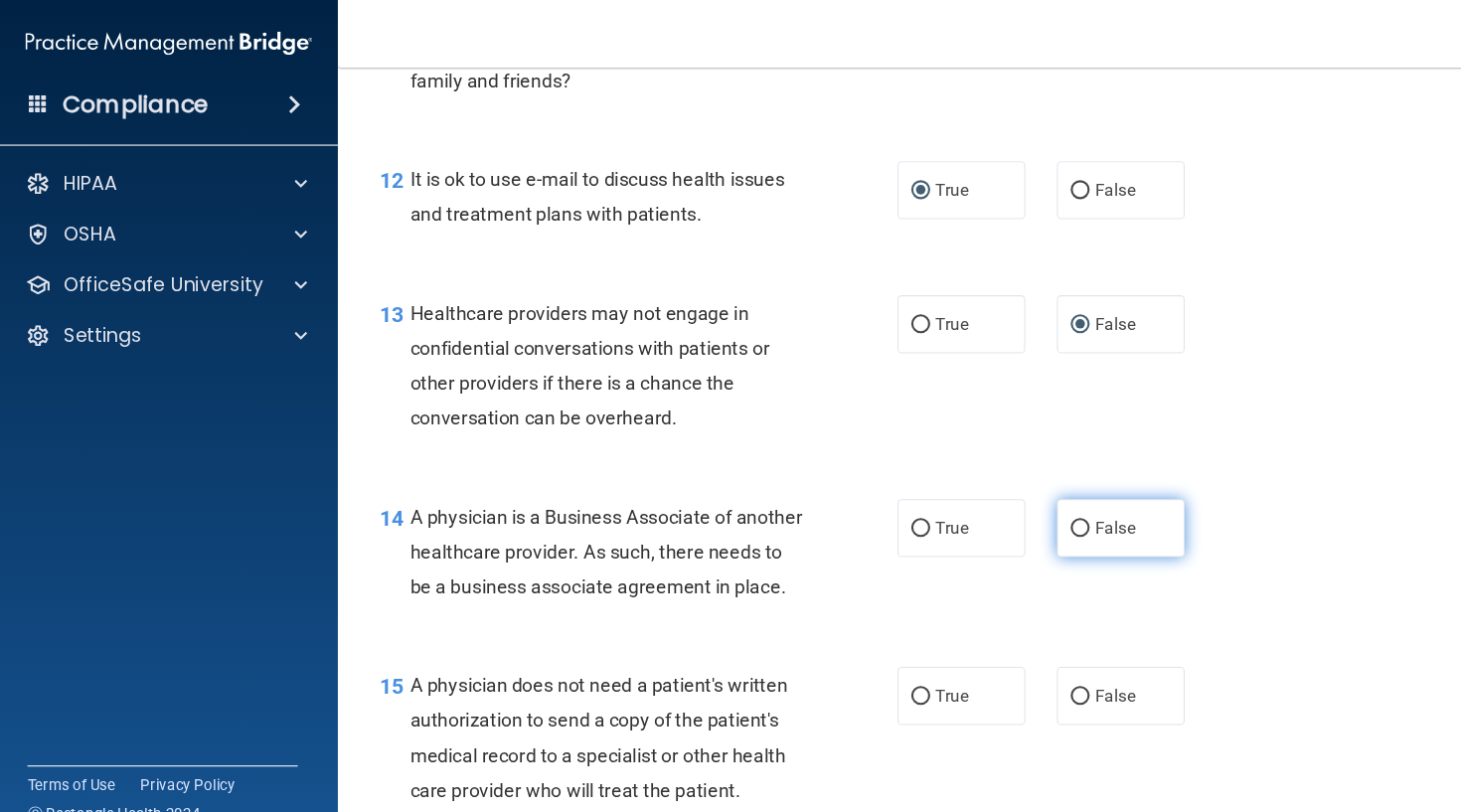 click on "False" at bounding box center [1017, 498] 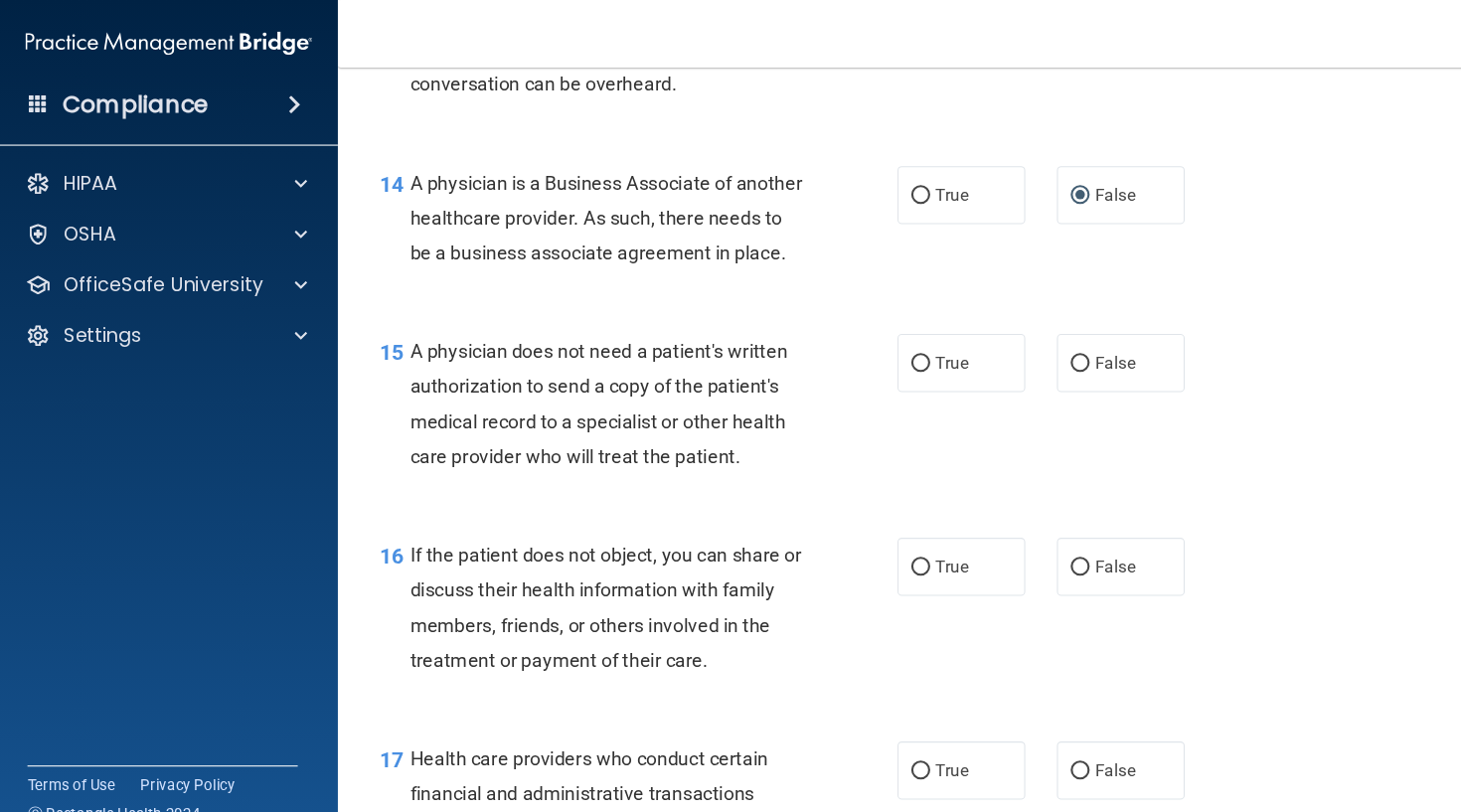 scroll, scrollTop: 2459, scrollLeft: 0, axis: vertical 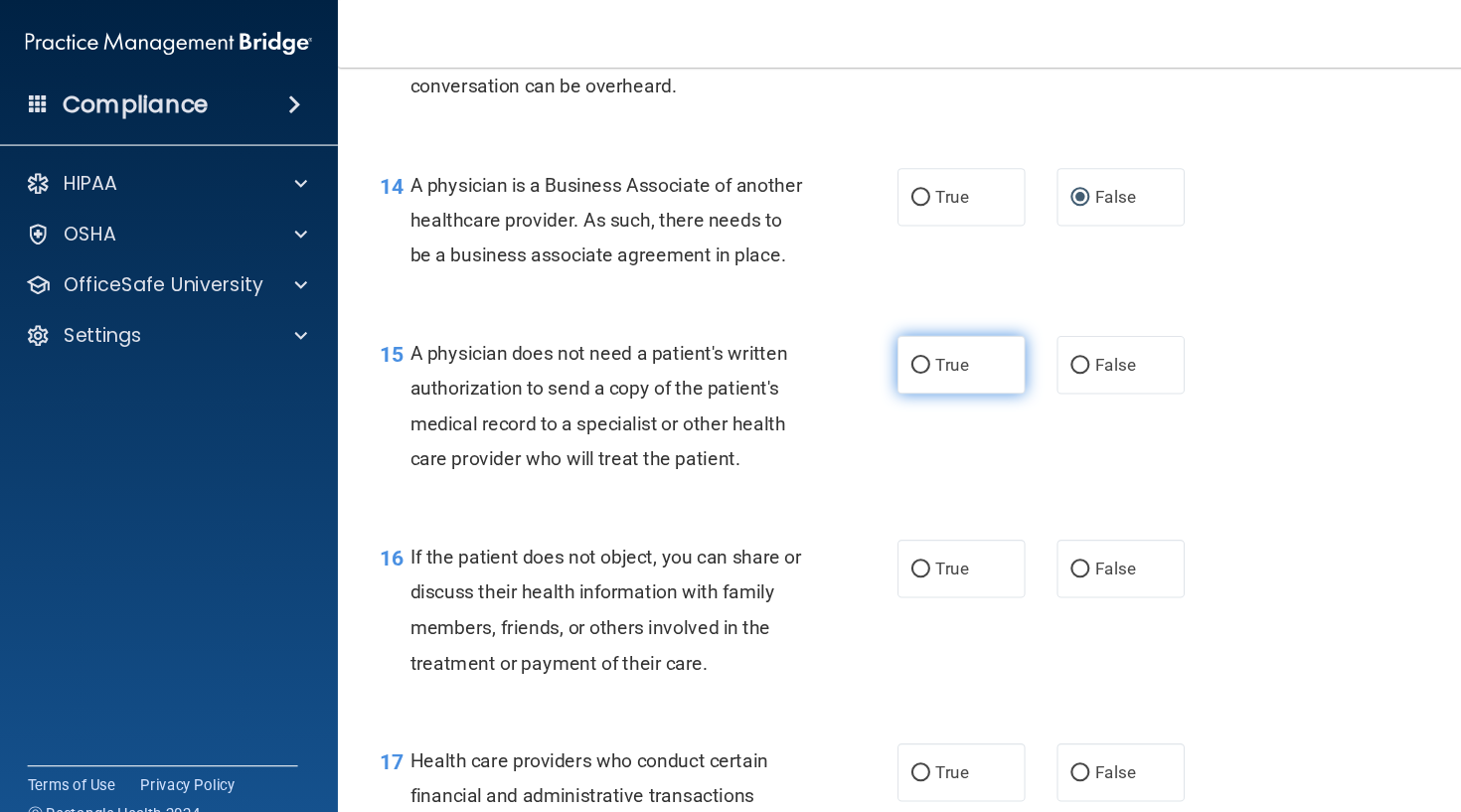 click on "True" at bounding box center [867, 344] 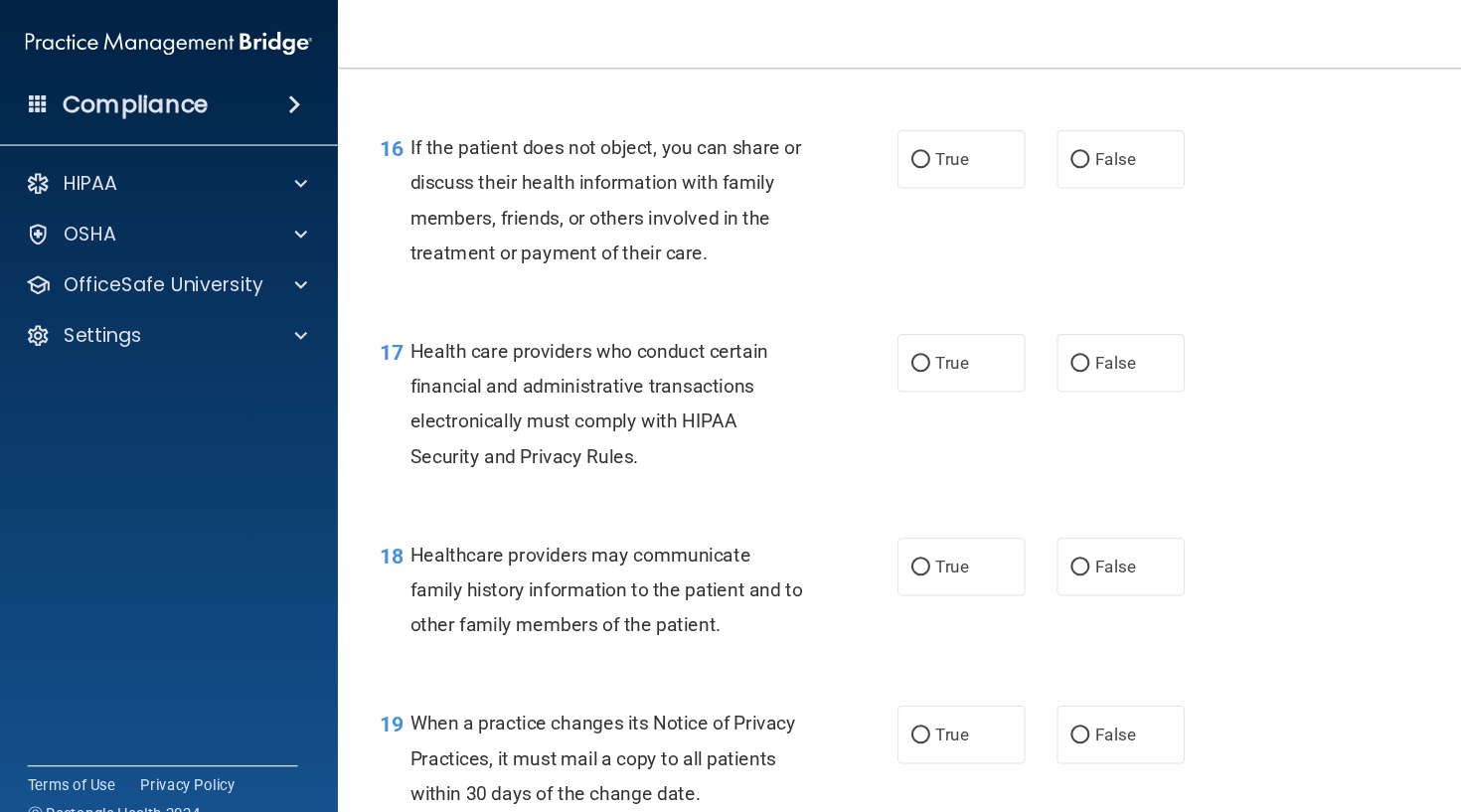 scroll, scrollTop: 2843, scrollLeft: 0, axis: vertical 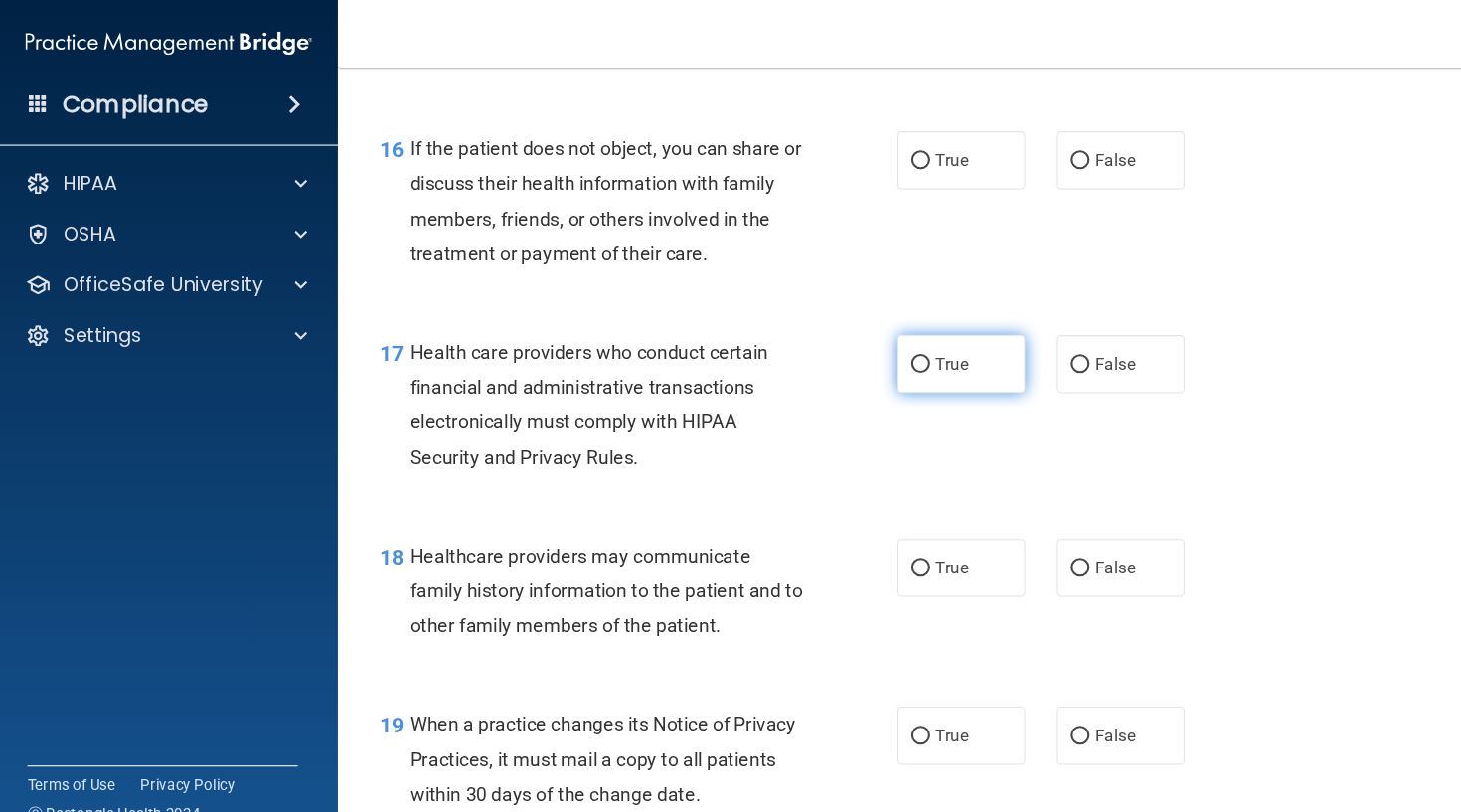 click on "True" at bounding box center [867, 343] 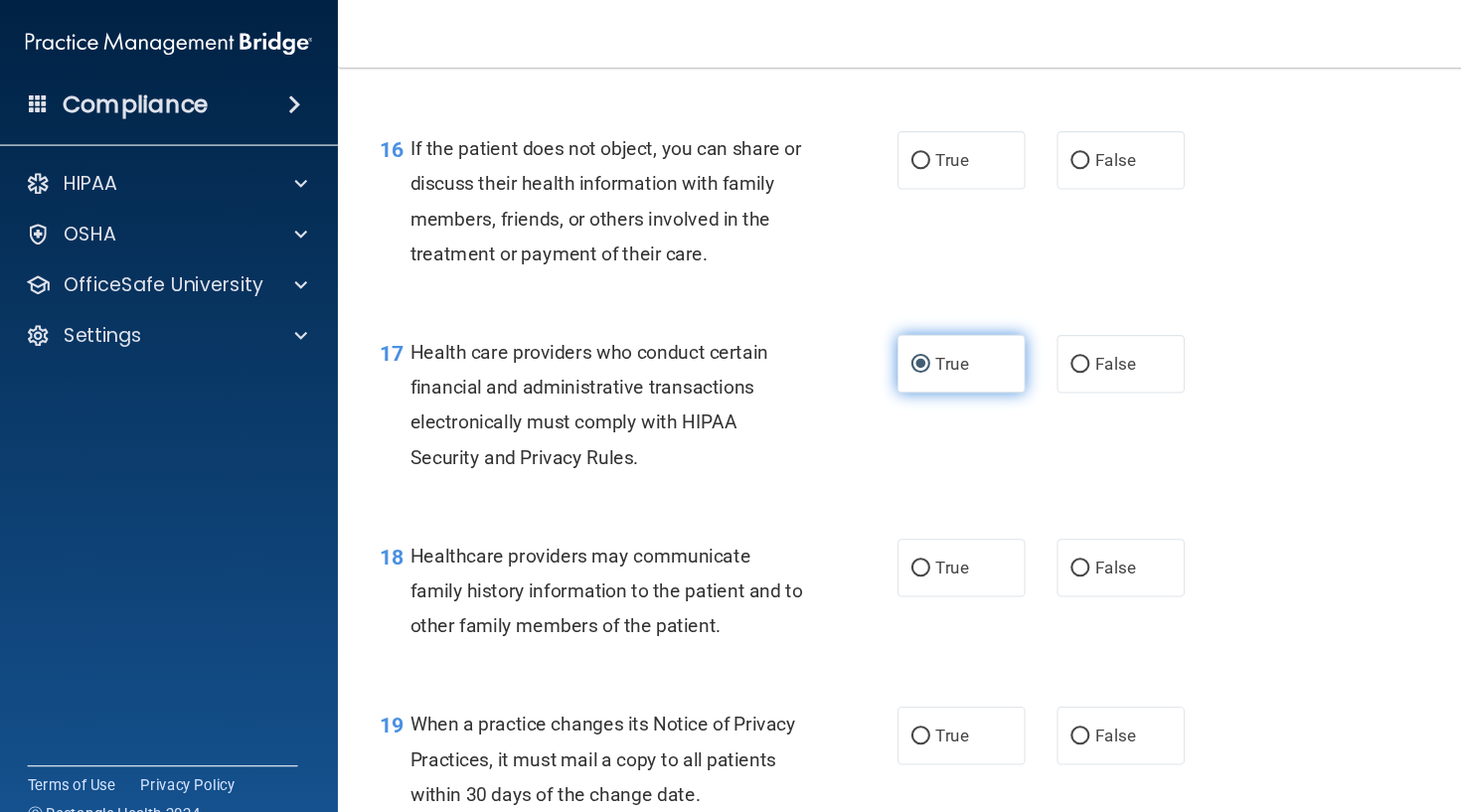 click on "True" at bounding box center [867, 343] 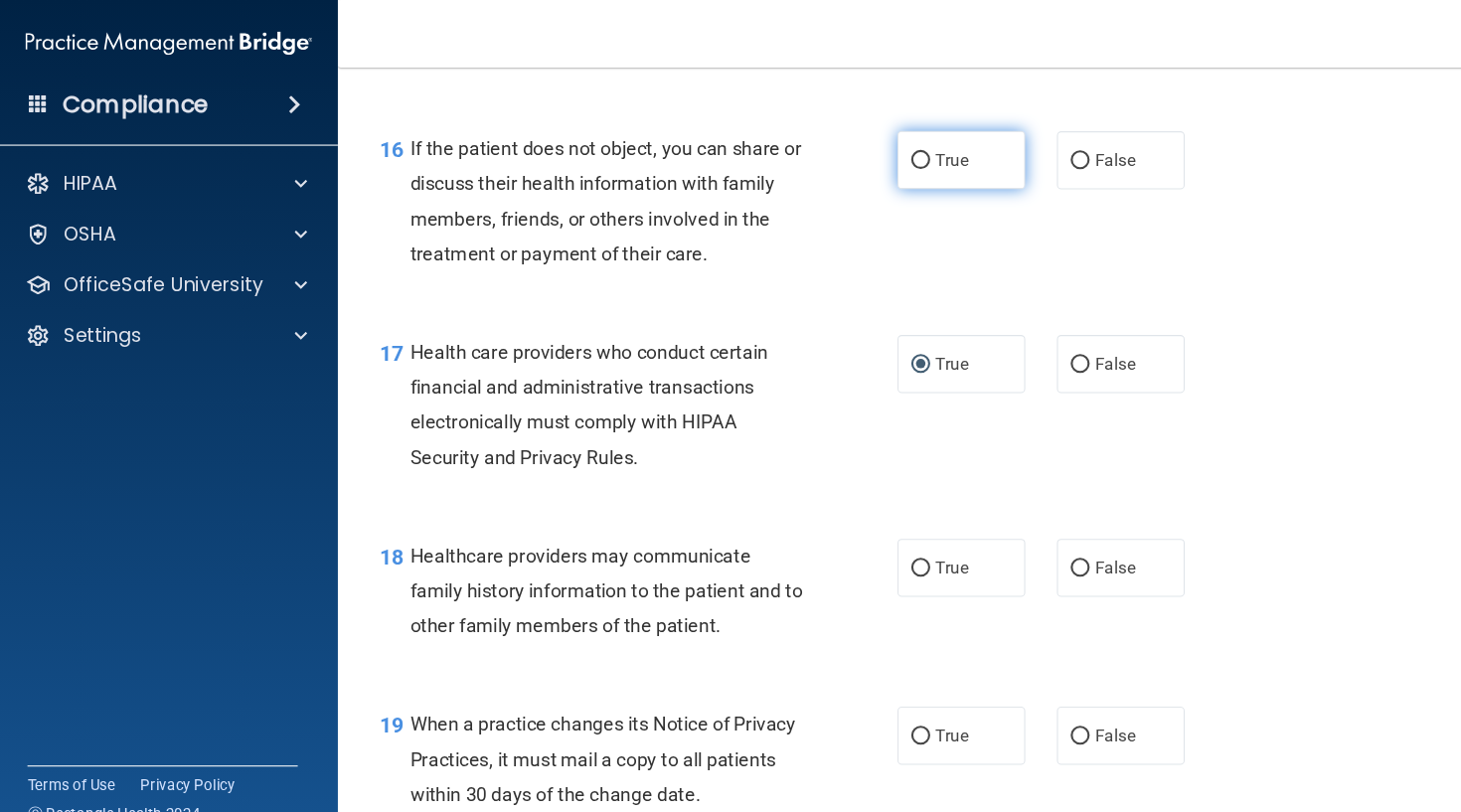 click on "True" at bounding box center (867, 151) 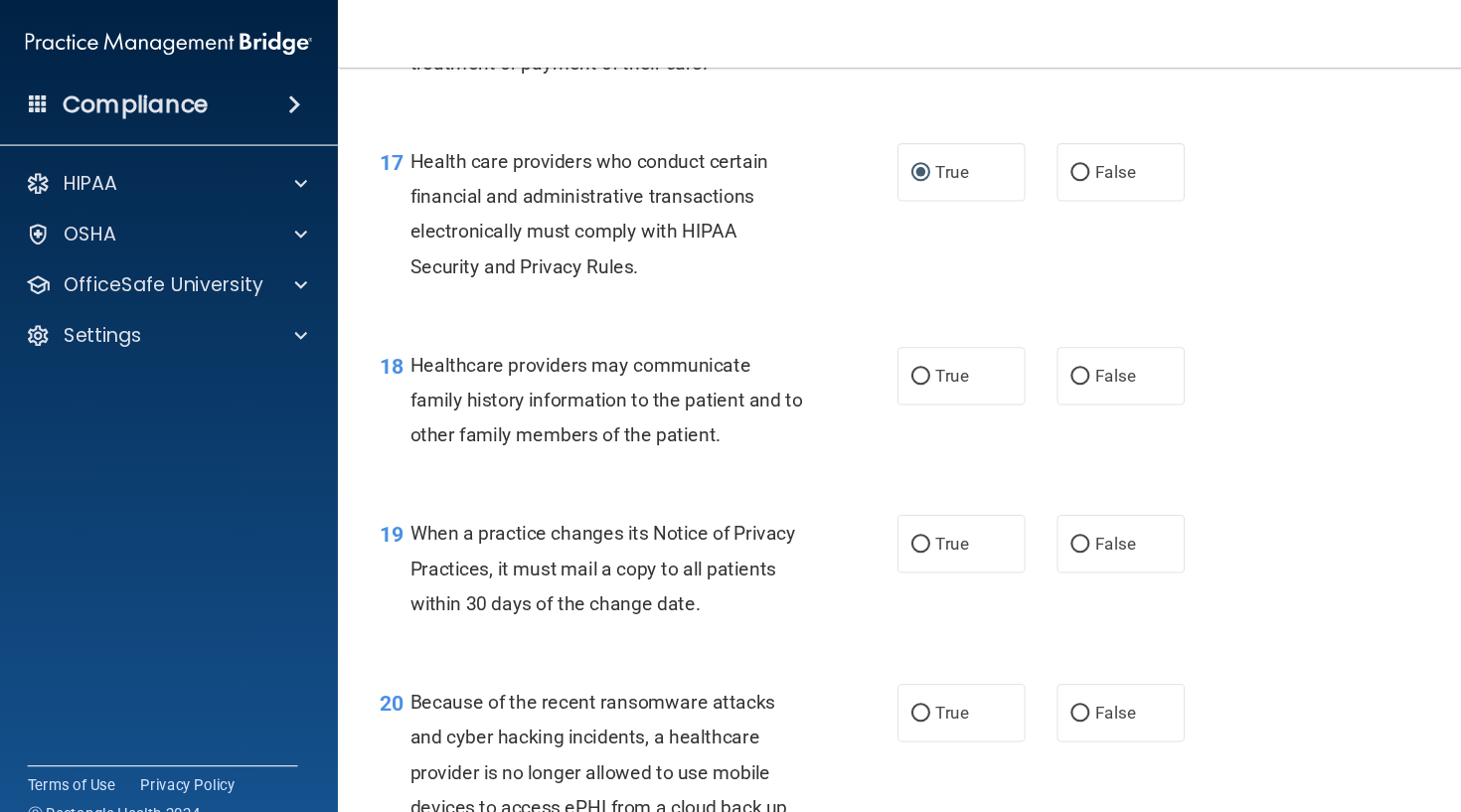 scroll, scrollTop: 3020, scrollLeft: 0, axis: vertical 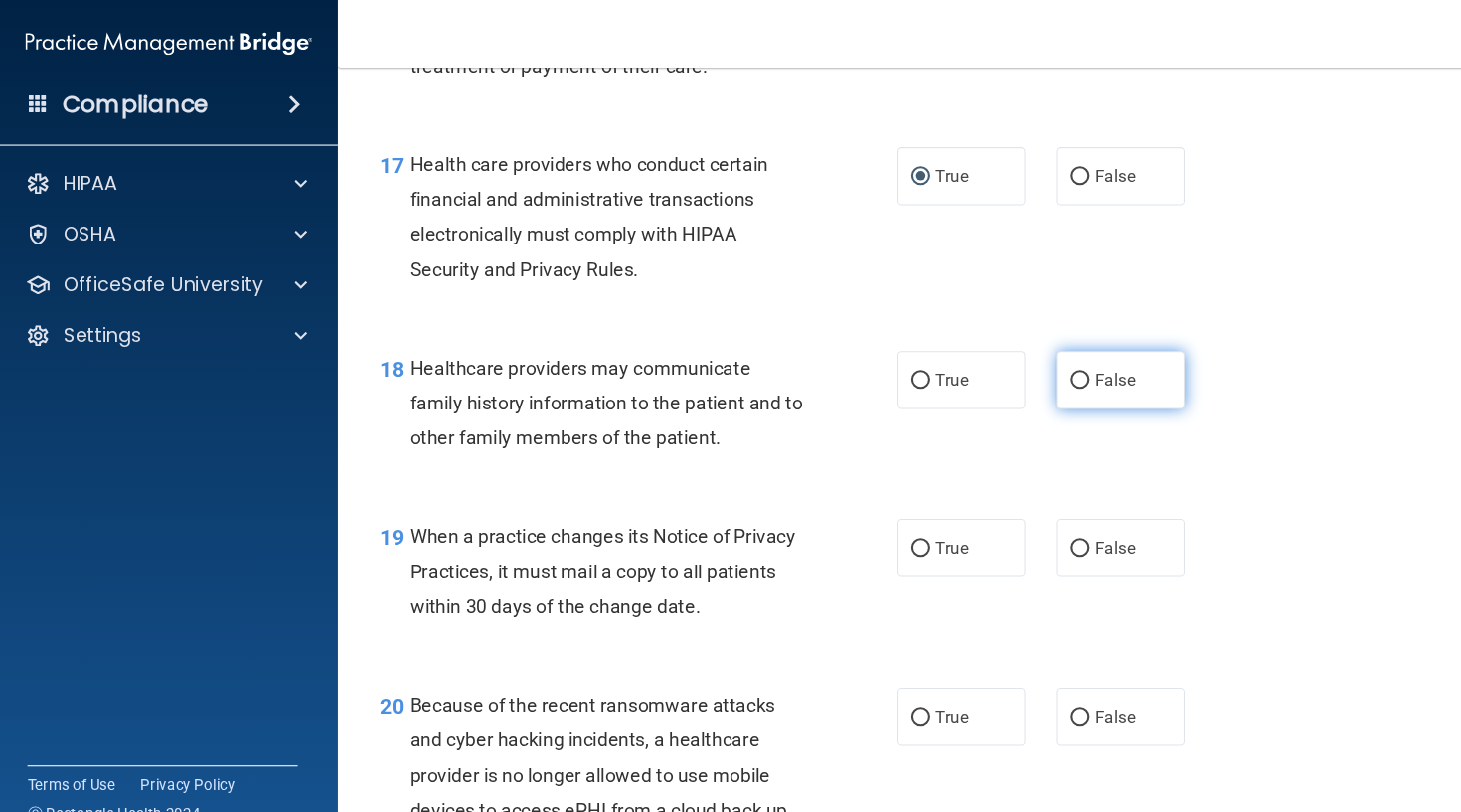 click on "False" at bounding box center [1017, 358] 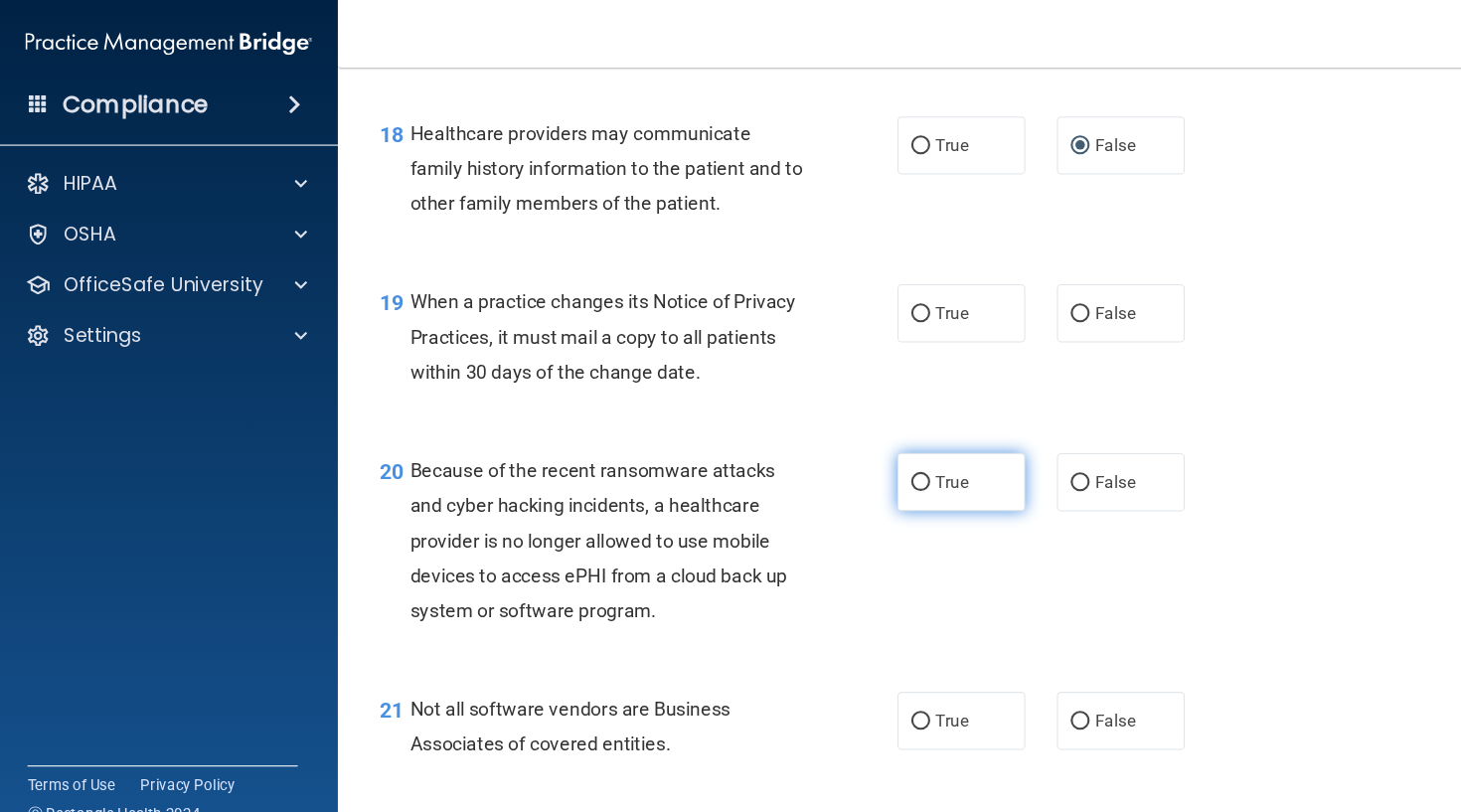 scroll, scrollTop: 3239, scrollLeft: 0, axis: vertical 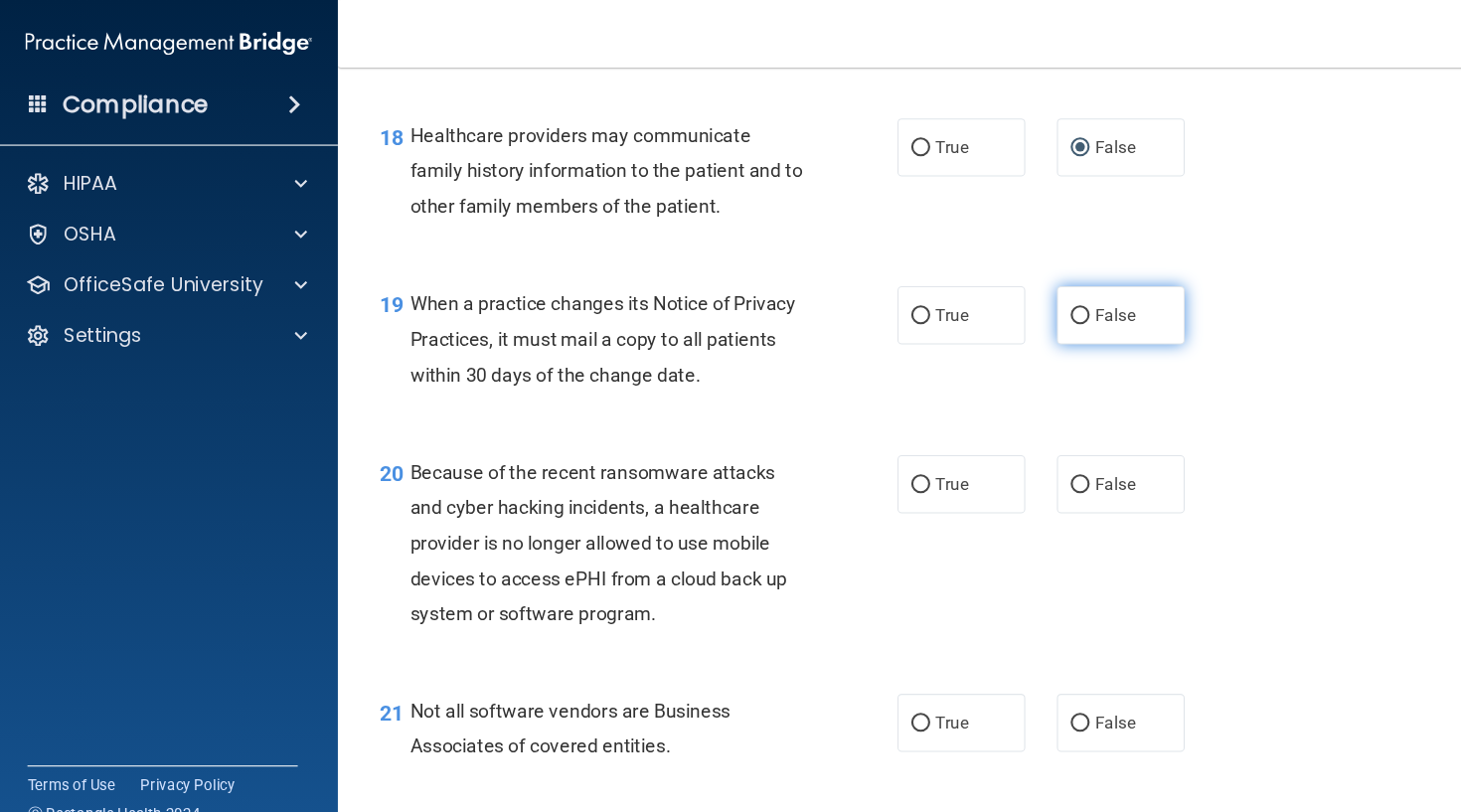 click on "False" at bounding box center (1017, 297) 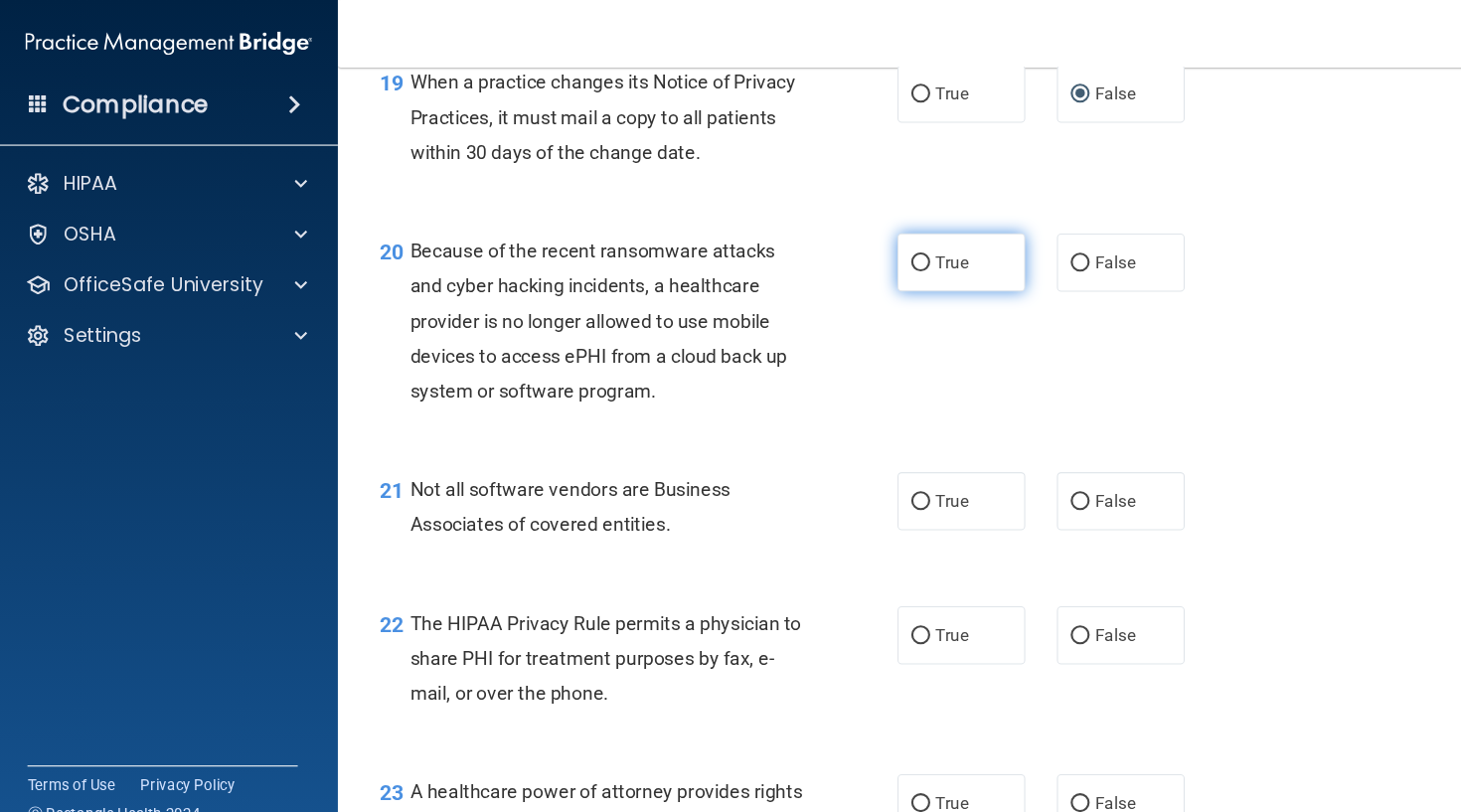 scroll, scrollTop: 3456, scrollLeft: 0, axis: vertical 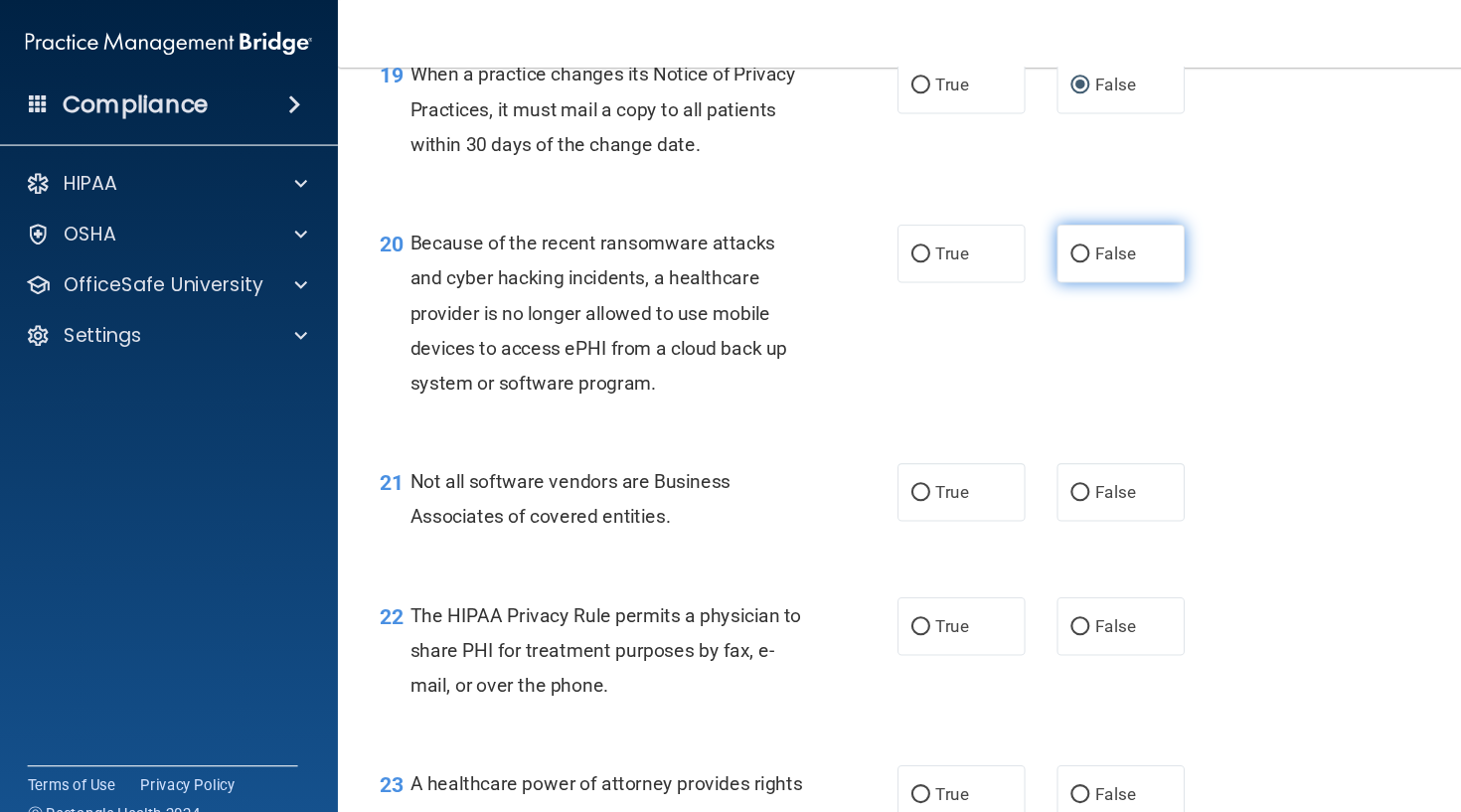 click on "False" at bounding box center (1017, 240) 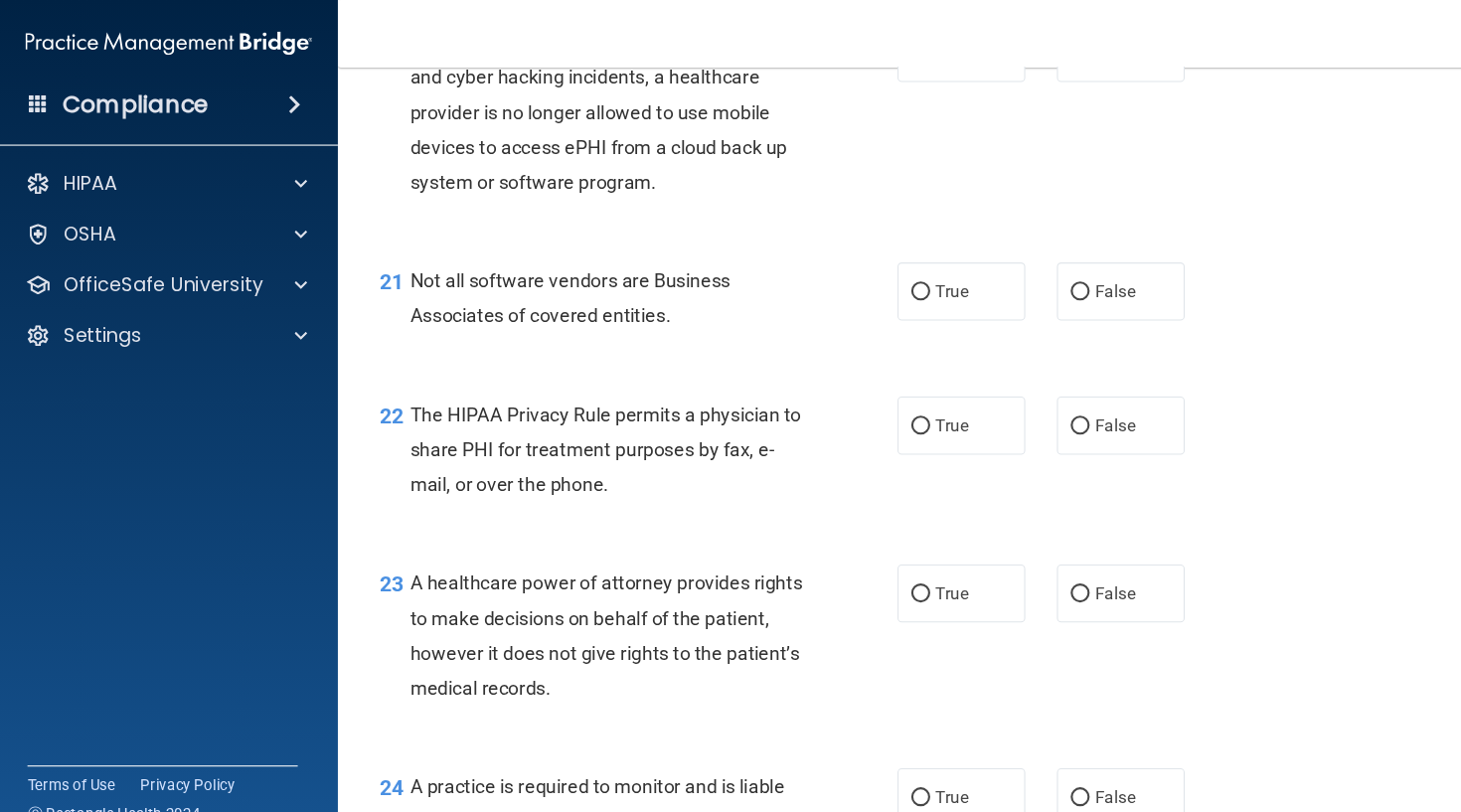 scroll, scrollTop: 3651, scrollLeft: 0, axis: vertical 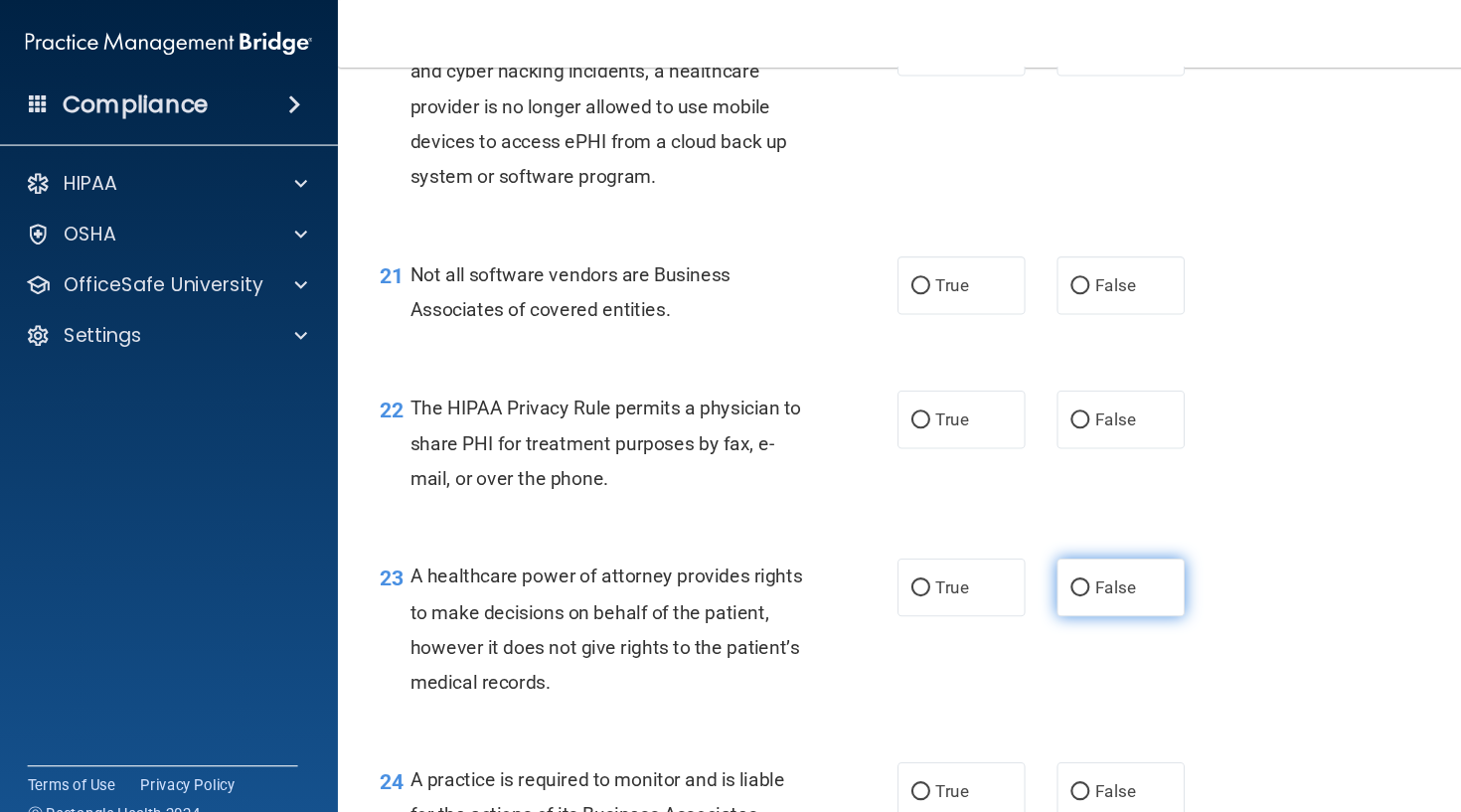 click on "False" at bounding box center [1017, 554] 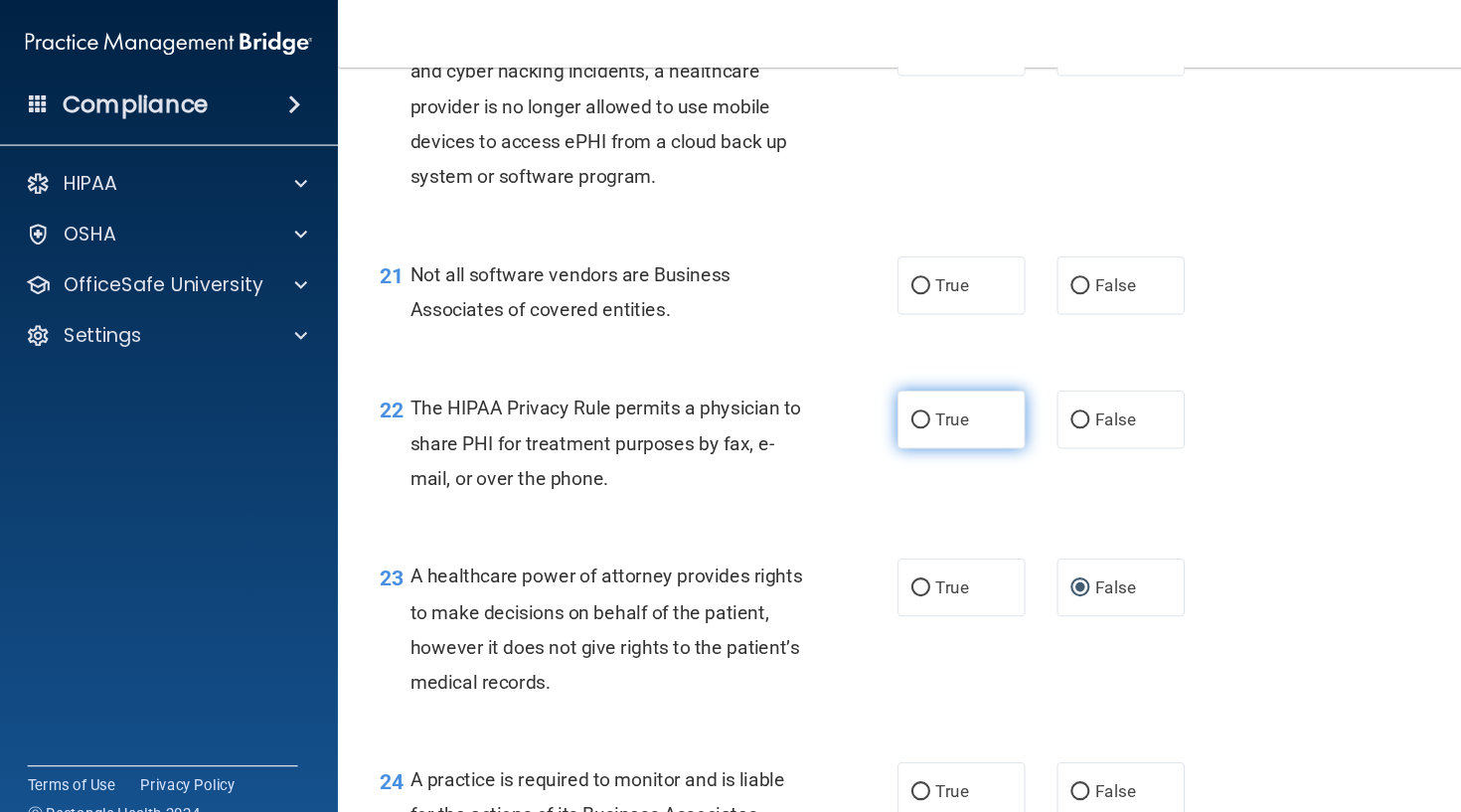 click on "True" at bounding box center [867, 396] 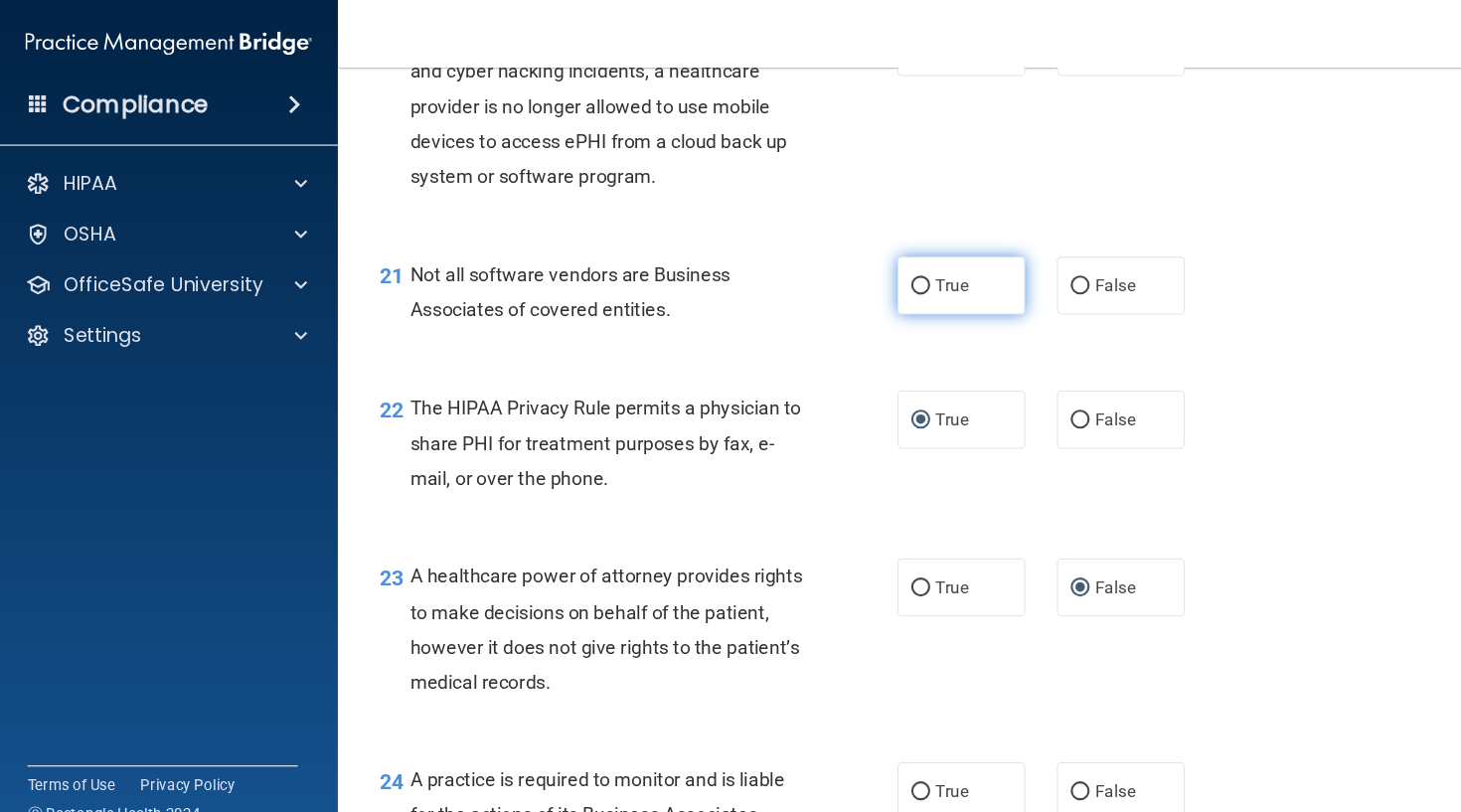 click on "True" at bounding box center [867, 269] 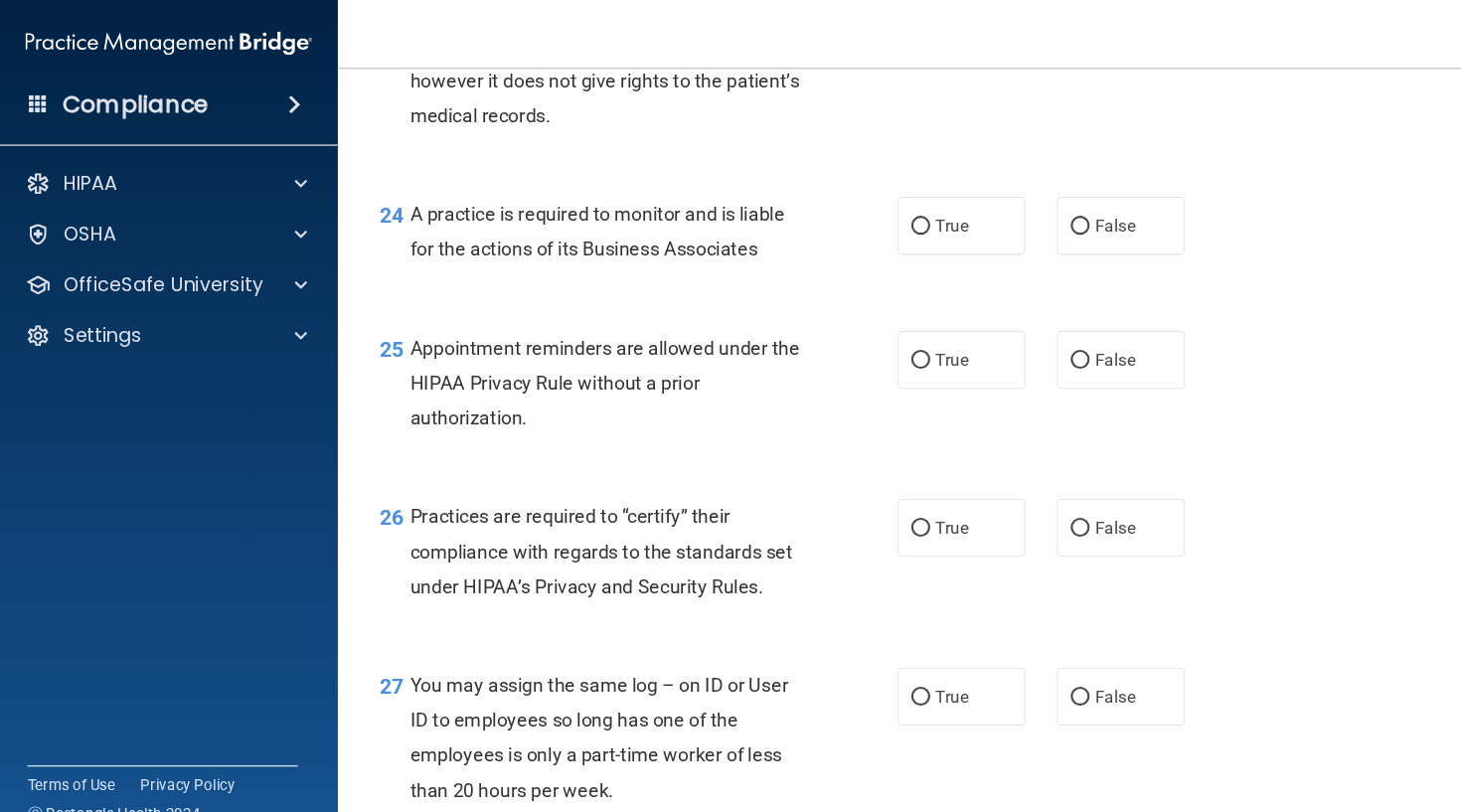 scroll, scrollTop: 4203, scrollLeft: 0, axis: vertical 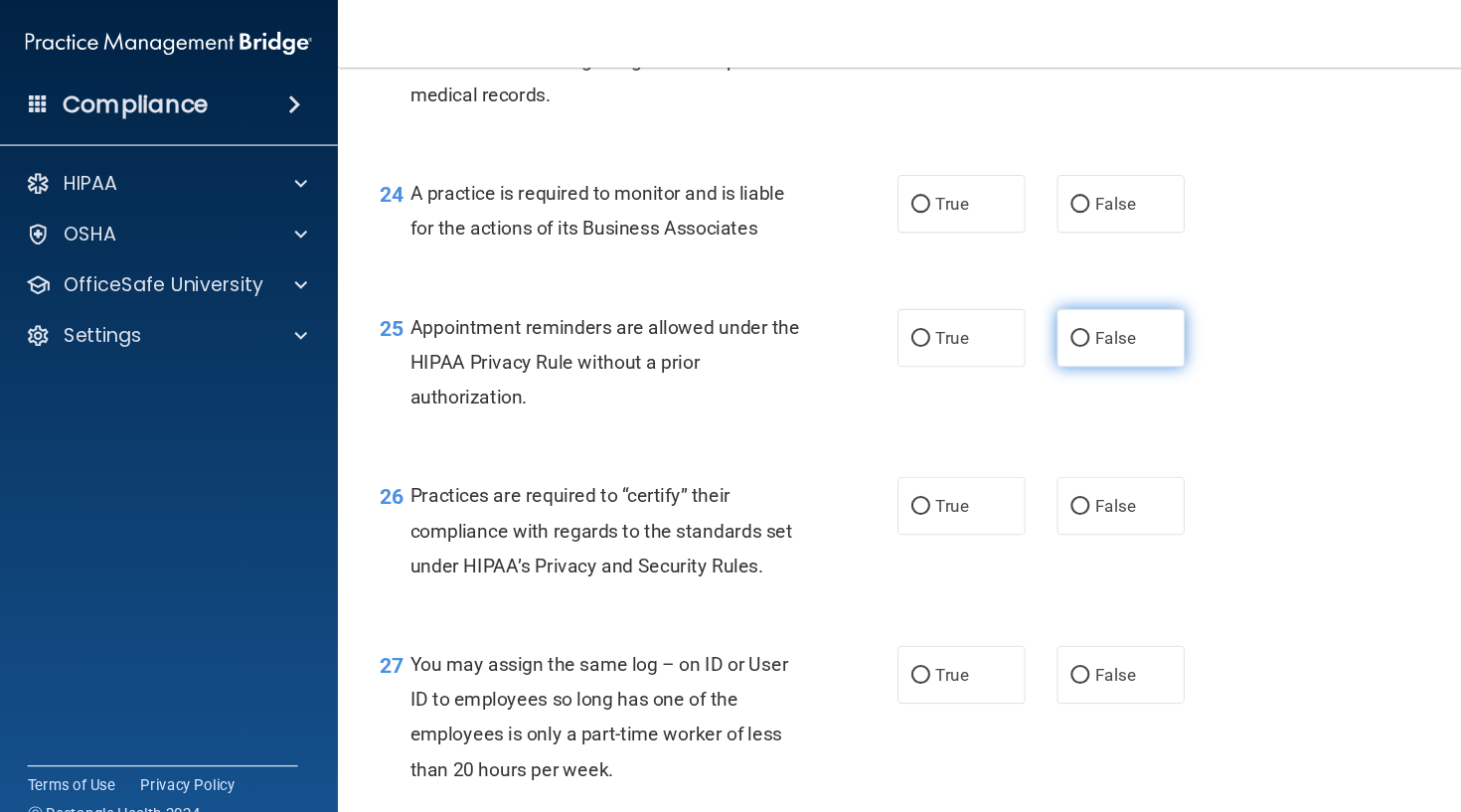 click on "False" at bounding box center [1055, 318] 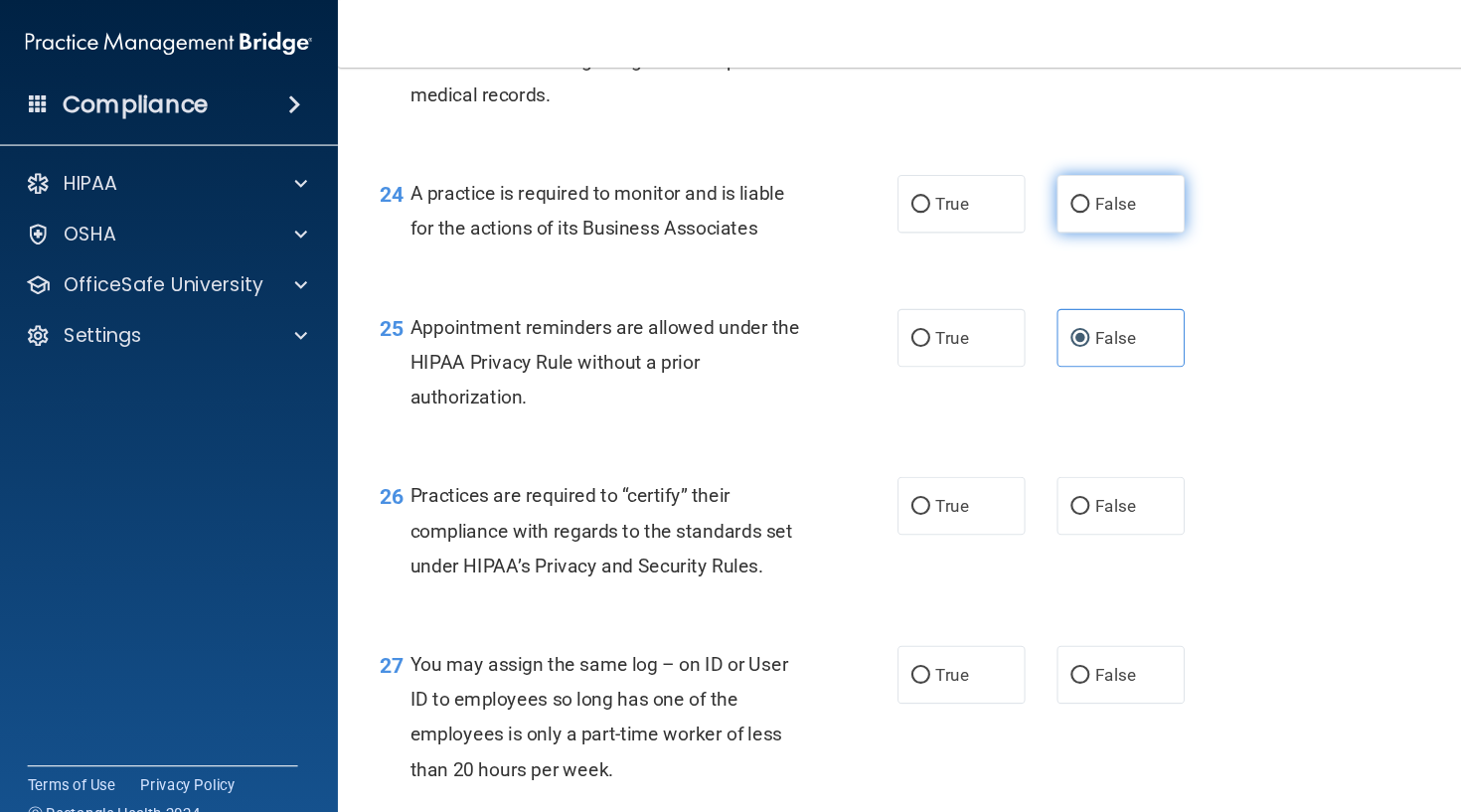 click on "False" at bounding box center (1055, 192) 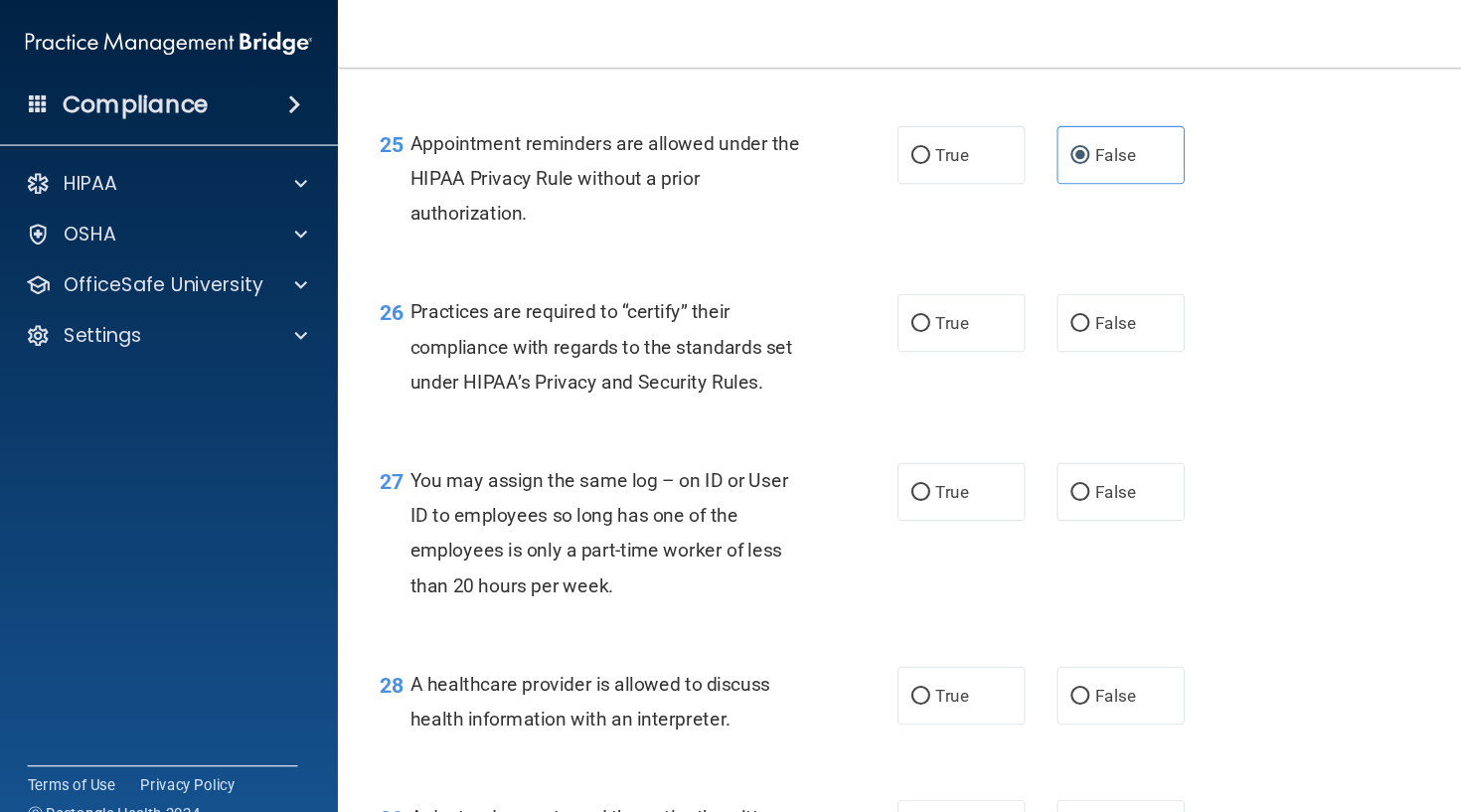 scroll, scrollTop: 4373, scrollLeft: 0, axis: vertical 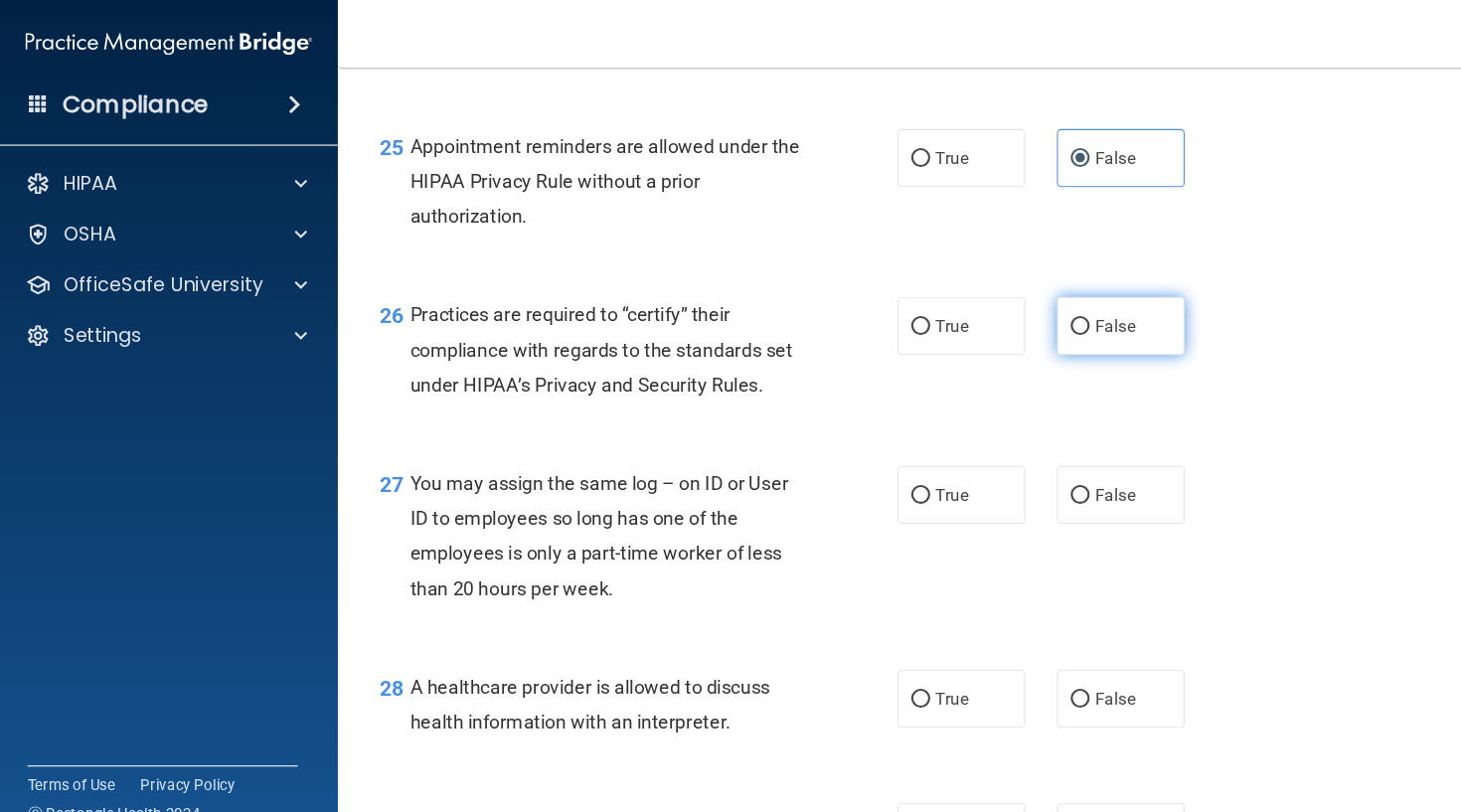 click on "False" at bounding box center (1017, 307) 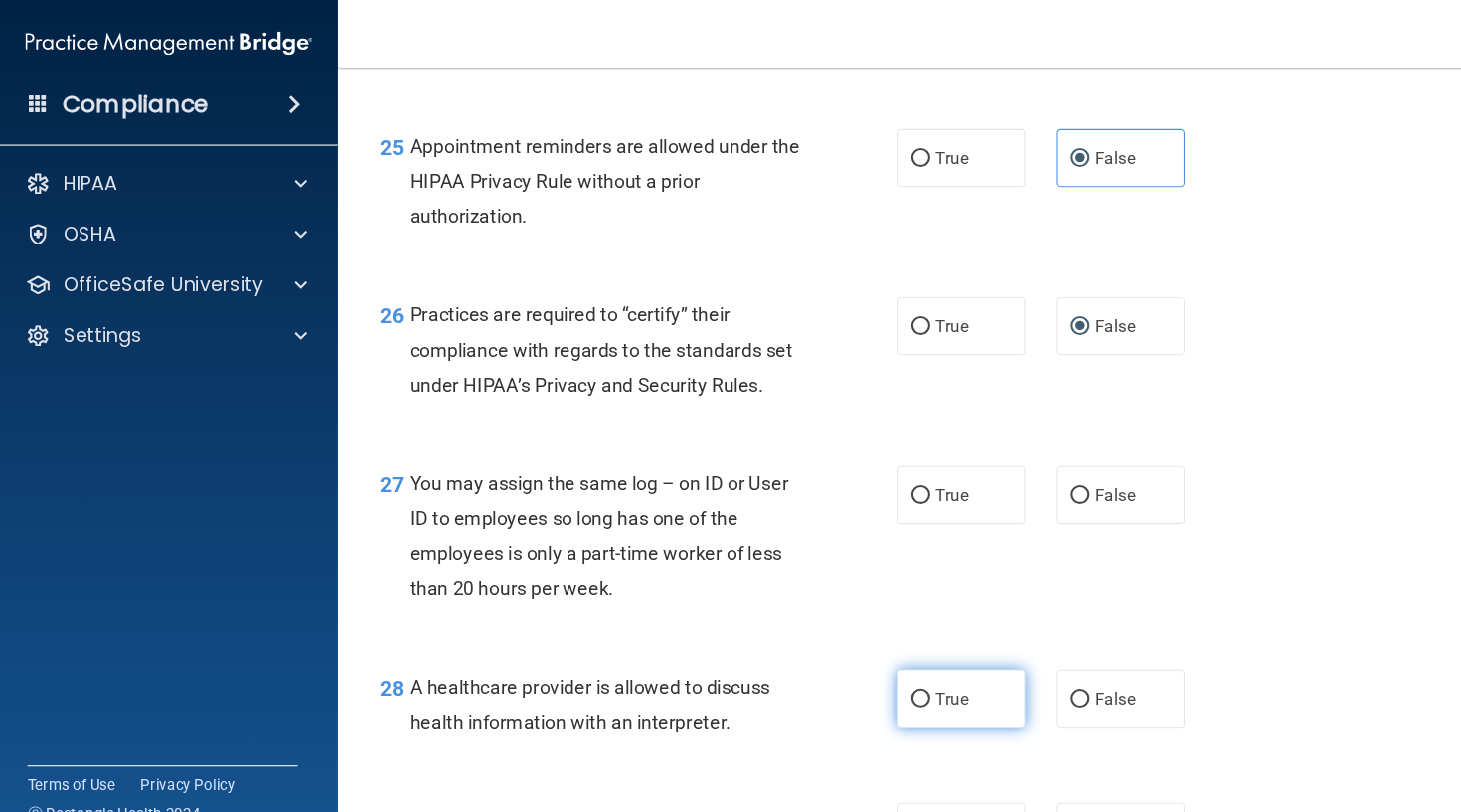 click on "True" at bounding box center (867, 658) 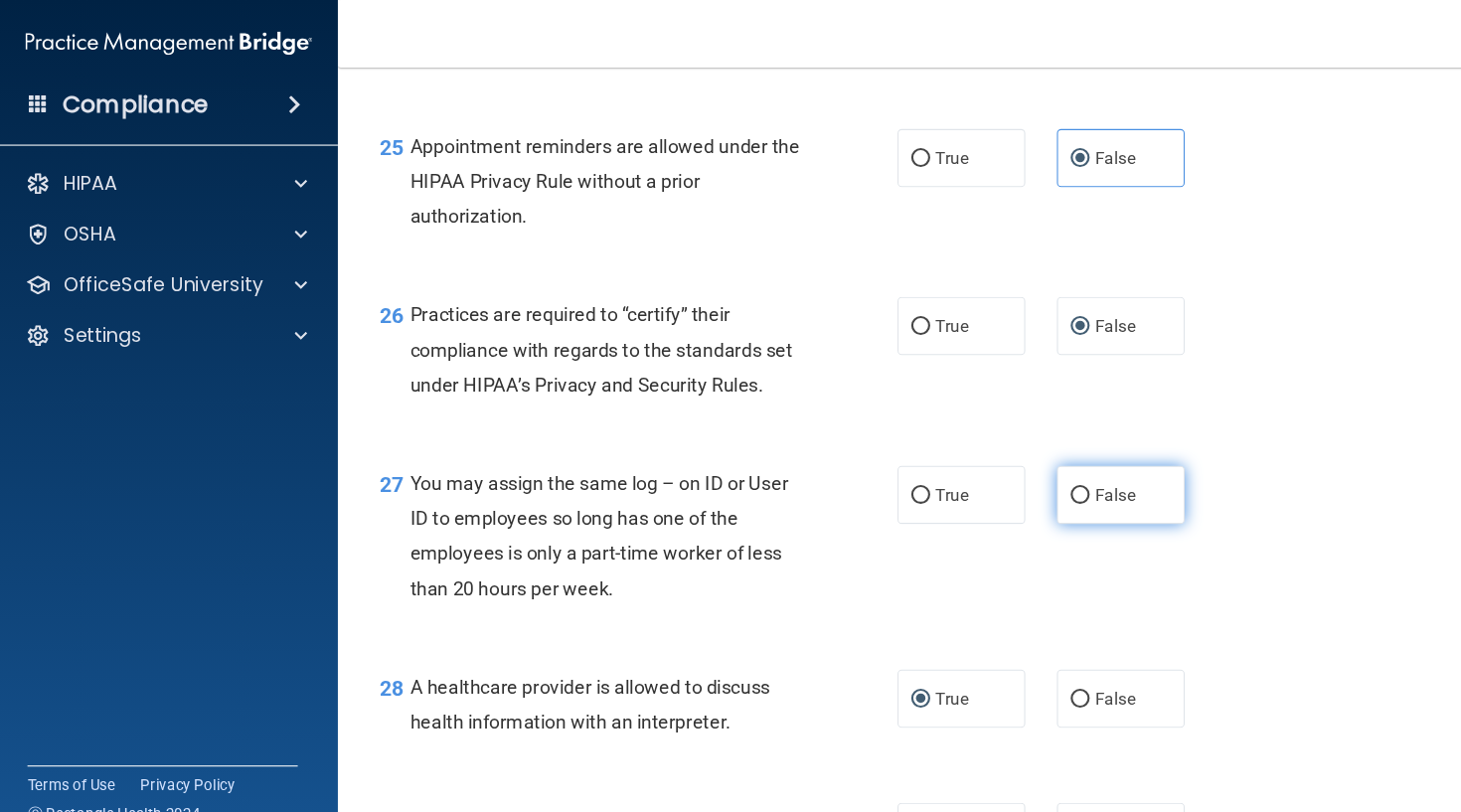 click on "False" at bounding box center (1017, 466) 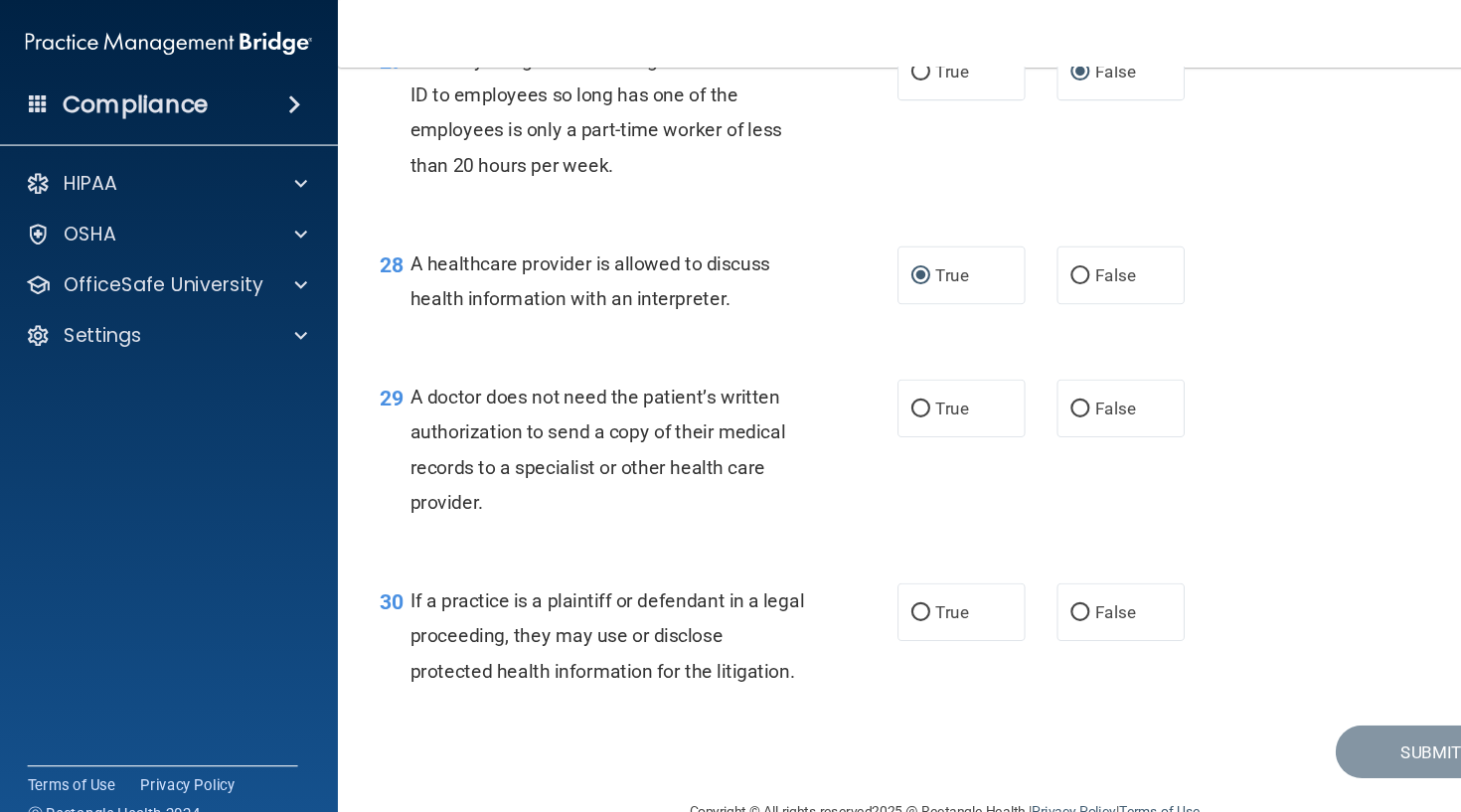 scroll, scrollTop: 4781, scrollLeft: 0, axis: vertical 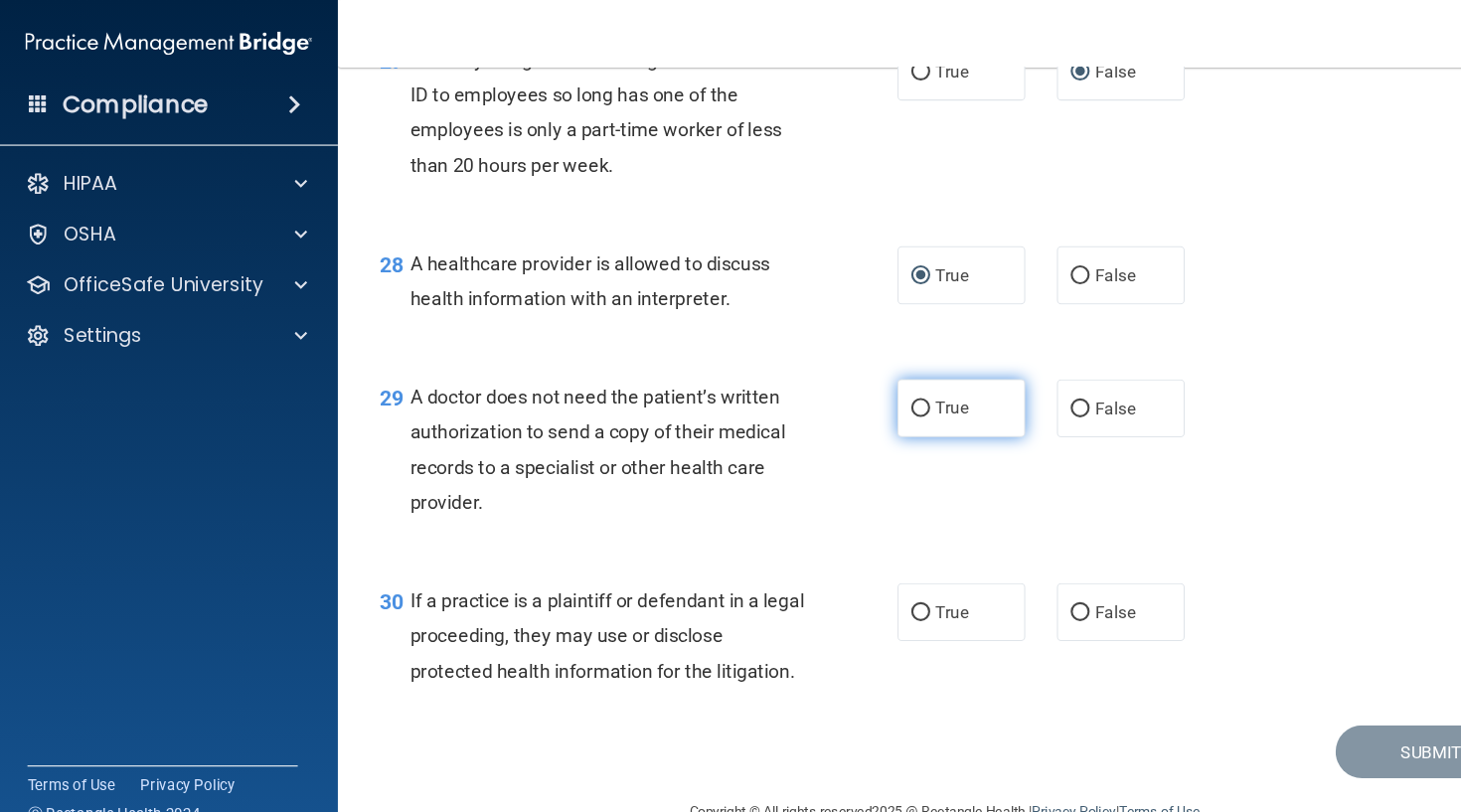 click on "True" at bounding box center (867, 385) 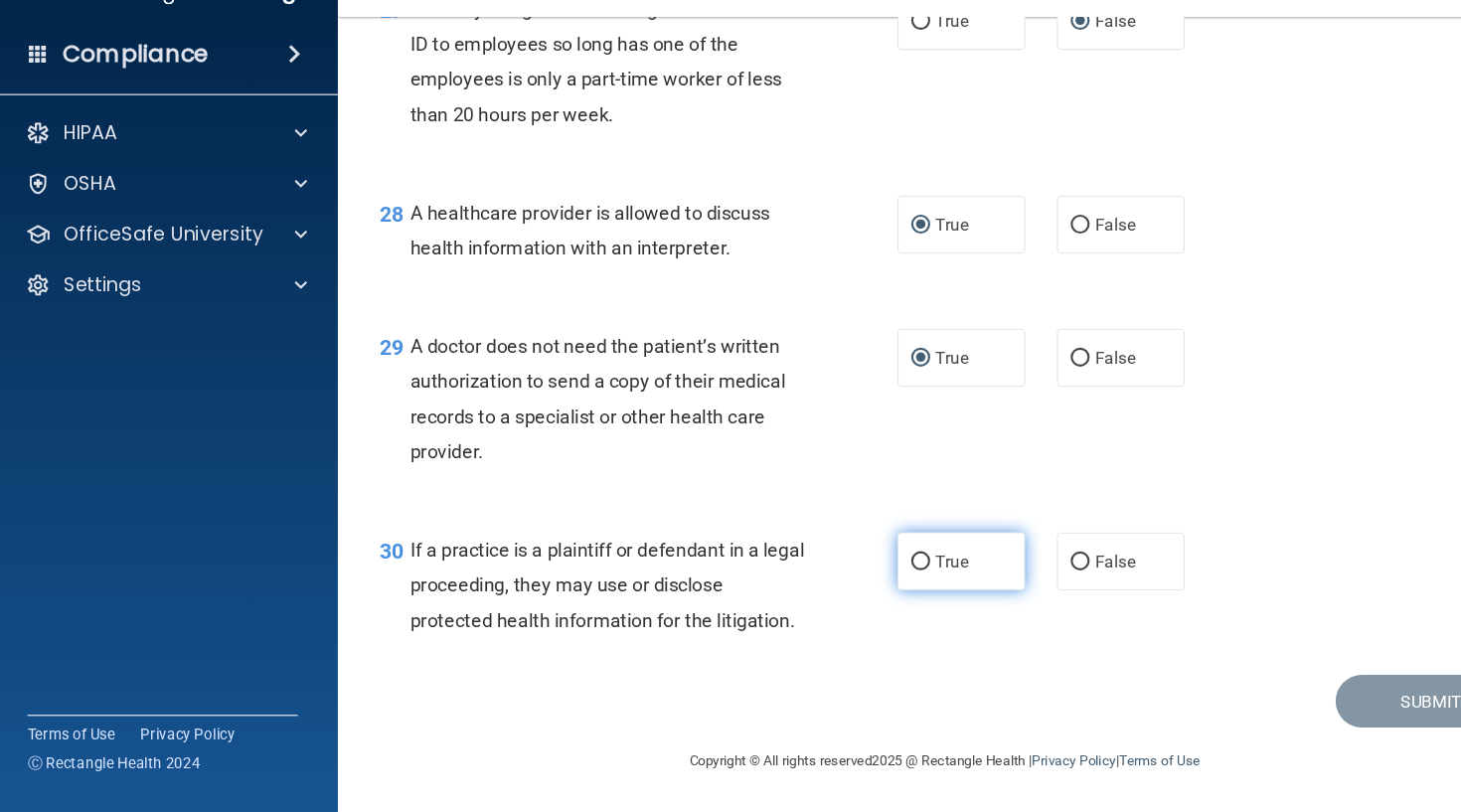 scroll, scrollTop: 0, scrollLeft: 0, axis: both 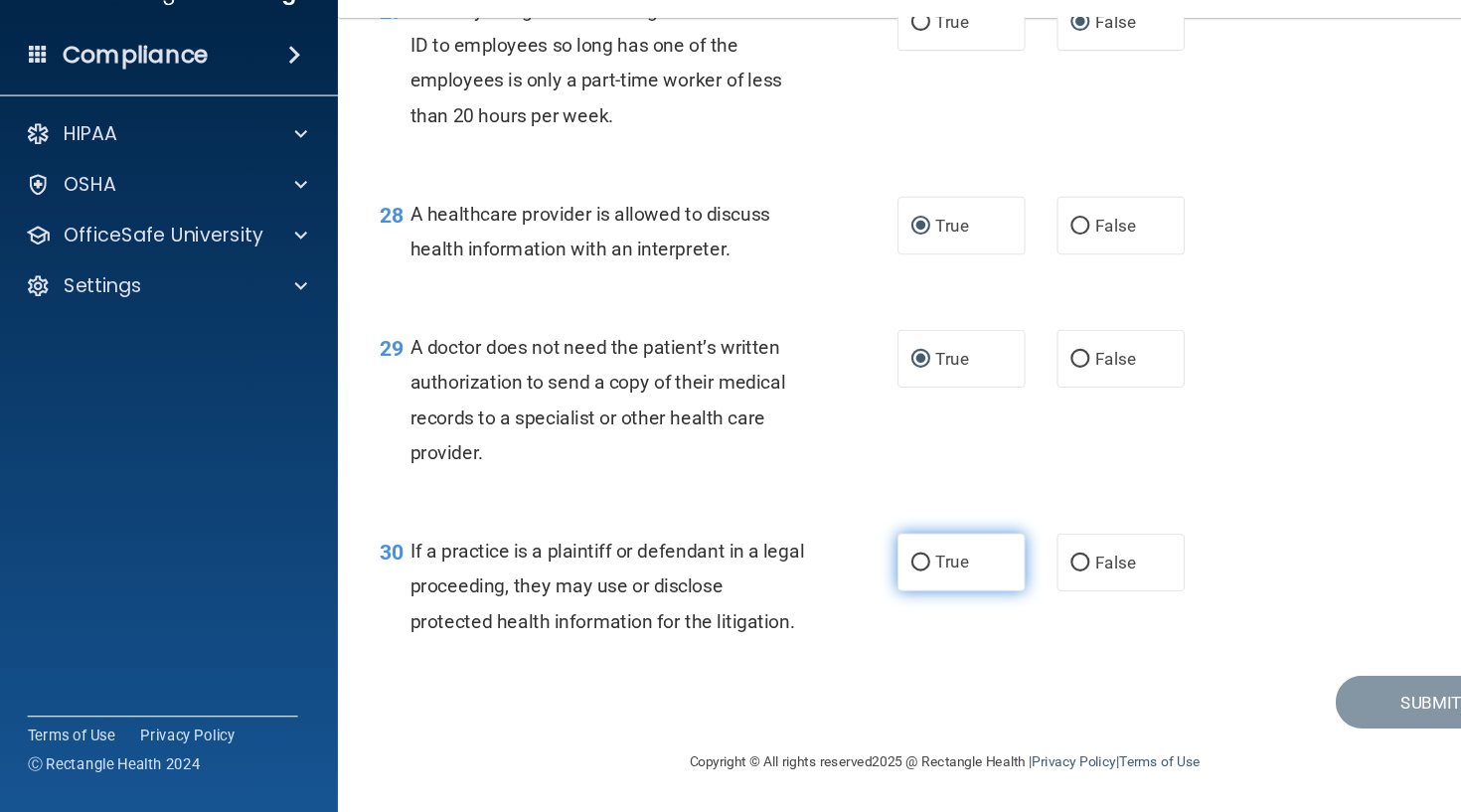 click on "True" at bounding box center (867, 576) 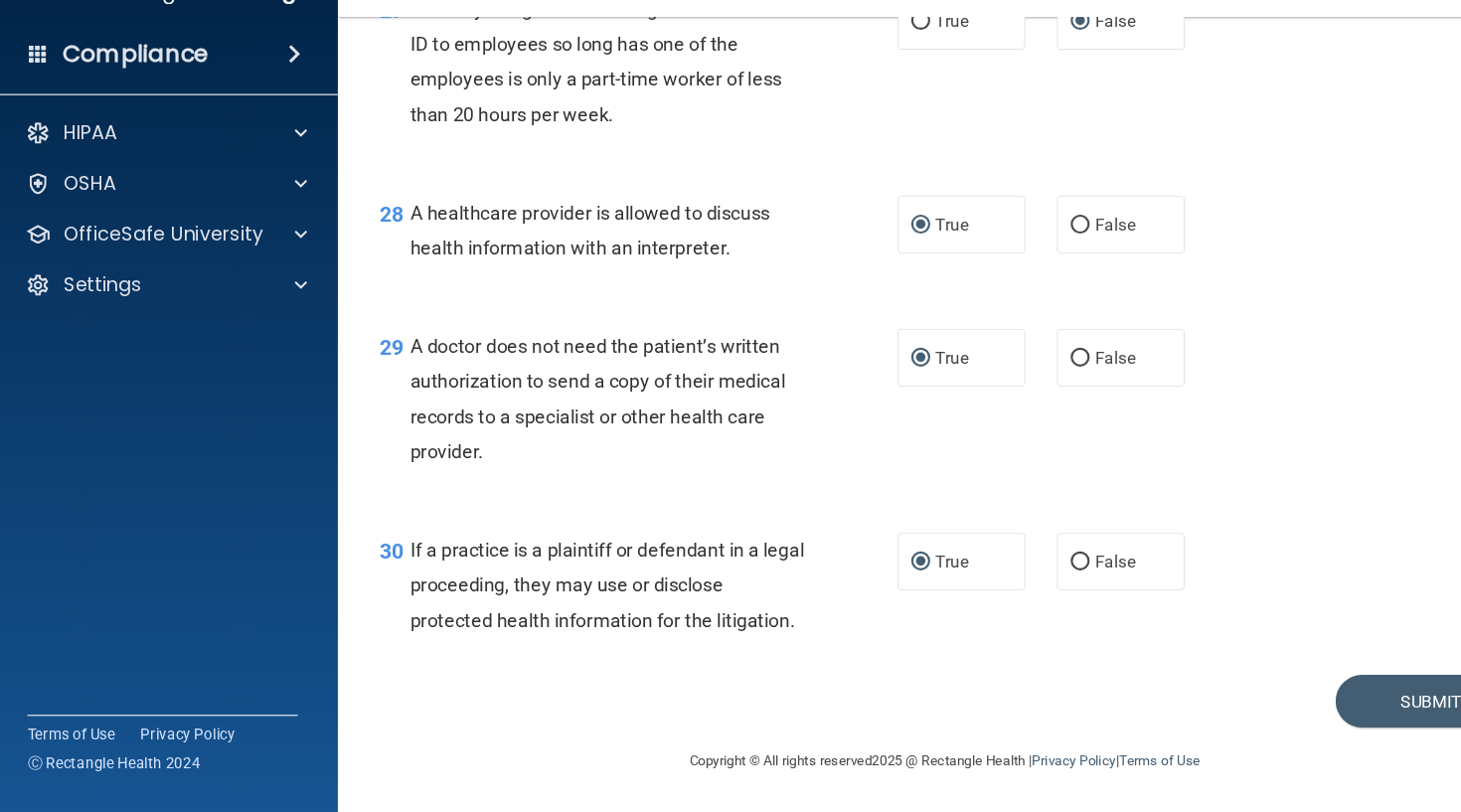 scroll, scrollTop: 0, scrollLeft: 0, axis: both 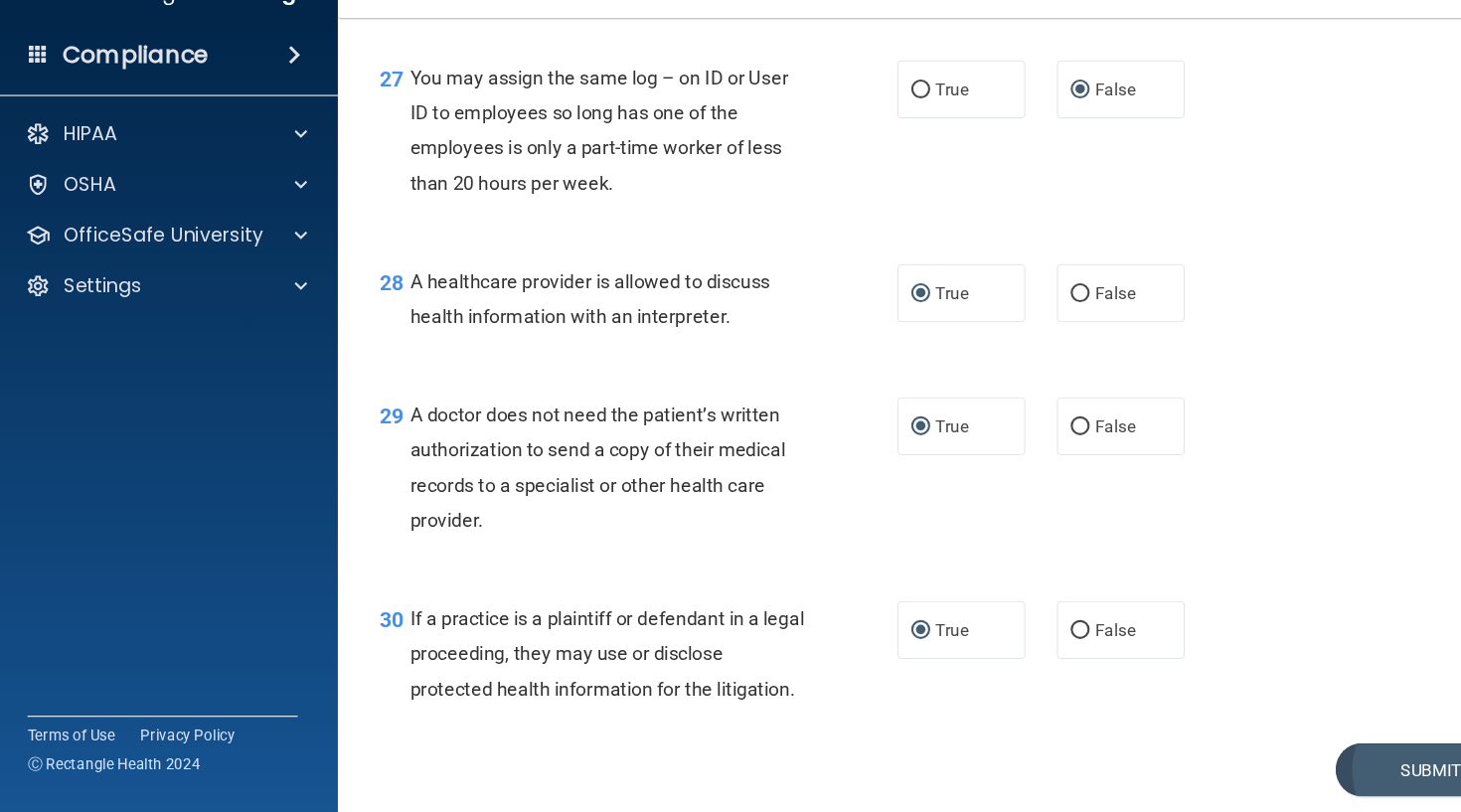 click on "Submit" at bounding box center (1347, 771) 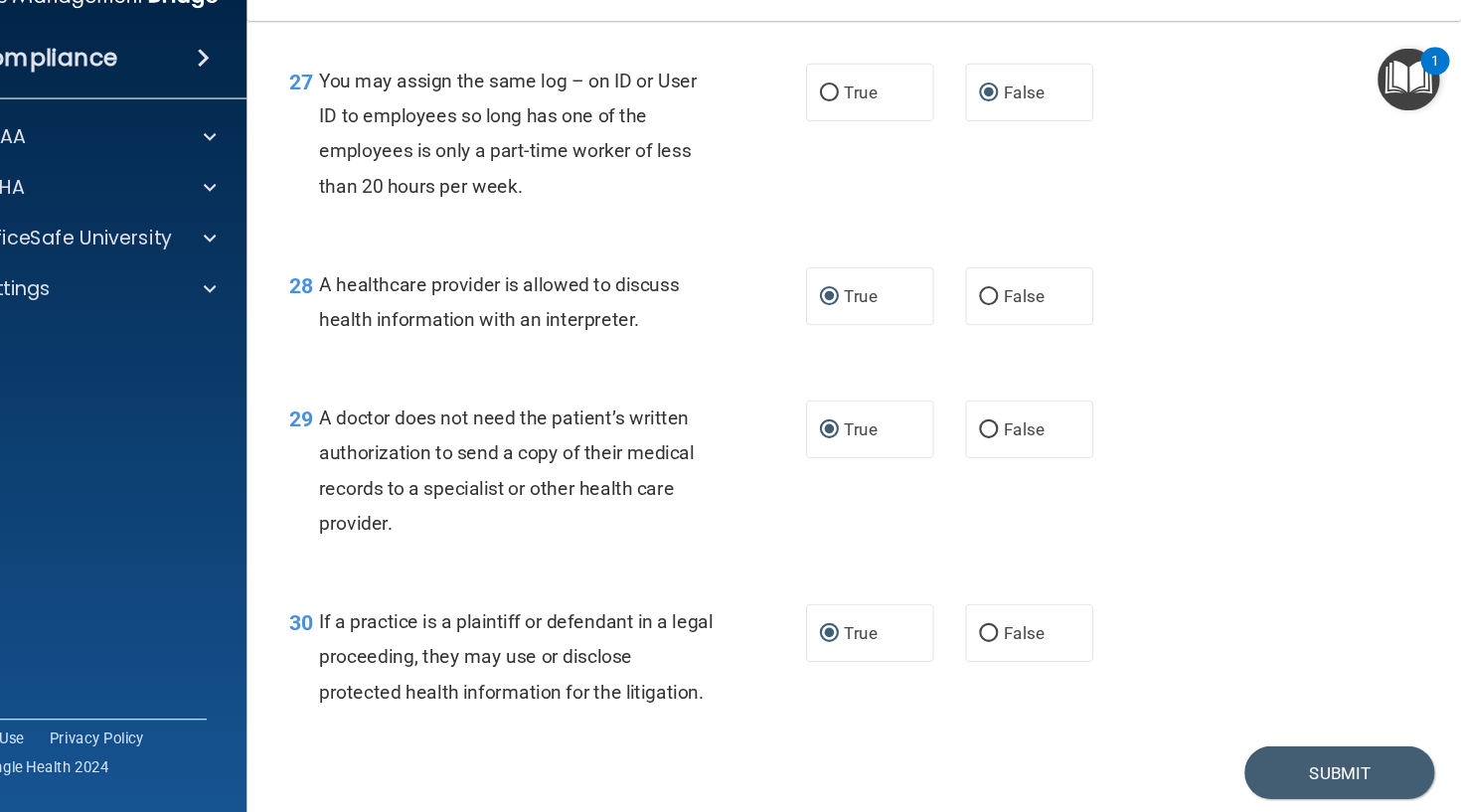 scroll, scrollTop: 0, scrollLeft: 0, axis: both 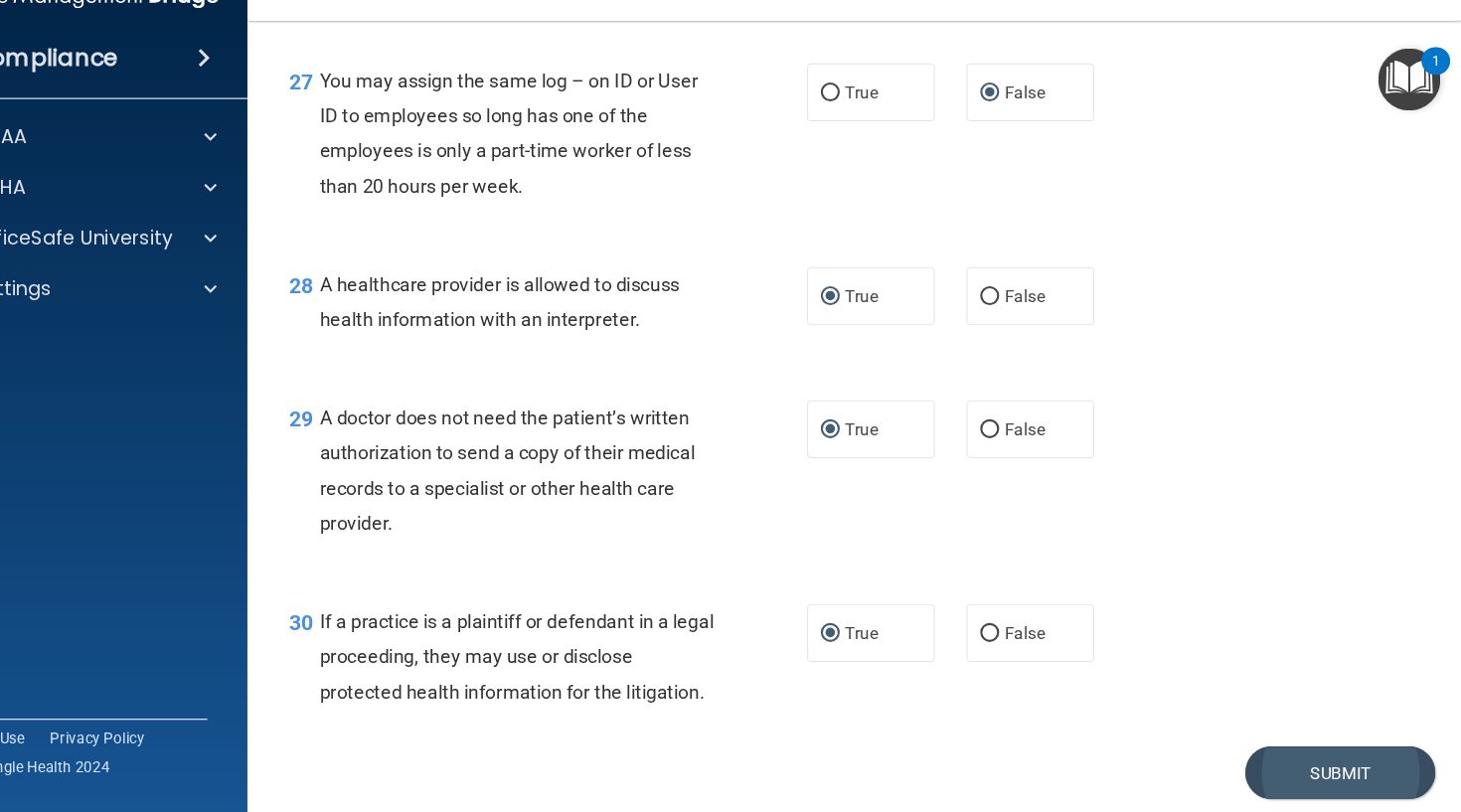 click on "Submit" at bounding box center (1347, 771) 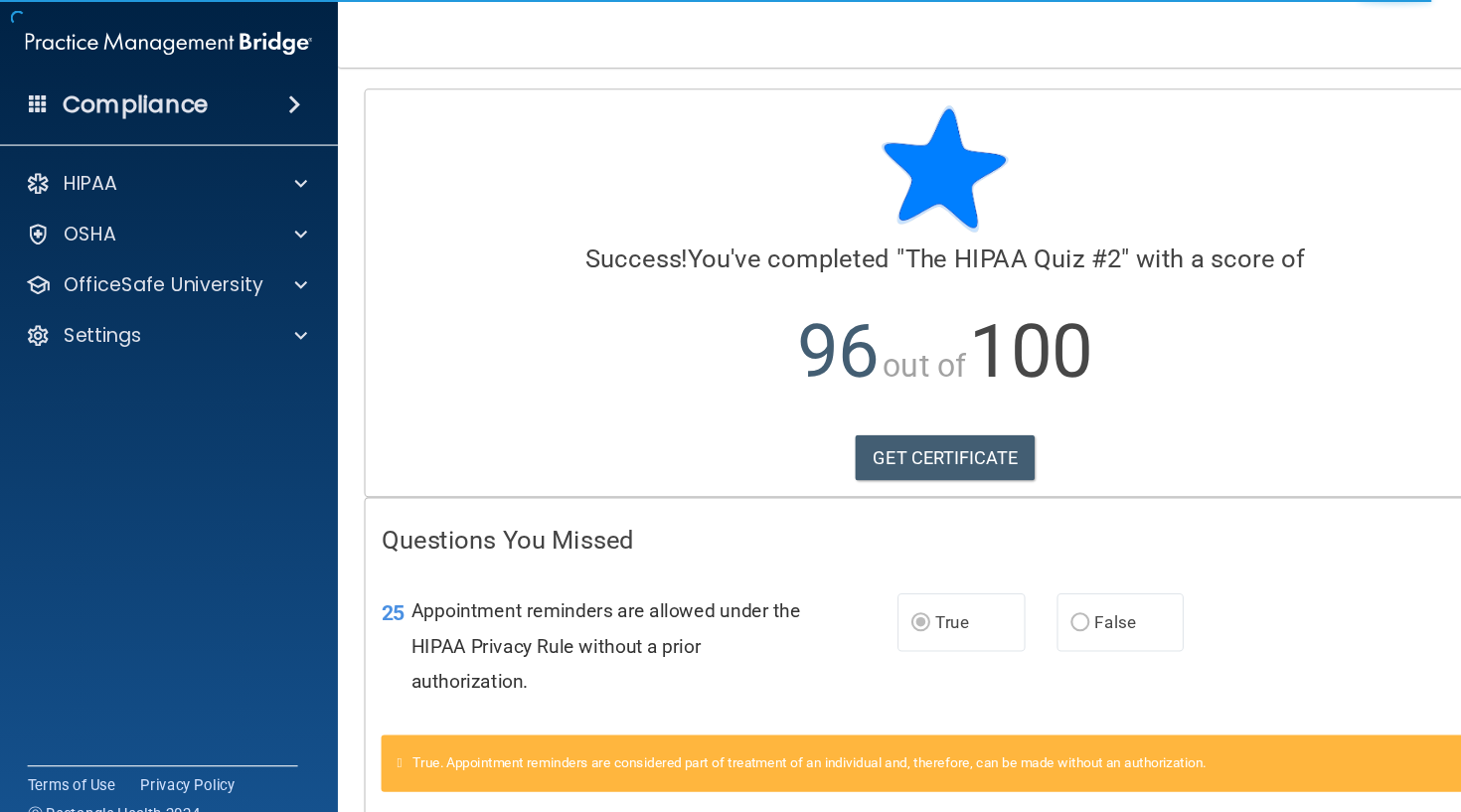 scroll, scrollTop: 18, scrollLeft: 0, axis: vertical 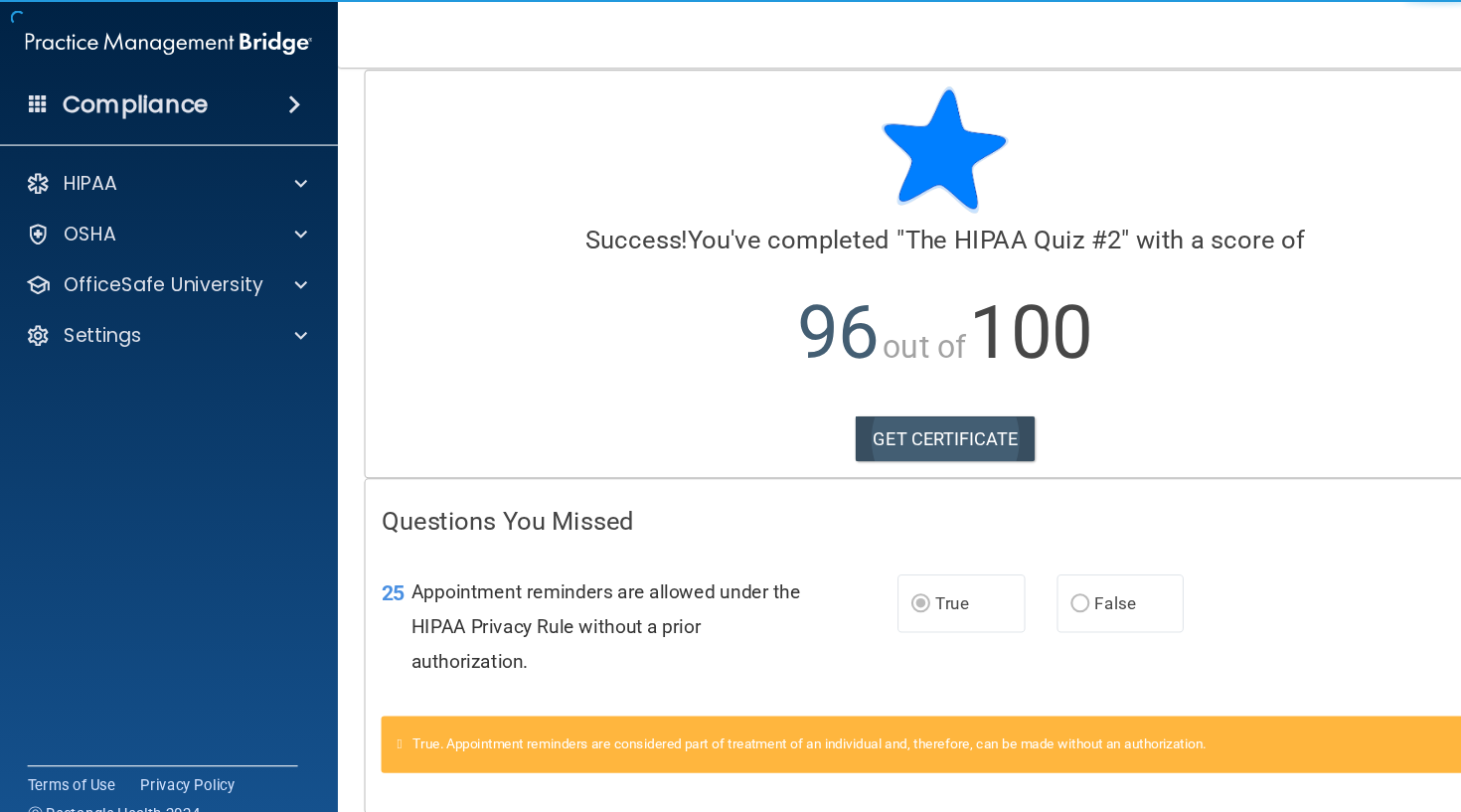 click on "GET CERTIFICATE" at bounding box center (890, 413) 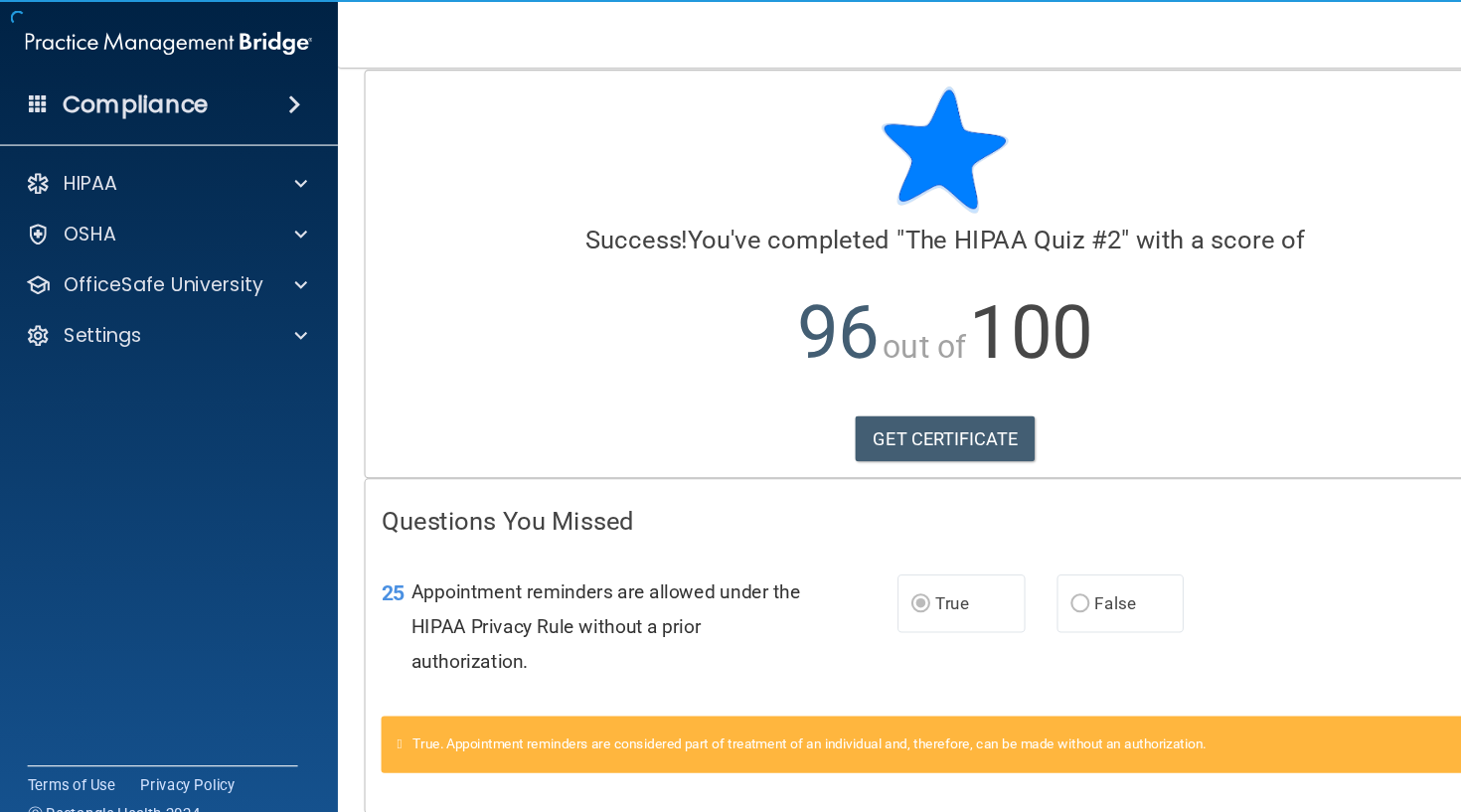 scroll, scrollTop: 0, scrollLeft: 0, axis: both 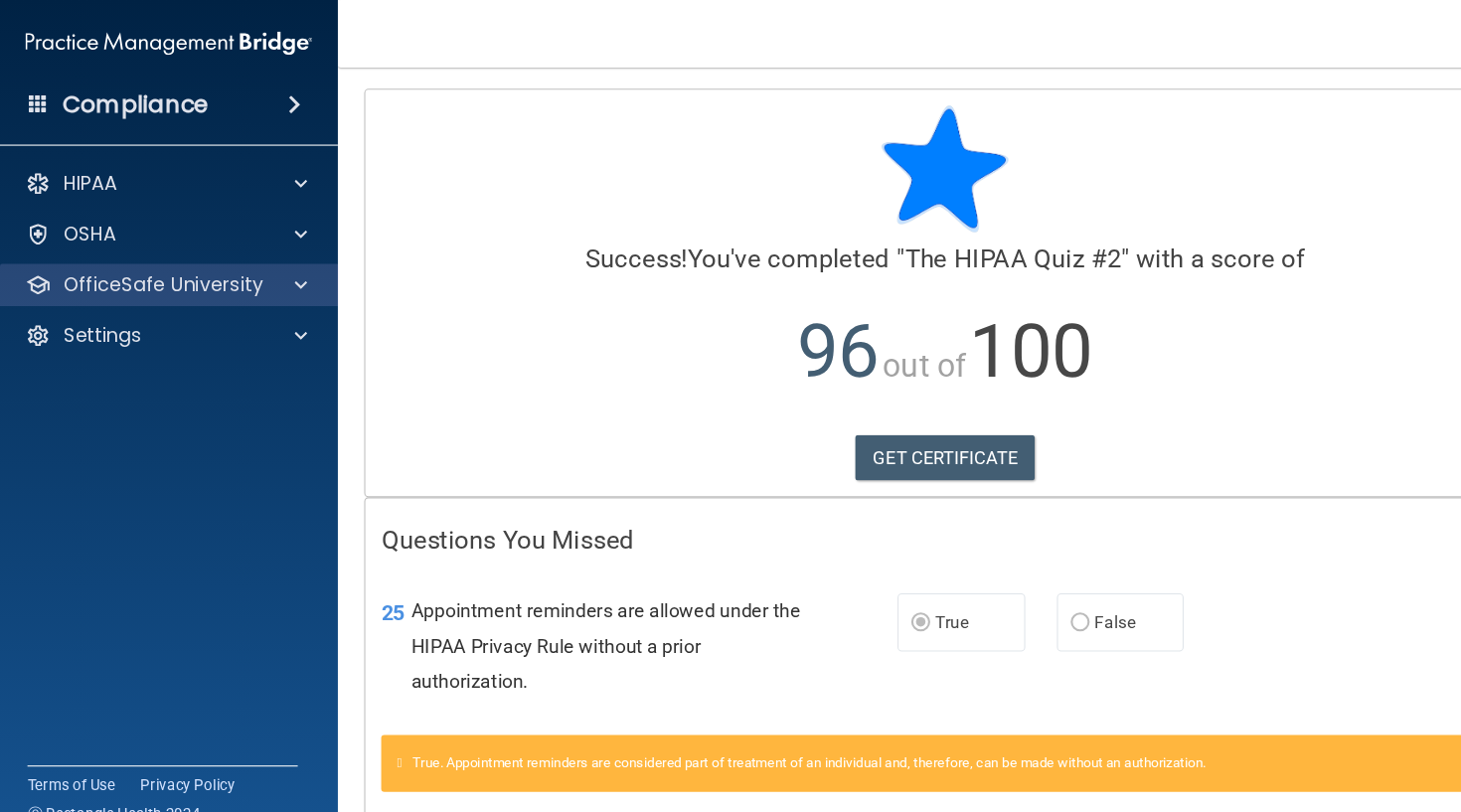click on "OfficeSafe University" at bounding box center (153, 268) 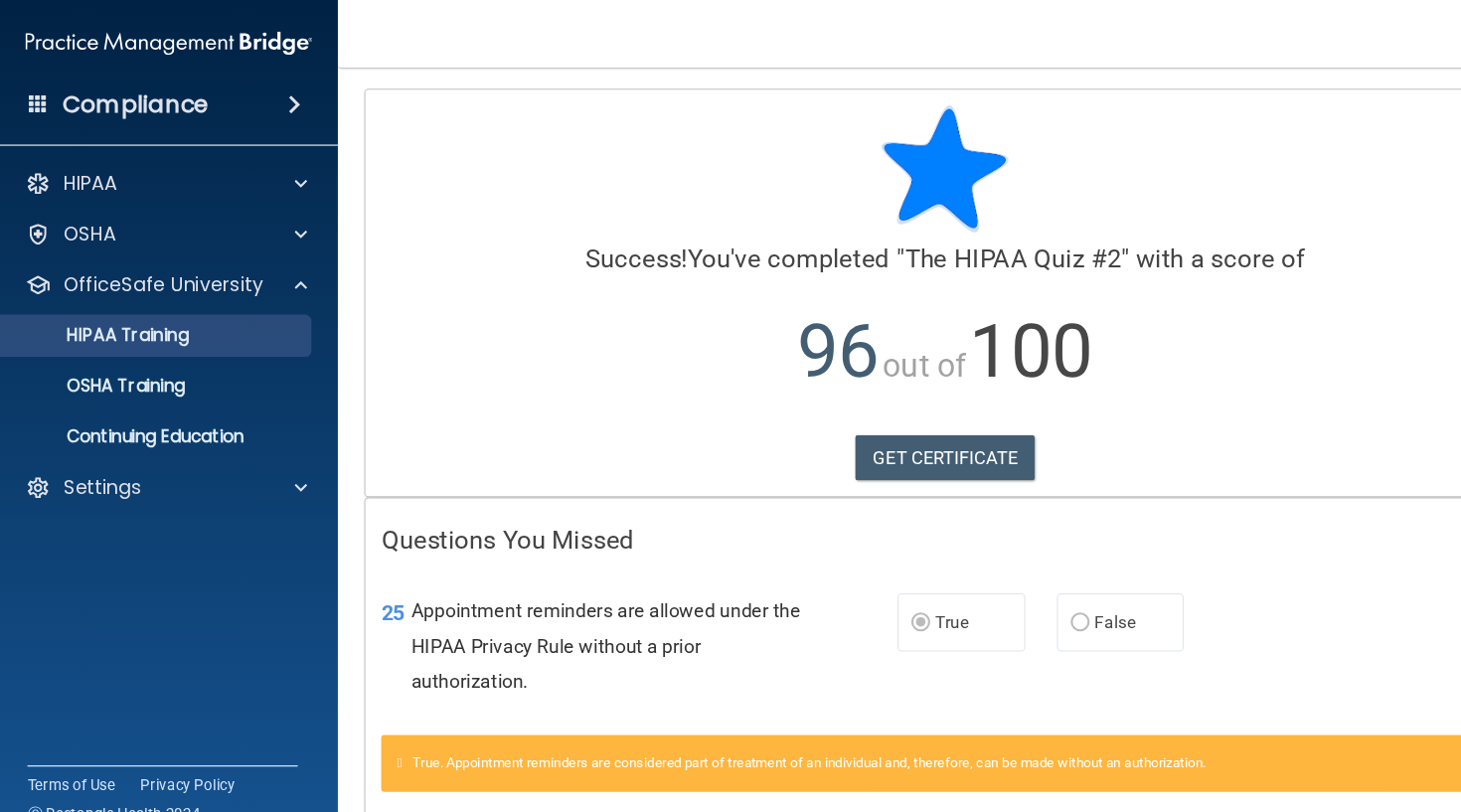 click on "HIPAA Training" at bounding box center [94, 316] 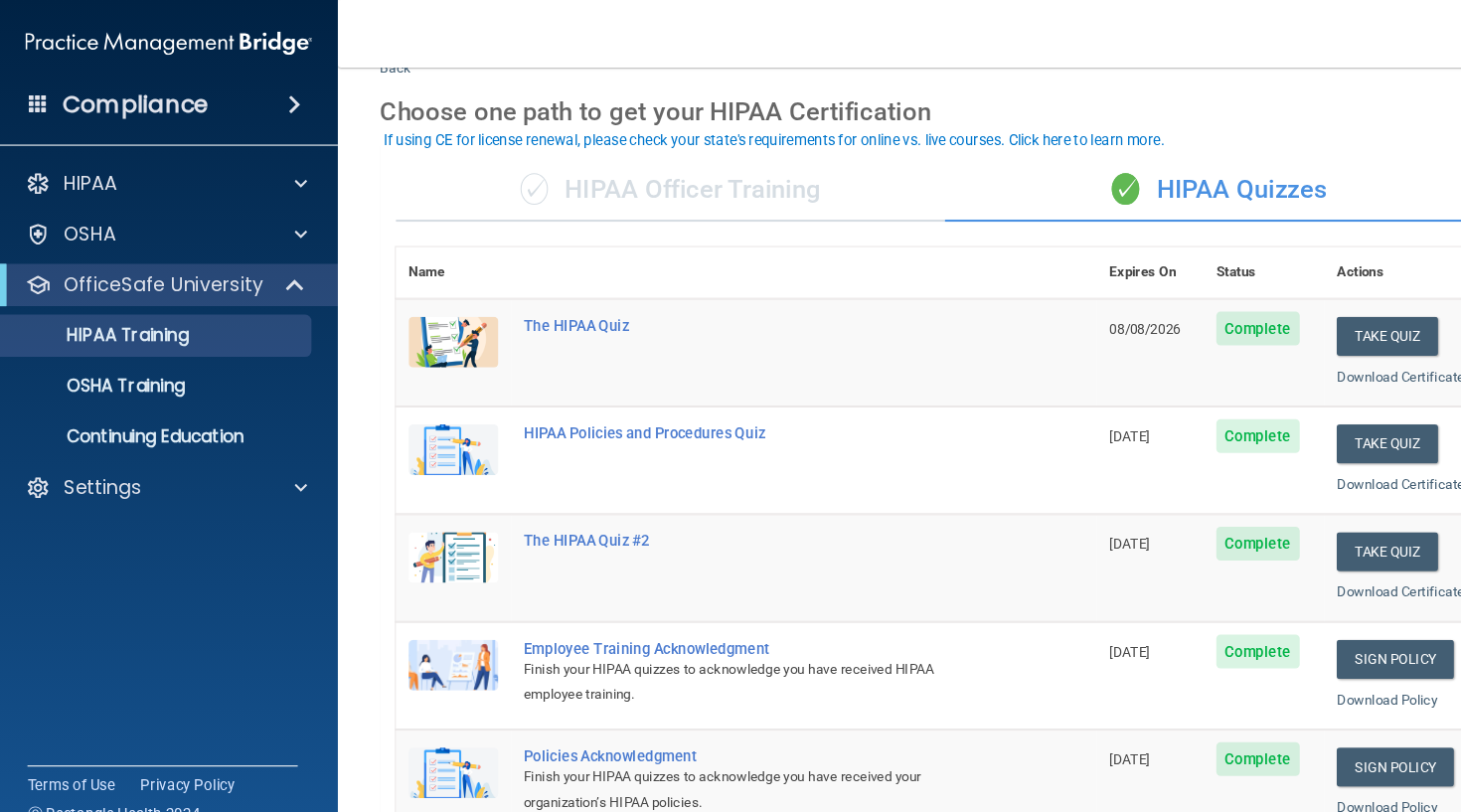 scroll, scrollTop: 72, scrollLeft: 0, axis: vertical 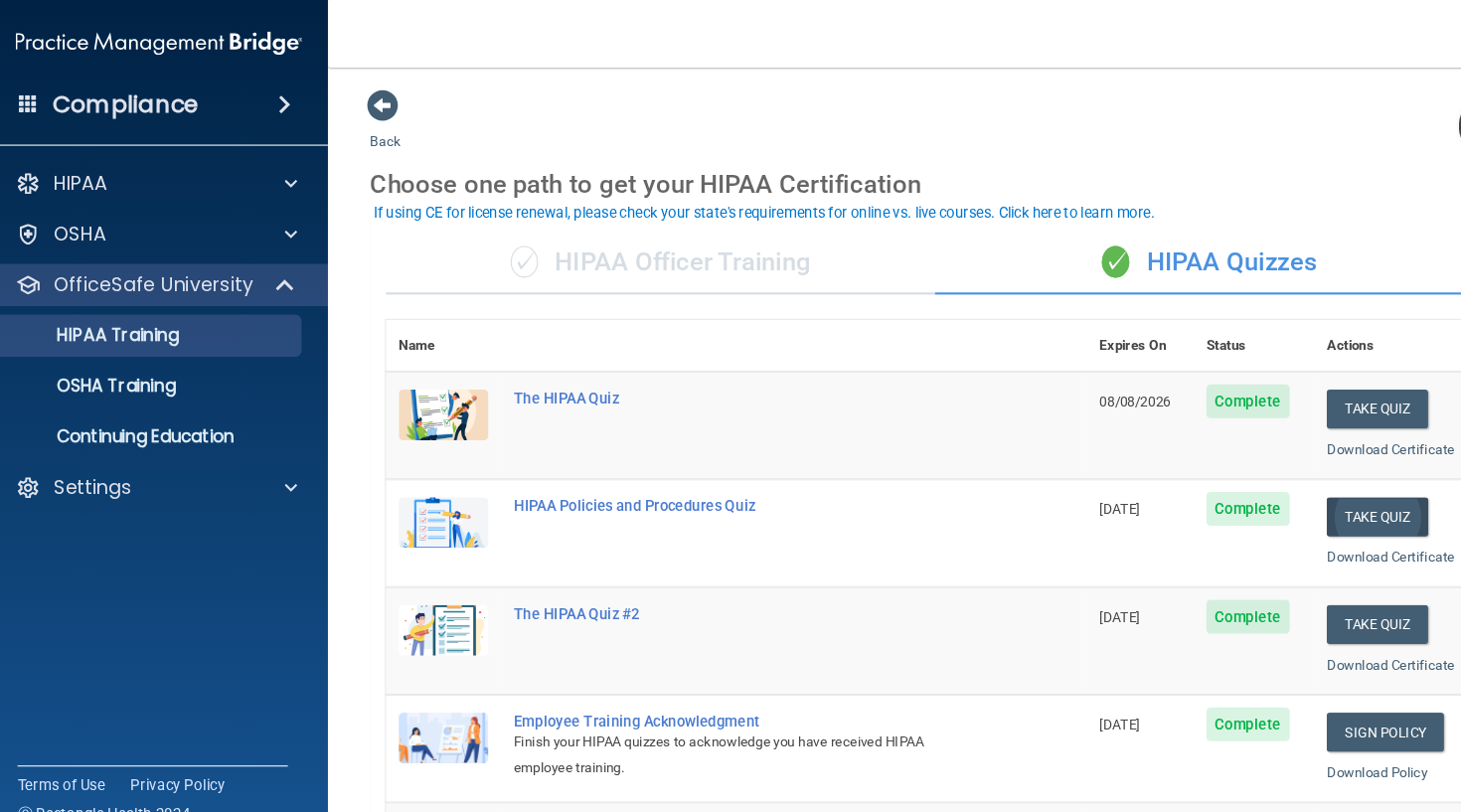 click on "Take Quiz" at bounding box center (1306, 486) 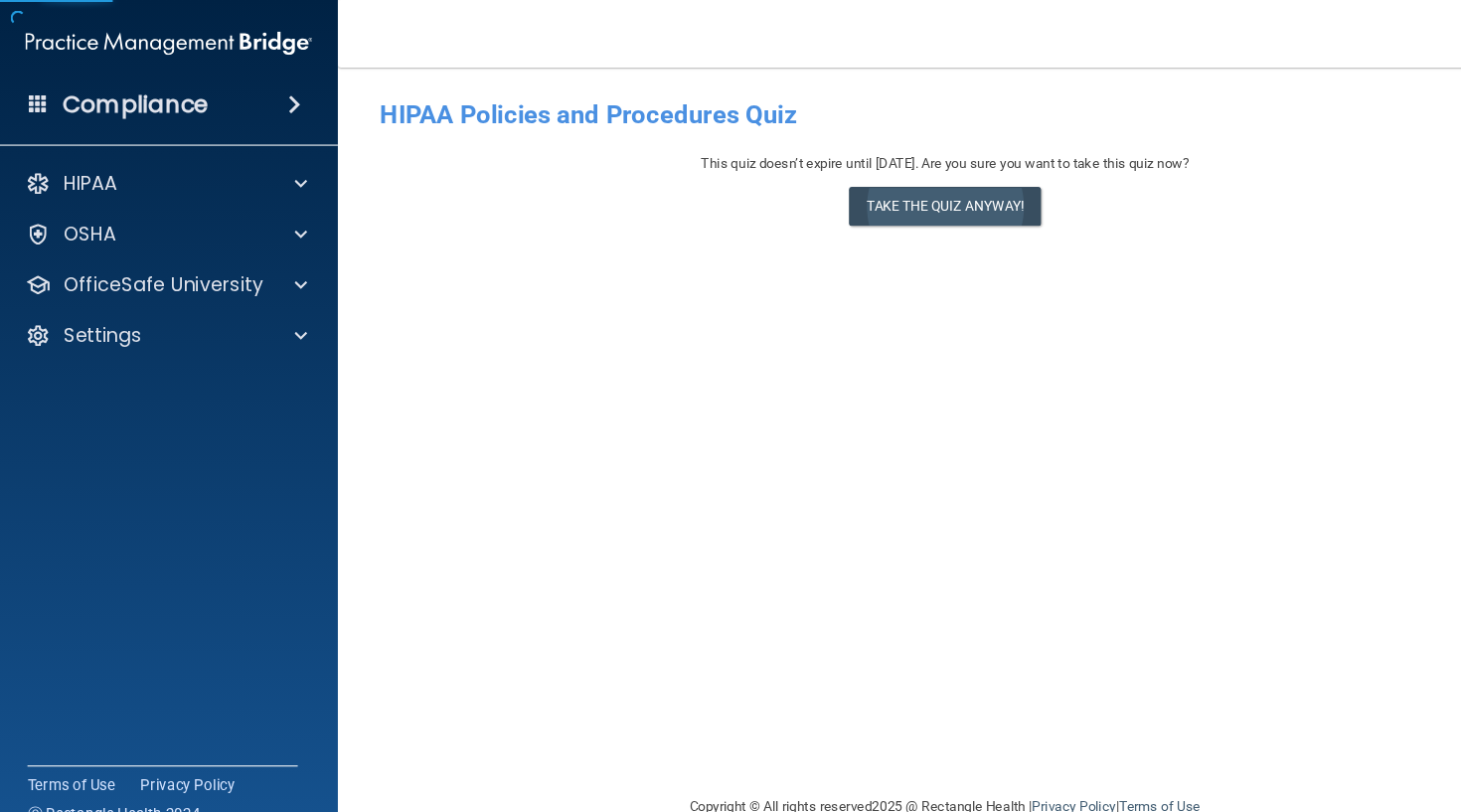 click on "Take the quiz anyway!" at bounding box center [890, 194] 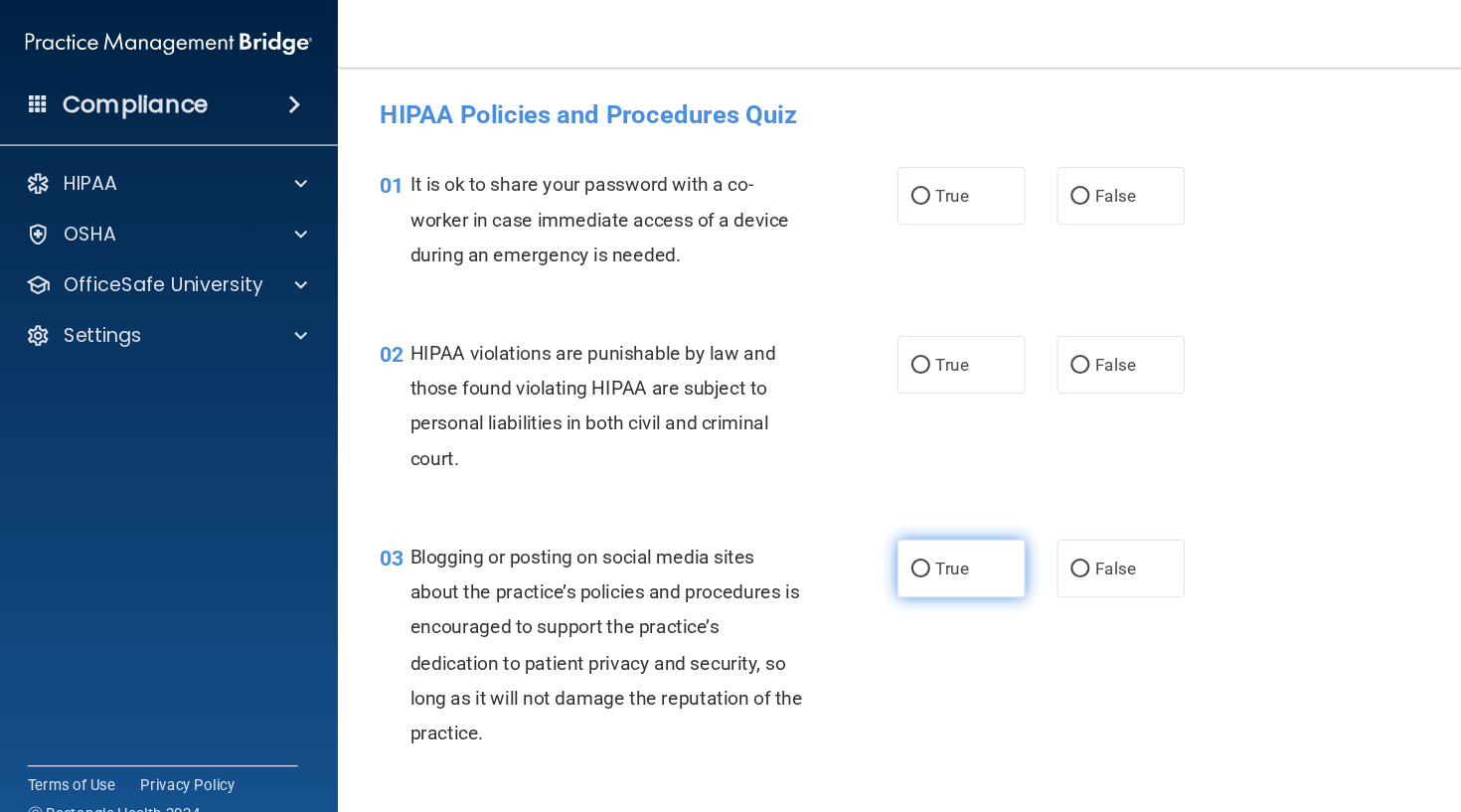 scroll, scrollTop: 0, scrollLeft: 0, axis: both 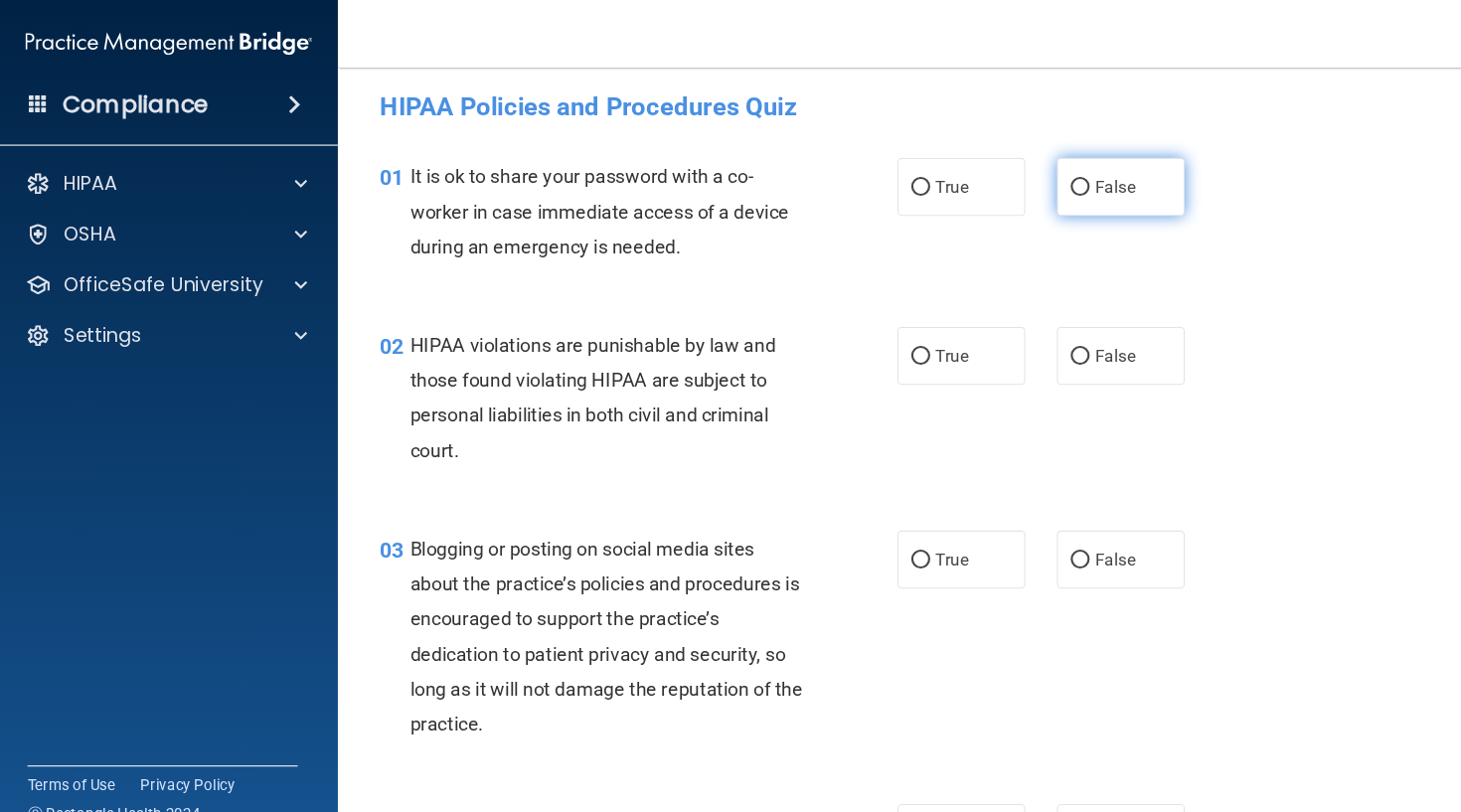 click on "False" at bounding box center [1050, 176] 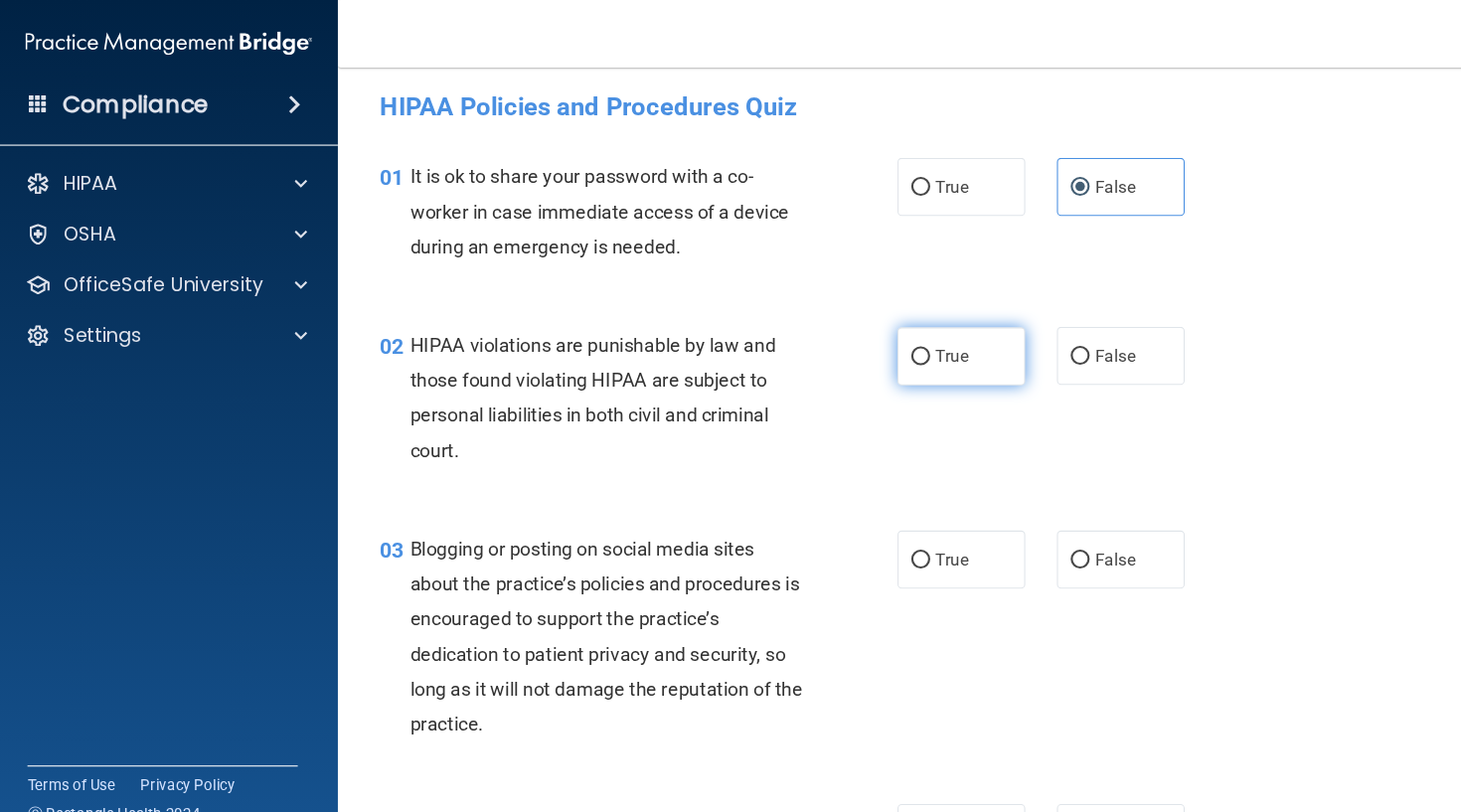 click on "True" at bounding box center (867, 336) 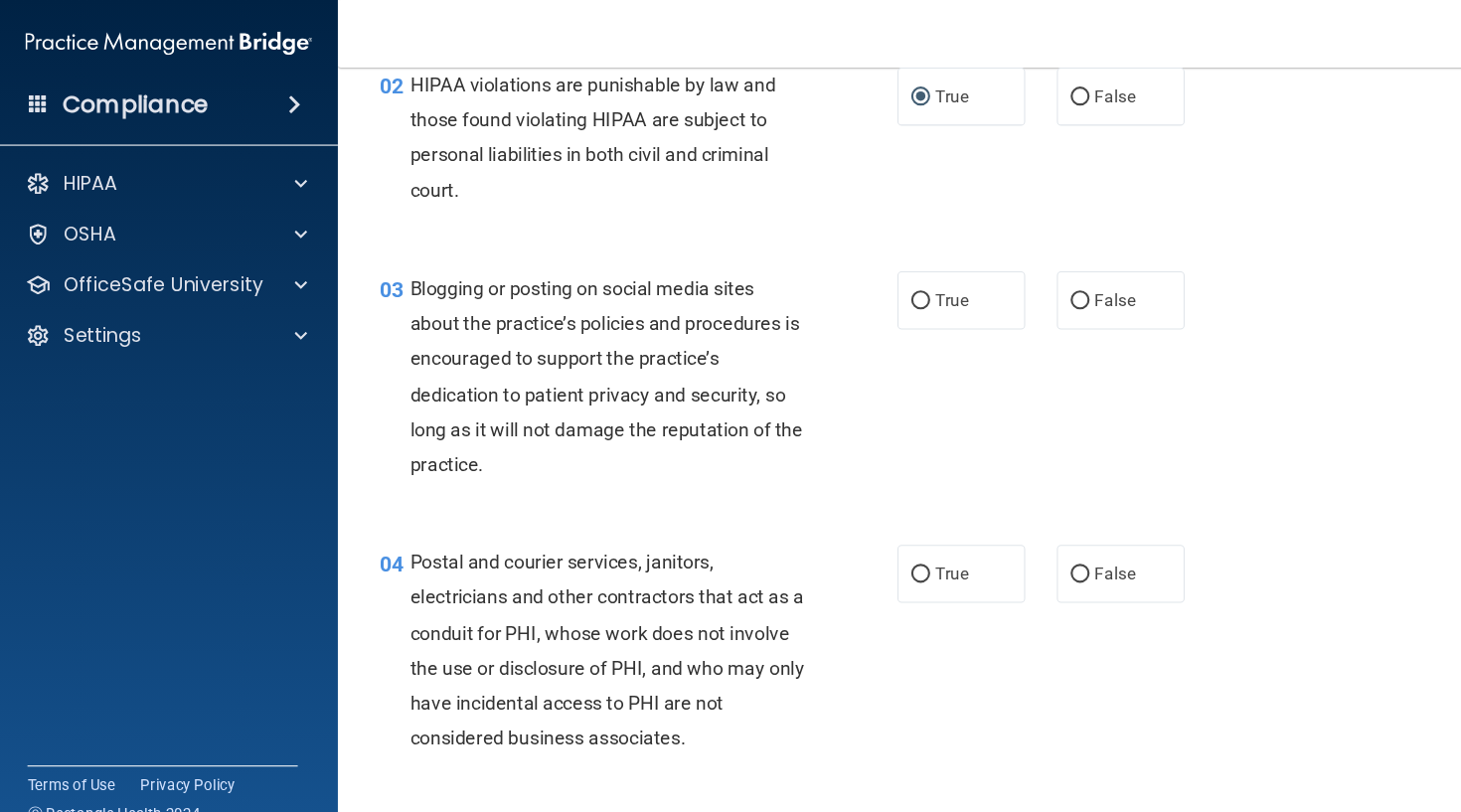 scroll, scrollTop: 254, scrollLeft: 0, axis: vertical 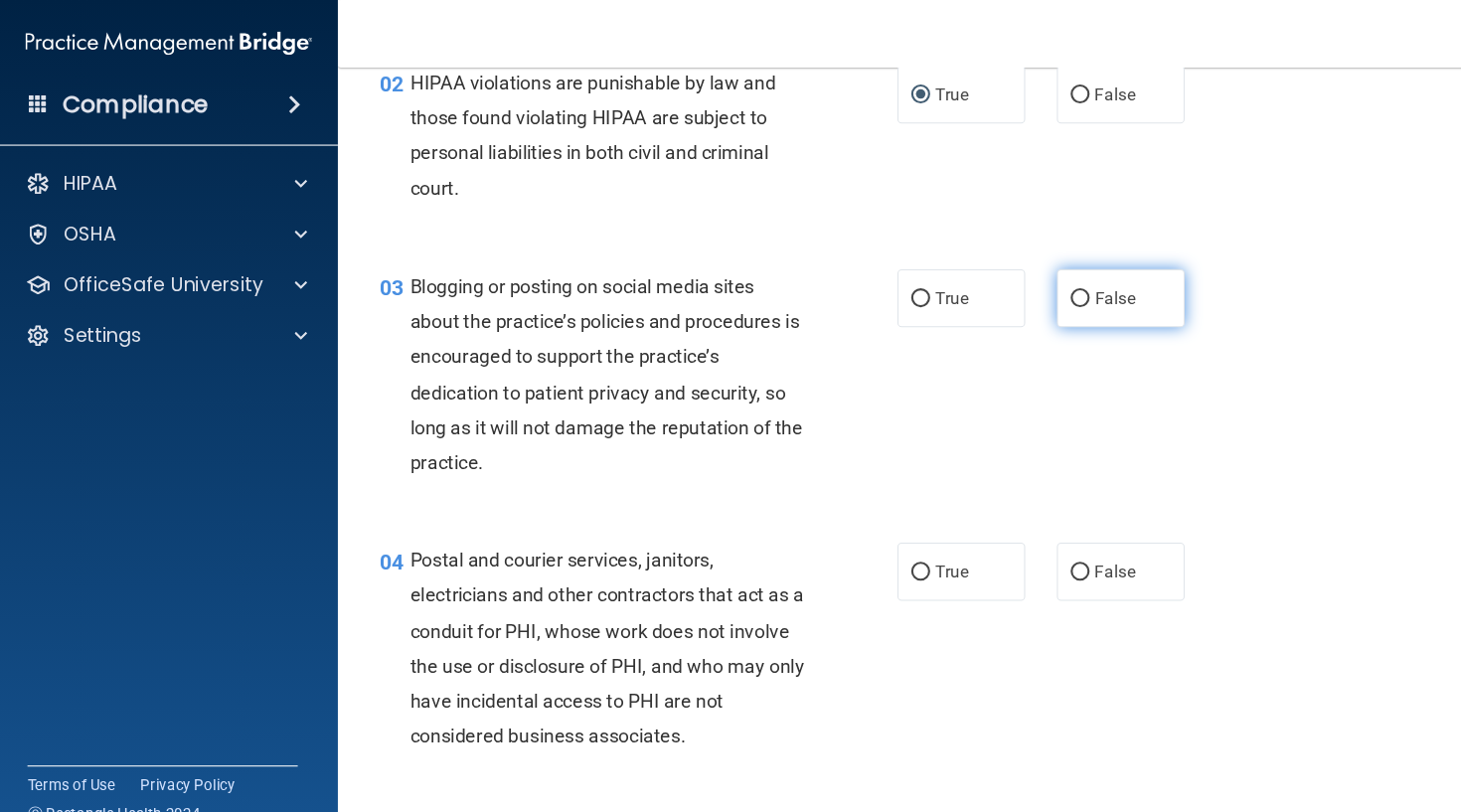 click on "False" at bounding box center [1017, 281] 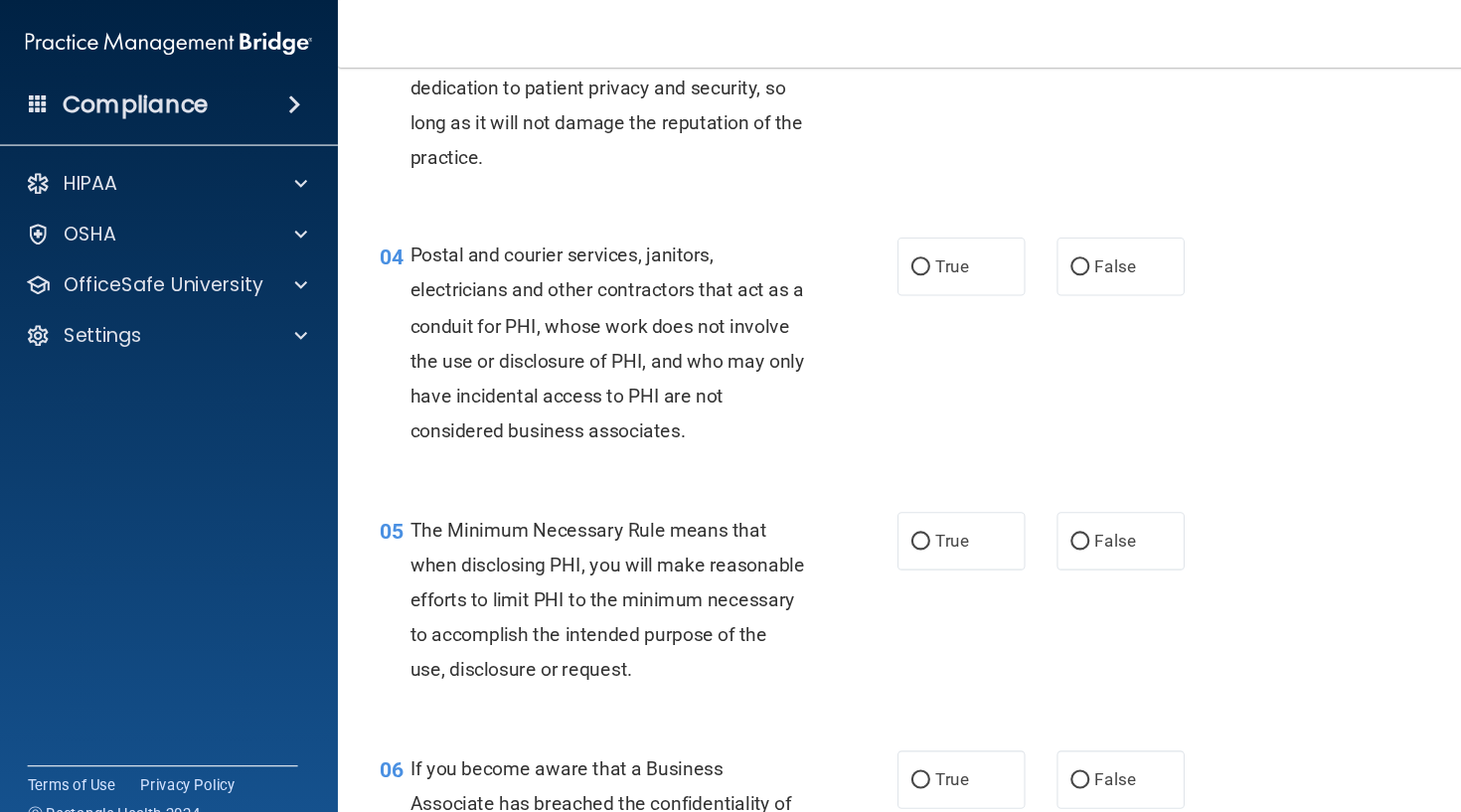 scroll, scrollTop: 546, scrollLeft: 0, axis: vertical 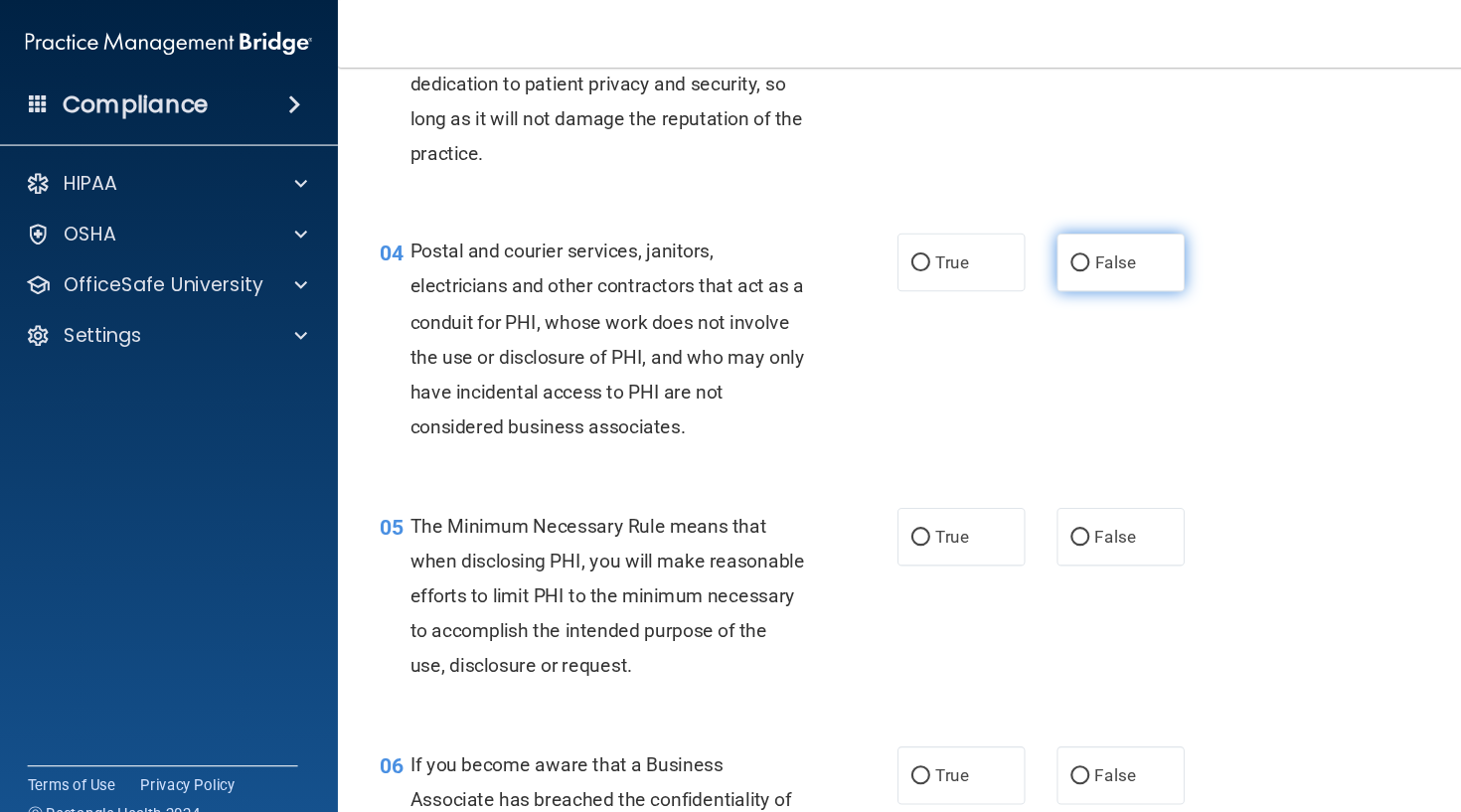 click on "False" at bounding box center (1017, 247) 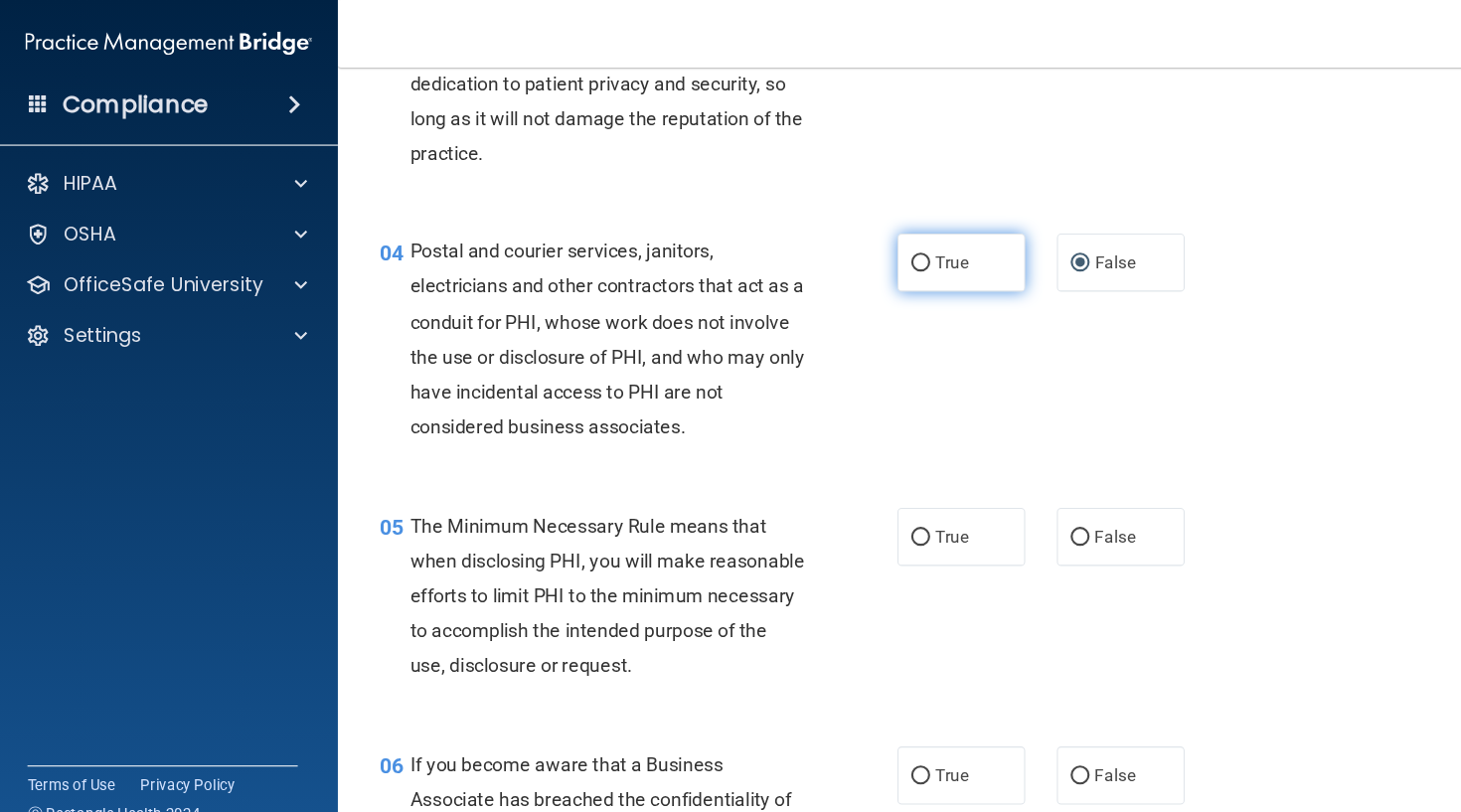 click on "True" at bounding box center [867, 247] 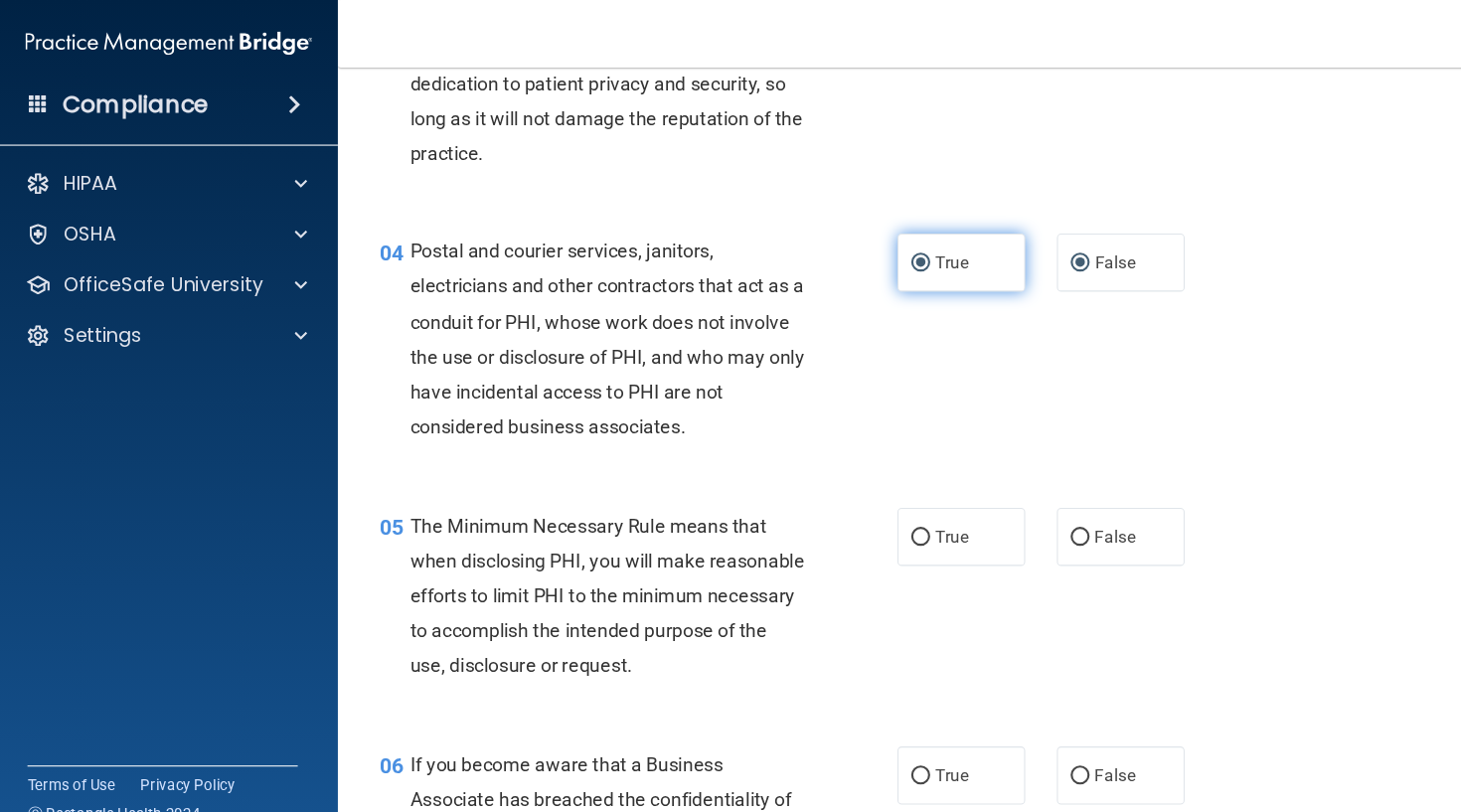 radio on "false" 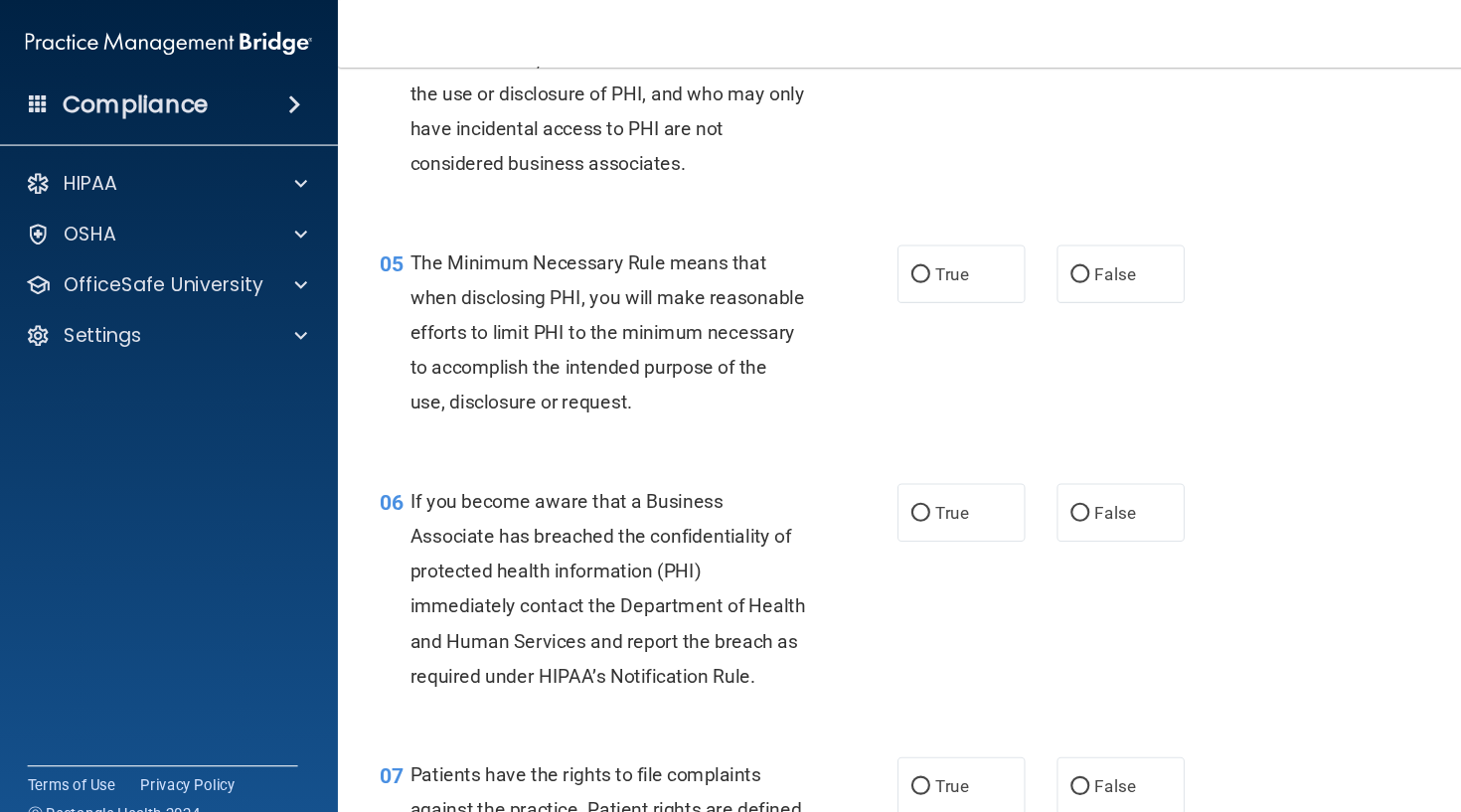 scroll, scrollTop: 797, scrollLeft: 0, axis: vertical 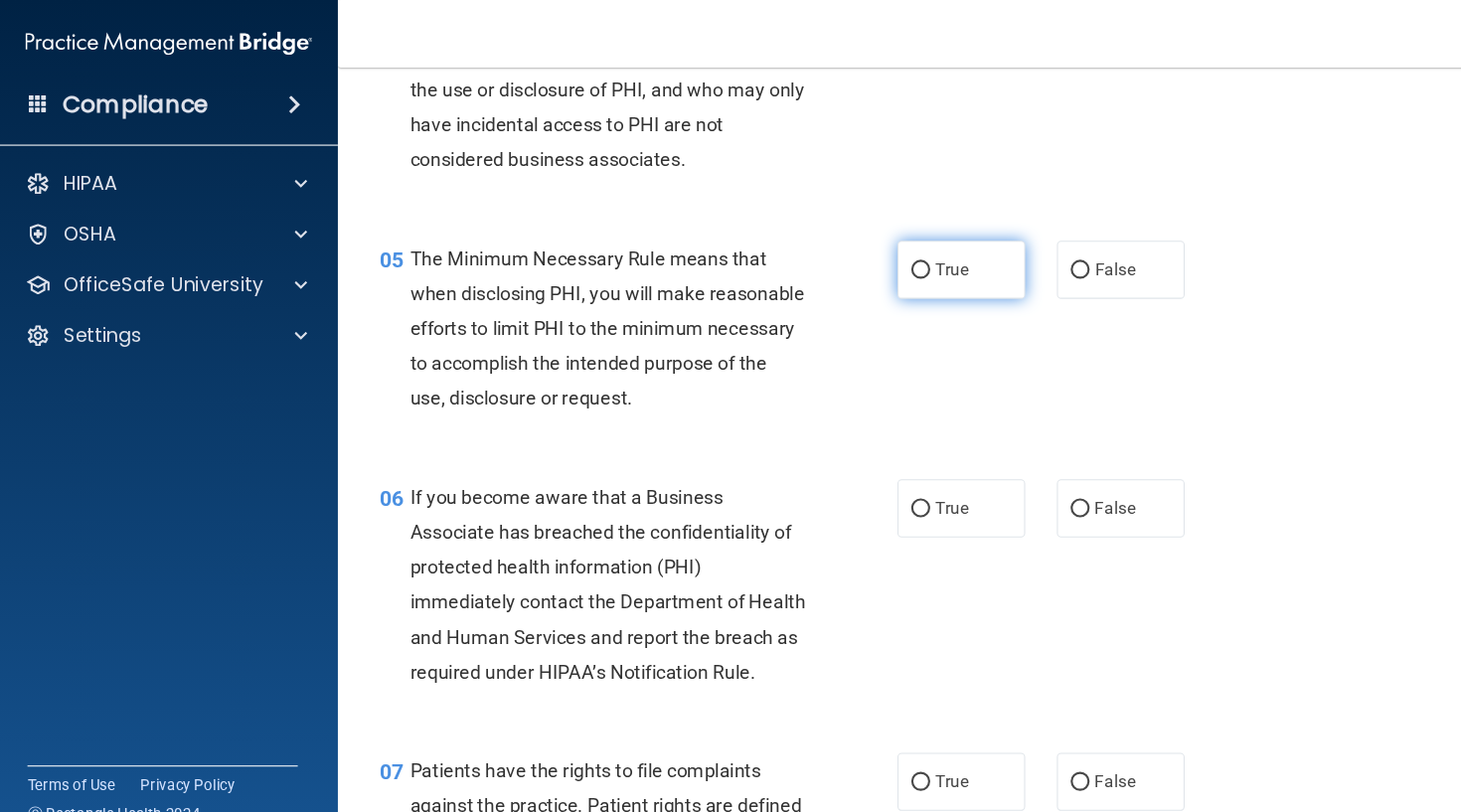 click on "True" at bounding box center (867, 254) 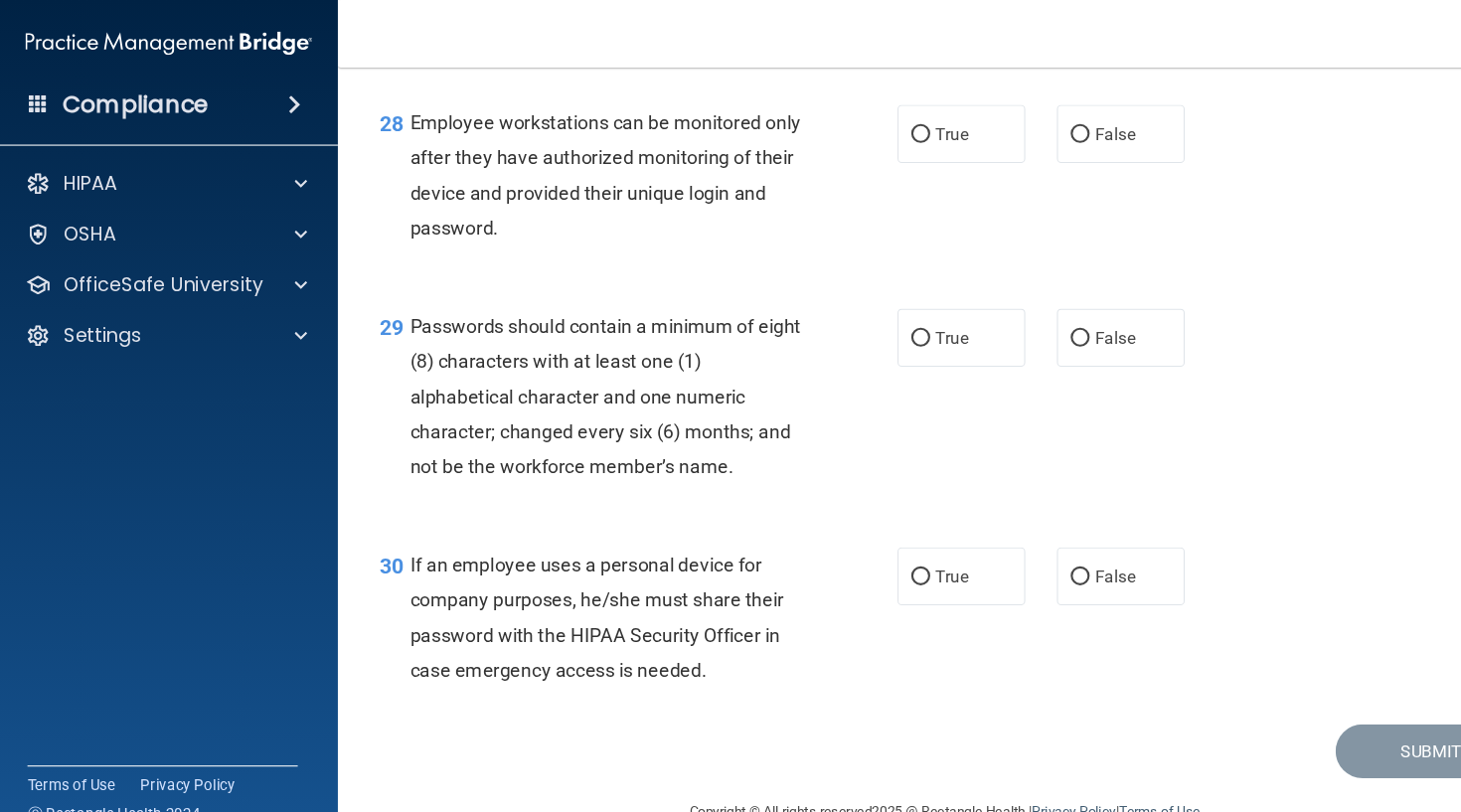 scroll, scrollTop: 5273, scrollLeft: 0, axis: vertical 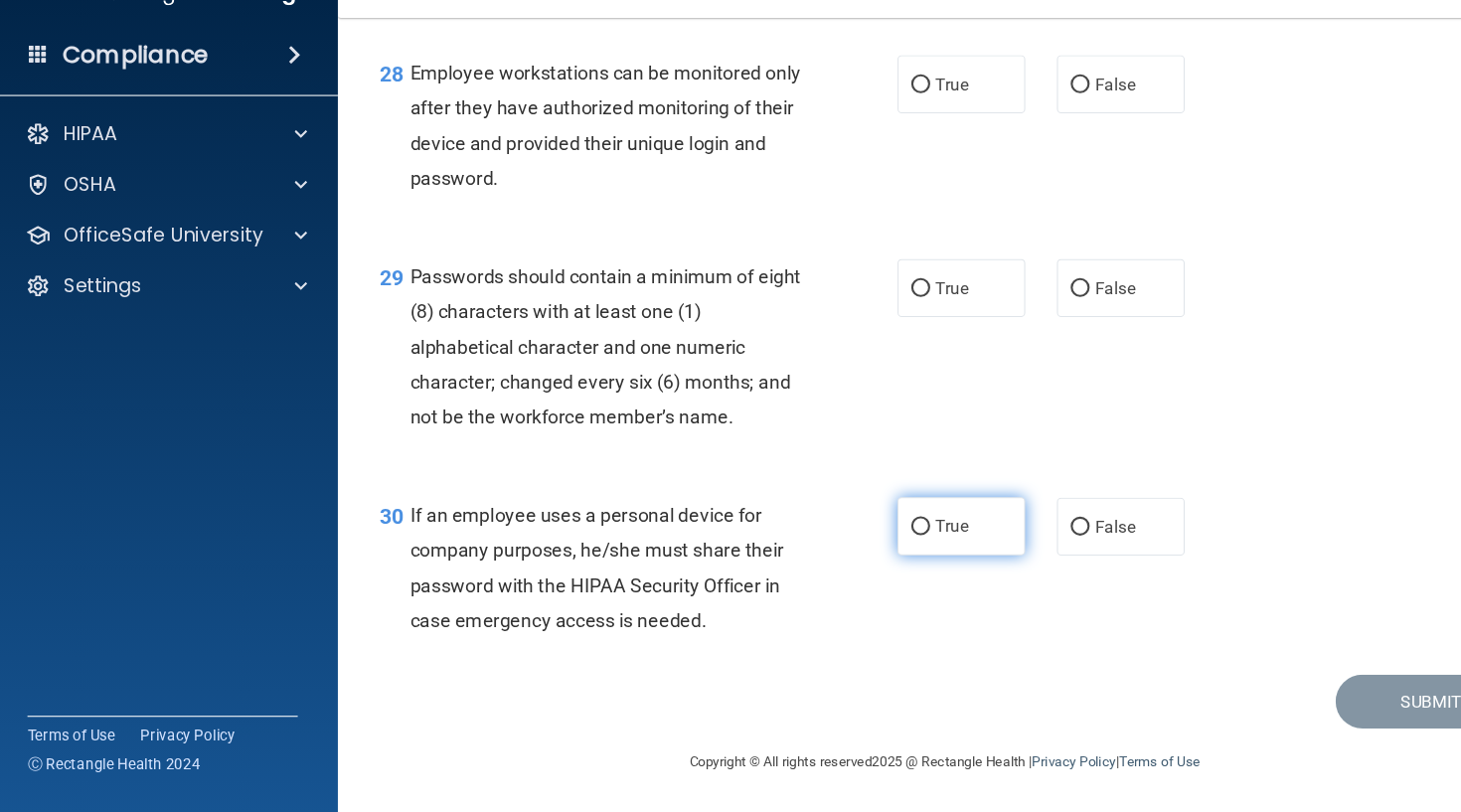 click on "True" at bounding box center [867, 543] 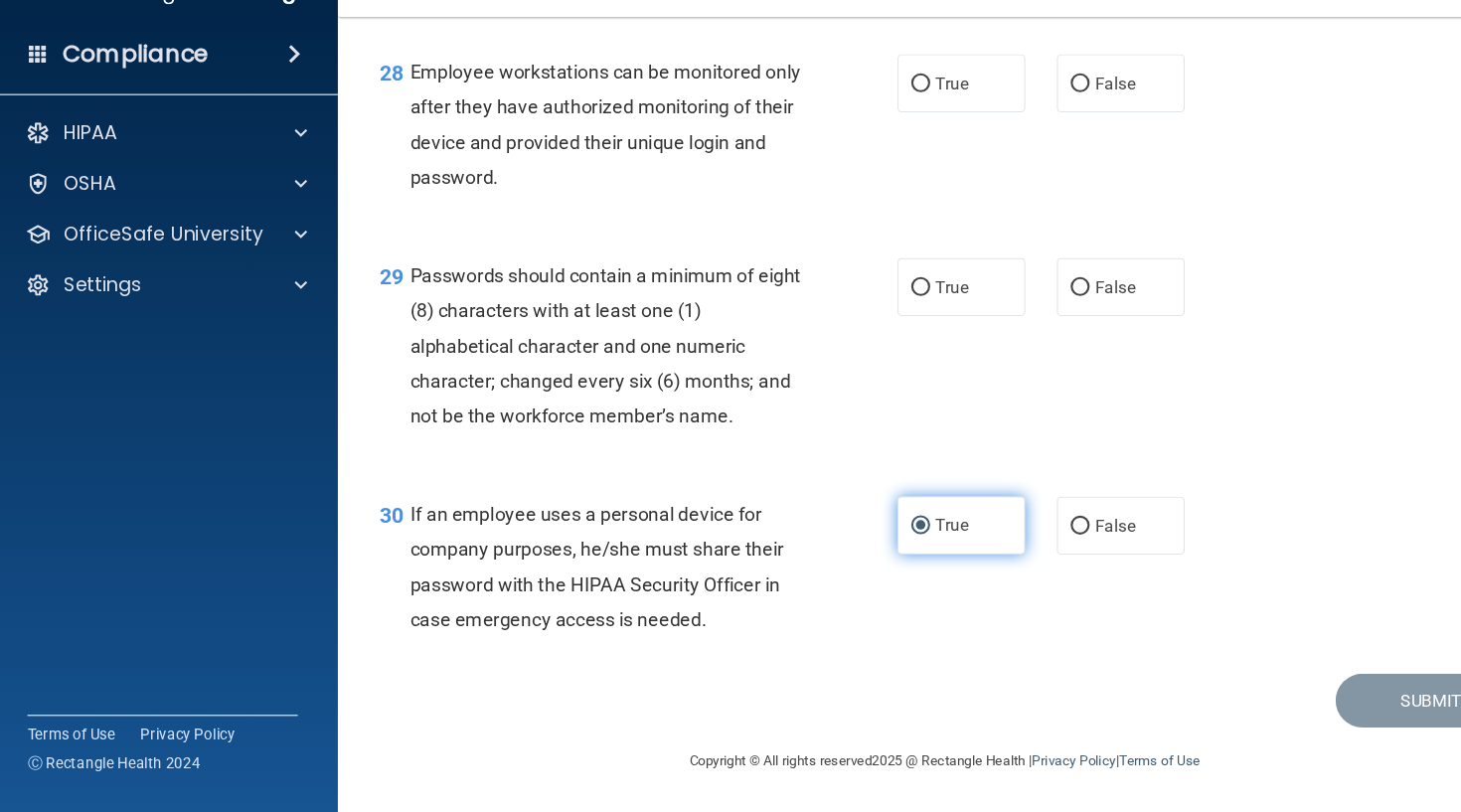 scroll, scrollTop: 0, scrollLeft: 0, axis: both 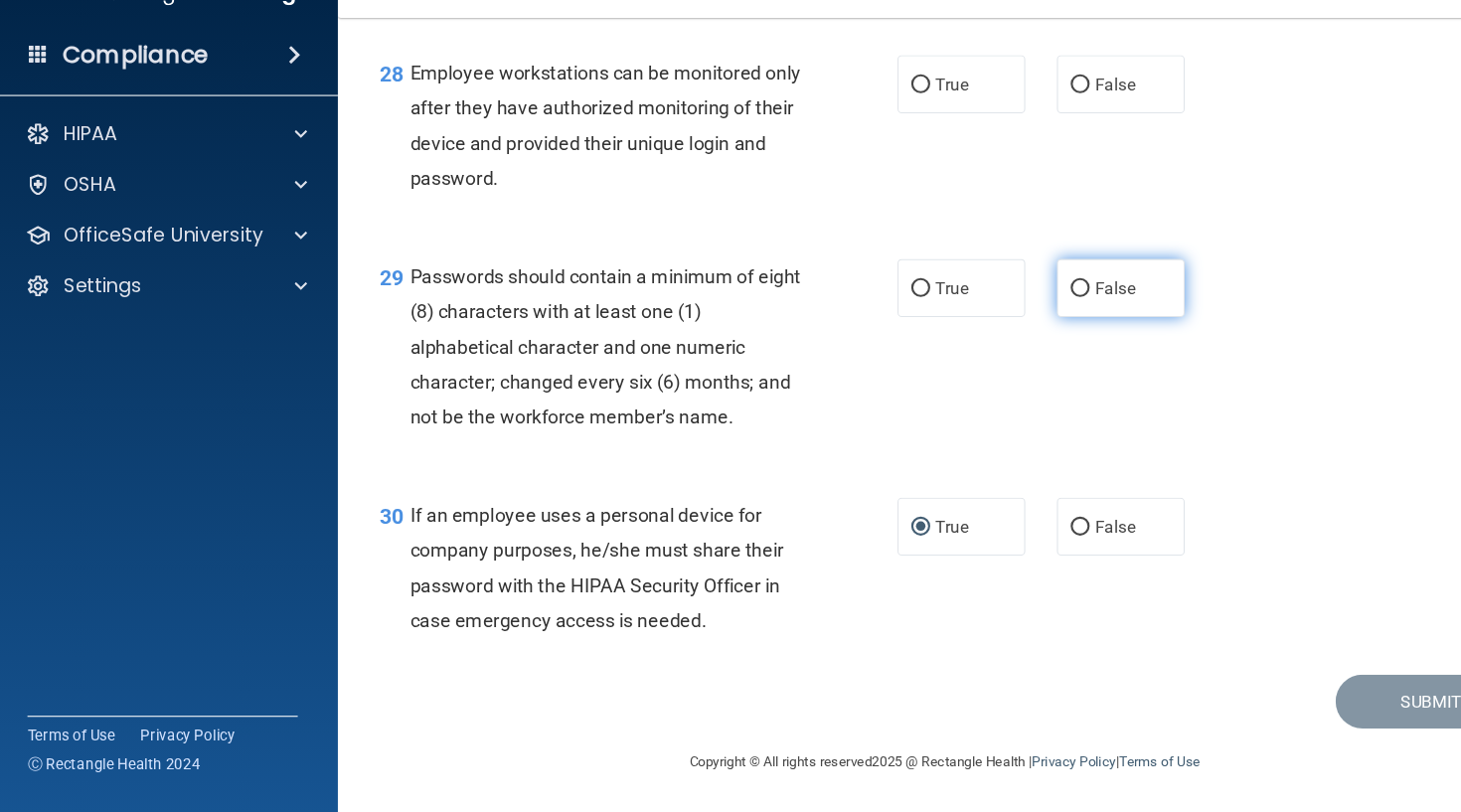 click on "False" at bounding box center (1017, 318) 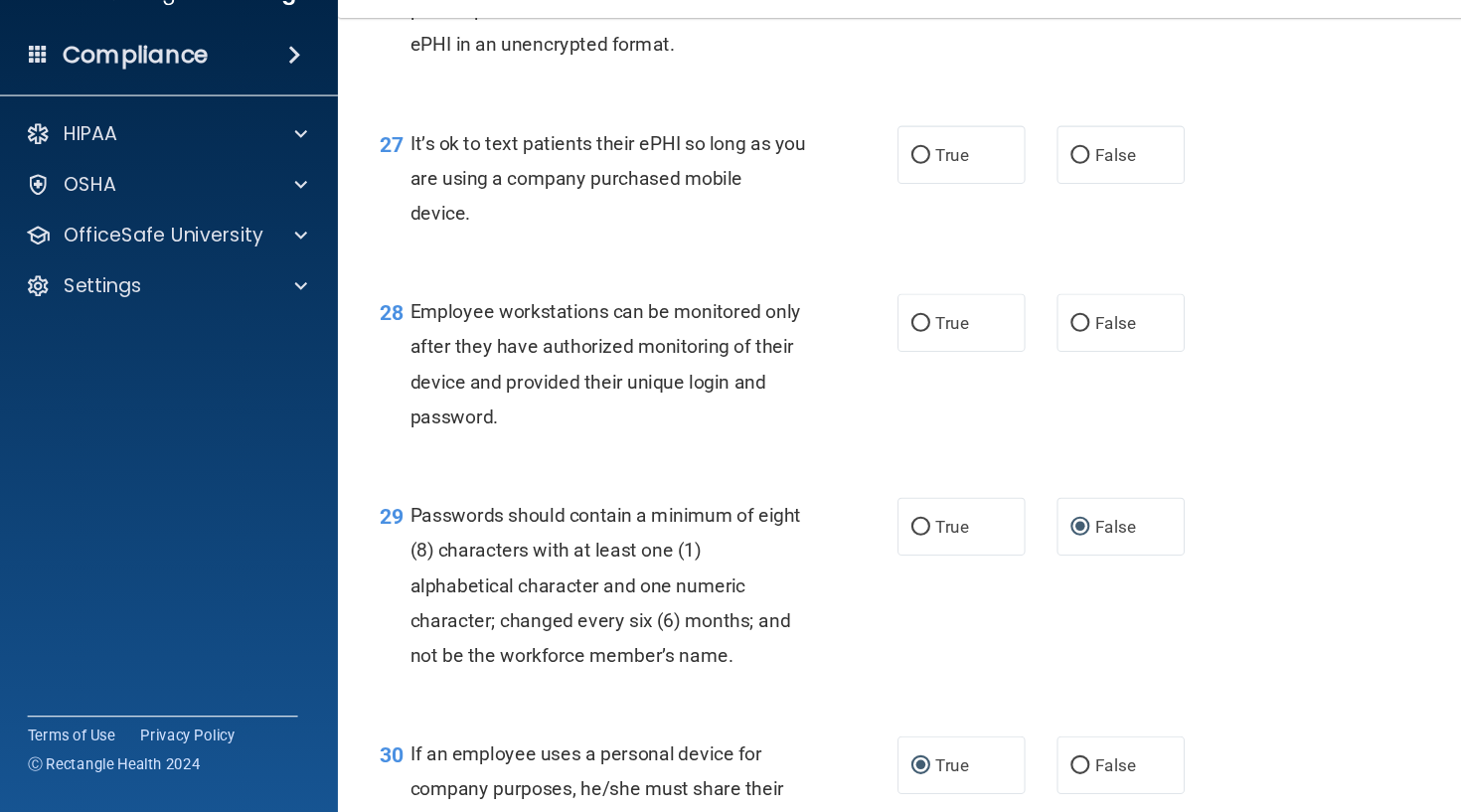 scroll, scrollTop: 5037, scrollLeft: 0, axis: vertical 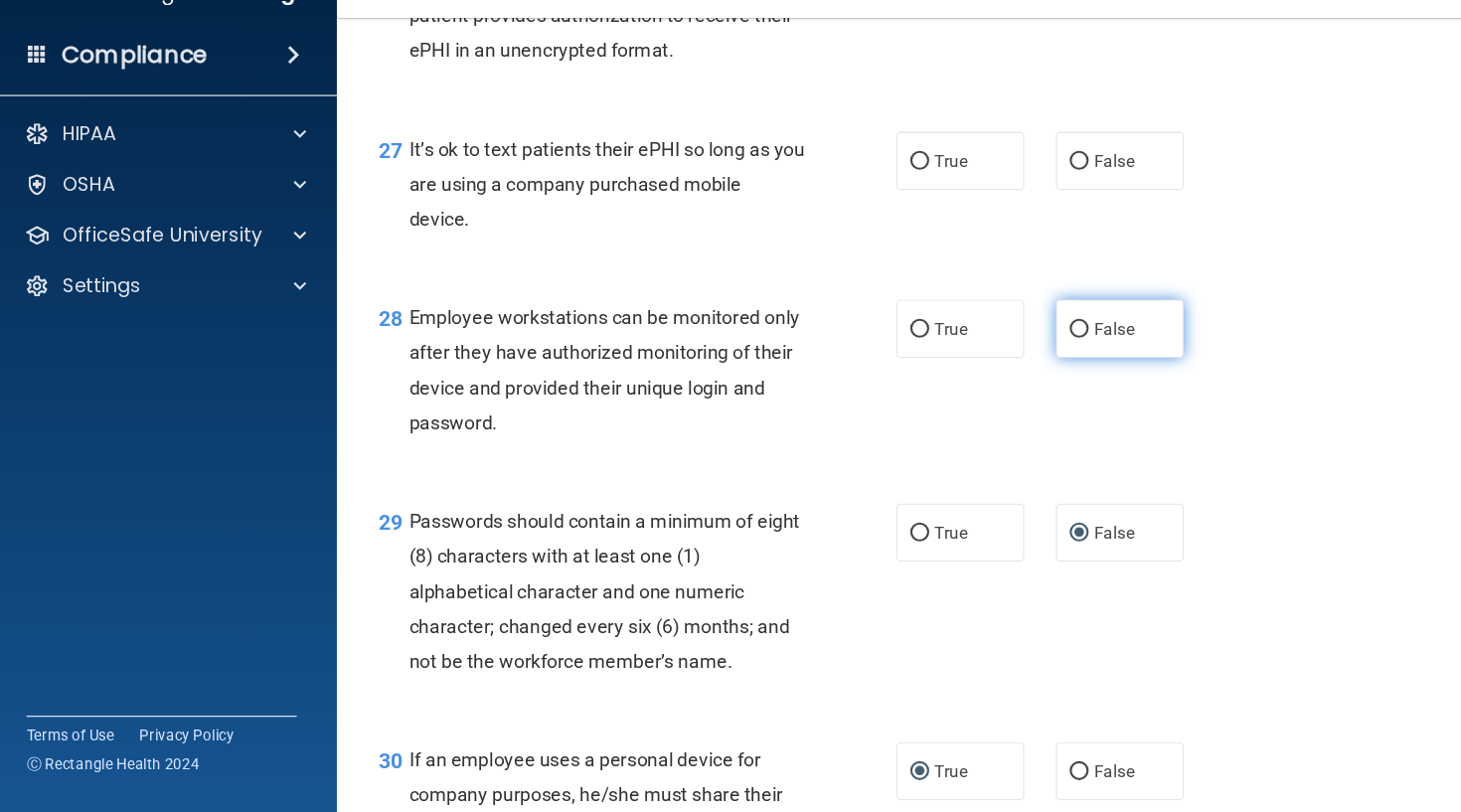 click on "False" at bounding box center (1017, 357) 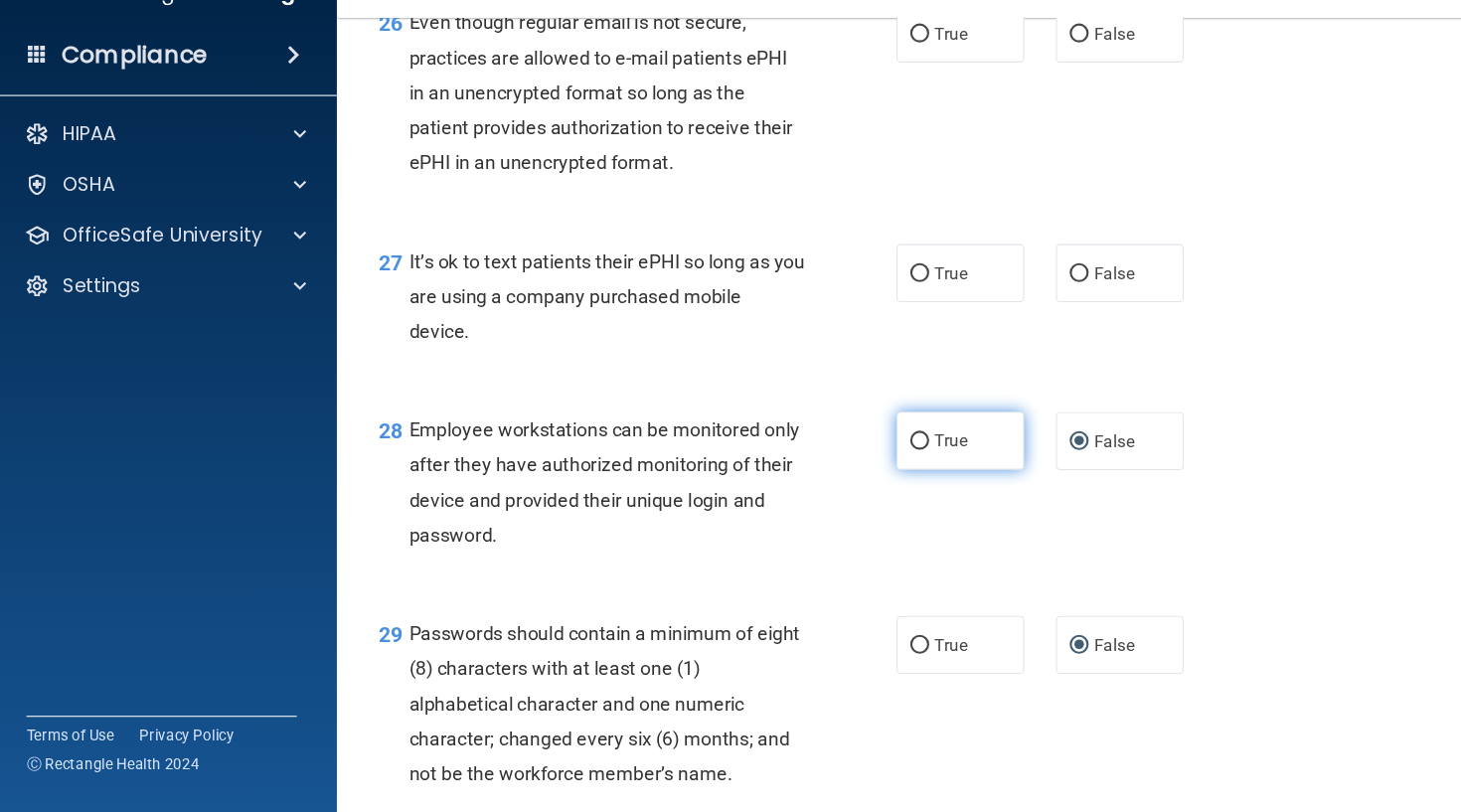 scroll, scrollTop: 4923, scrollLeft: 0, axis: vertical 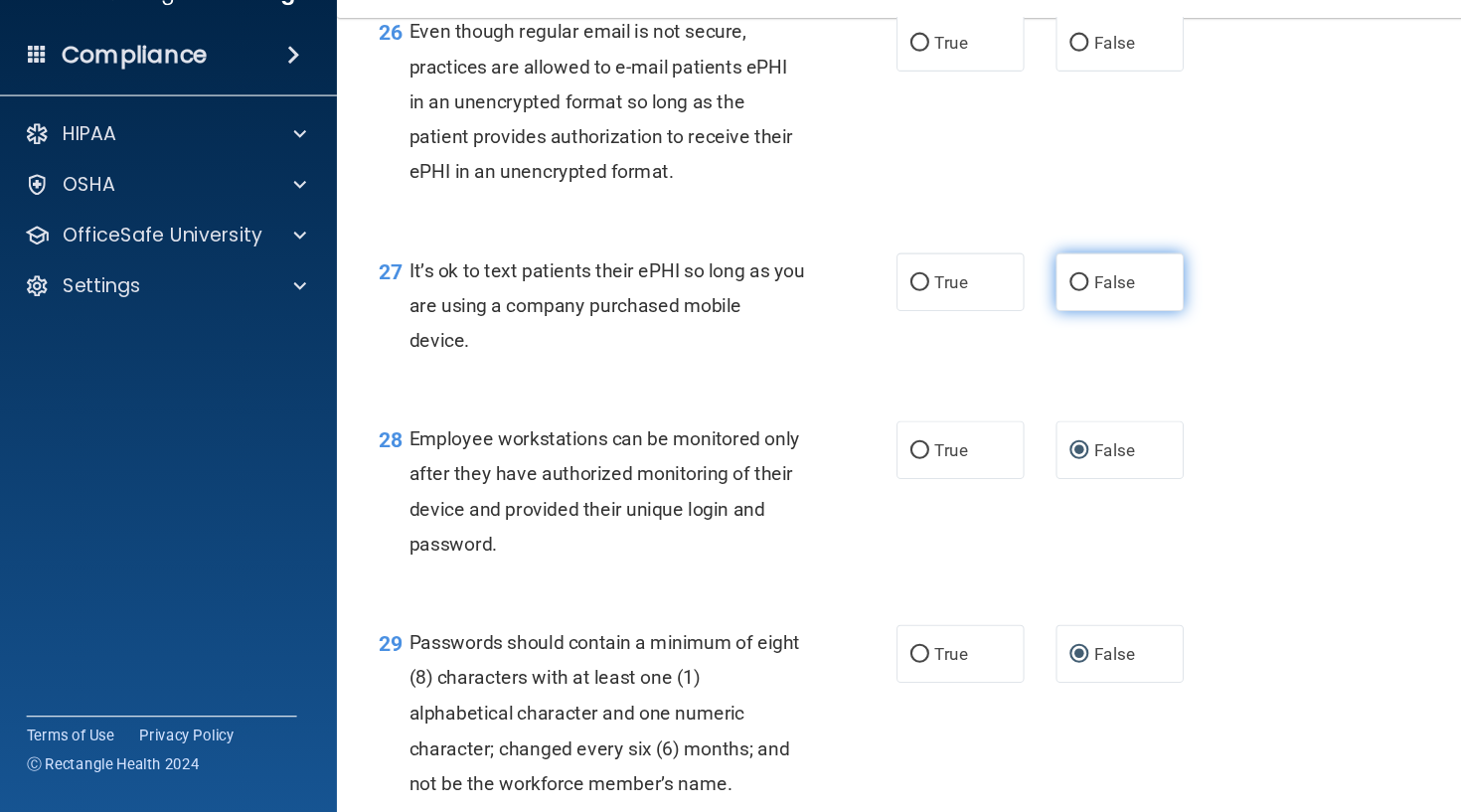 click on "False" at bounding box center (1017, 313) 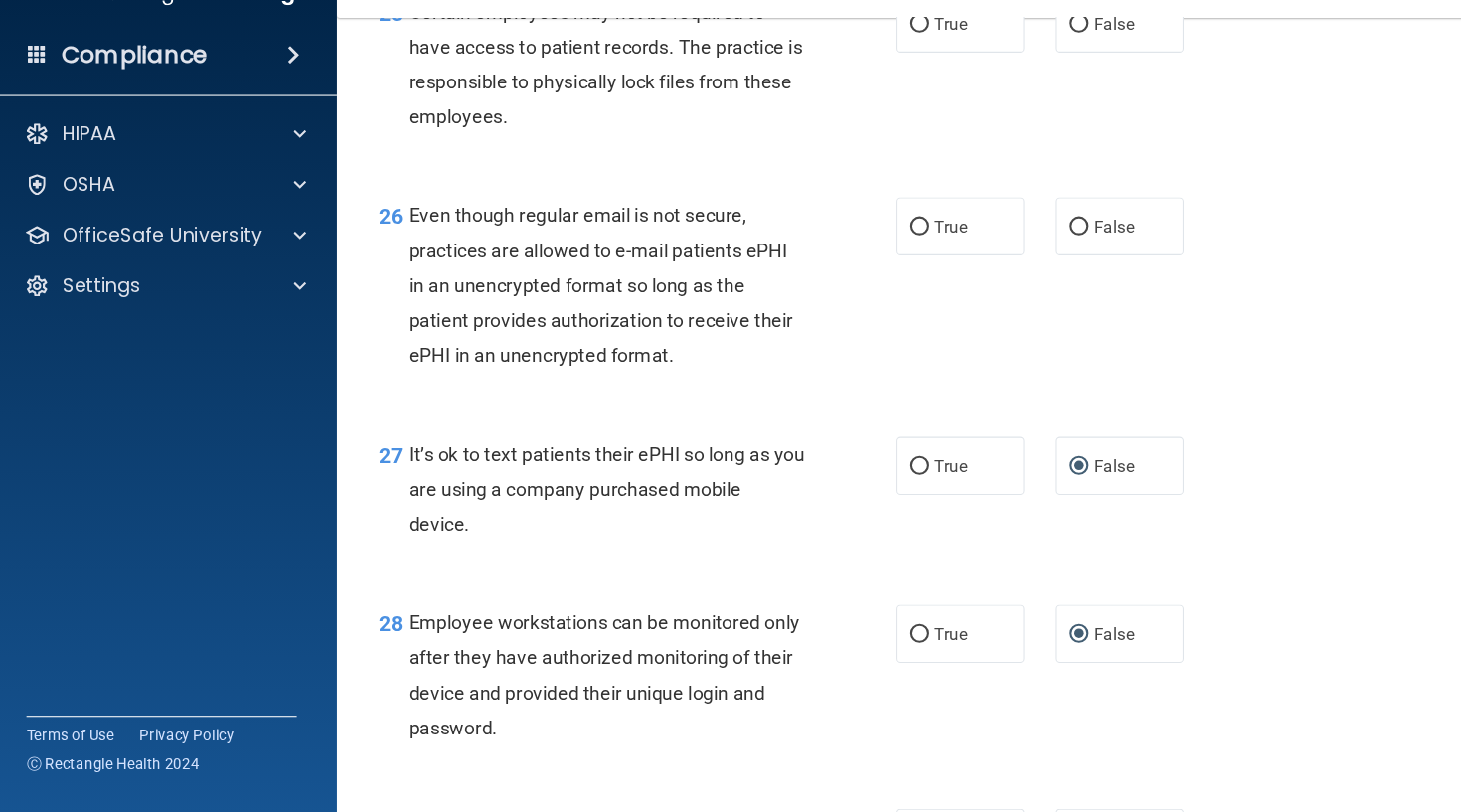 scroll, scrollTop: 4747, scrollLeft: 0, axis: vertical 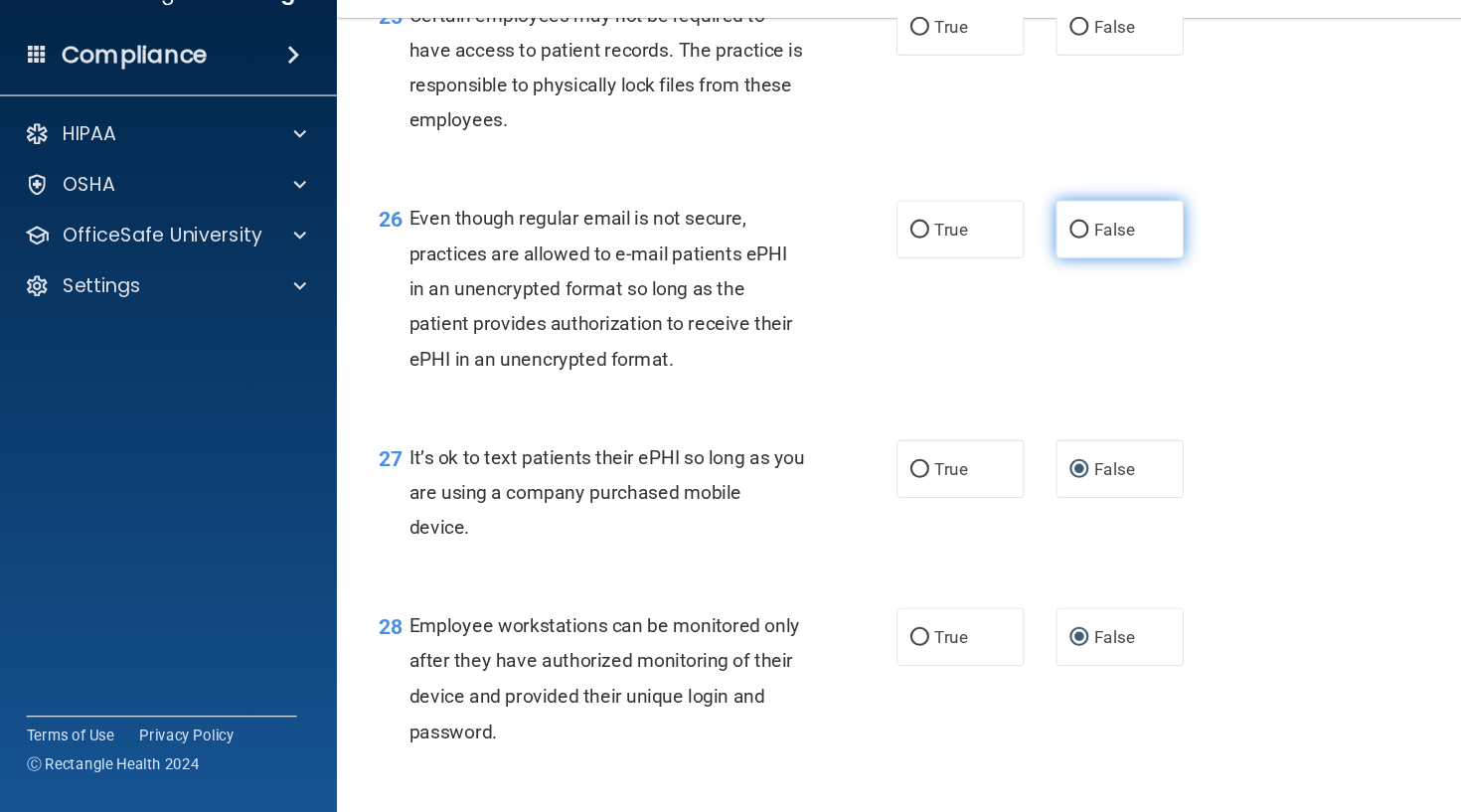 click on "False" at bounding box center (1017, 263) 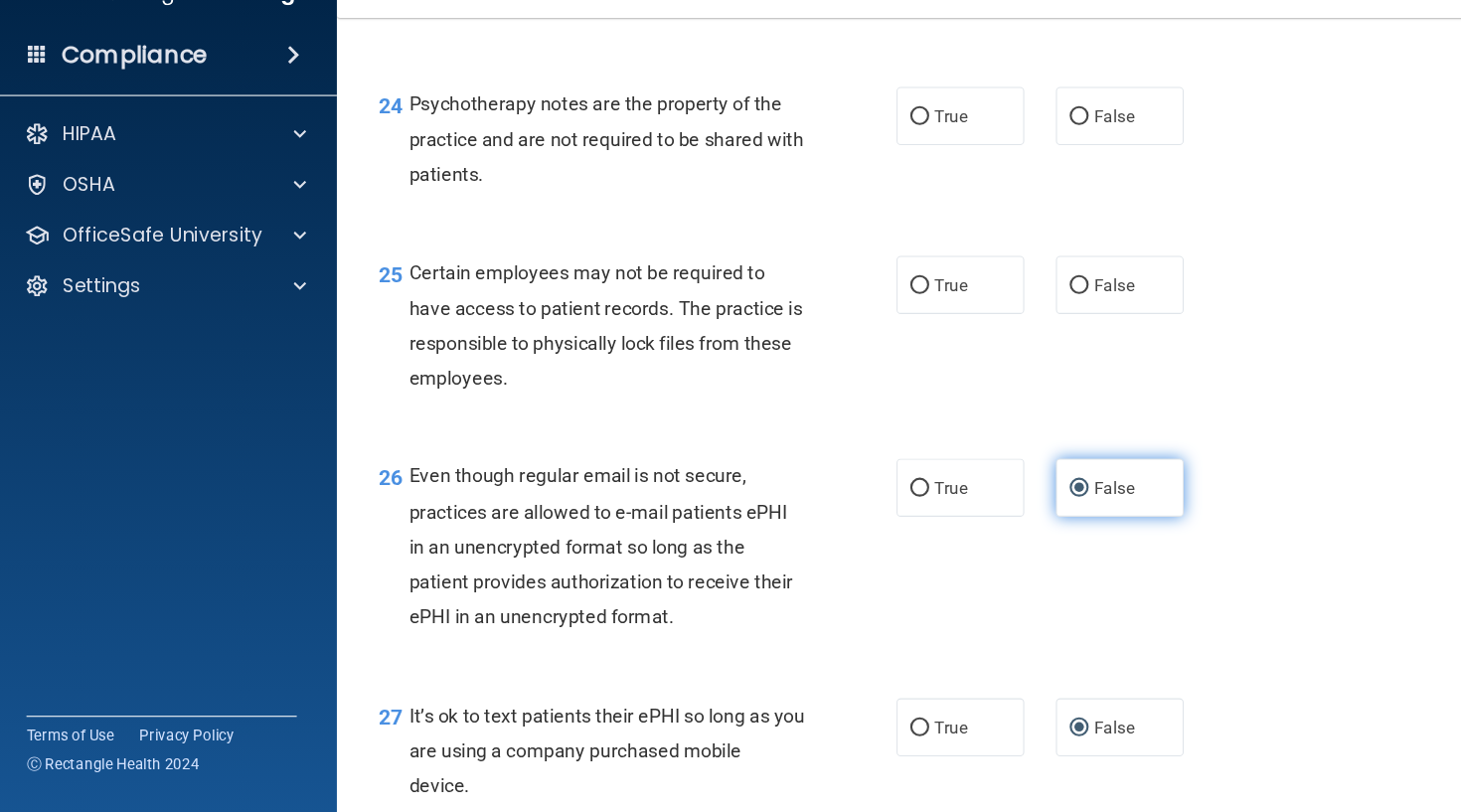 scroll, scrollTop: 4509, scrollLeft: 0, axis: vertical 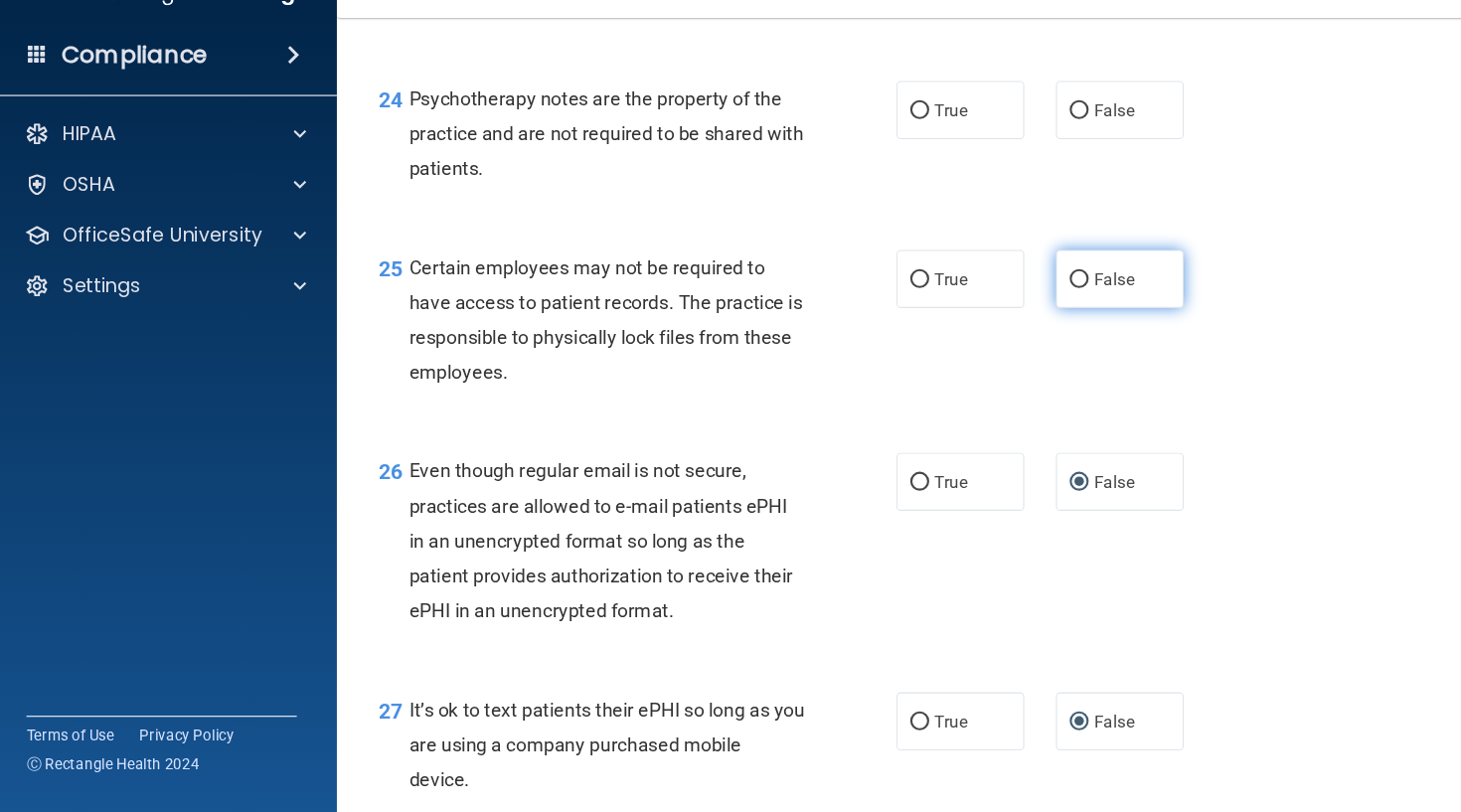 click on "False" at bounding box center [1017, 310] 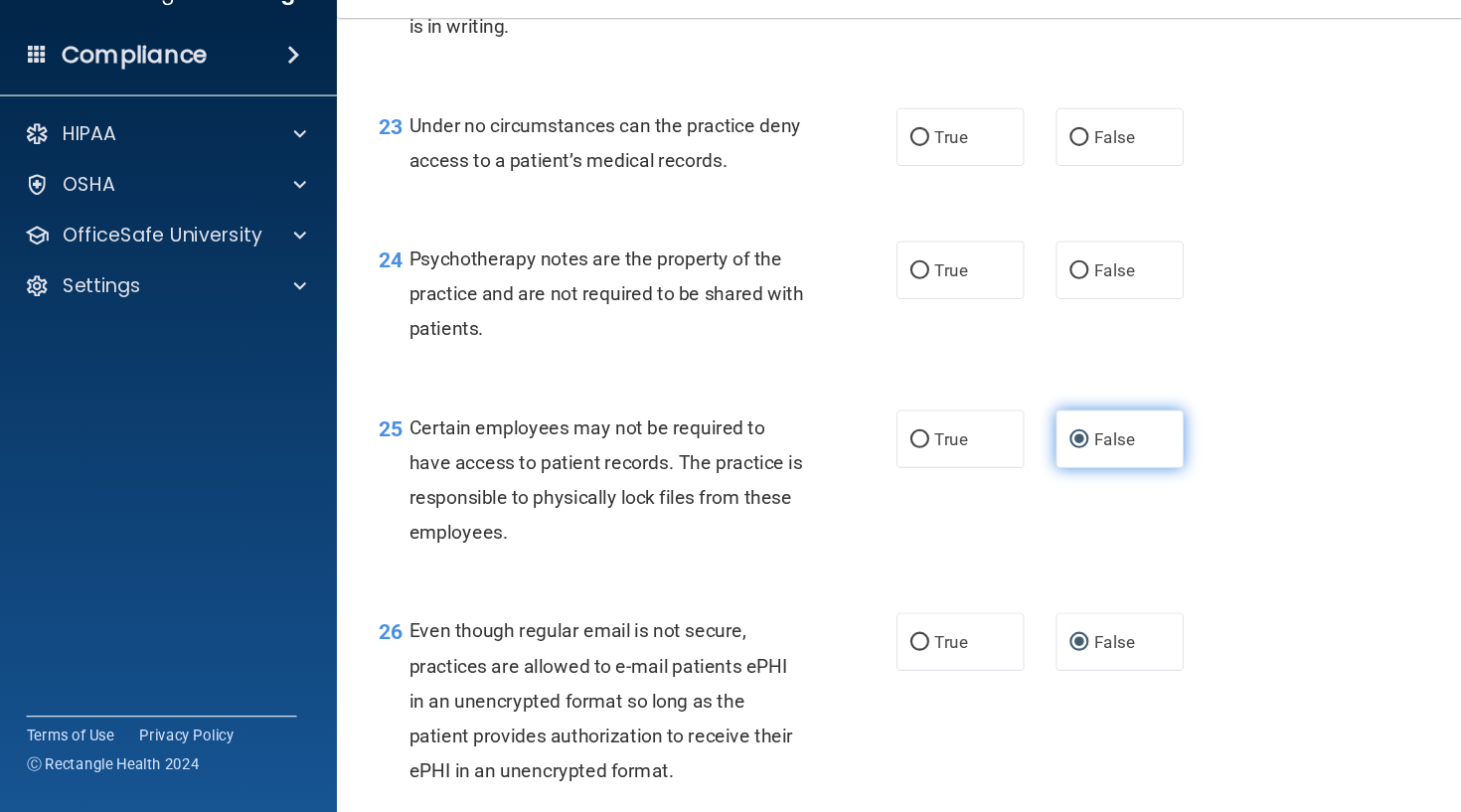 scroll, scrollTop: 4357, scrollLeft: 0, axis: vertical 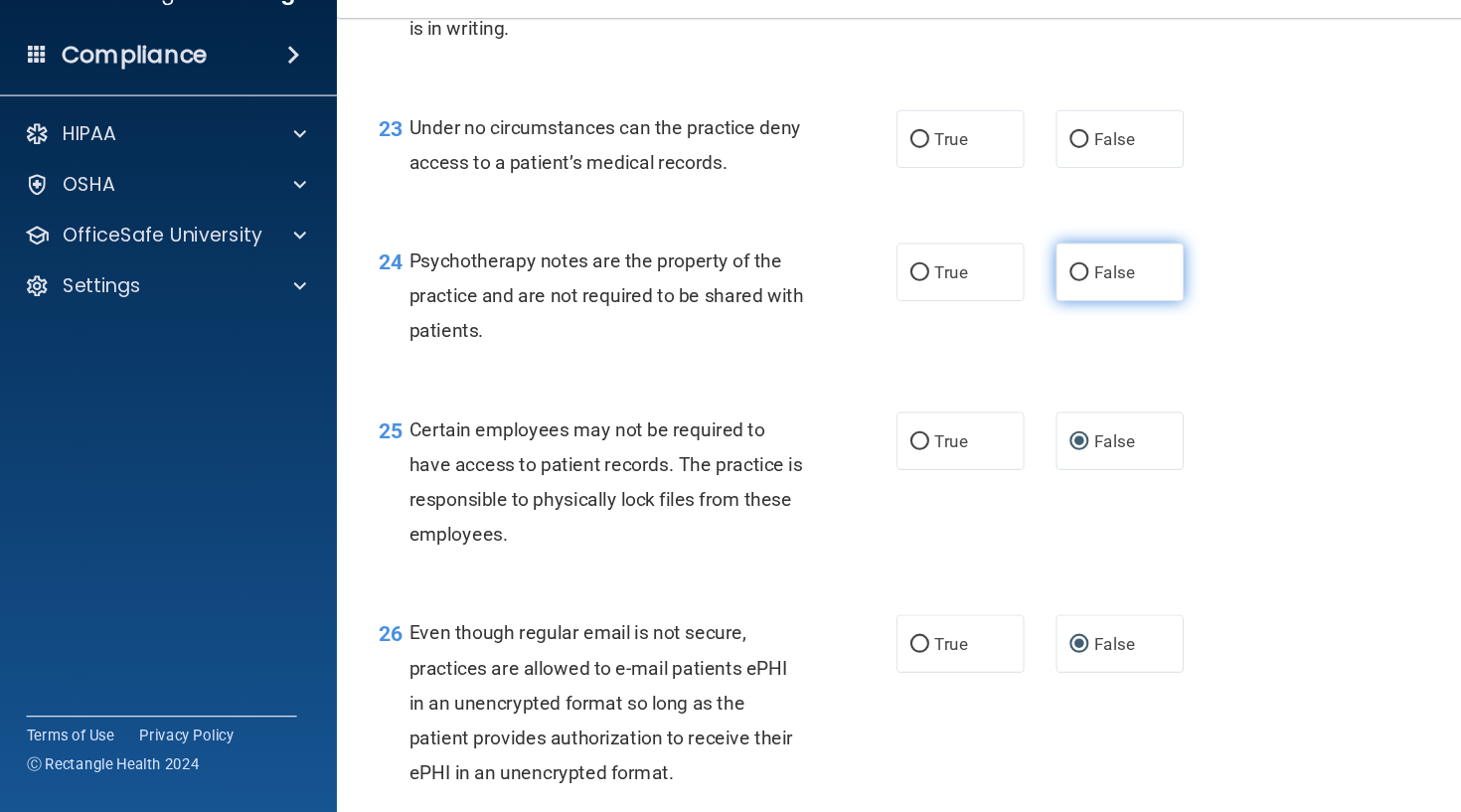 click on "False" at bounding box center [1055, 302] 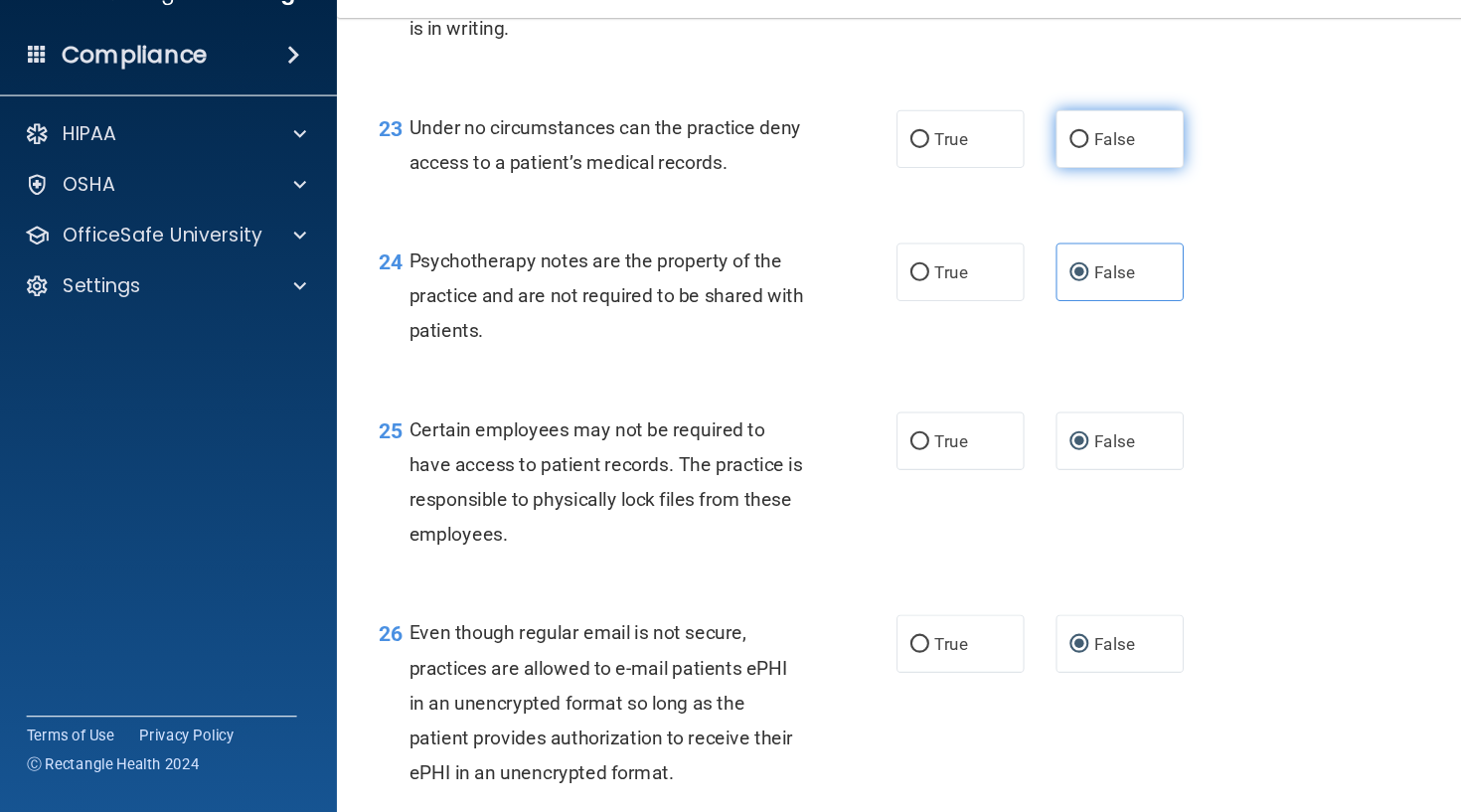 click on "False" at bounding box center (1017, 178) 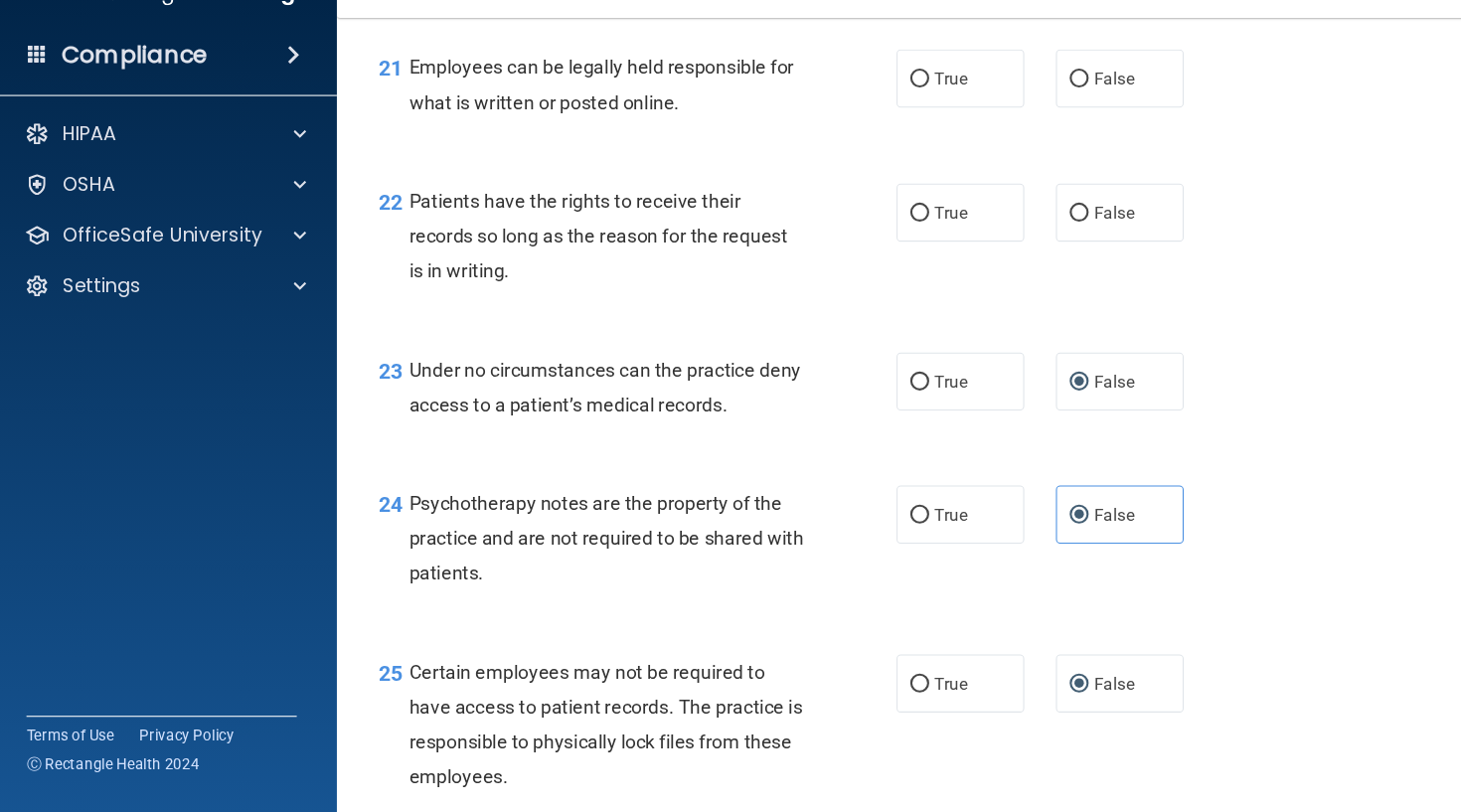 scroll, scrollTop: 4130, scrollLeft: 0, axis: vertical 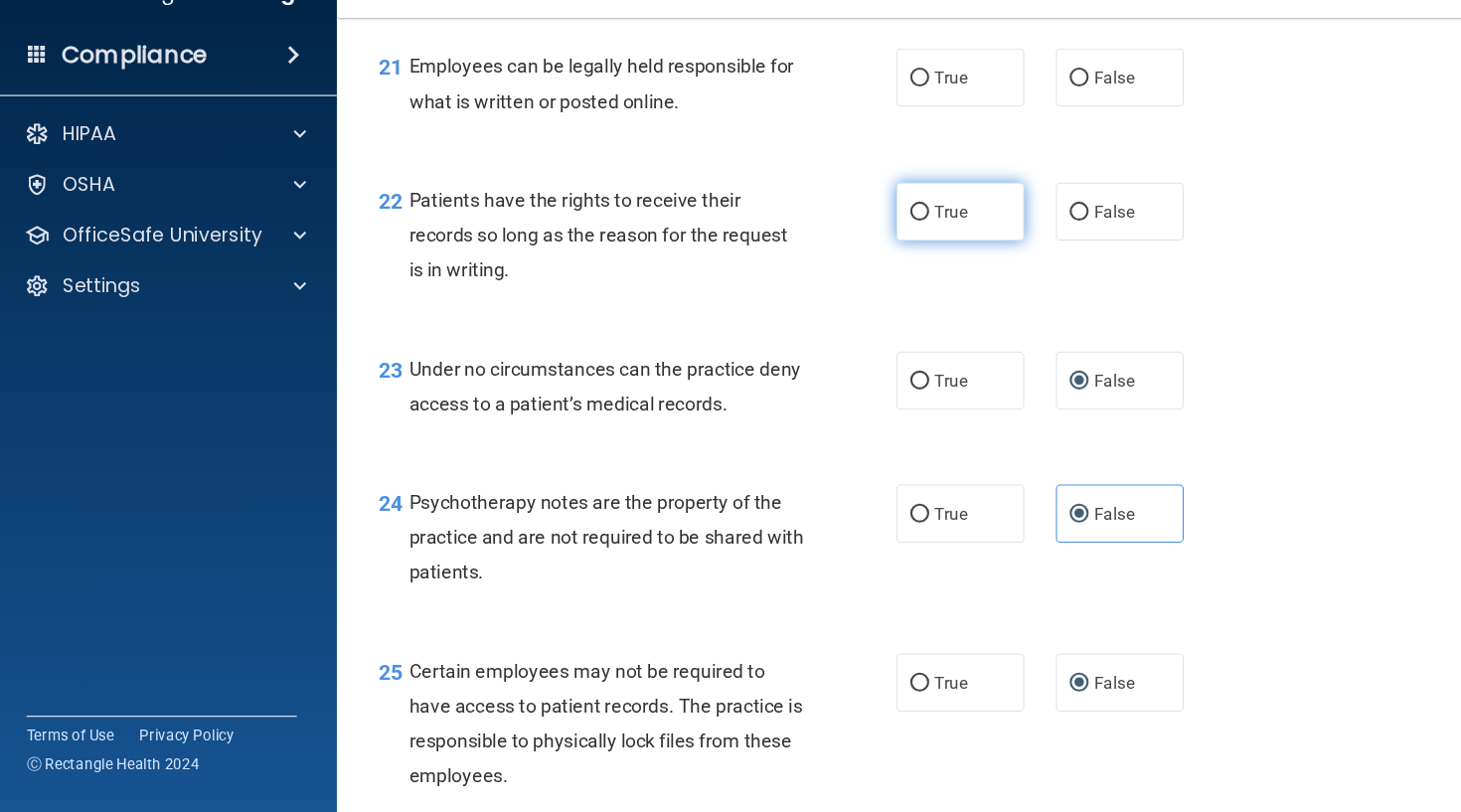 click on "True" at bounding box center (904, 245) 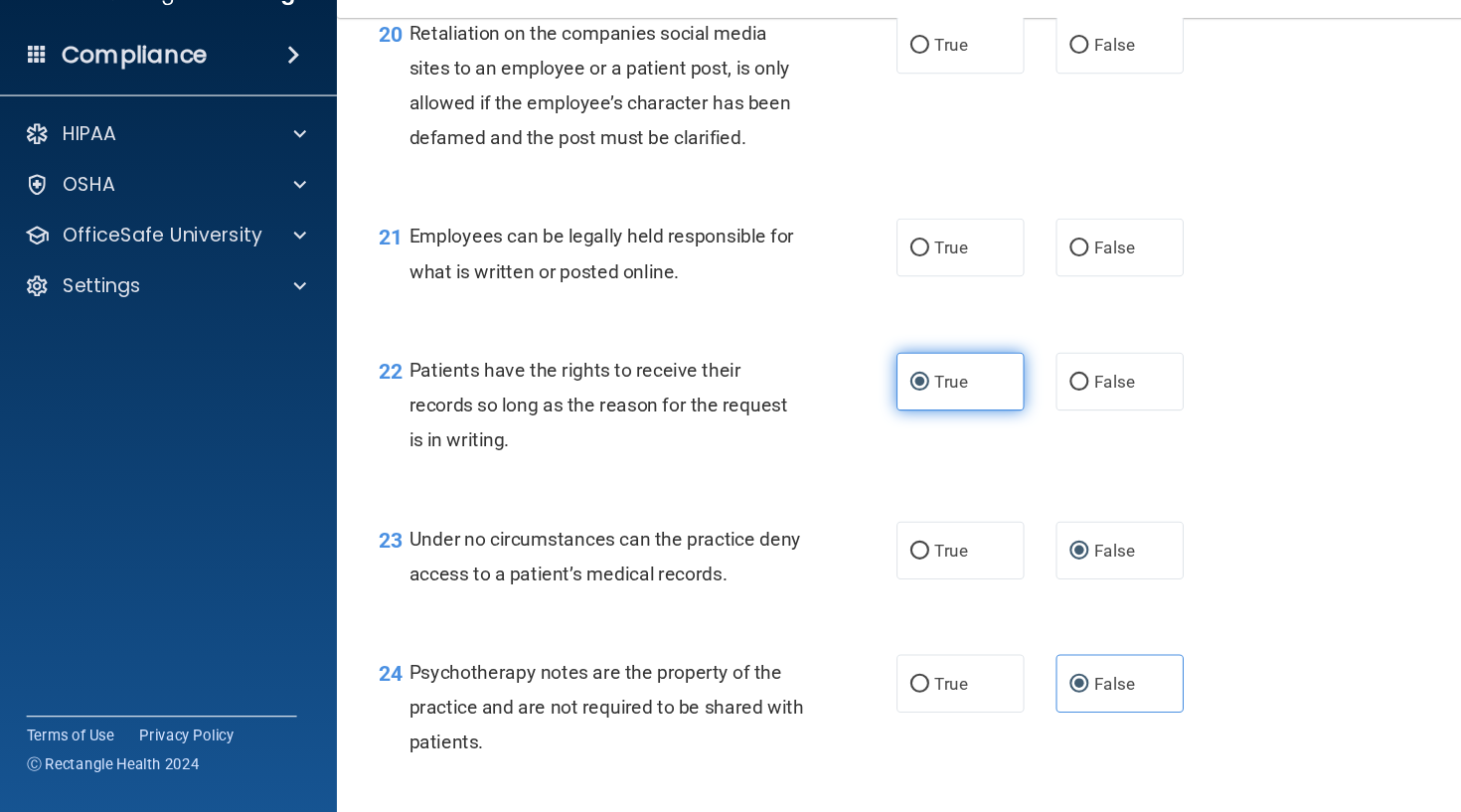 scroll, scrollTop: 3968, scrollLeft: 0, axis: vertical 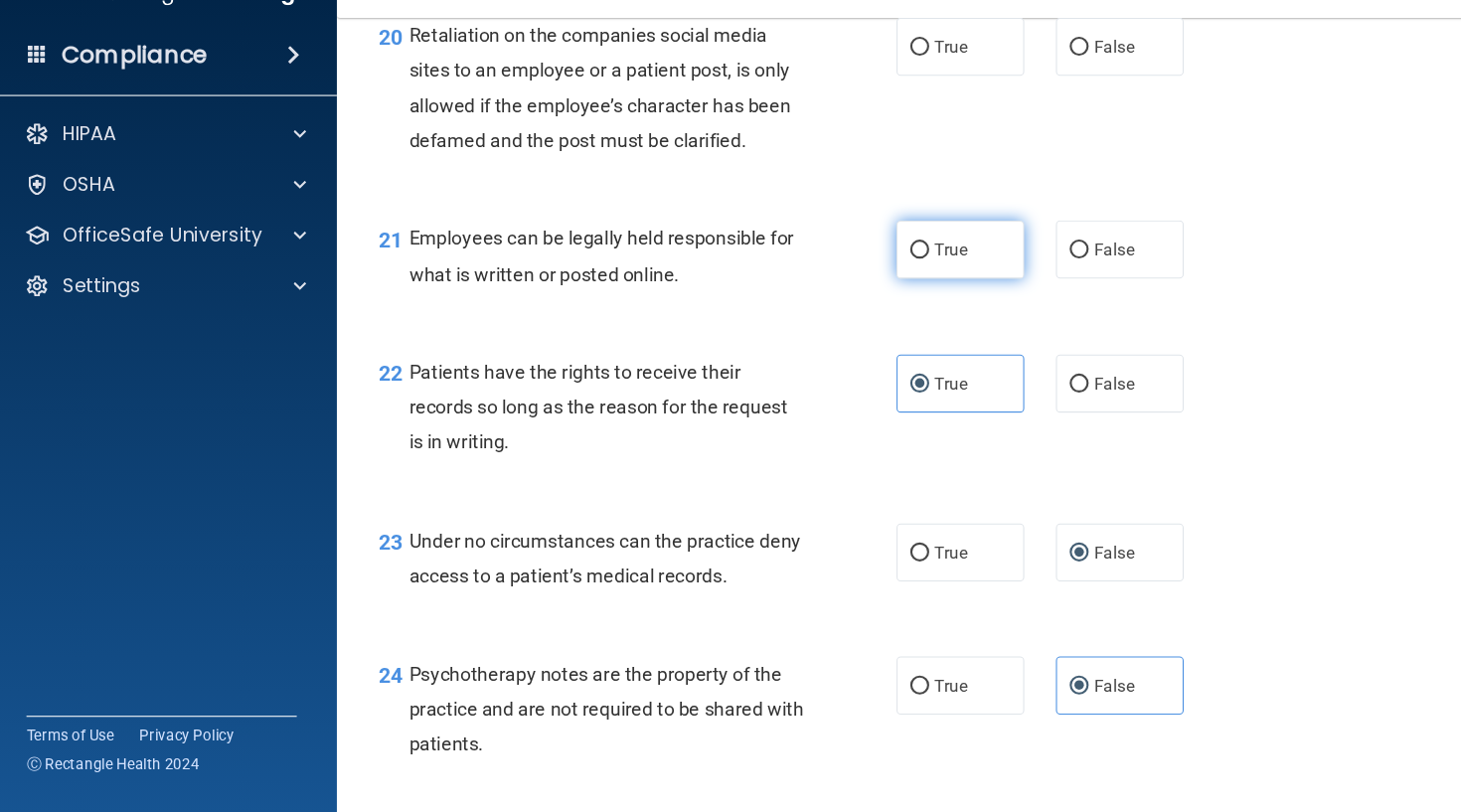 click on "True" at bounding box center (867, 282) 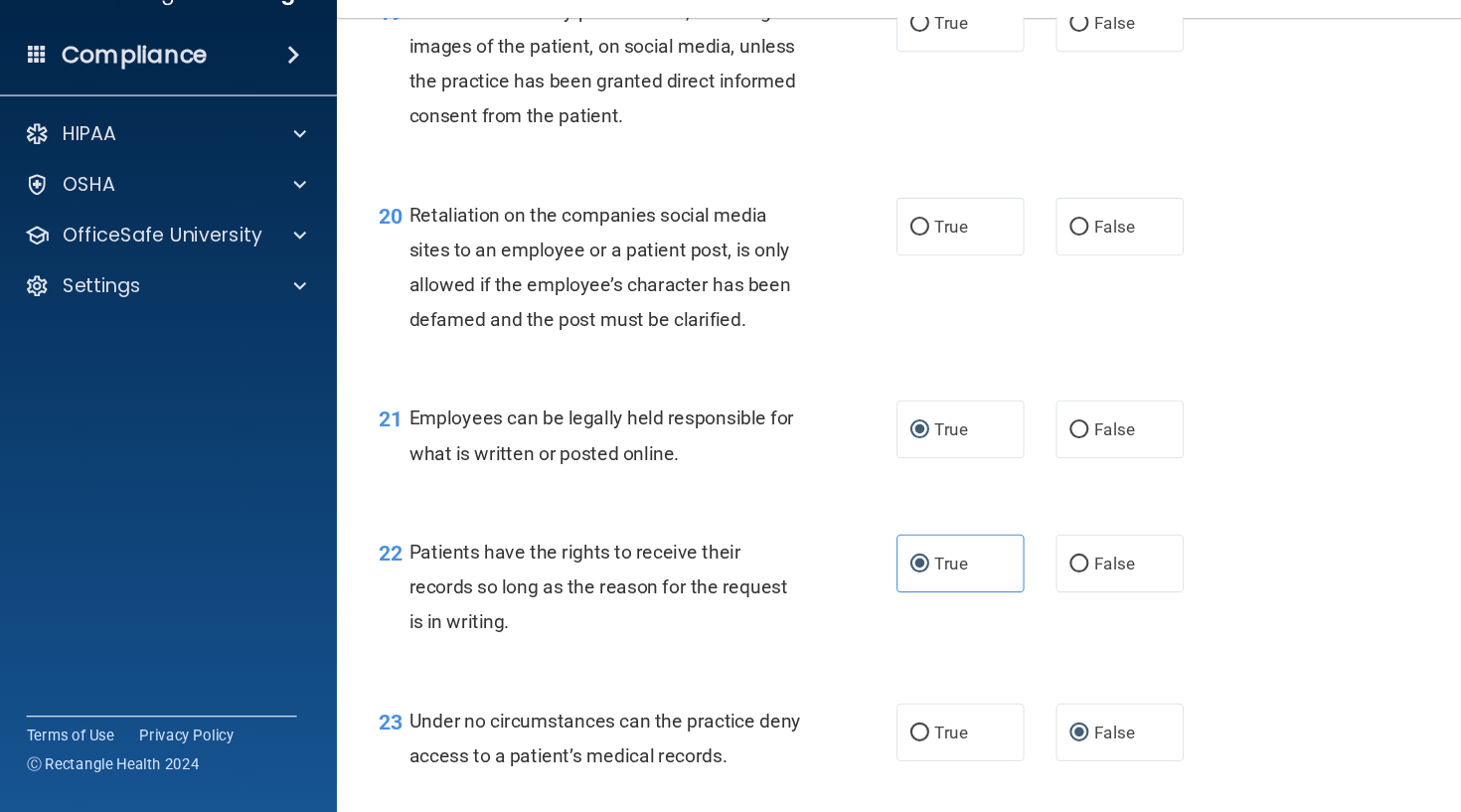 scroll, scrollTop: 3837, scrollLeft: 0, axis: vertical 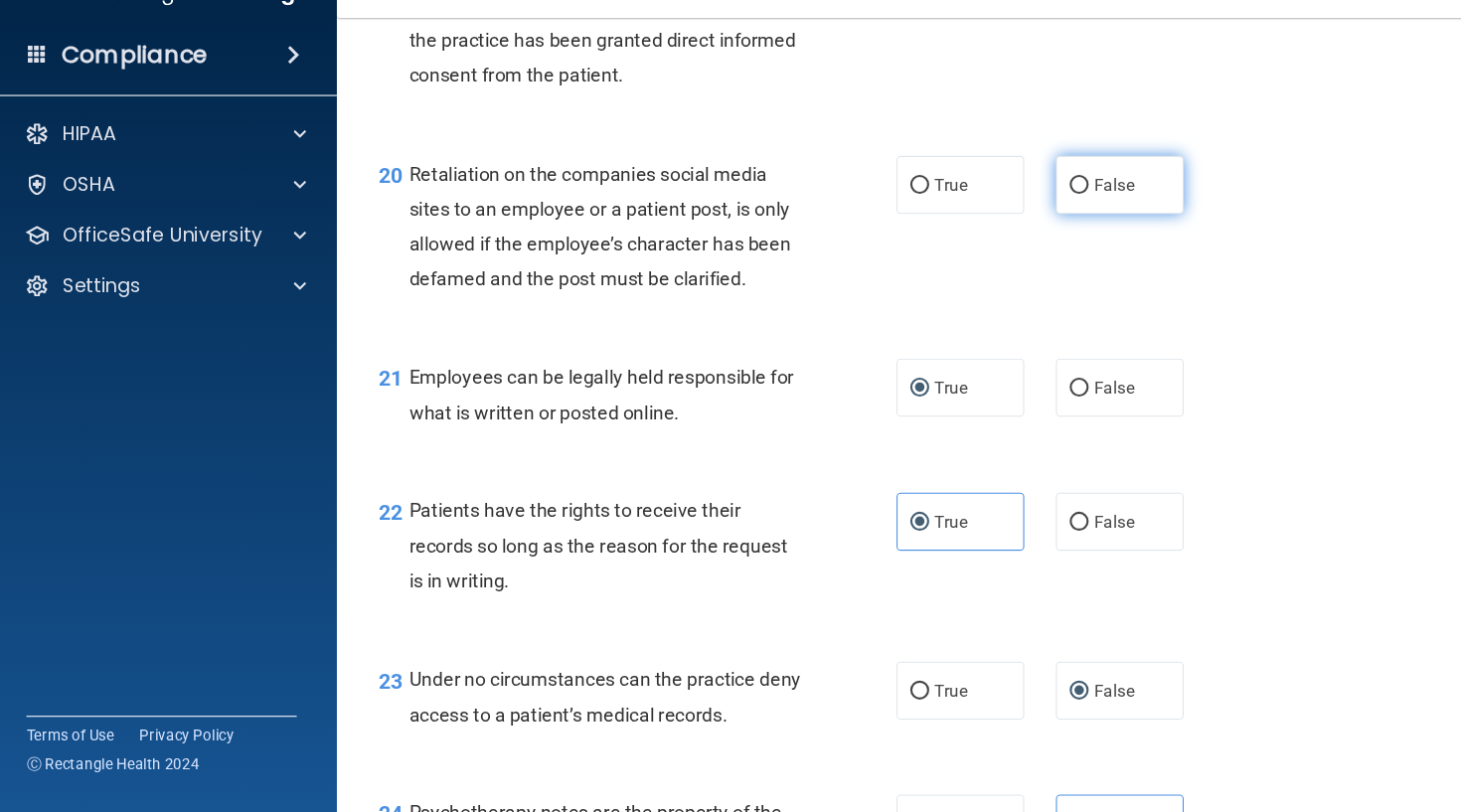 click on "False" at bounding box center [1017, 222] 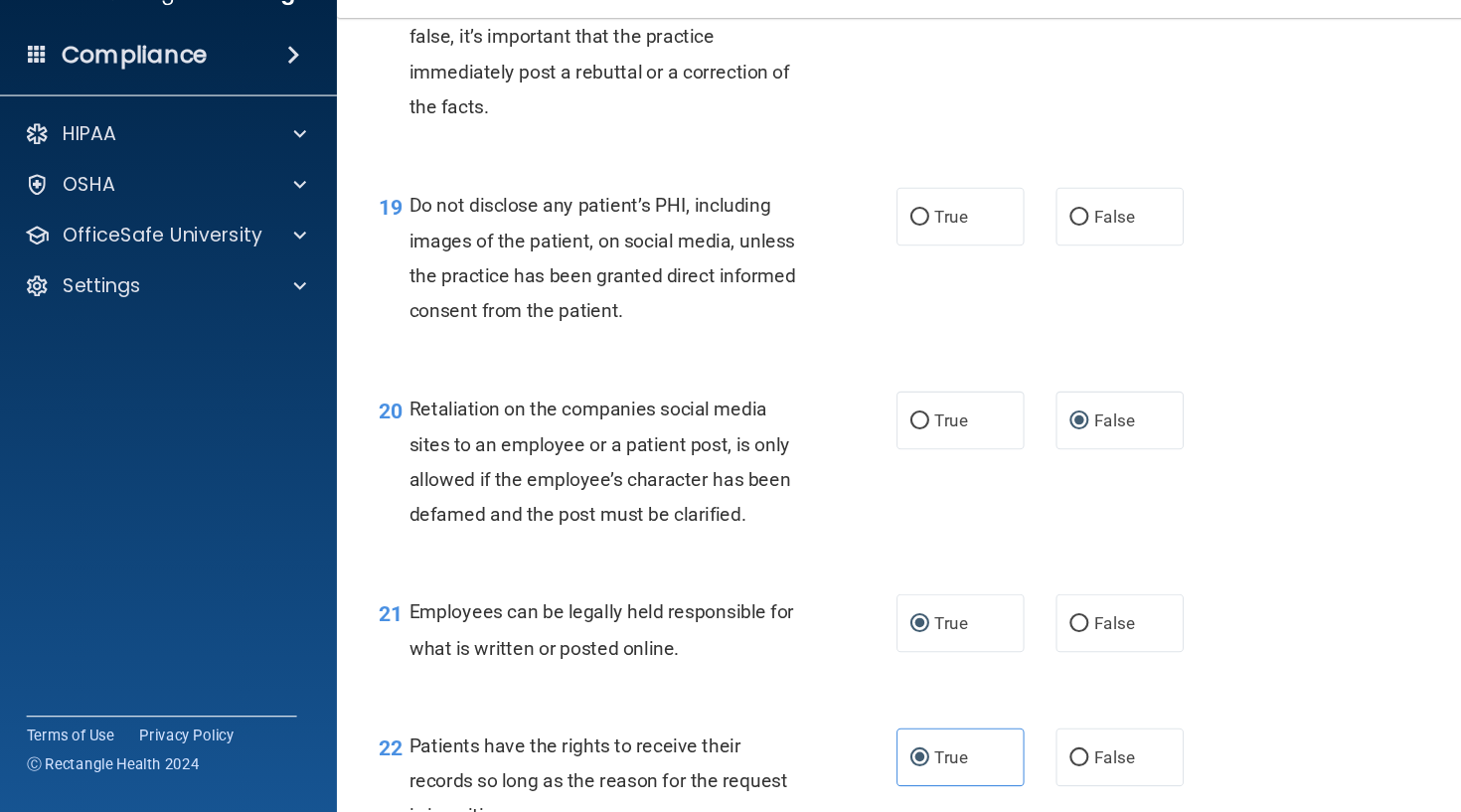 scroll, scrollTop: 3606, scrollLeft: 0, axis: vertical 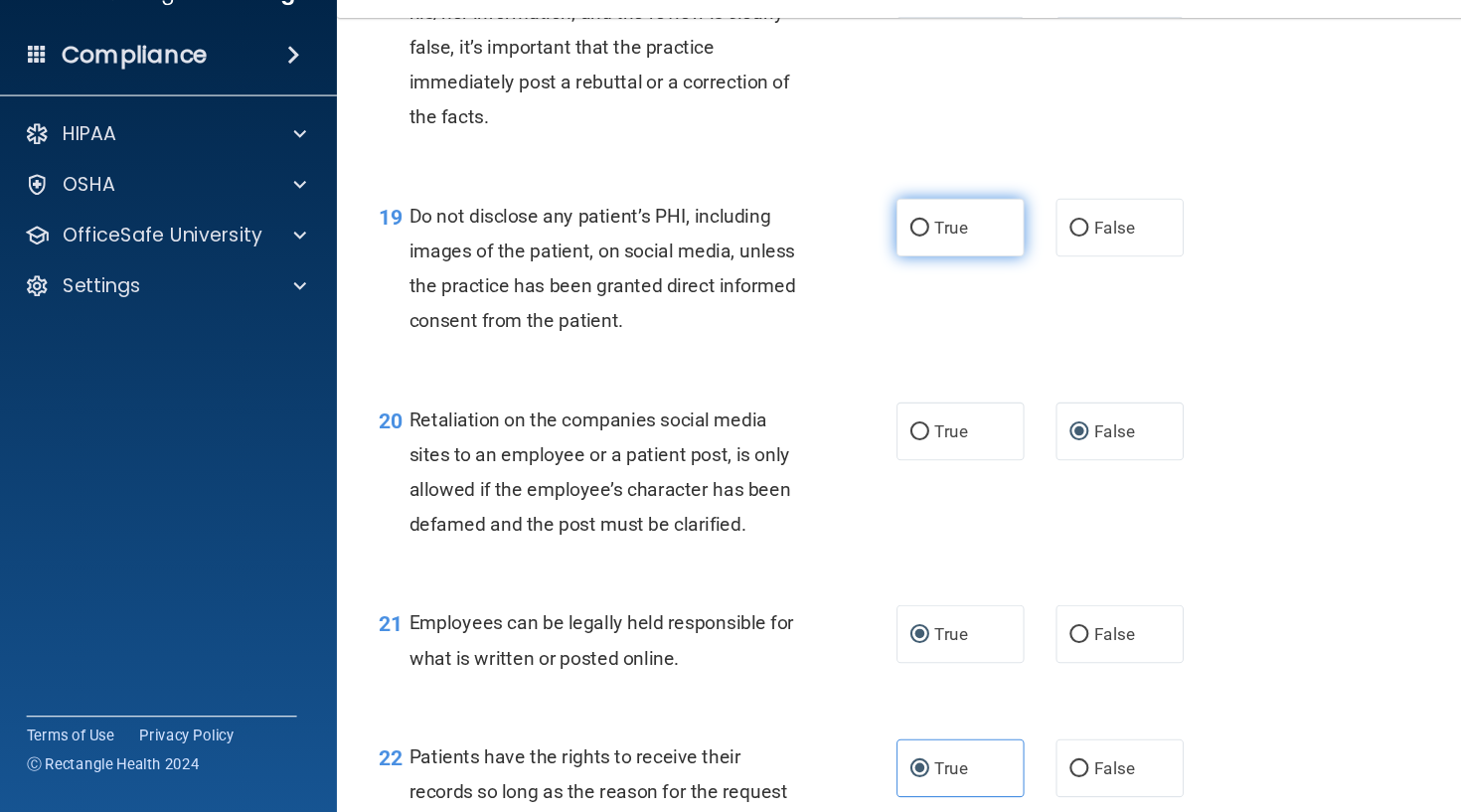 click on "True" at bounding box center [867, 261] 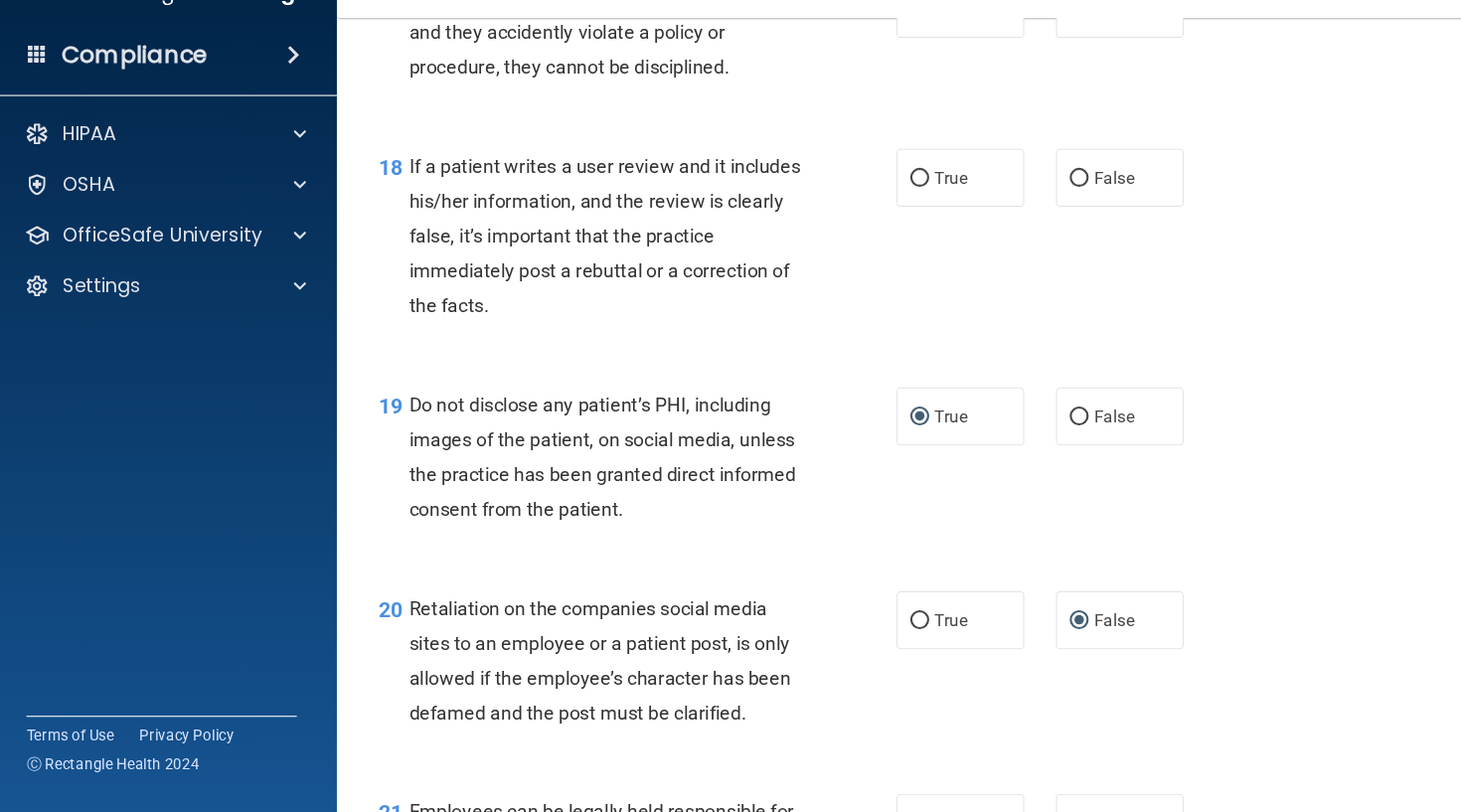 scroll, scrollTop: 3430, scrollLeft: 0, axis: vertical 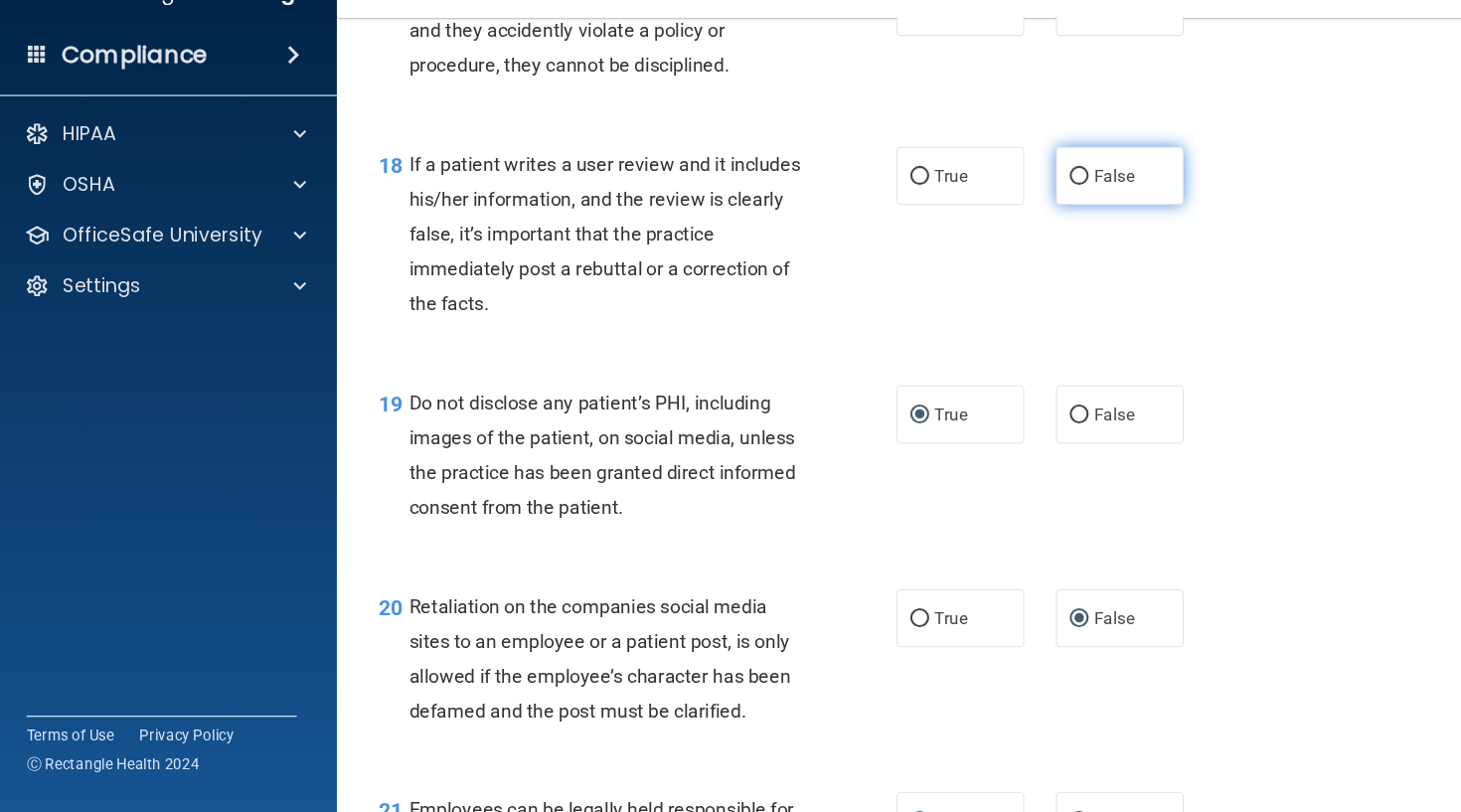 click on "False" at bounding box center (1017, 213) 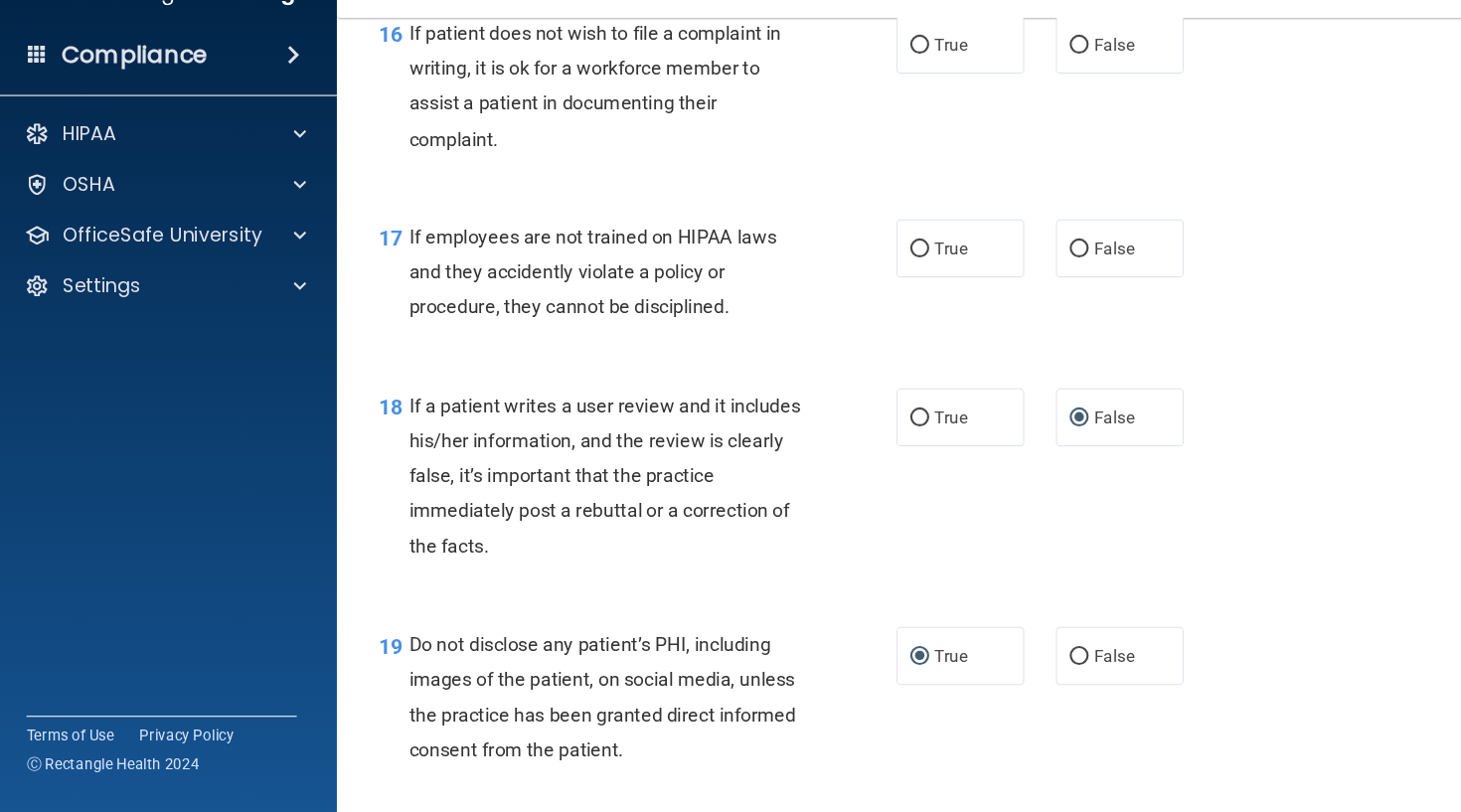 scroll, scrollTop: 3201, scrollLeft: 0, axis: vertical 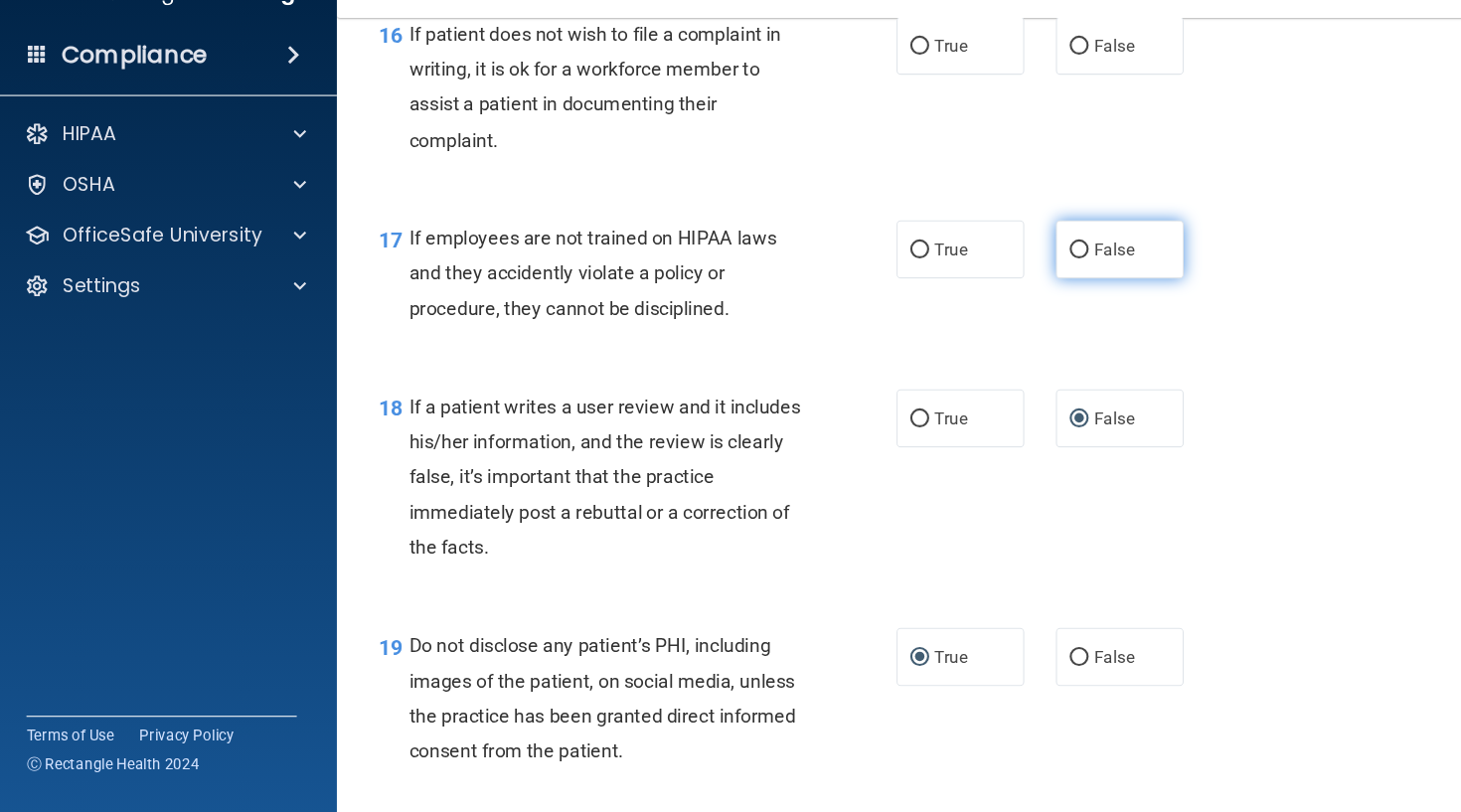 click on "False" at bounding box center [1055, 281] 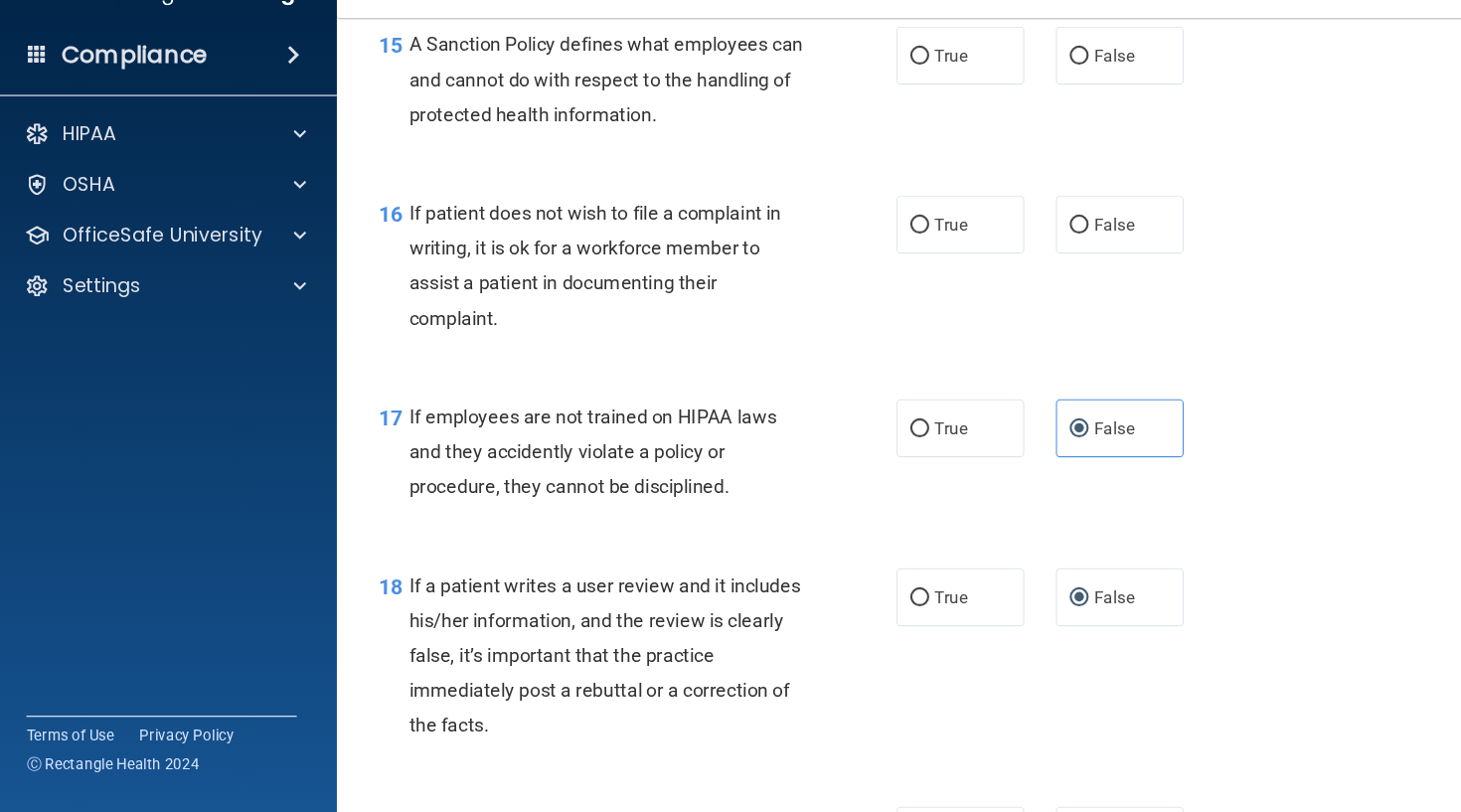 scroll, scrollTop: 3053, scrollLeft: 0, axis: vertical 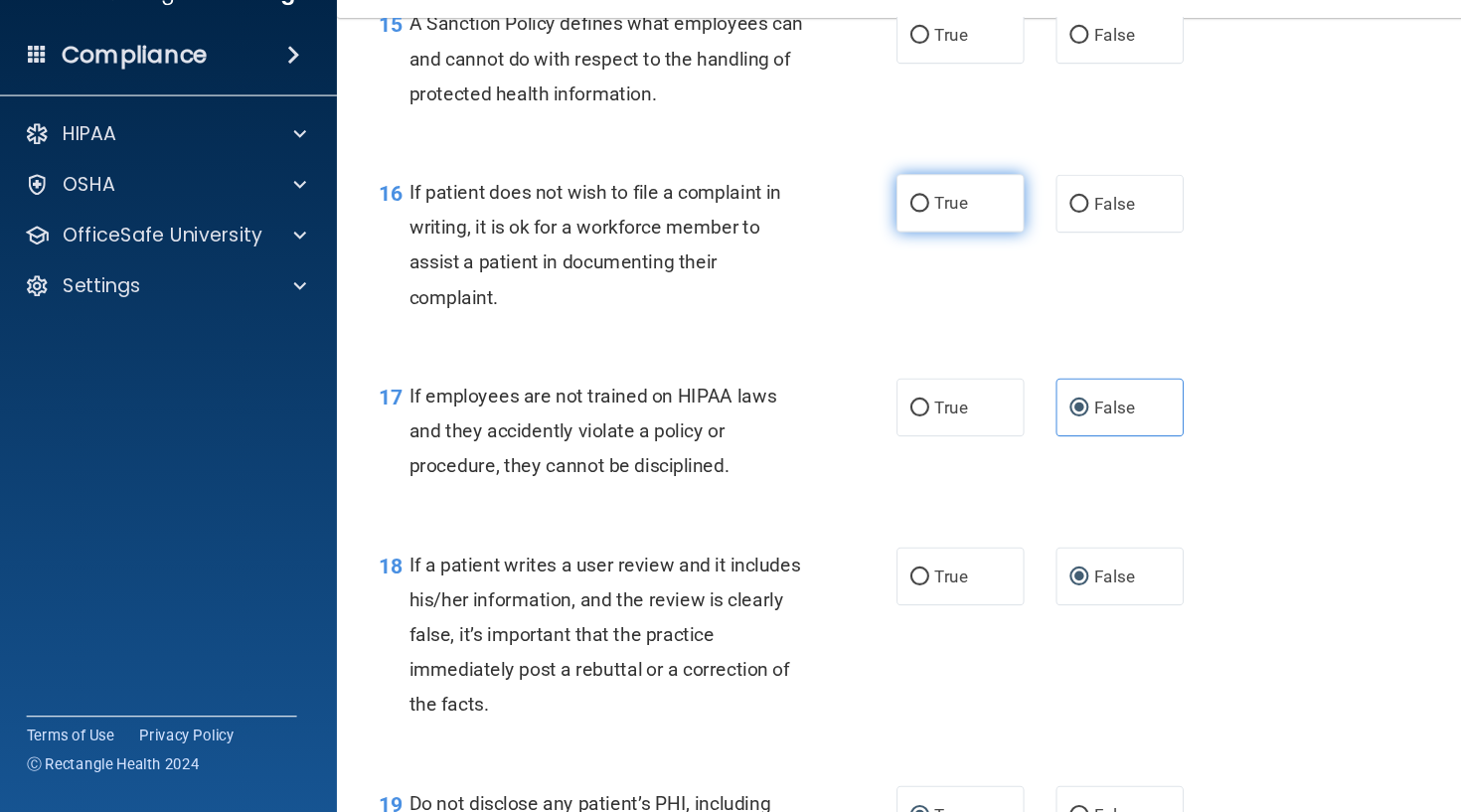 click on "True" at bounding box center (895, 238) 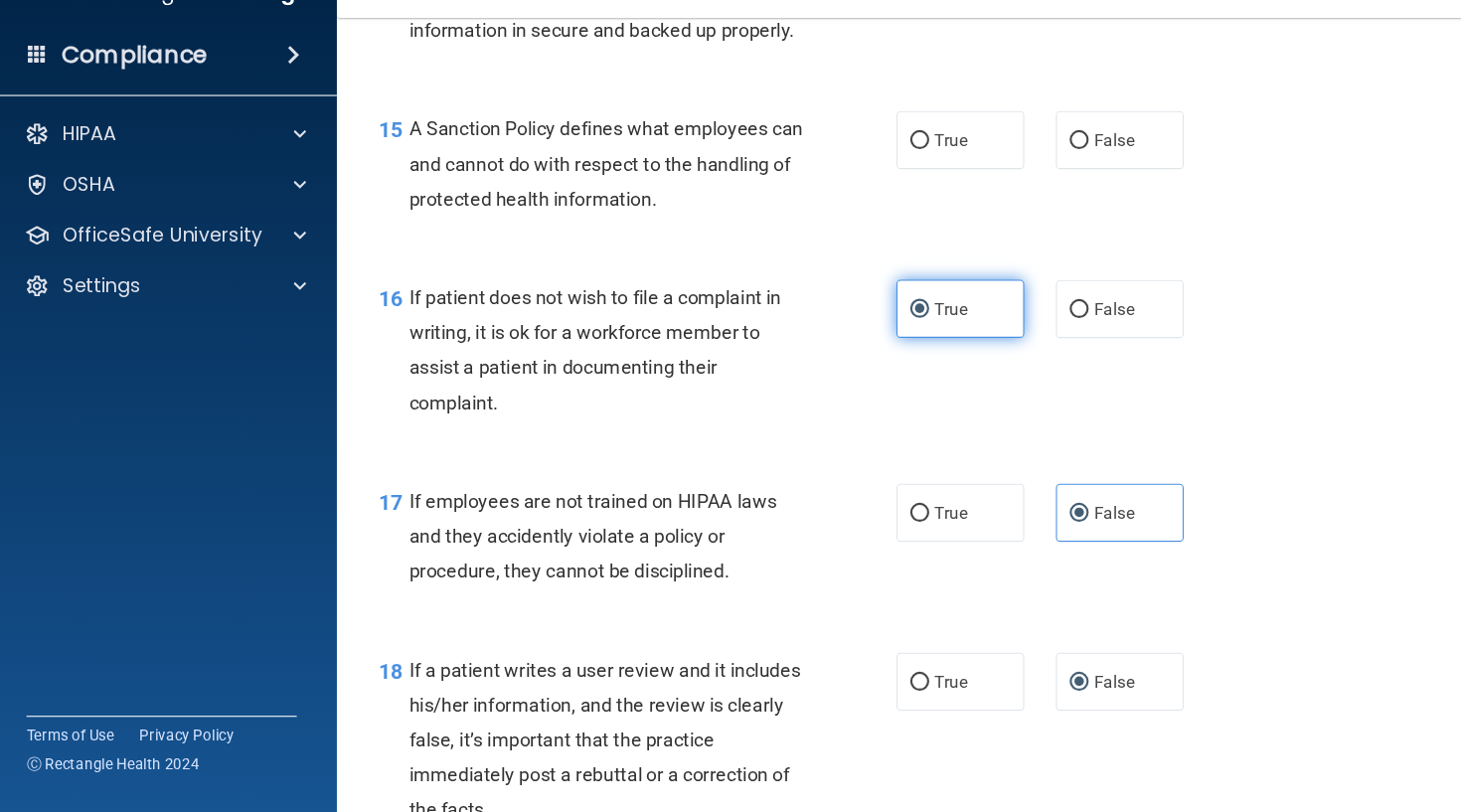 scroll, scrollTop: 2950, scrollLeft: 0, axis: vertical 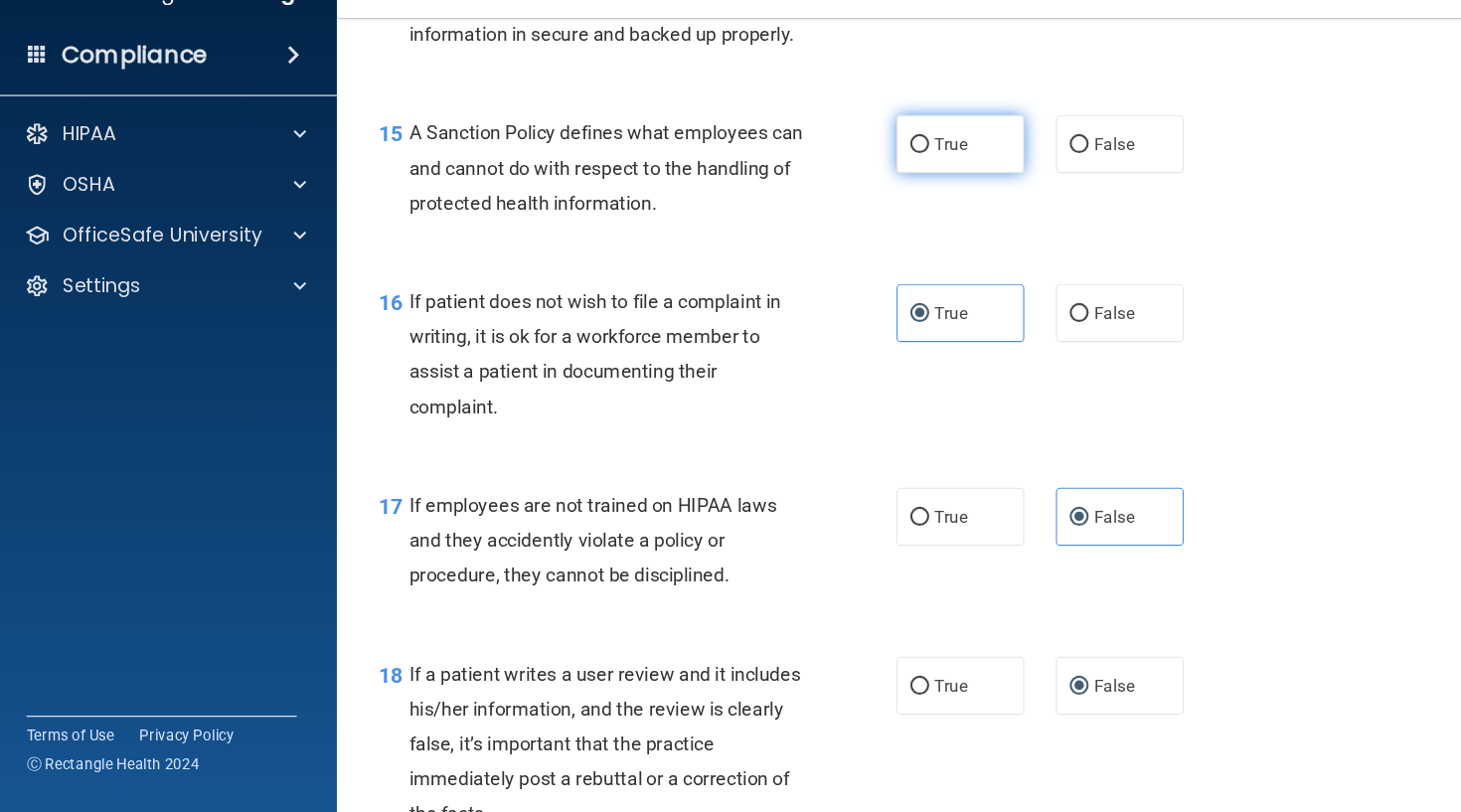 click on "True" at bounding box center [895, 182] 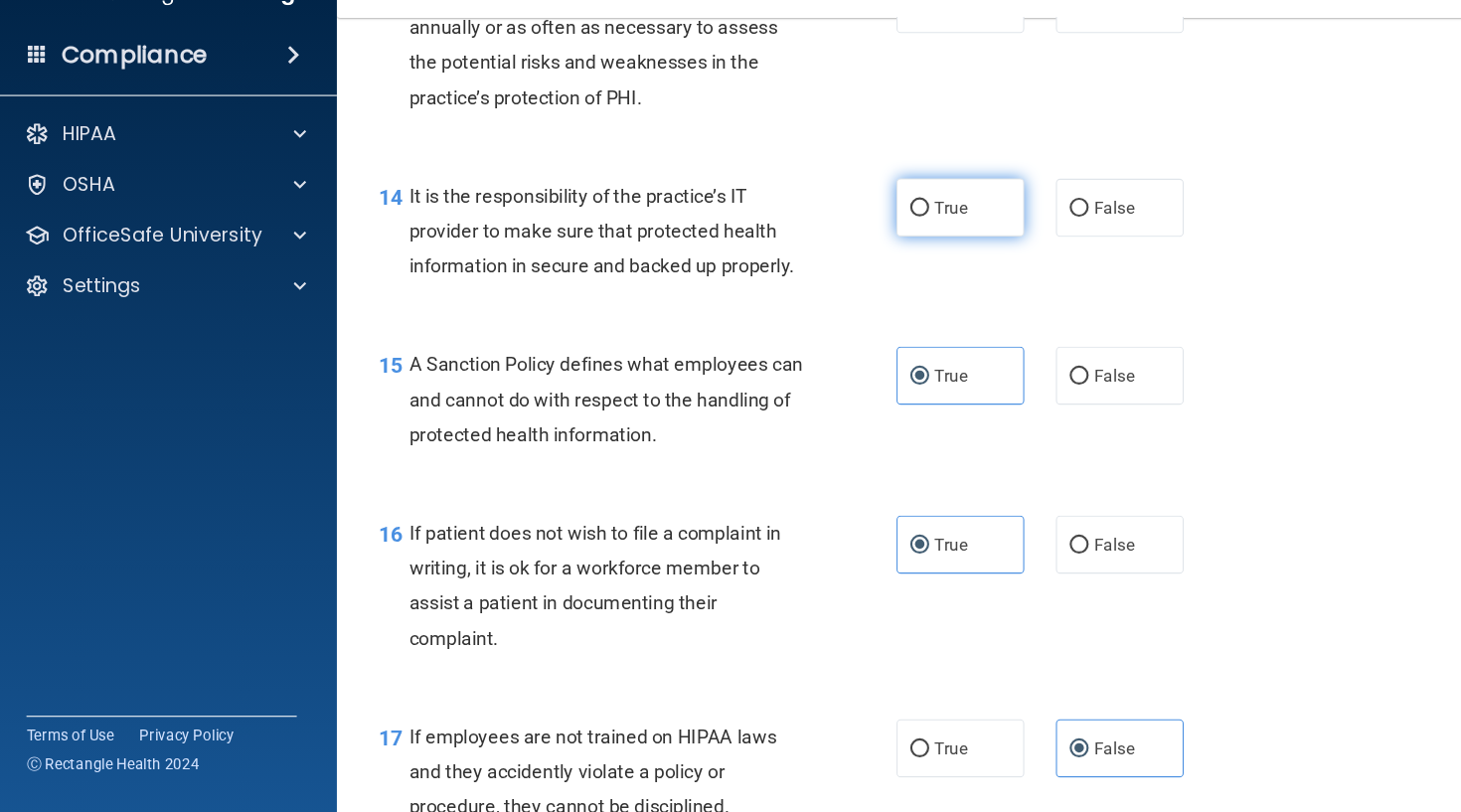 scroll, scrollTop: 2720, scrollLeft: 0, axis: vertical 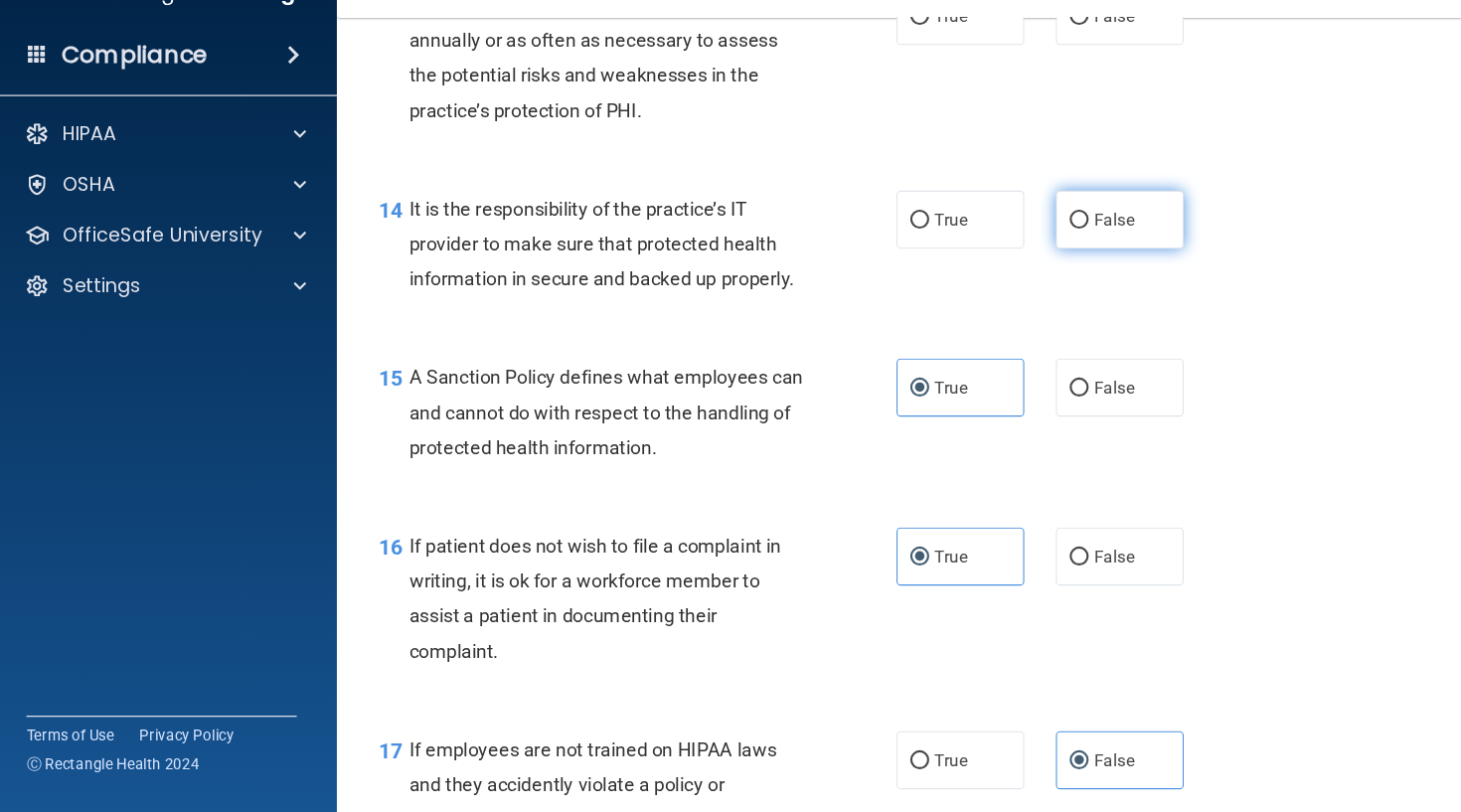click on "False" at bounding box center (1050, 253) 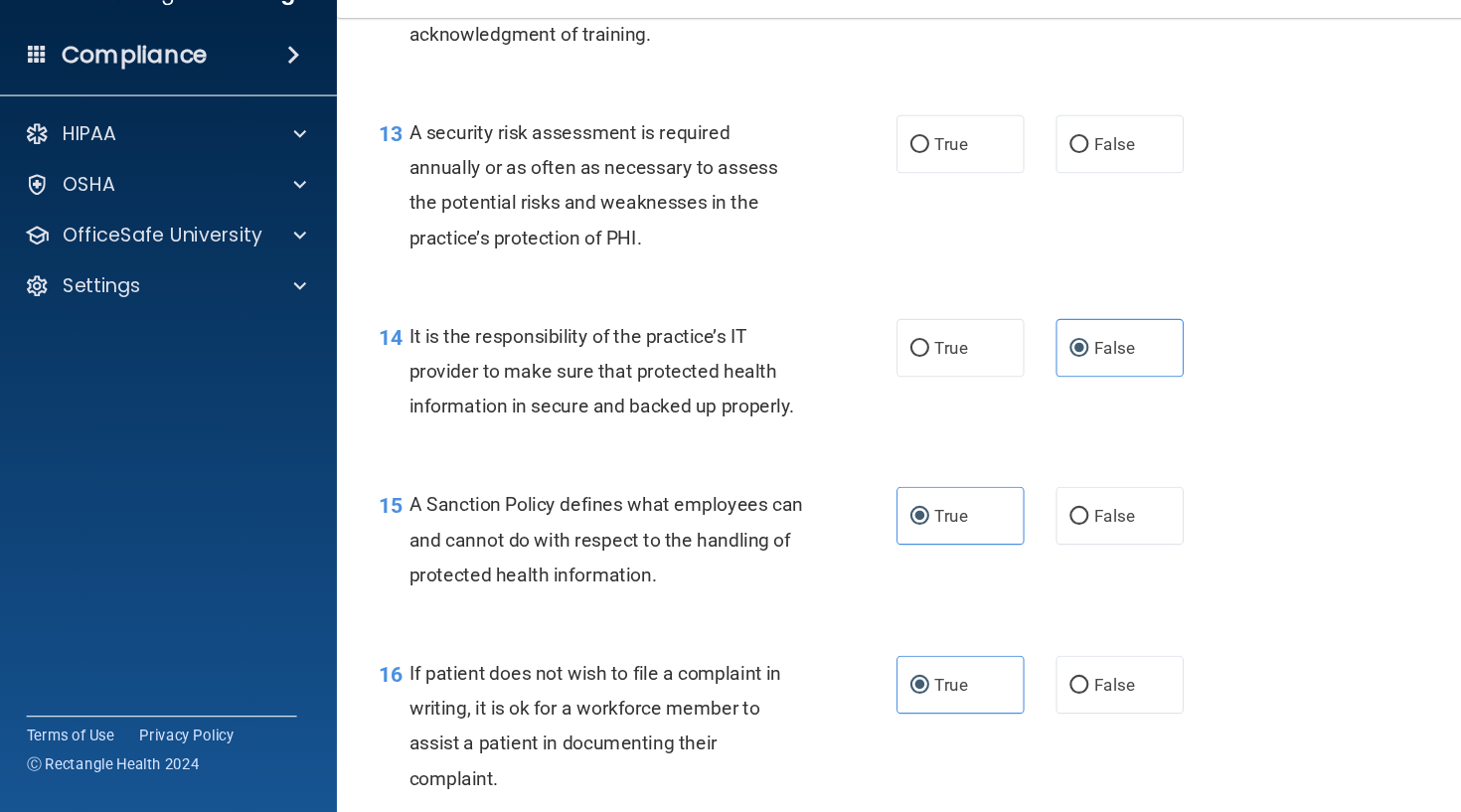 scroll, scrollTop: 2601, scrollLeft: 0, axis: vertical 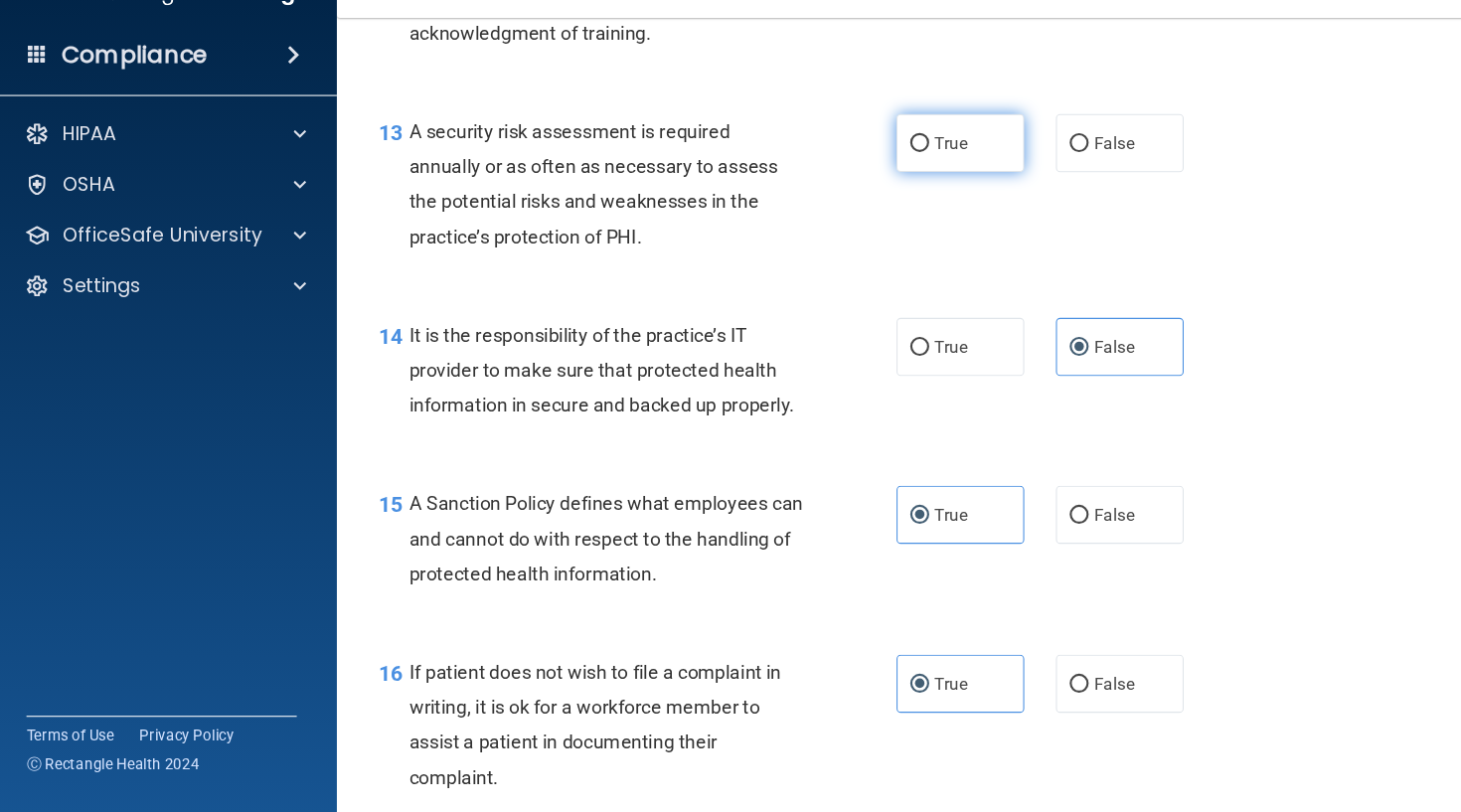 click on "True" at bounding box center [904, 181] 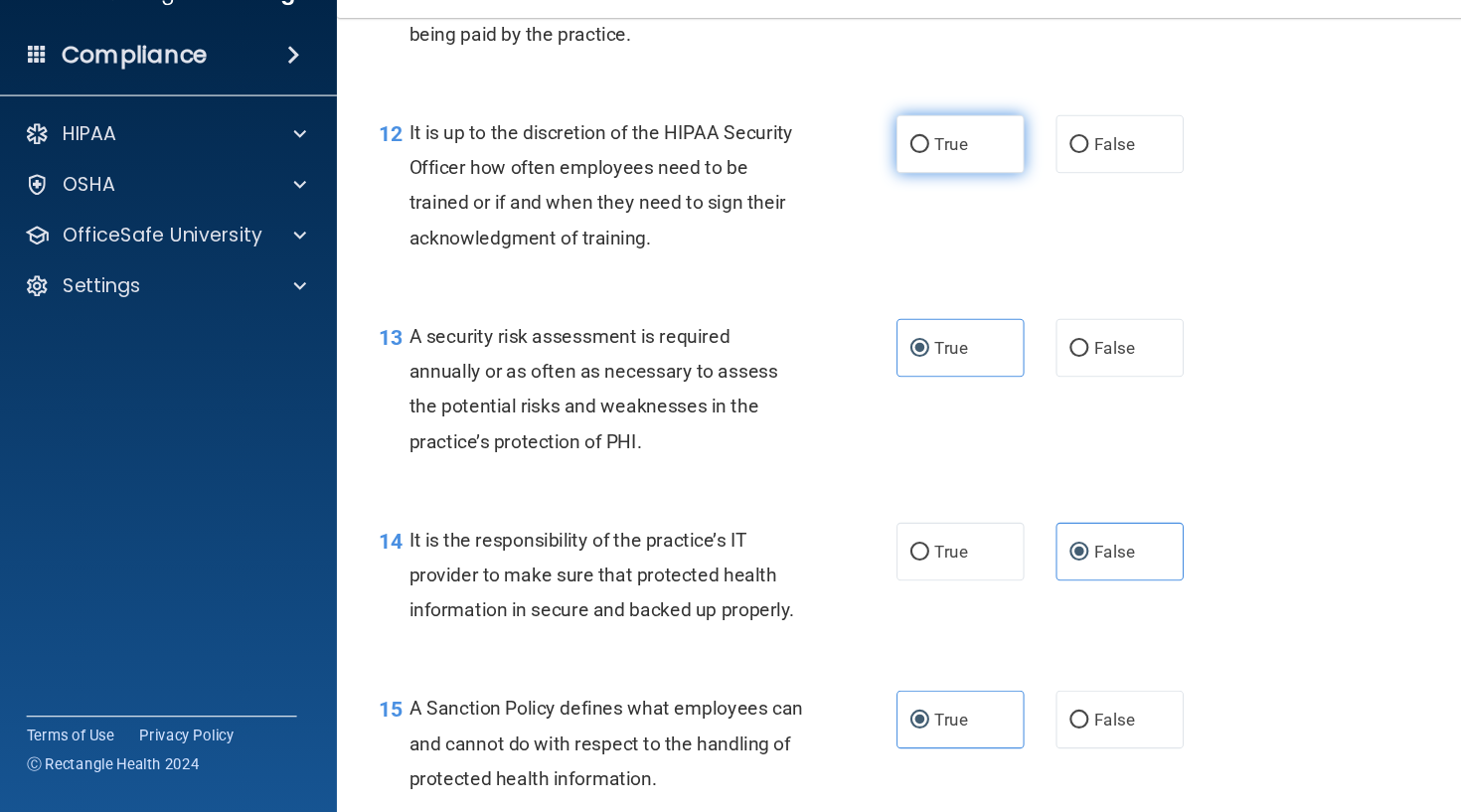 scroll, scrollTop: 2409, scrollLeft: 0, axis: vertical 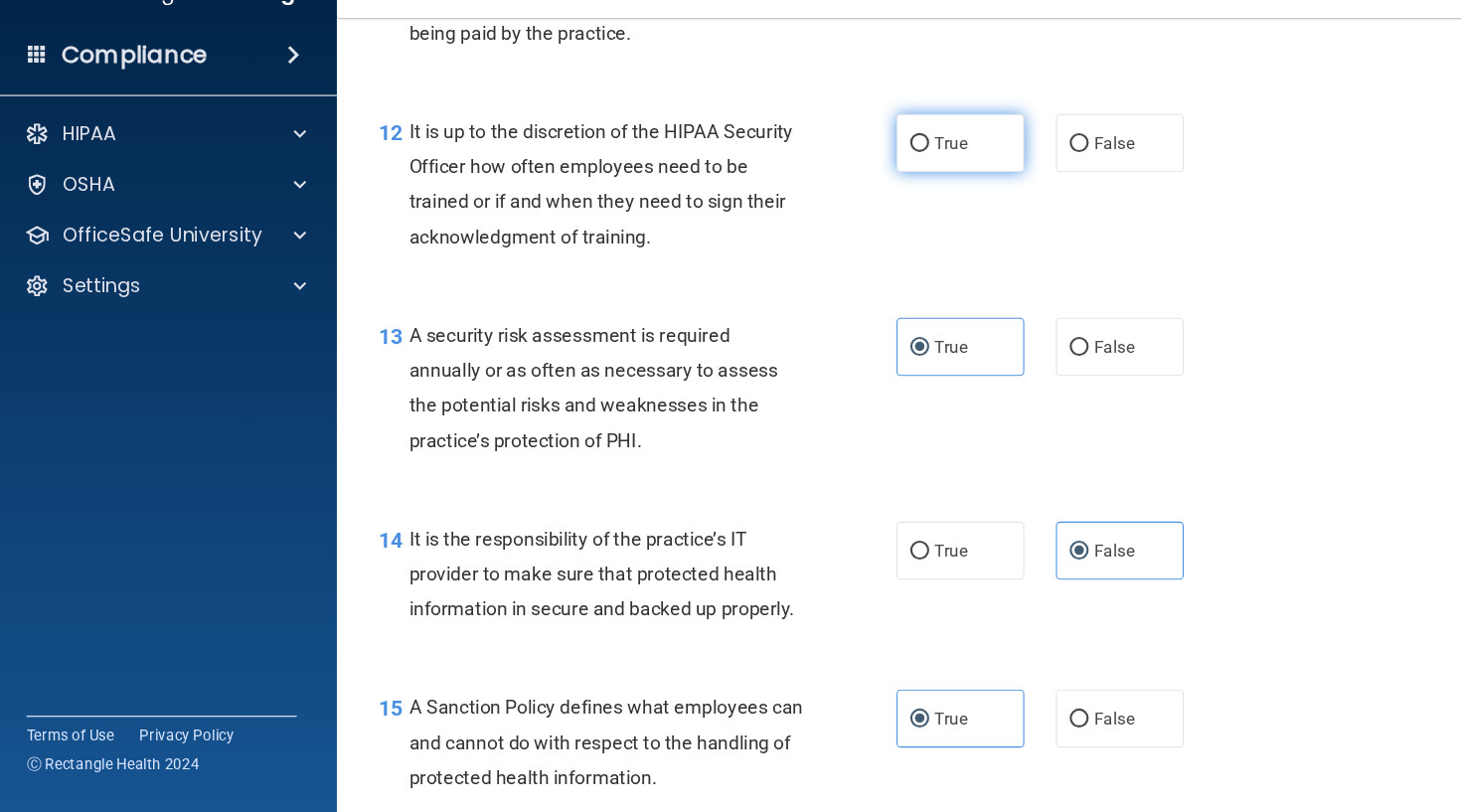 click on "True" at bounding box center (895, 181) 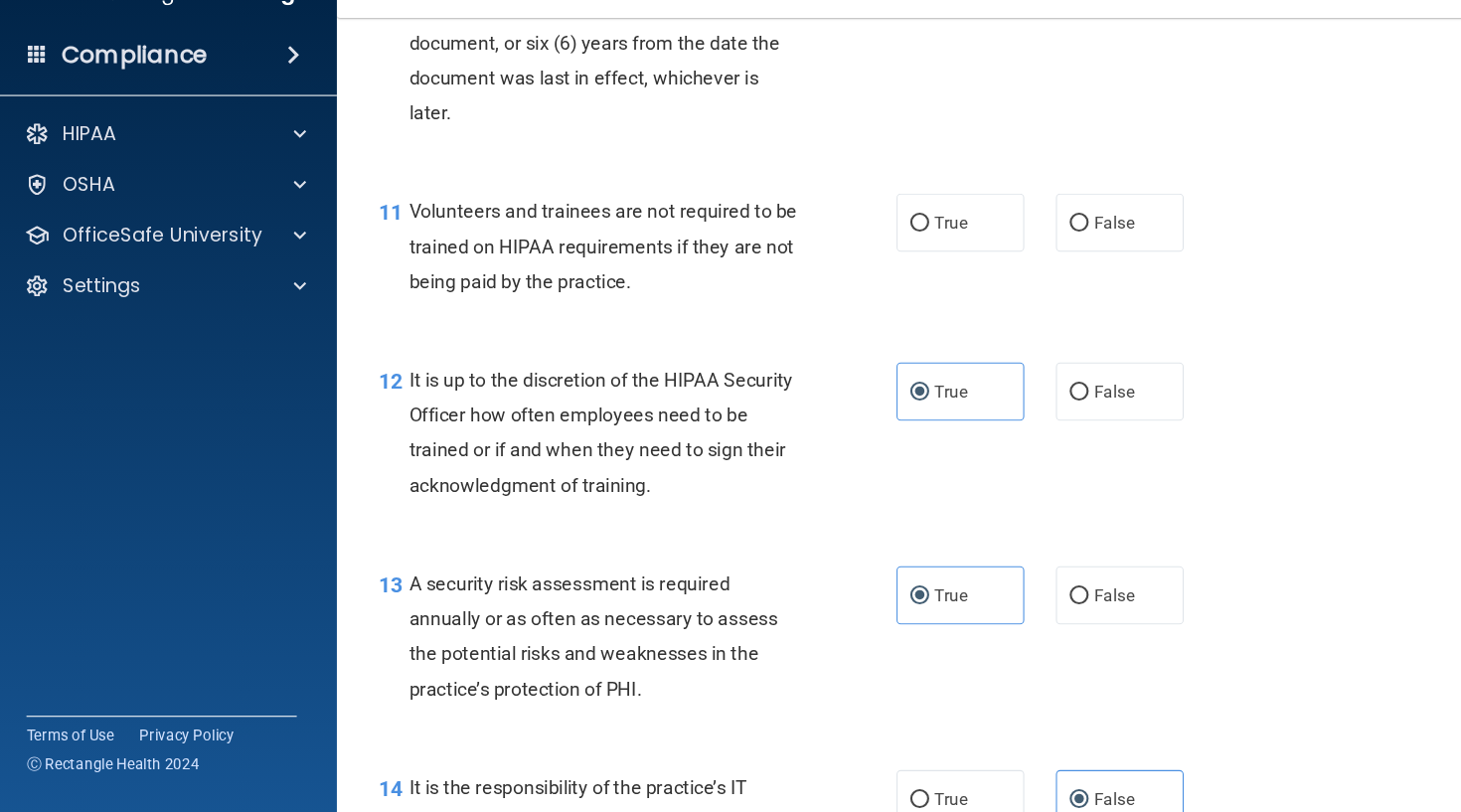 scroll, scrollTop: 2174, scrollLeft: 0, axis: vertical 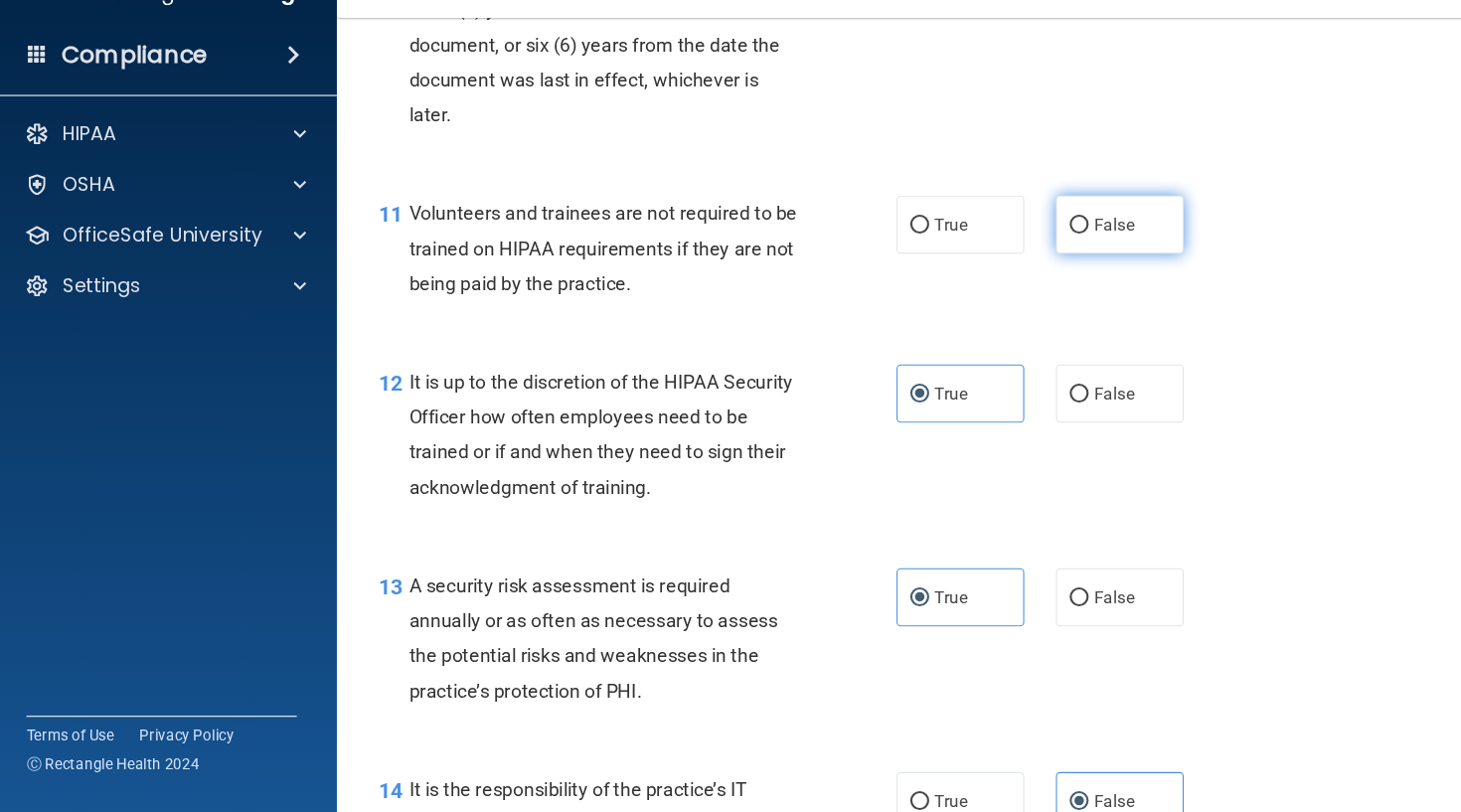 click on "False" at bounding box center [1055, 257] 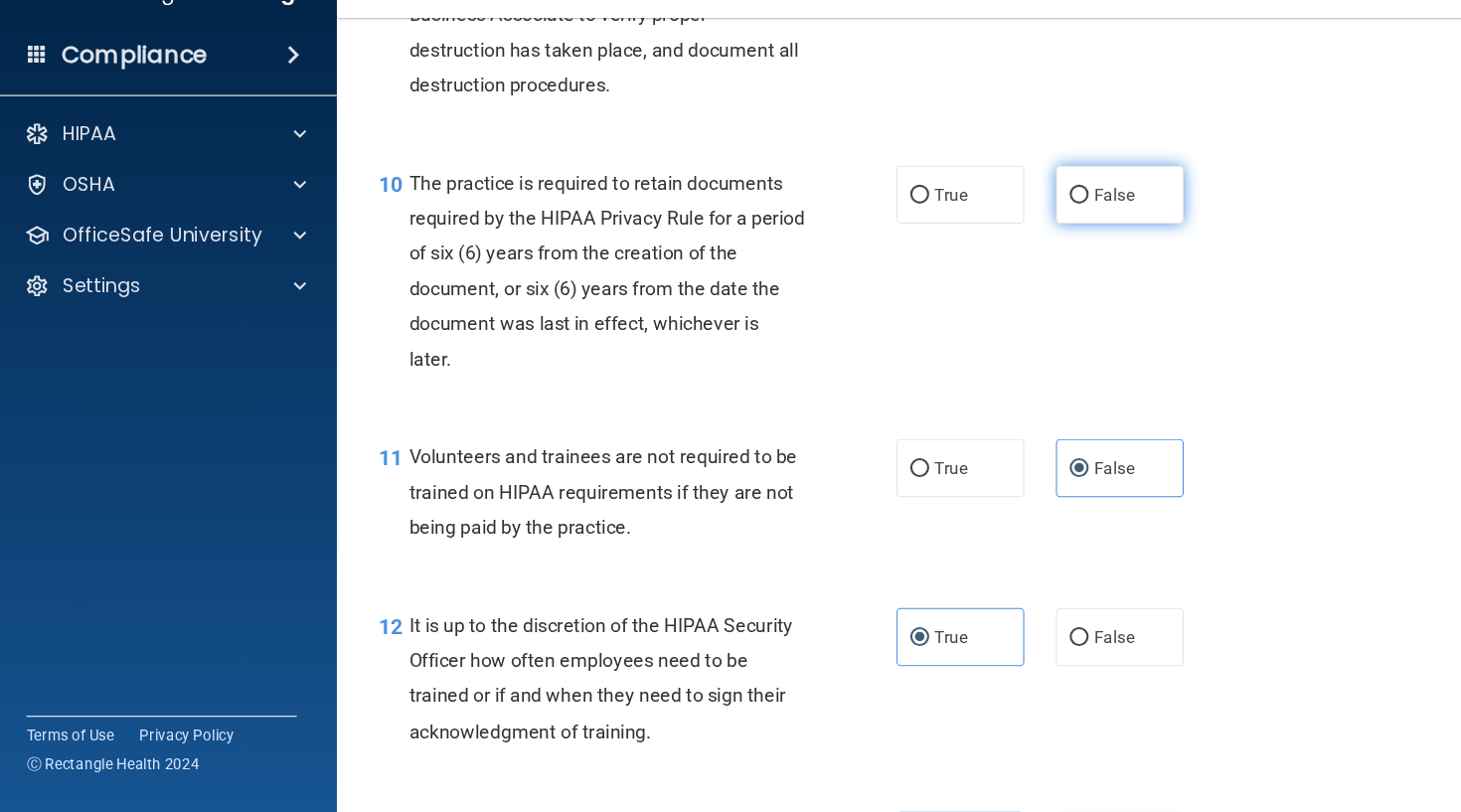 scroll, scrollTop: 1947, scrollLeft: 0, axis: vertical 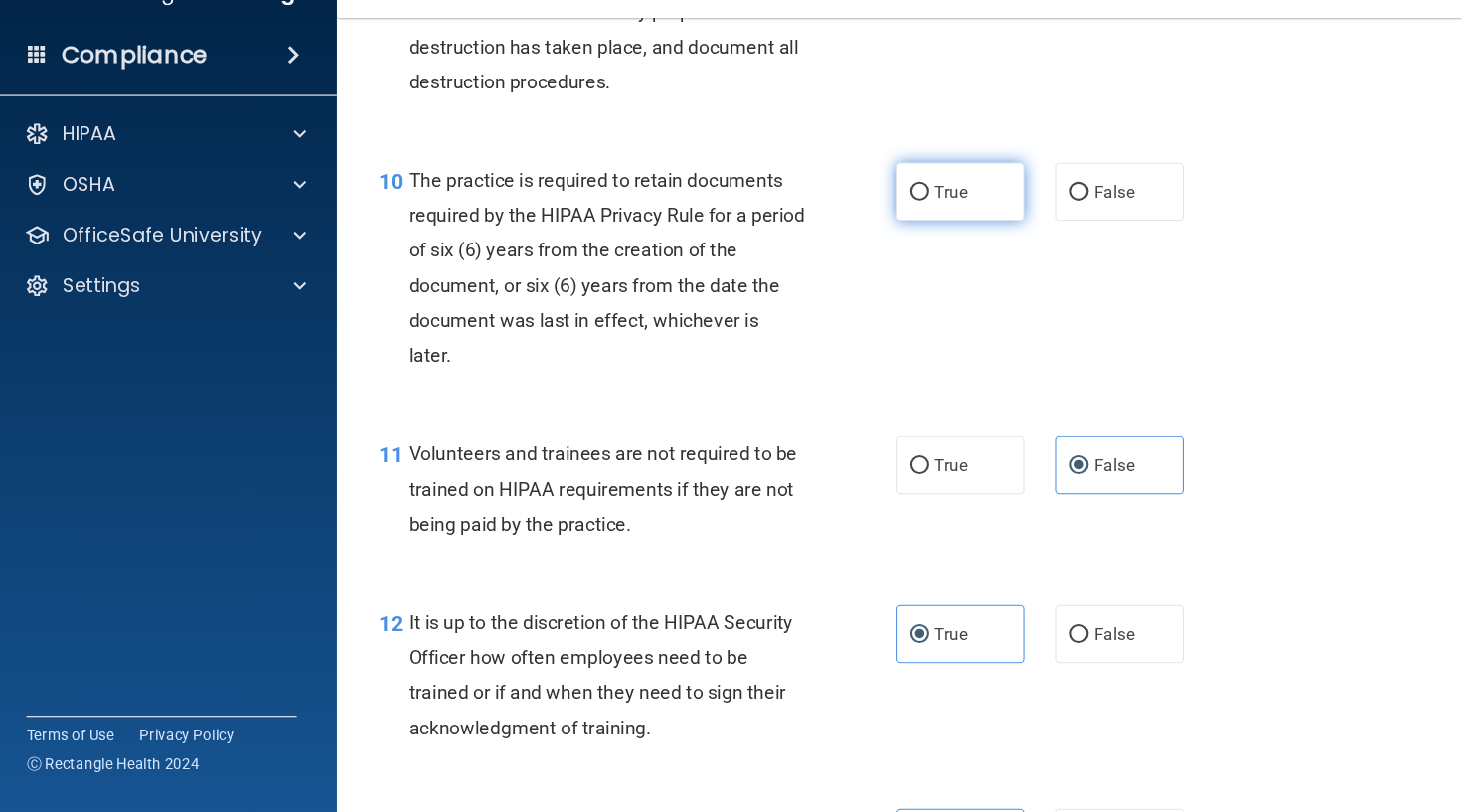 click on "True" at bounding box center [895, 227] 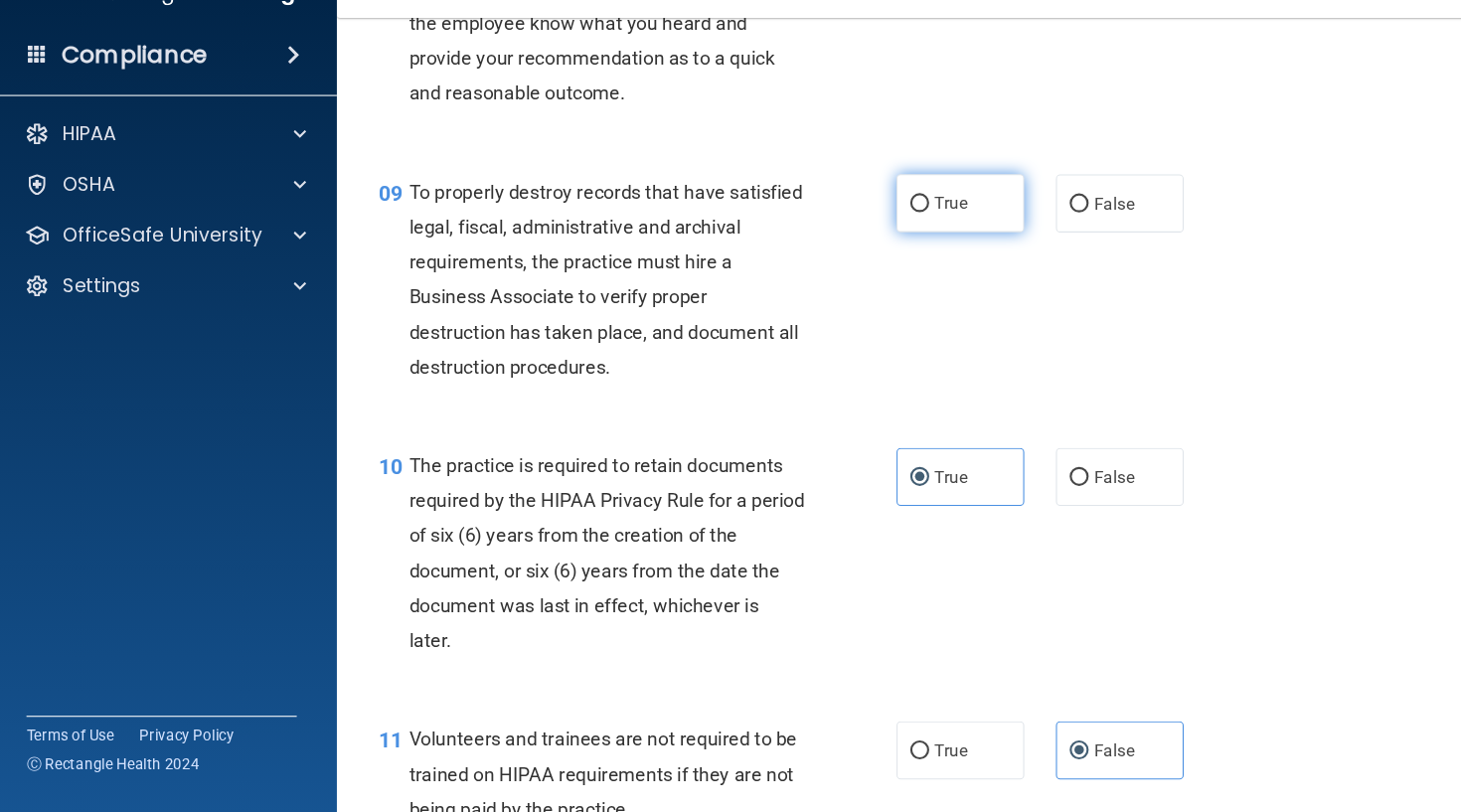 scroll, scrollTop: 1680, scrollLeft: 0, axis: vertical 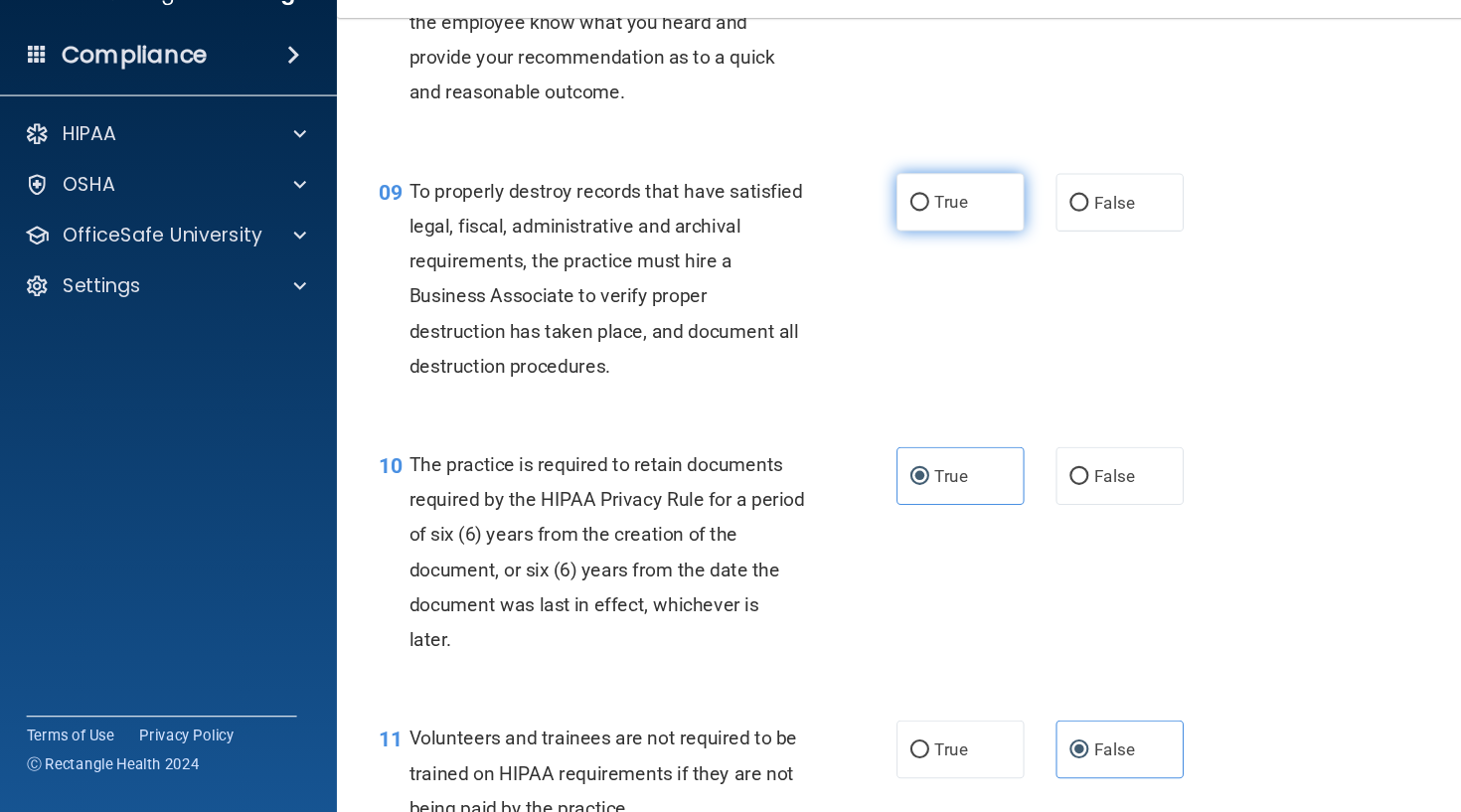 click on "True" at bounding box center [904, 237] 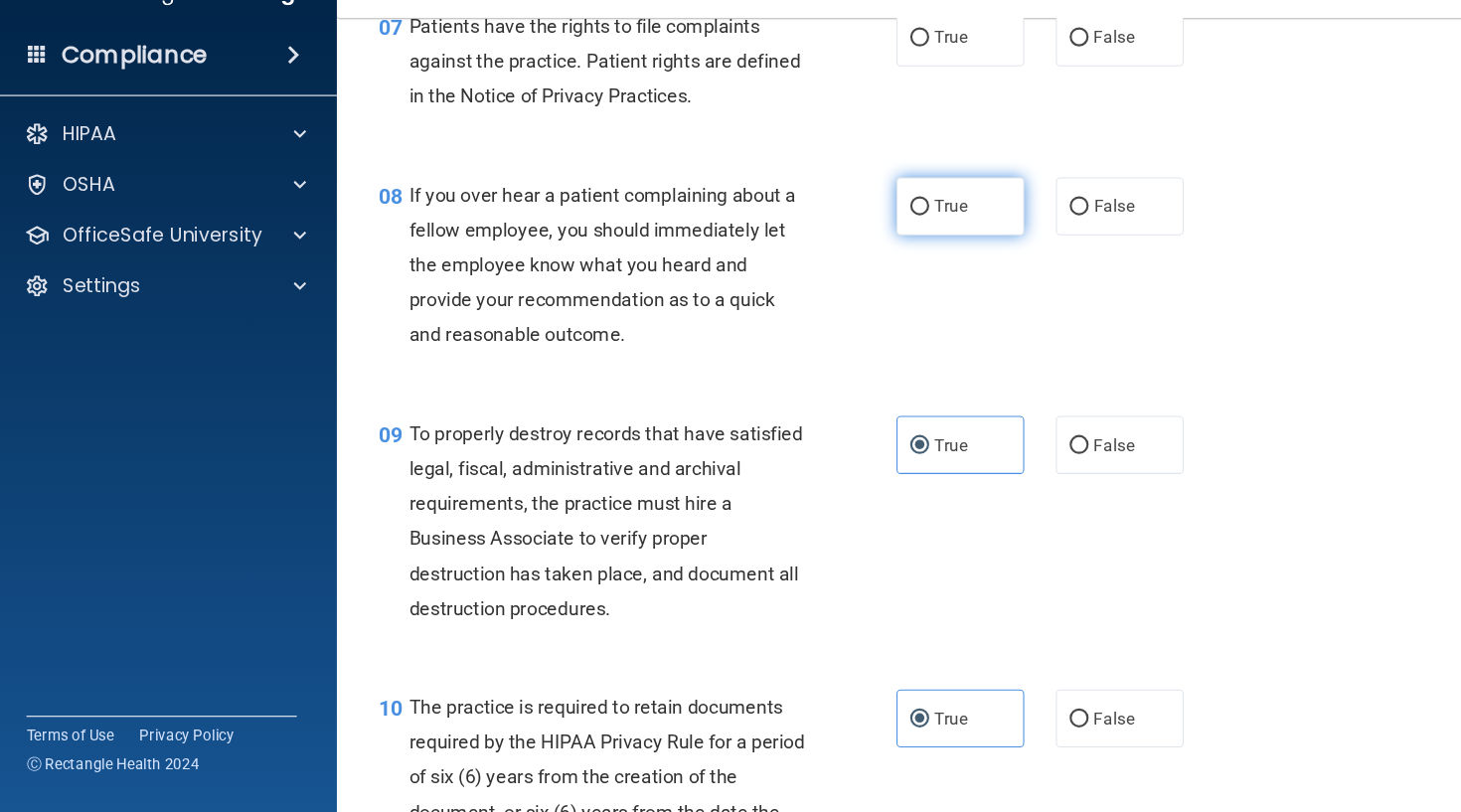 scroll, scrollTop: 1450, scrollLeft: 0, axis: vertical 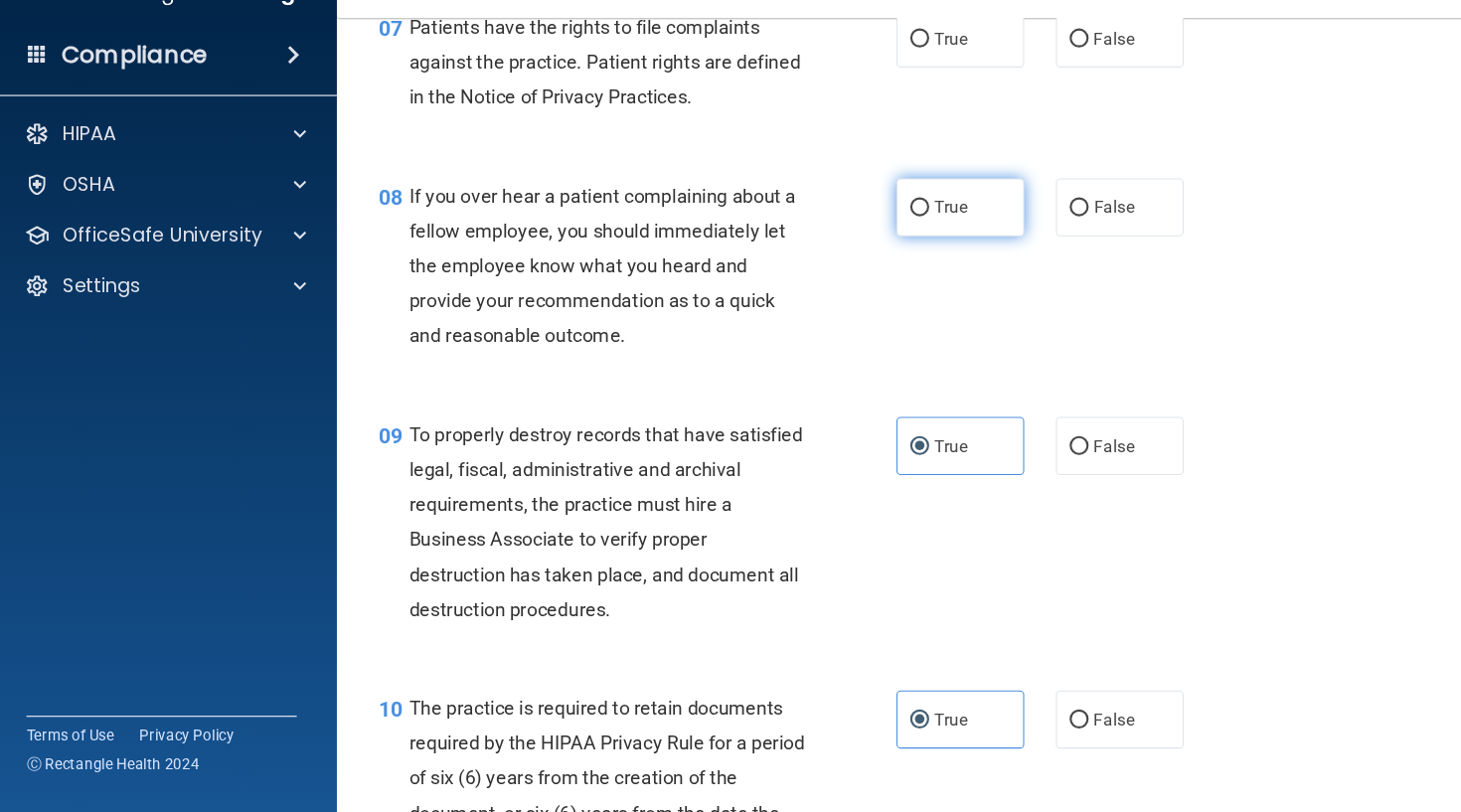 click on "True" at bounding box center [904, 242] 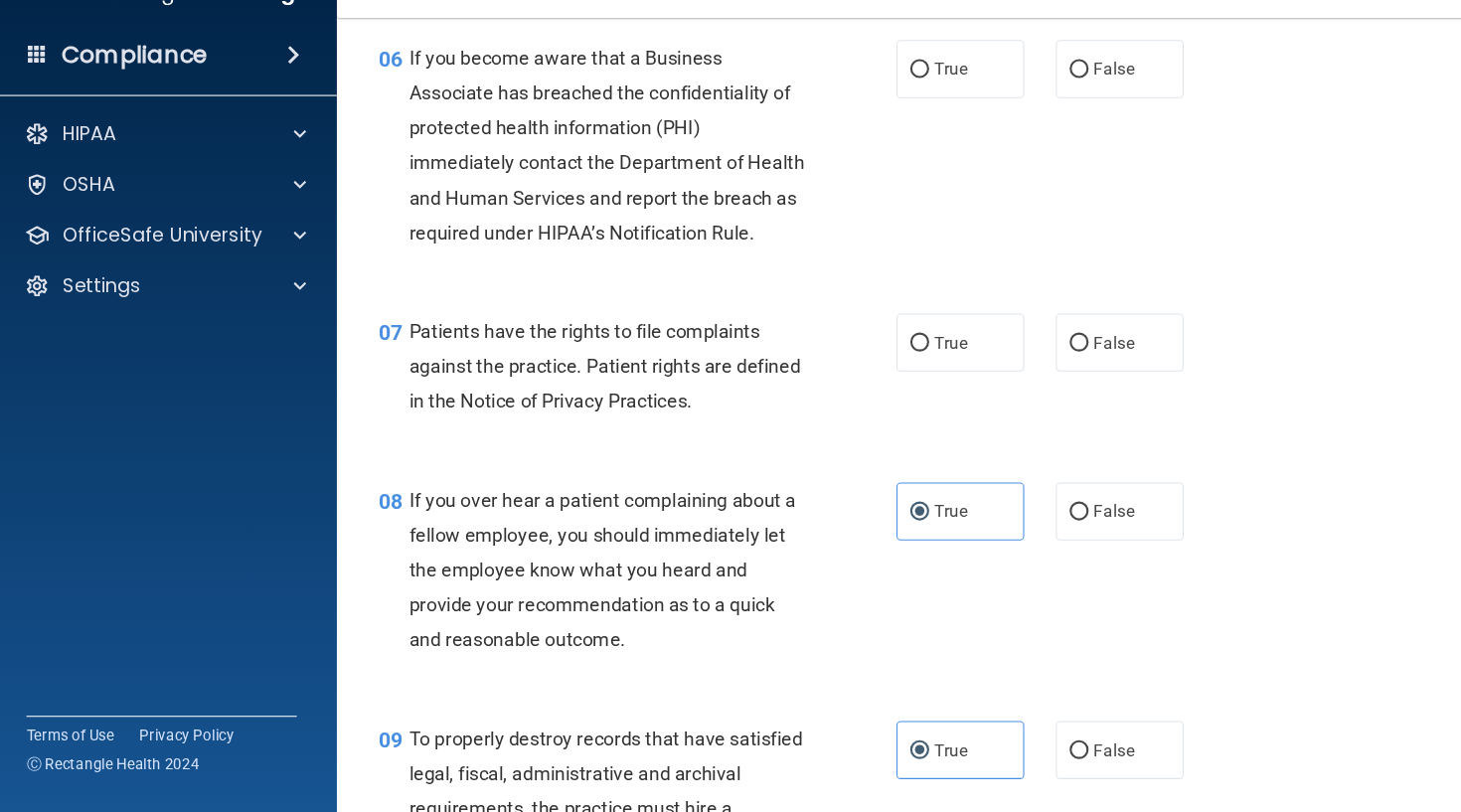 scroll, scrollTop: 1161, scrollLeft: 0, axis: vertical 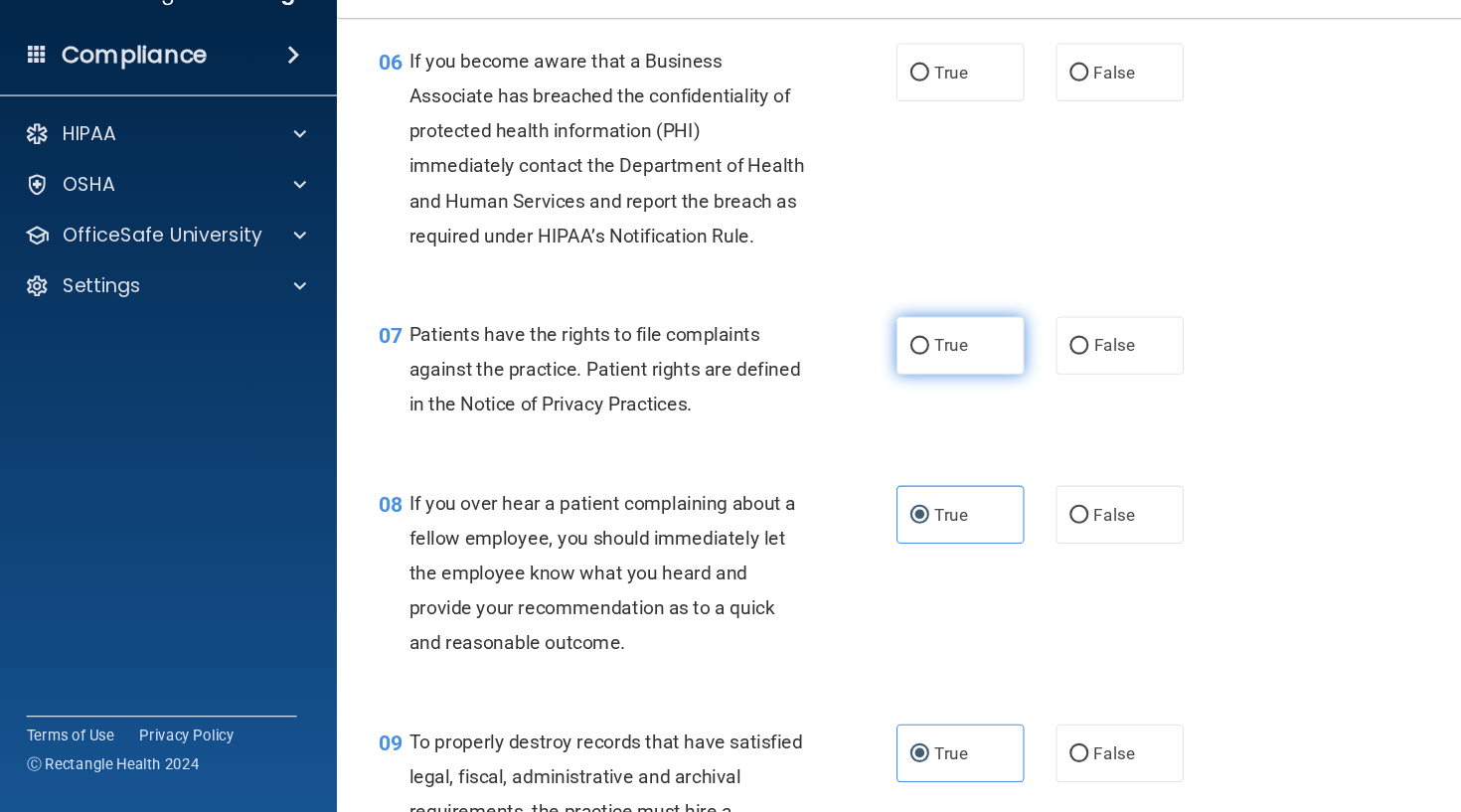 click on "True" at bounding box center [904, 372] 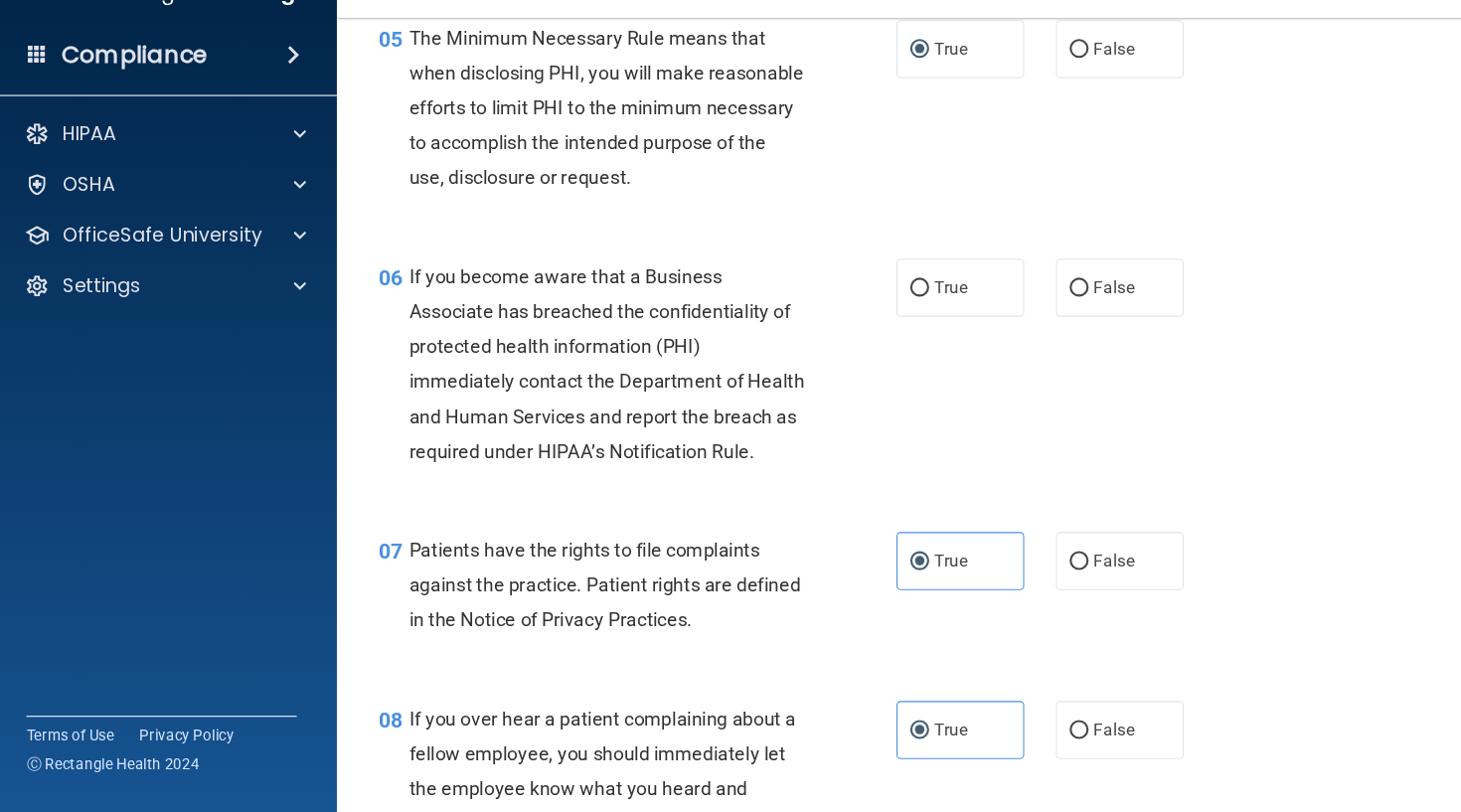 scroll, scrollTop: 961, scrollLeft: 0, axis: vertical 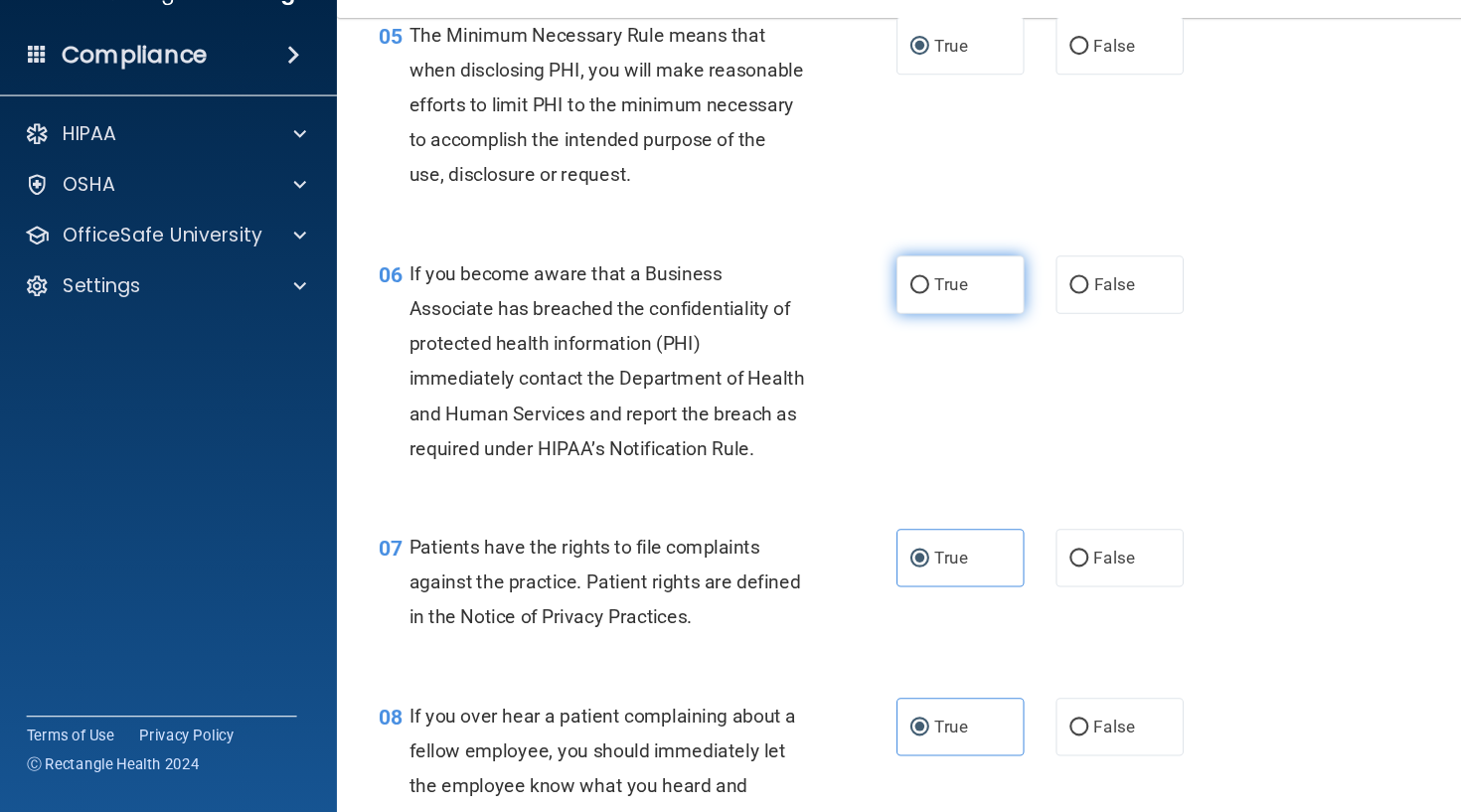 click on "True" at bounding box center (904, 314) 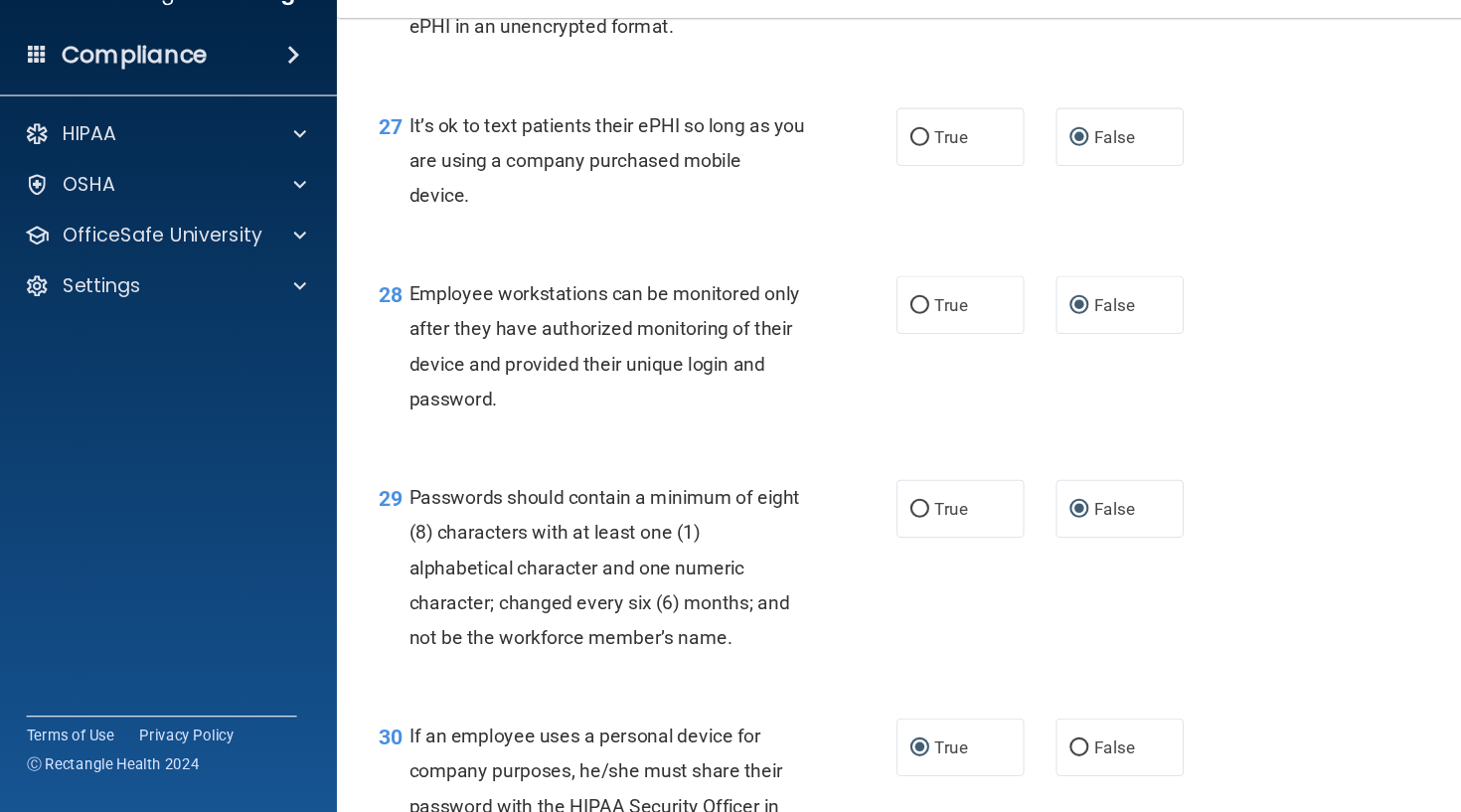 scroll, scrollTop: 5273, scrollLeft: 0, axis: vertical 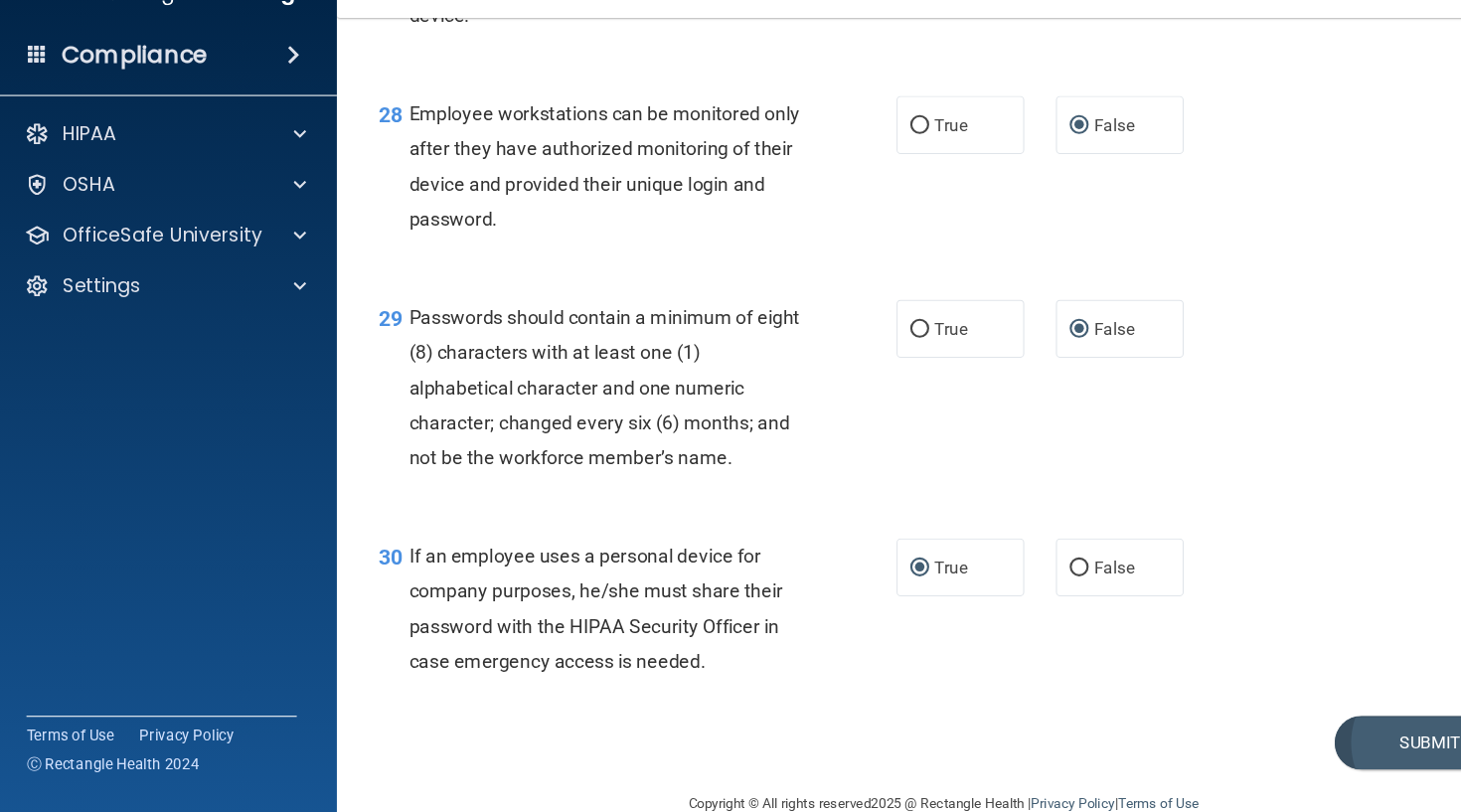 click on "Submit" at bounding box center [1347, 745] 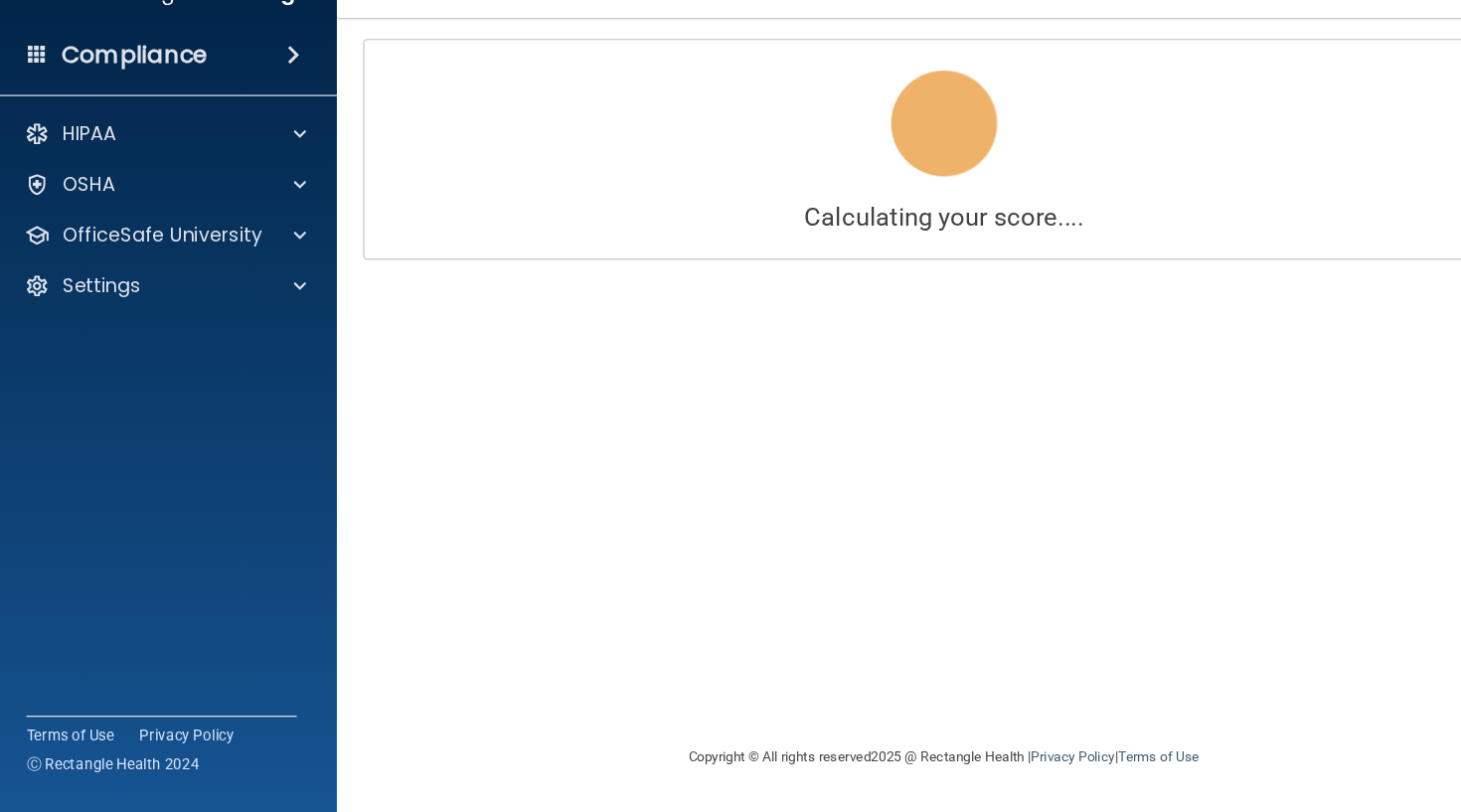 scroll, scrollTop: 0, scrollLeft: 0, axis: both 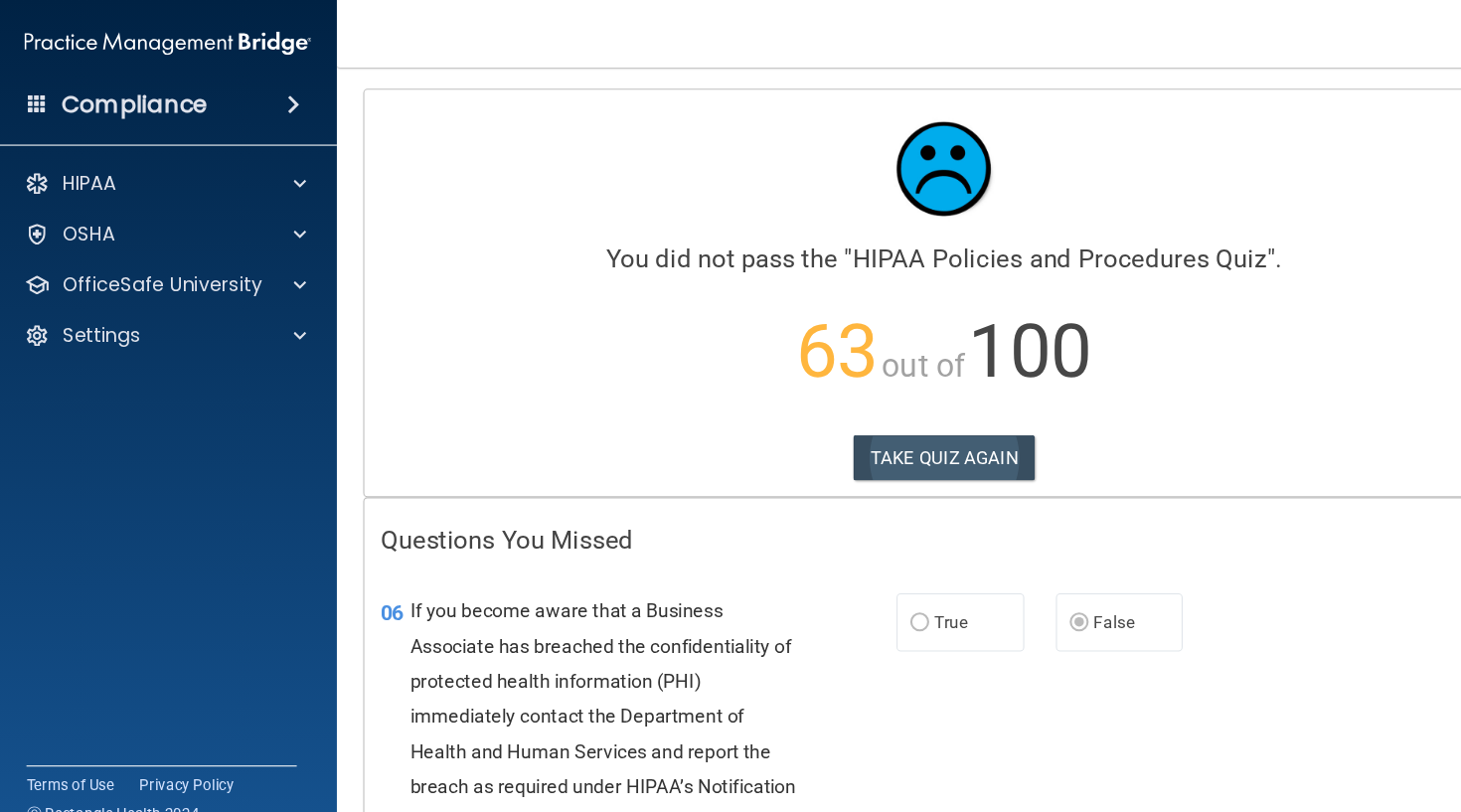 click on "TAKE QUIZ AGAIN" at bounding box center (890, 431) 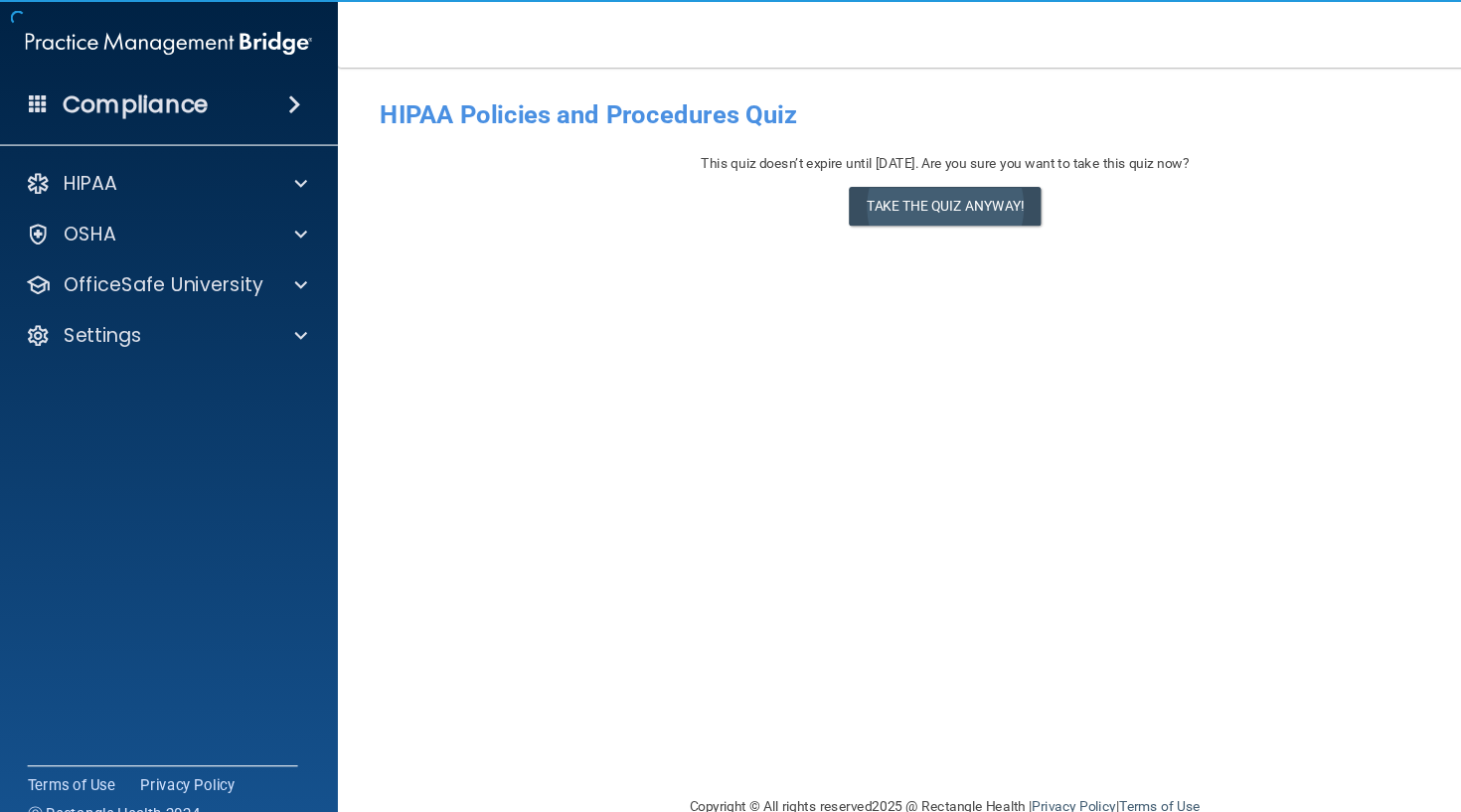 click on "Take the quiz anyway!" at bounding box center (890, 194) 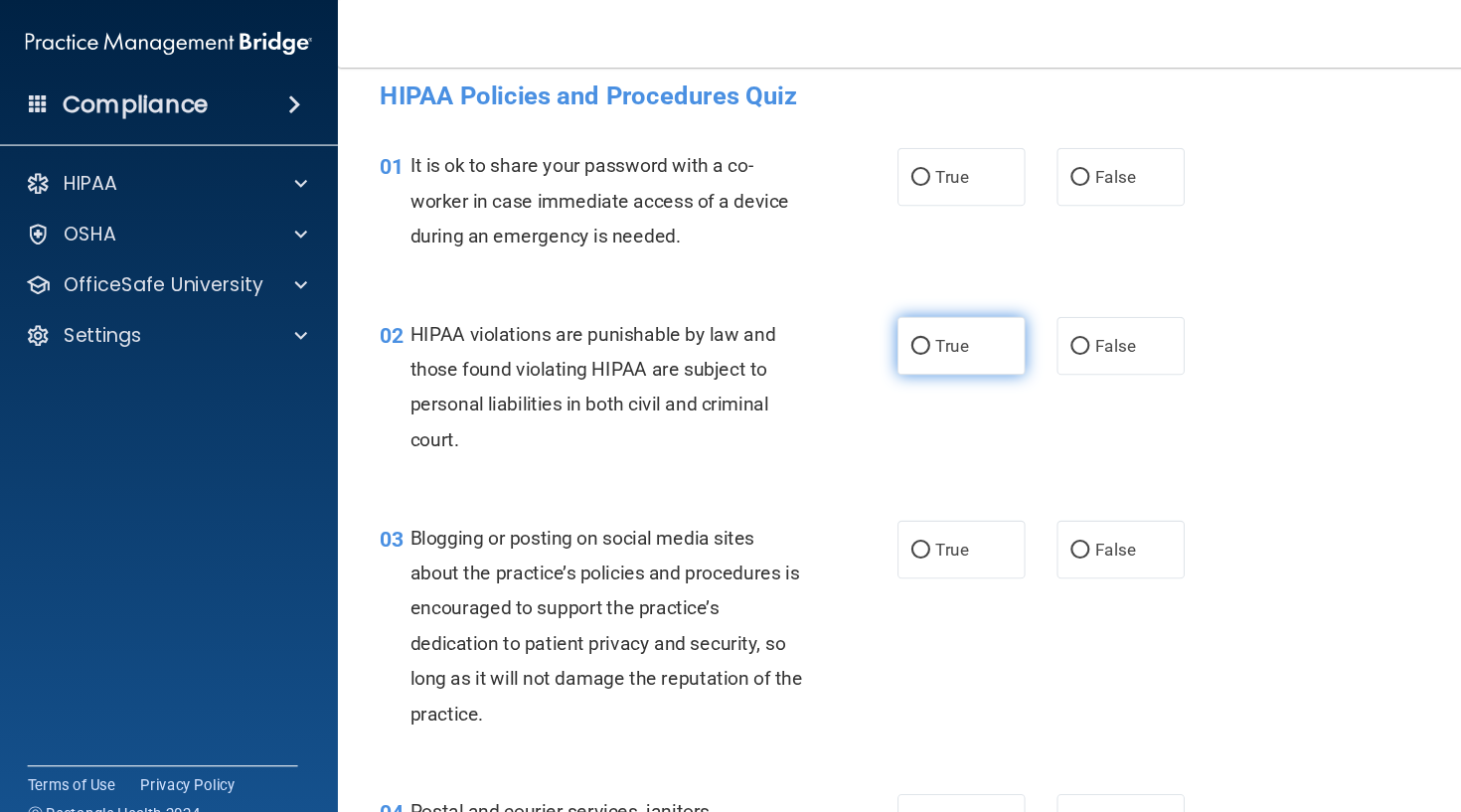 scroll, scrollTop: 20, scrollLeft: 0, axis: vertical 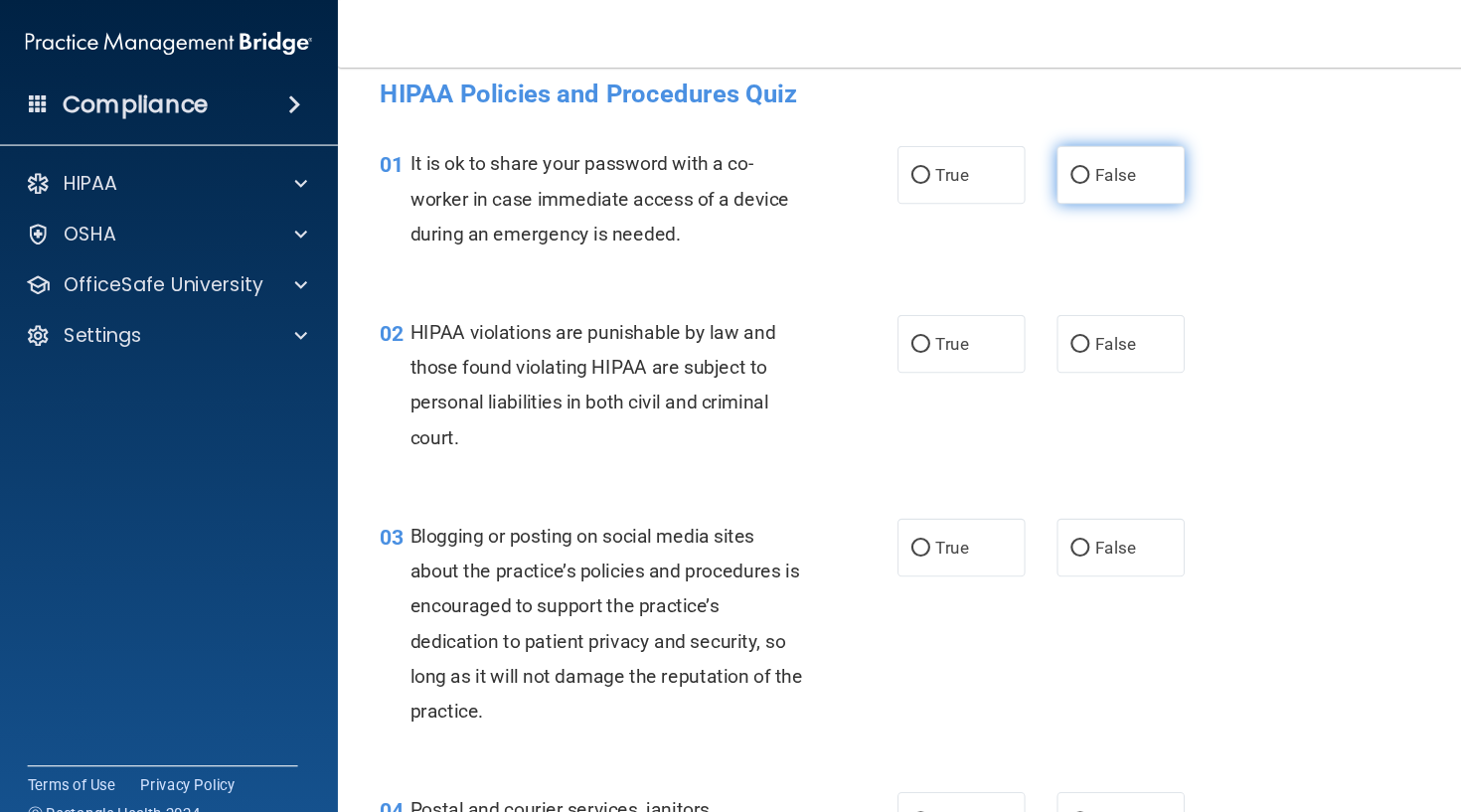 click on "False" at bounding box center (1055, 164) 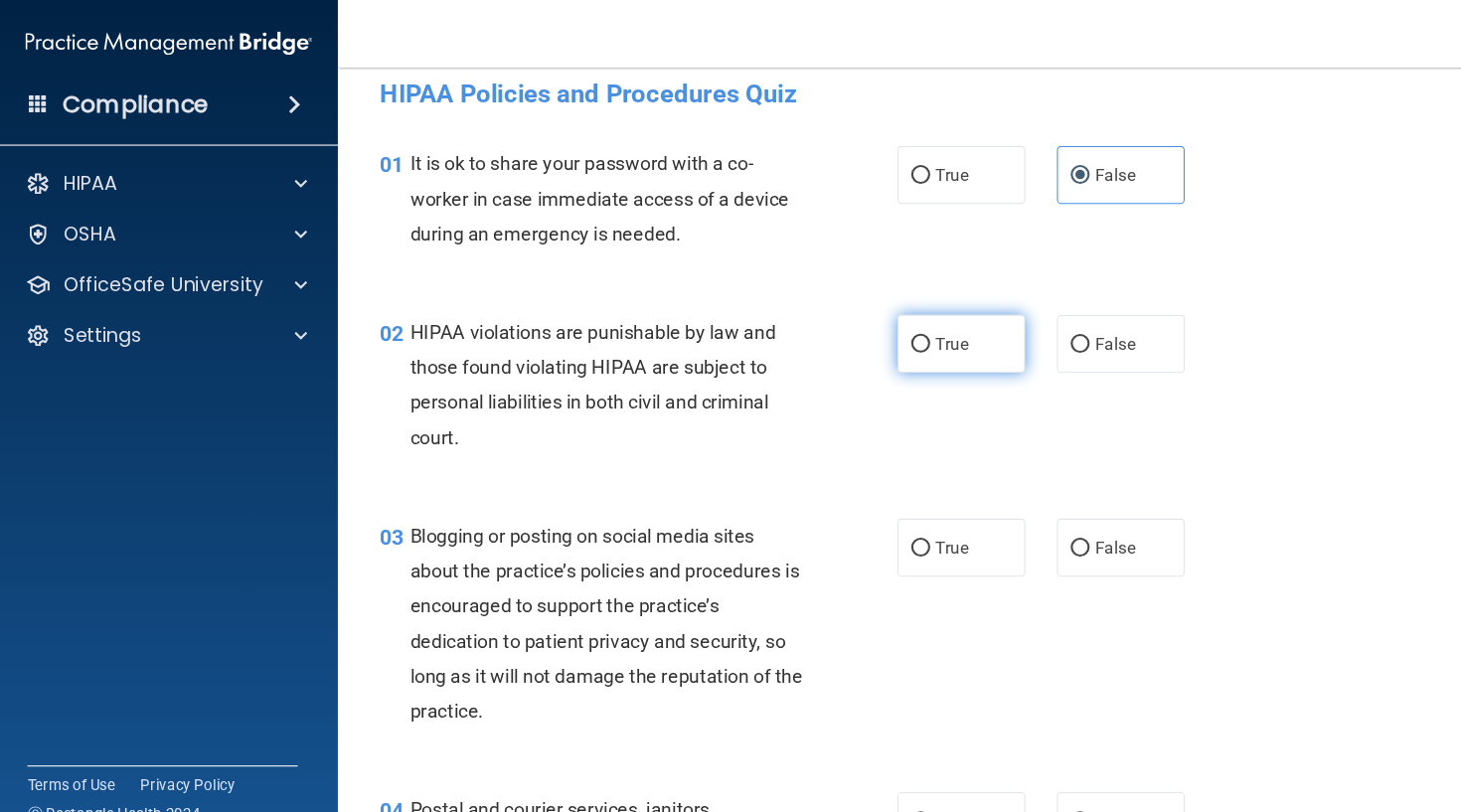 click on "True" at bounding box center [904, 323] 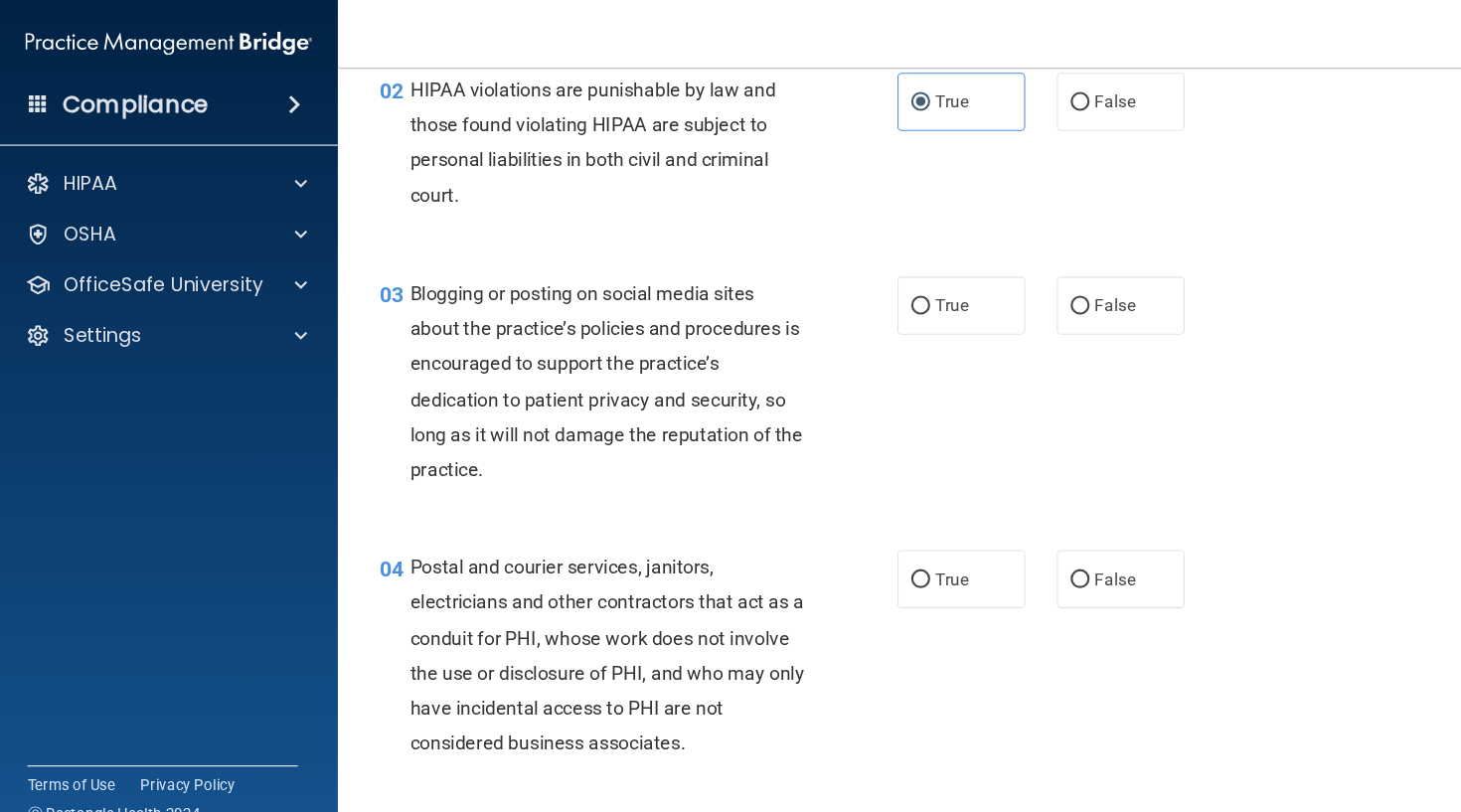 scroll, scrollTop: 250, scrollLeft: 0, axis: vertical 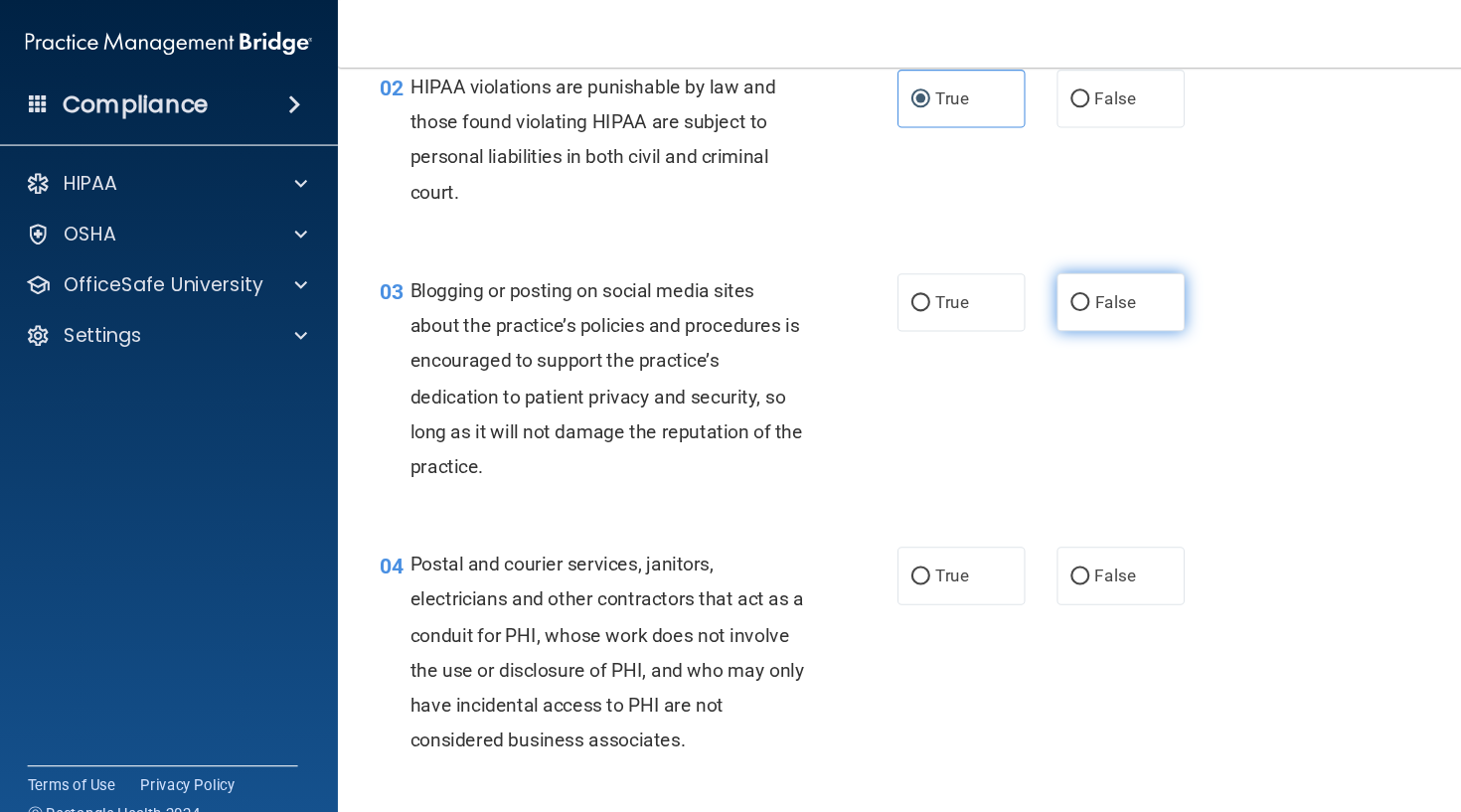 click on "False" at bounding box center (1017, 285) 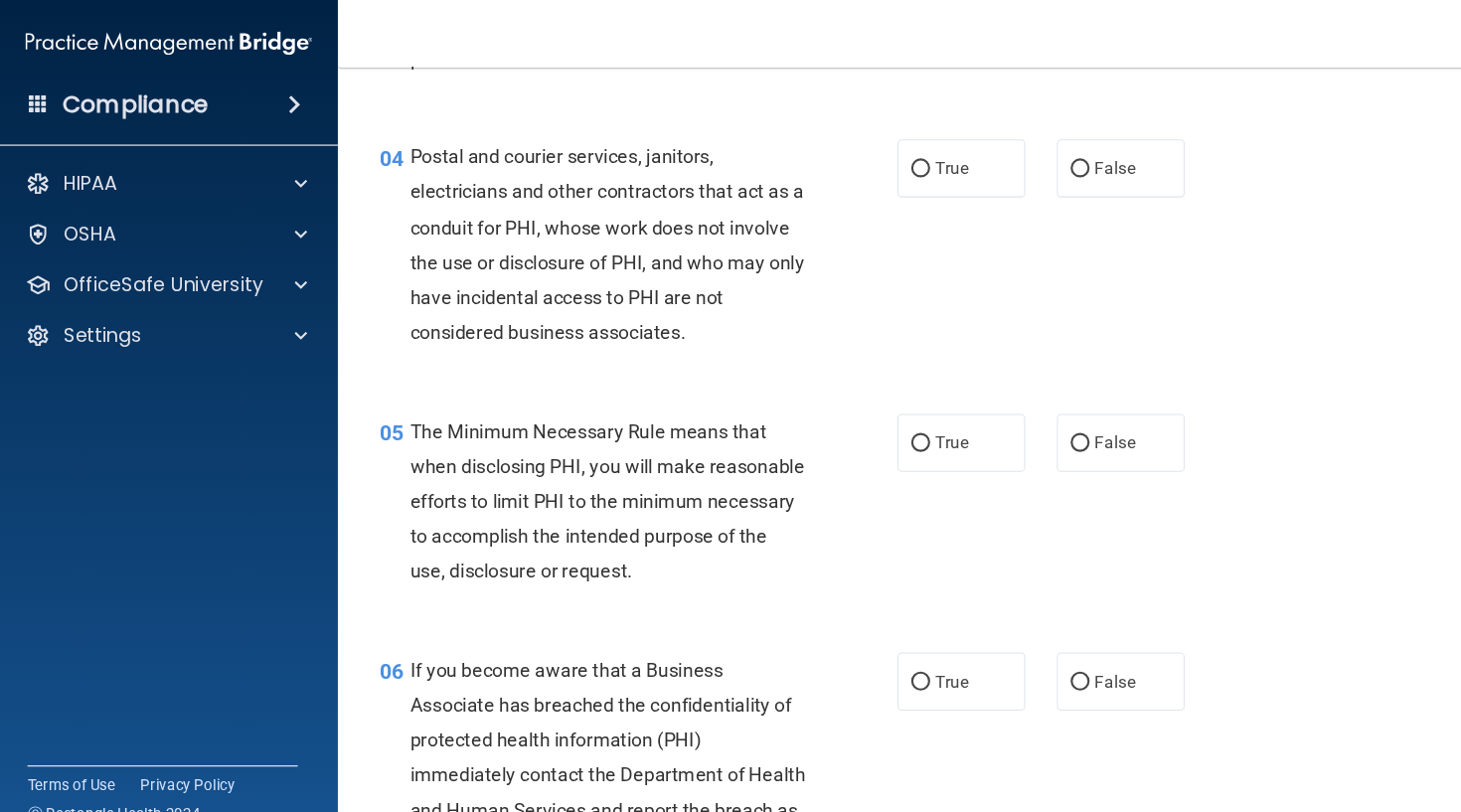 scroll, scrollTop: 636, scrollLeft: 0, axis: vertical 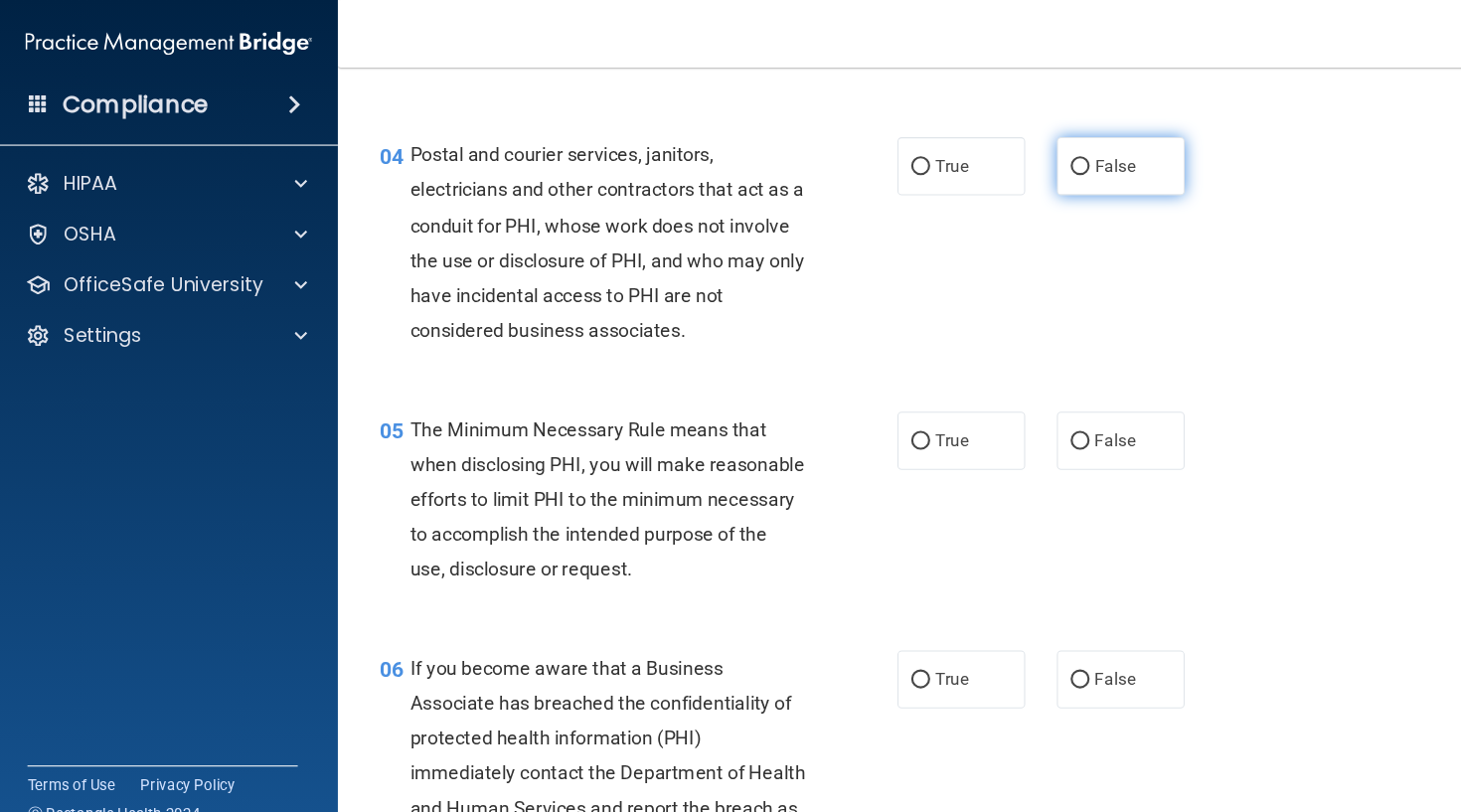 click on "False" at bounding box center [1055, 156] 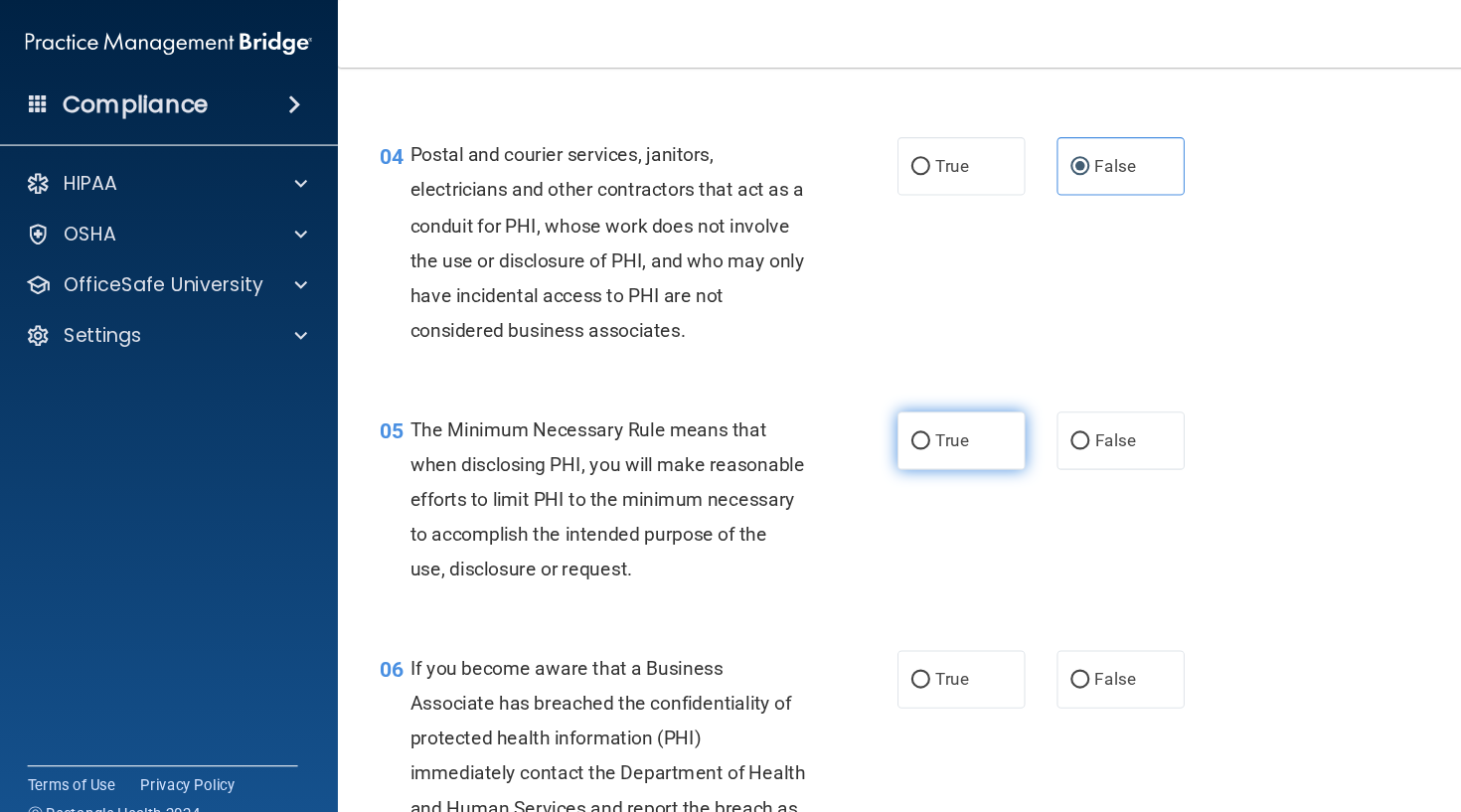 click on "True" at bounding box center [867, 415] 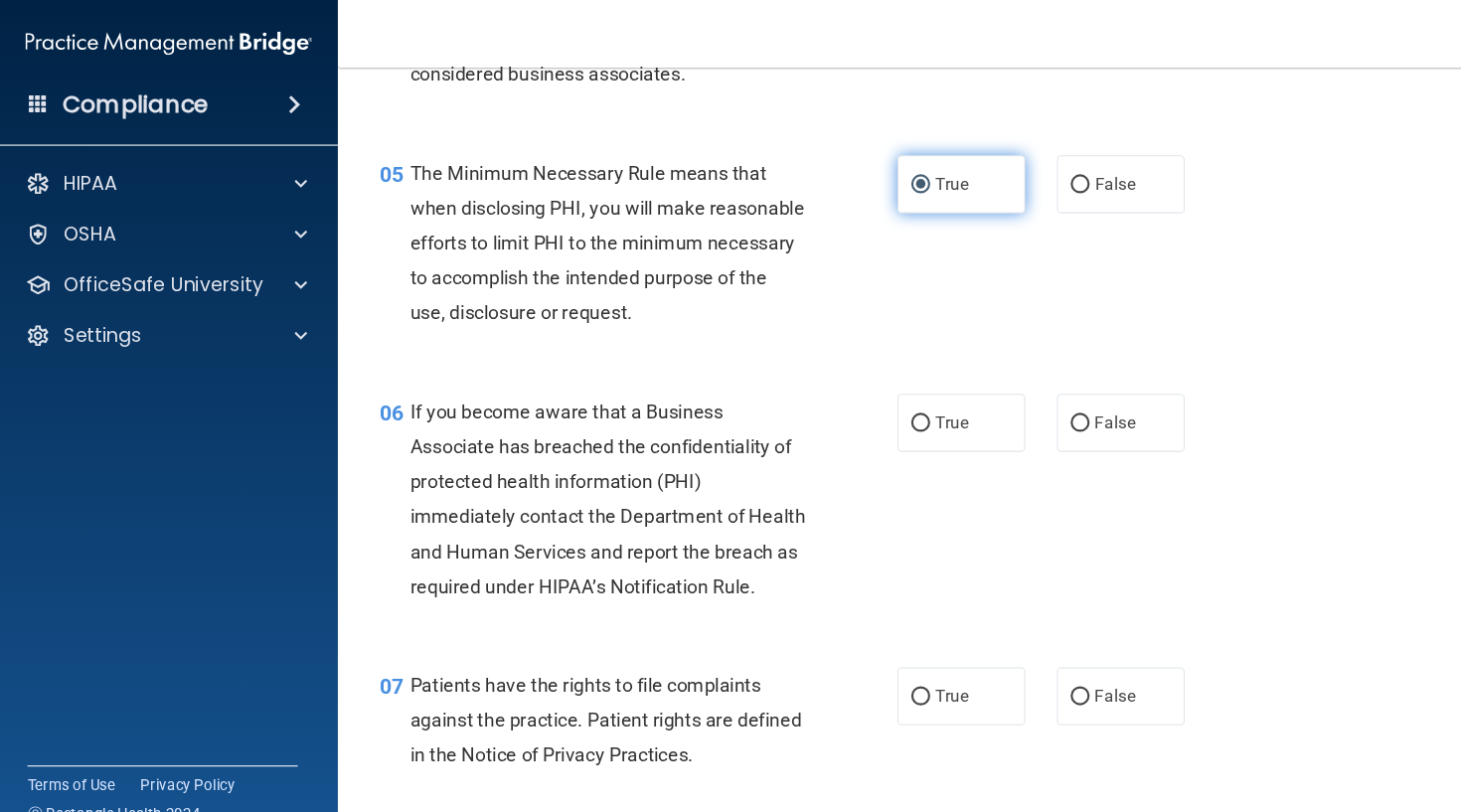 scroll, scrollTop: 907, scrollLeft: 0, axis: vertical 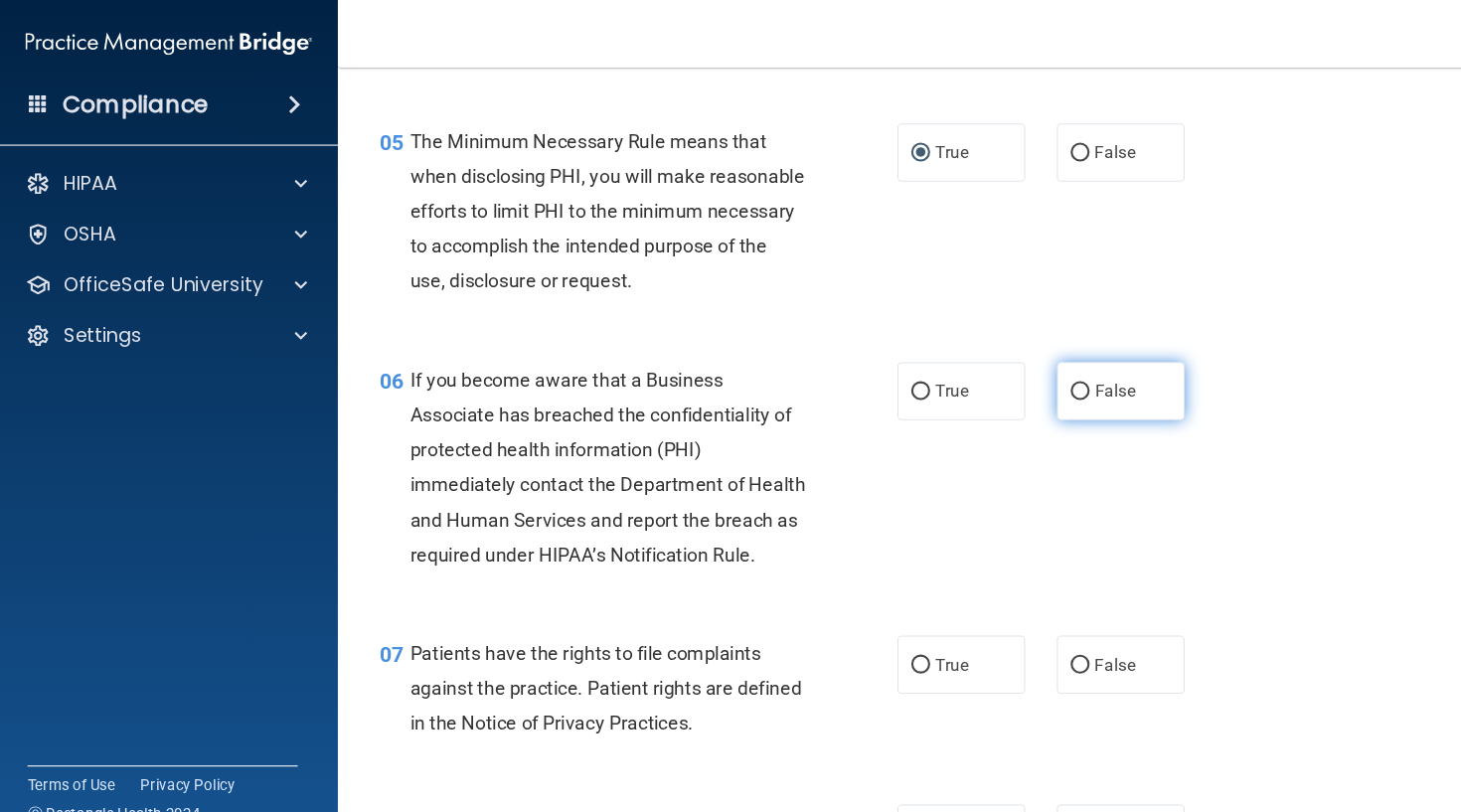 click on "False" at bounding box center [1017, 369] 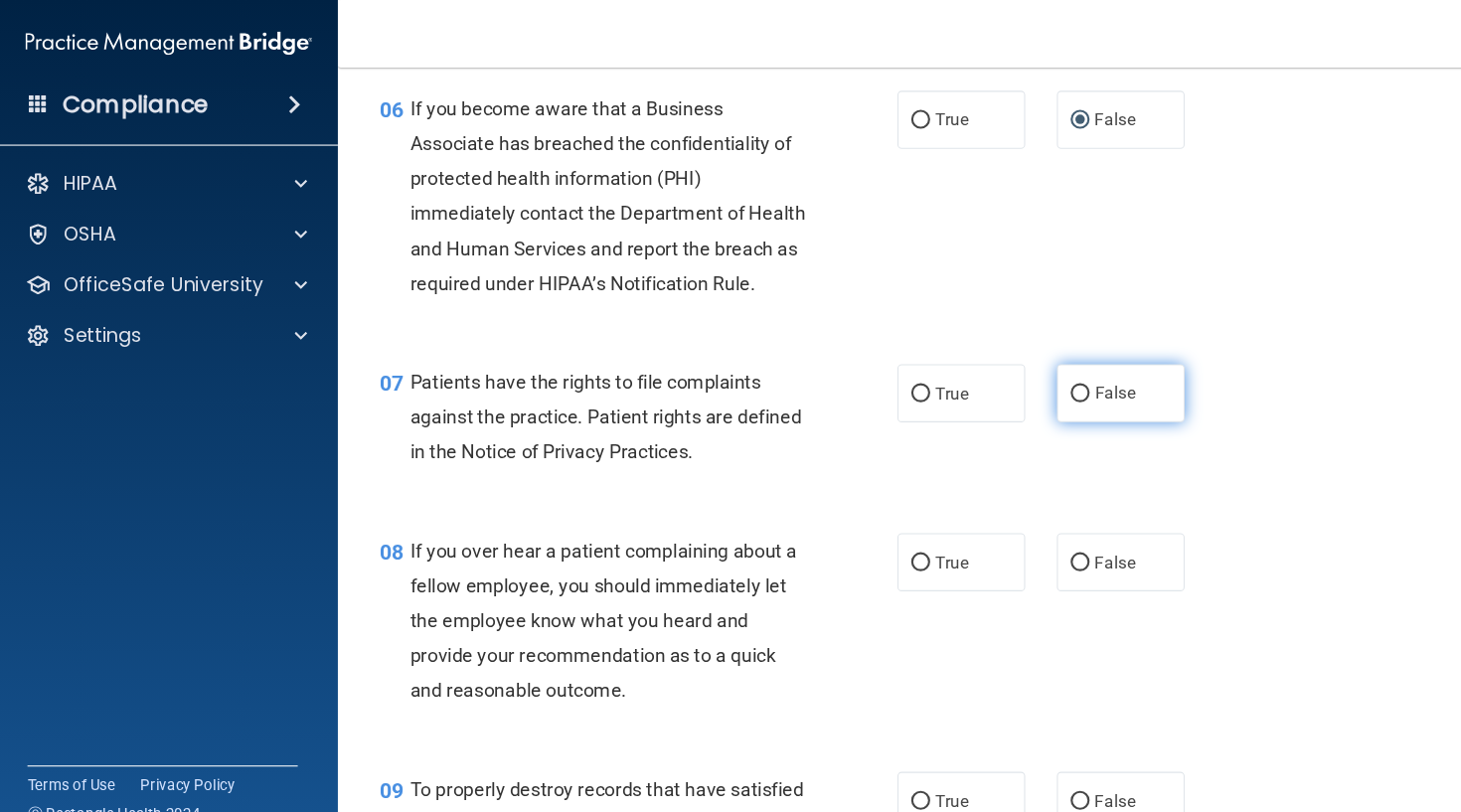 scroll, scrollTop: 1175, scrollLeft: 0, axis: vertical 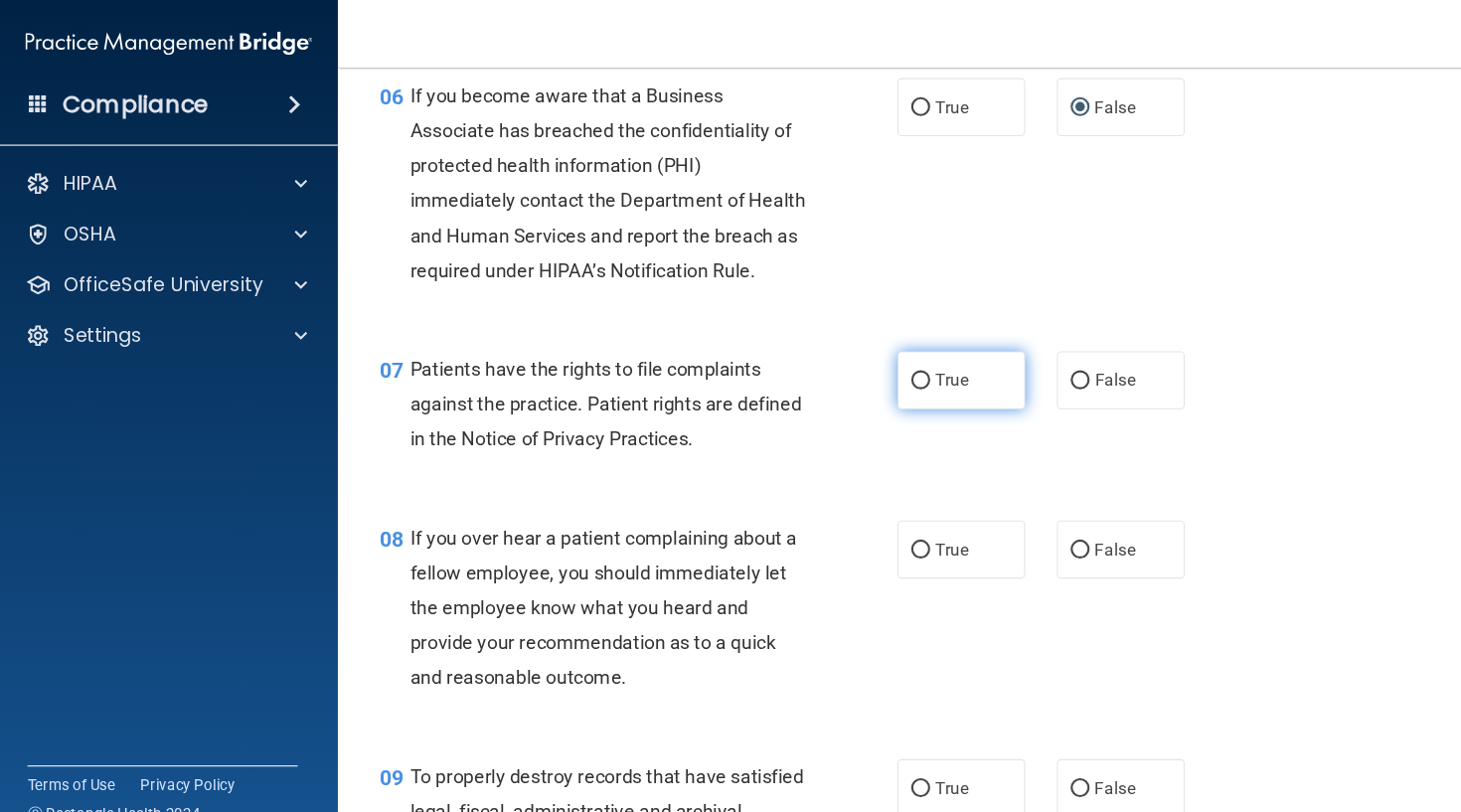 click on "True" at bounding box center (904, 358) 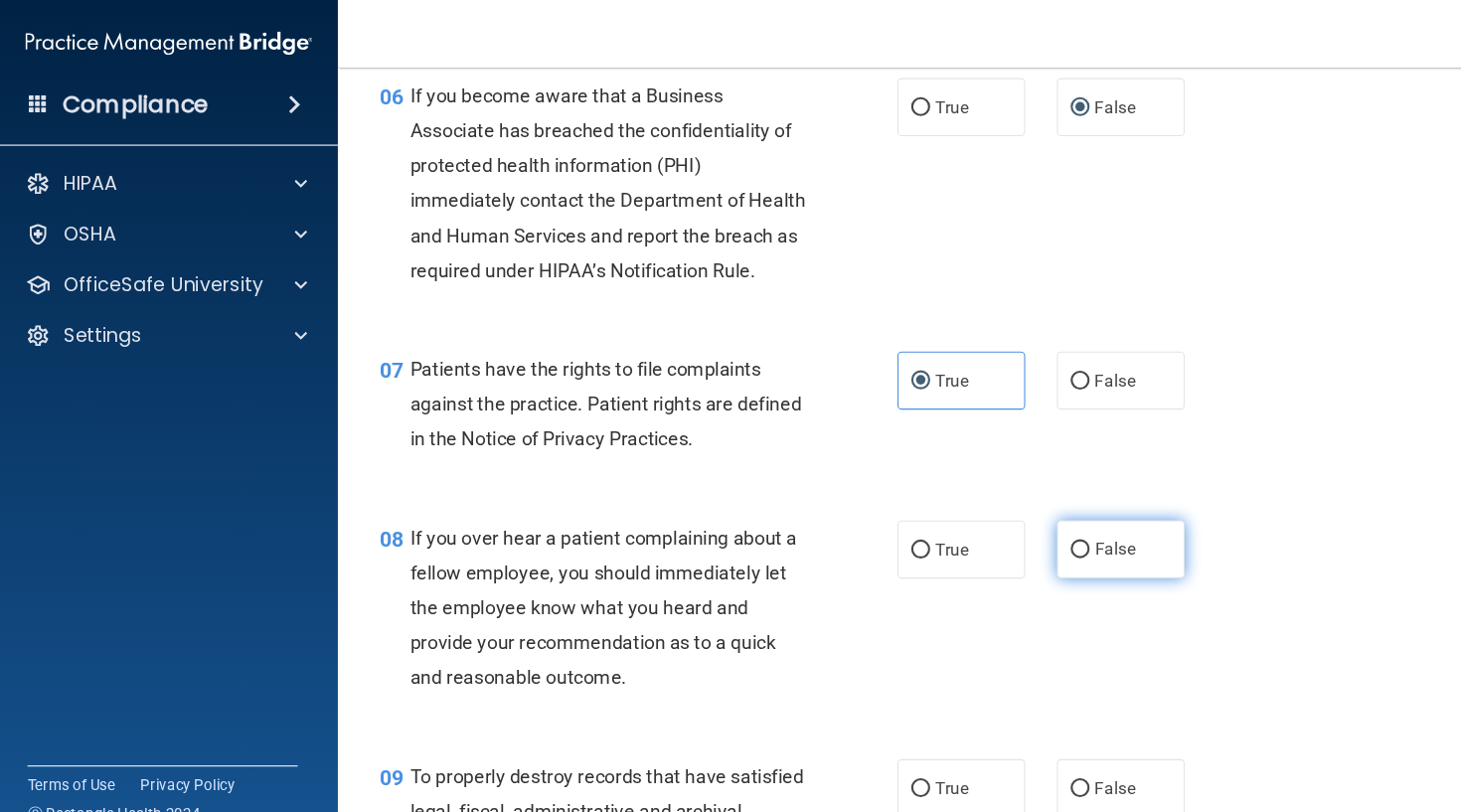 click on "False" at bounding box center [1017, 518] 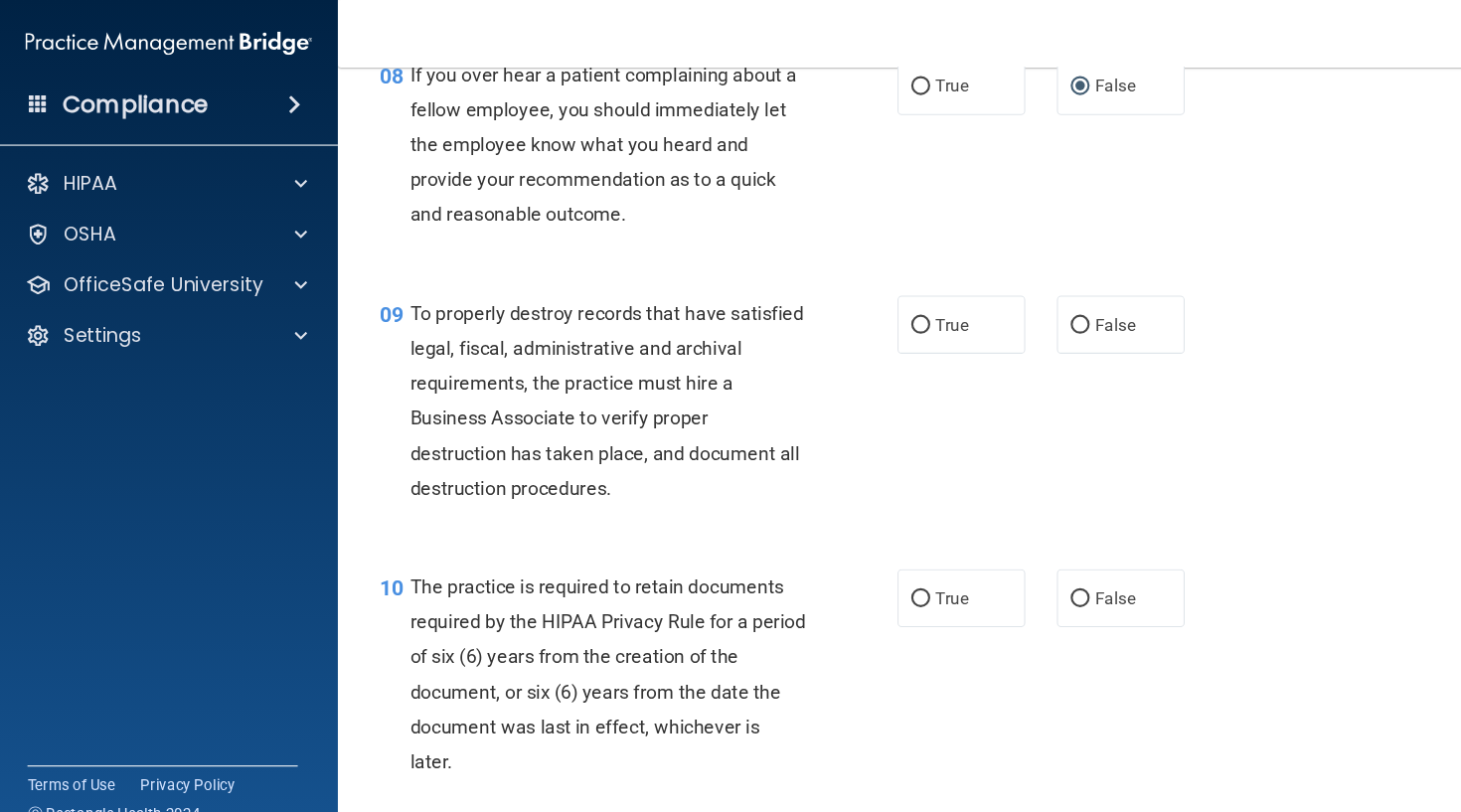 scroll, scrollTop: 1689, scrollLeft: 0, axis: vertical 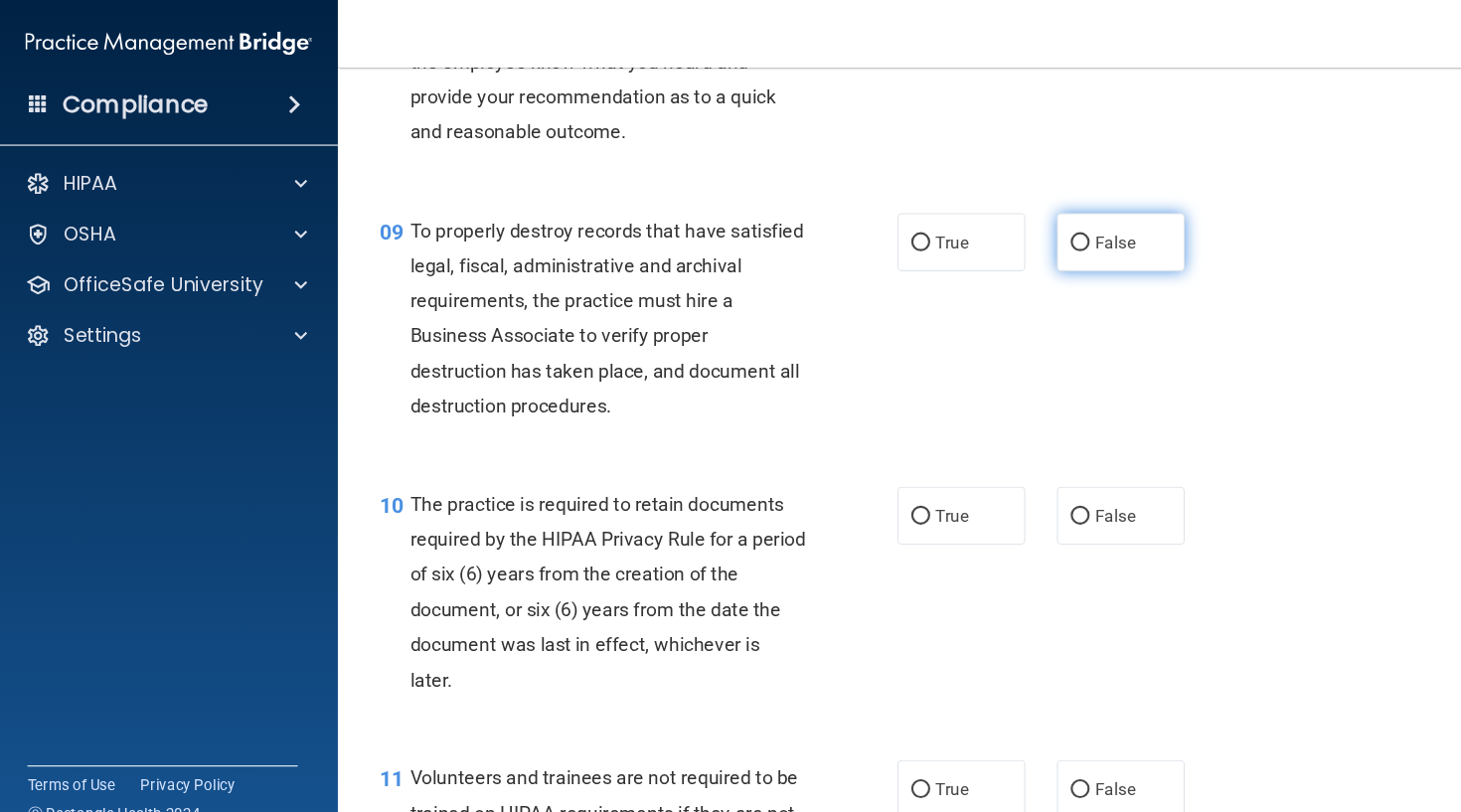click on "False" at bounding box center (1017, 229) 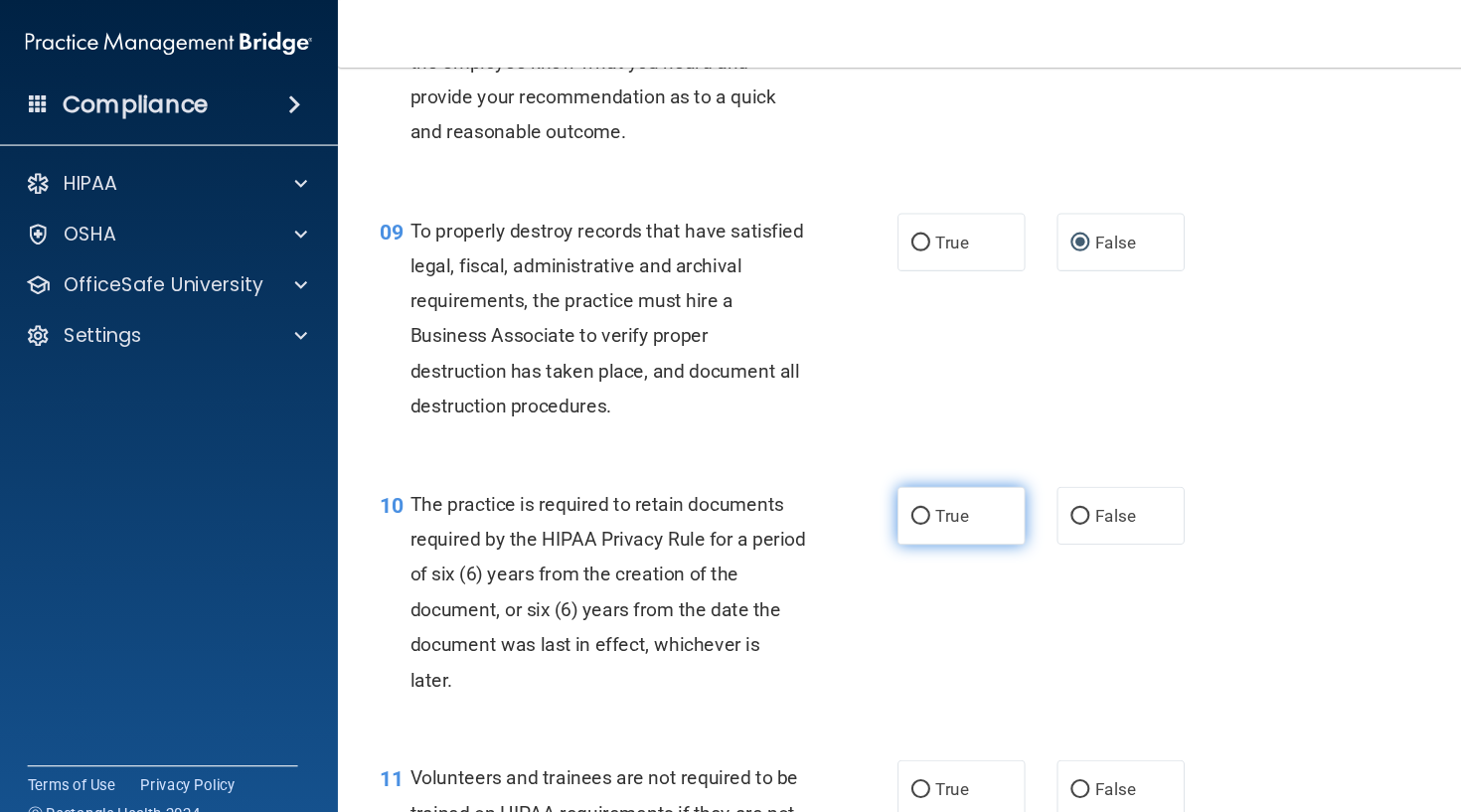 click on "True" at bounding box center (904, 485) 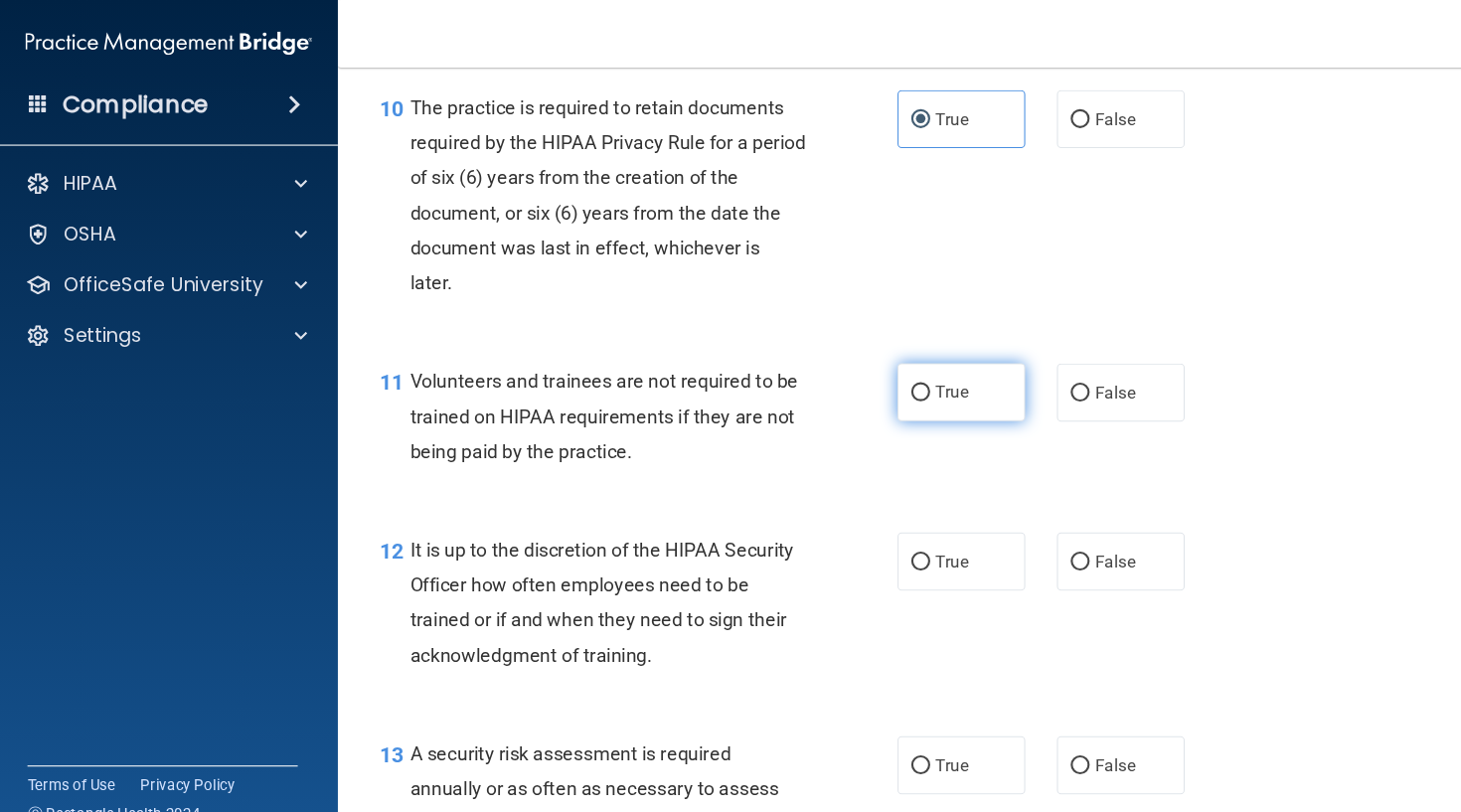 scroll, scrollTop: 2088, scrollLeft: 0, axis: vertical 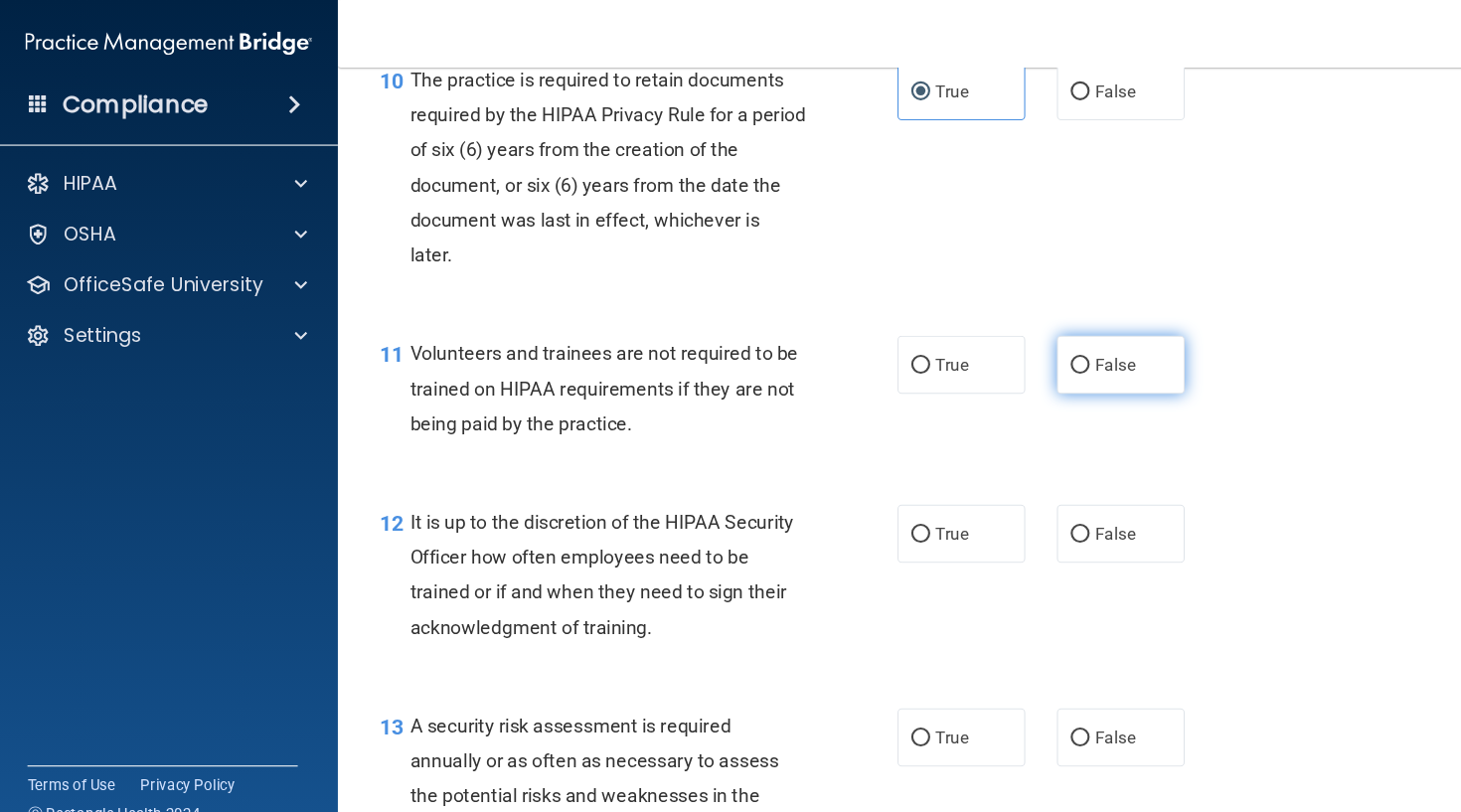 click on "False" at bounding box center [1050, 343] 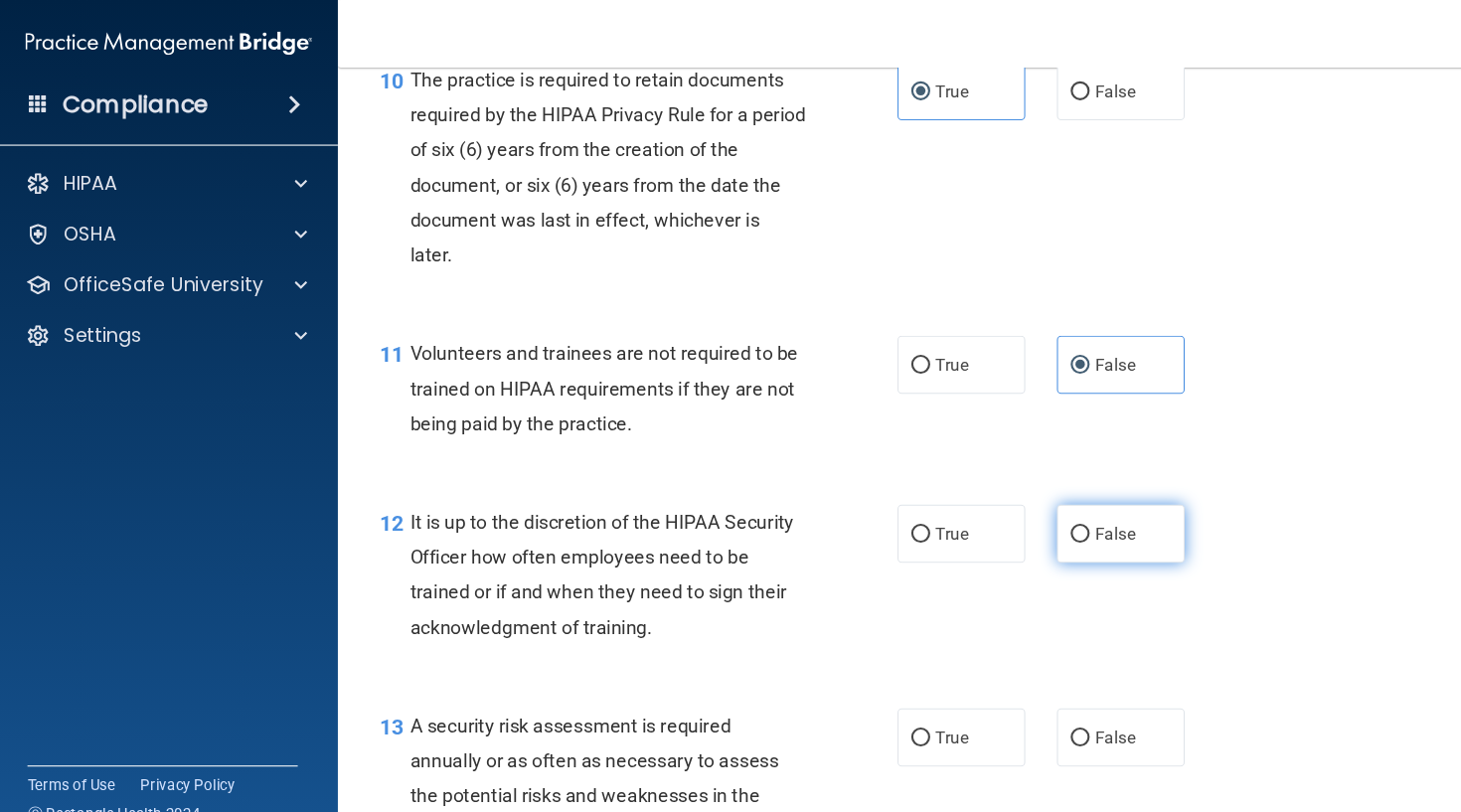 click on "False" at bounding box center (1017, 503) 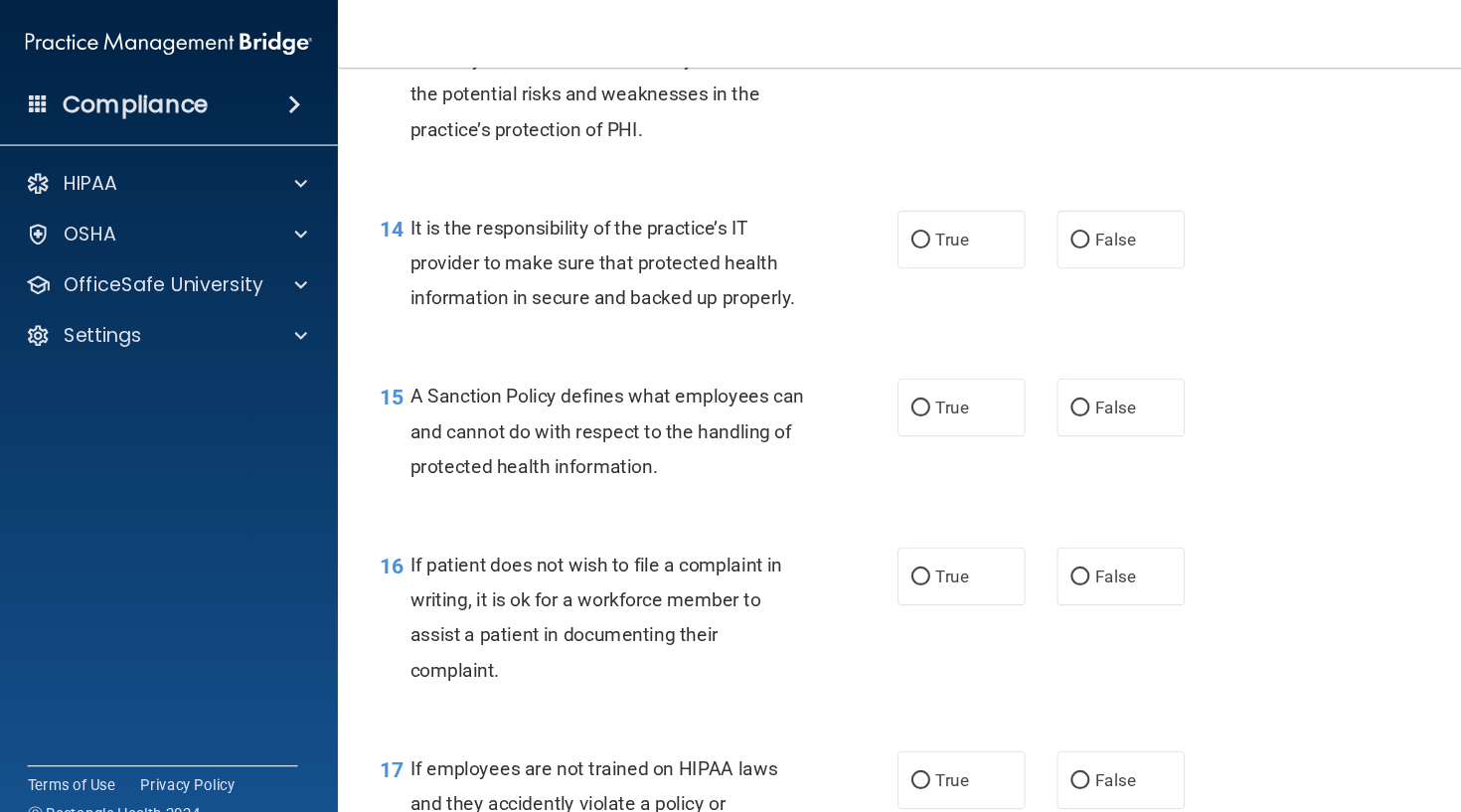 scroll, scrollTop: 2765, scrollLeft: 0, axis: vertical 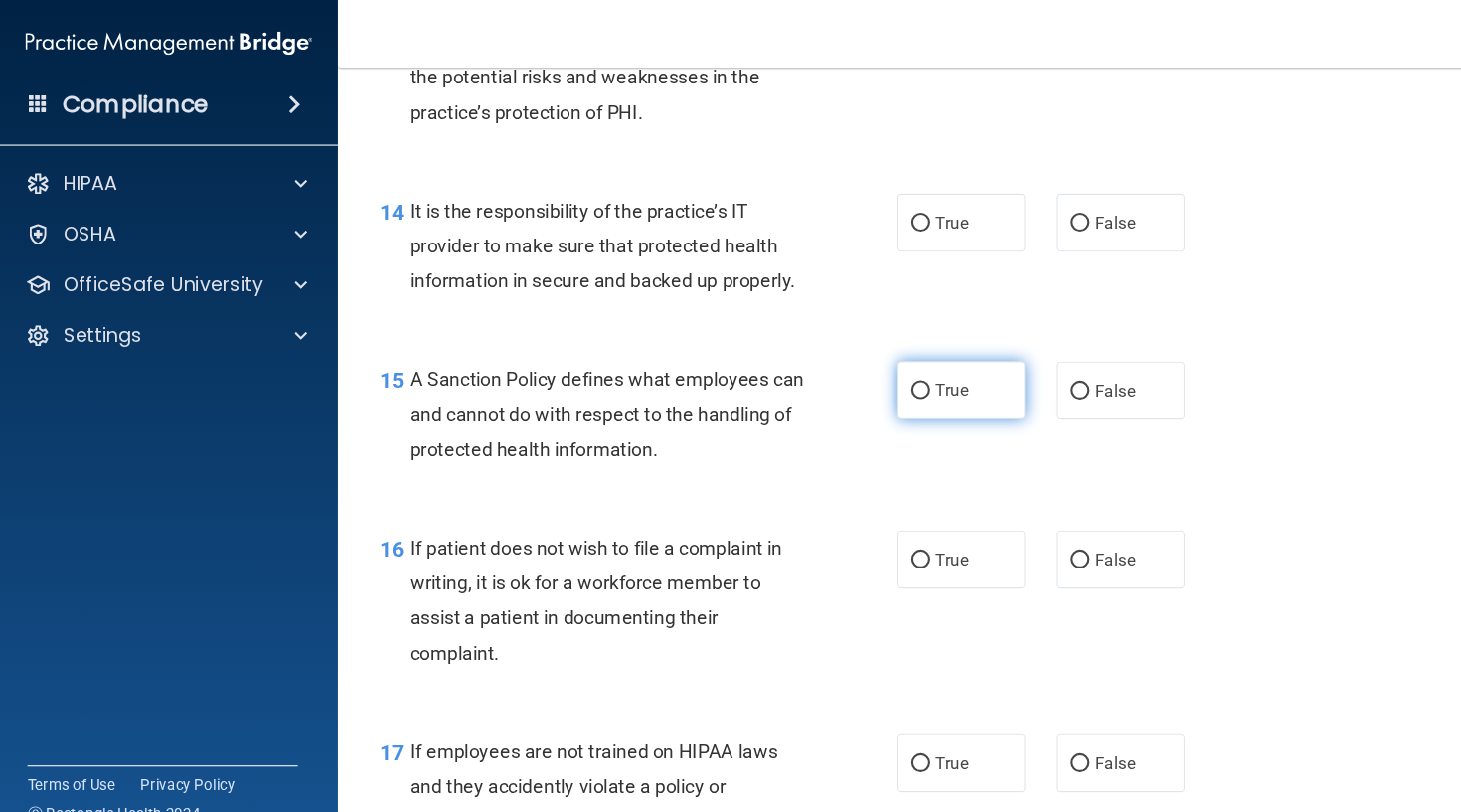 click on "True" at bounding box center [867, 368] 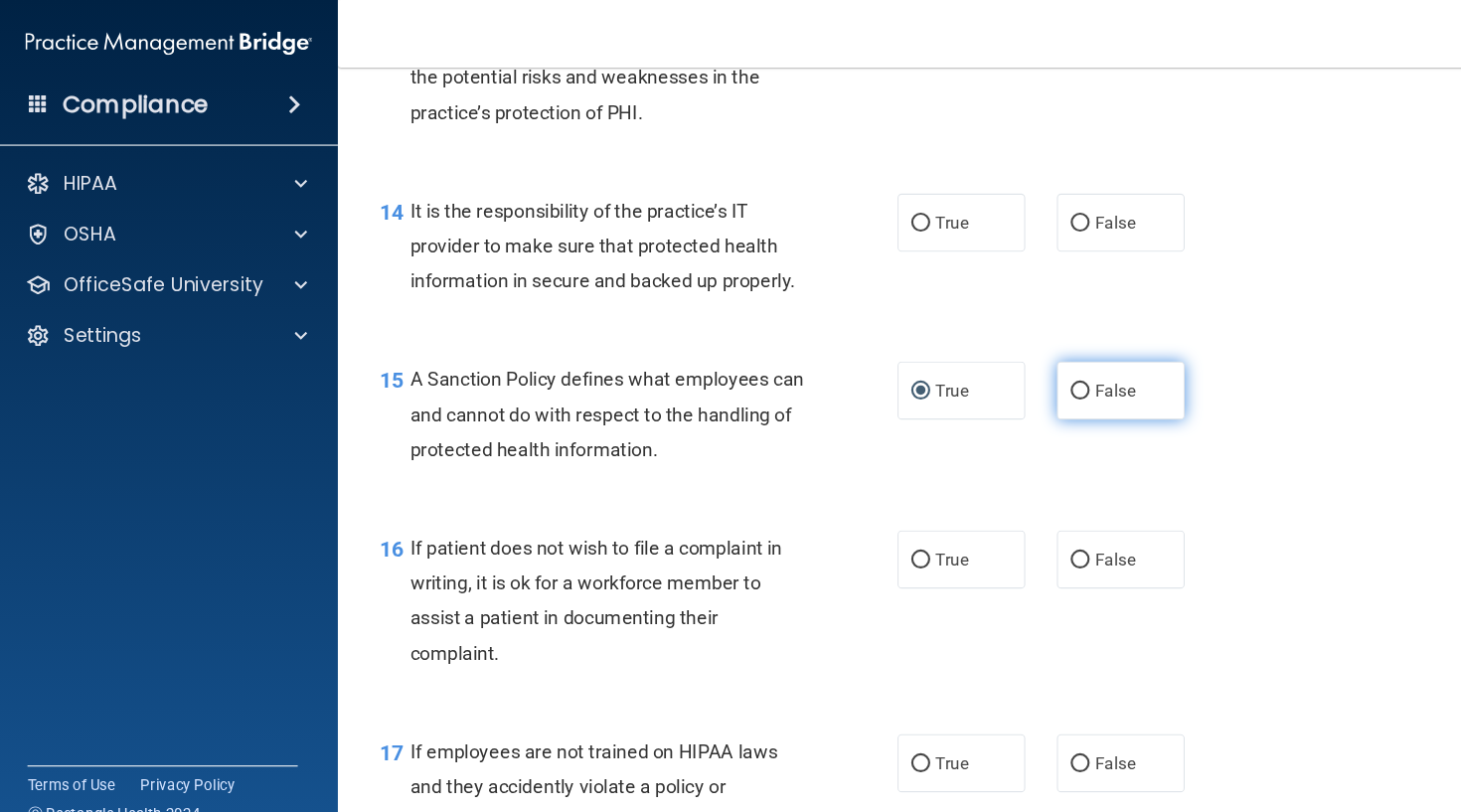 click on "False" at bounding box center (1017, 368) 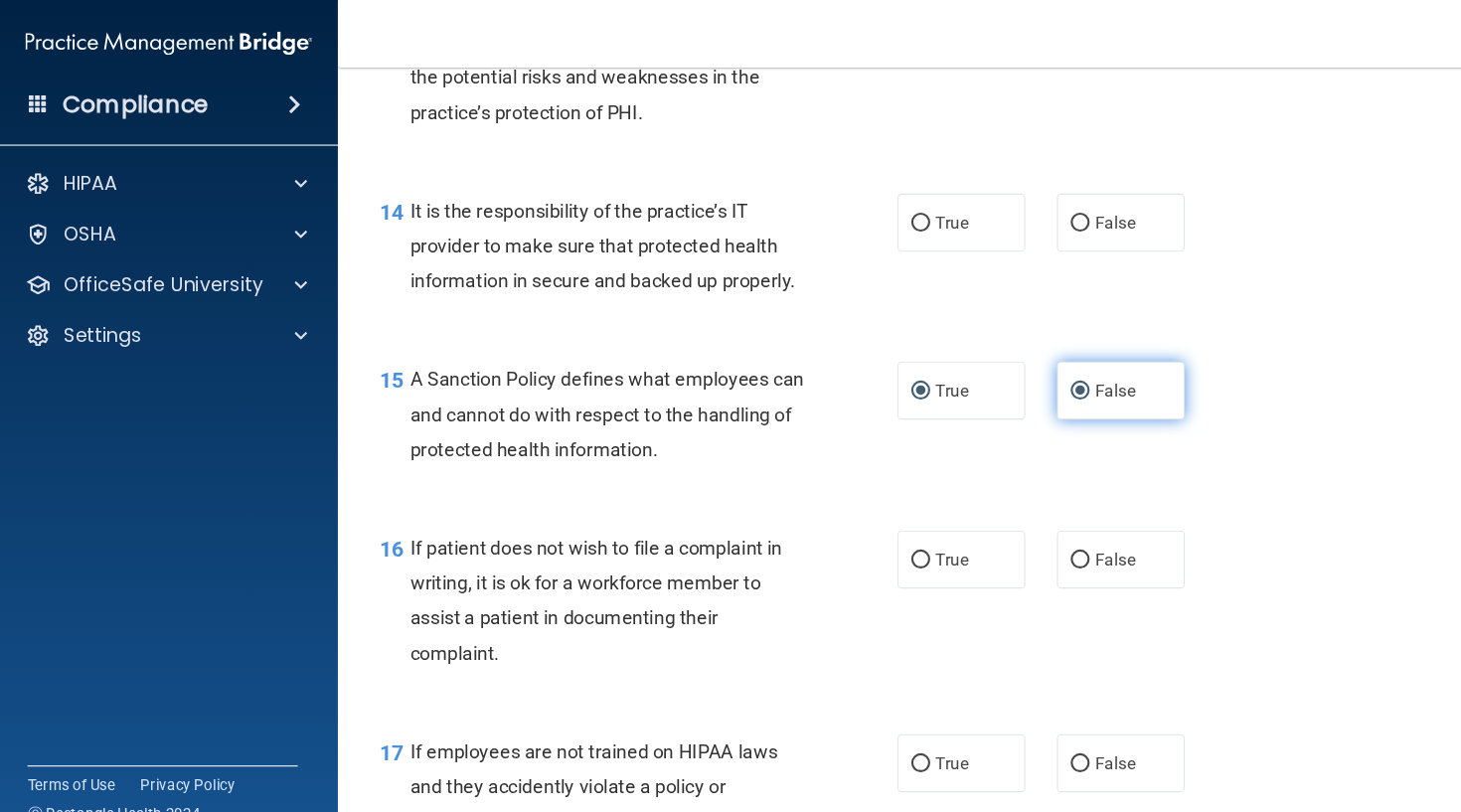 radio on "false" 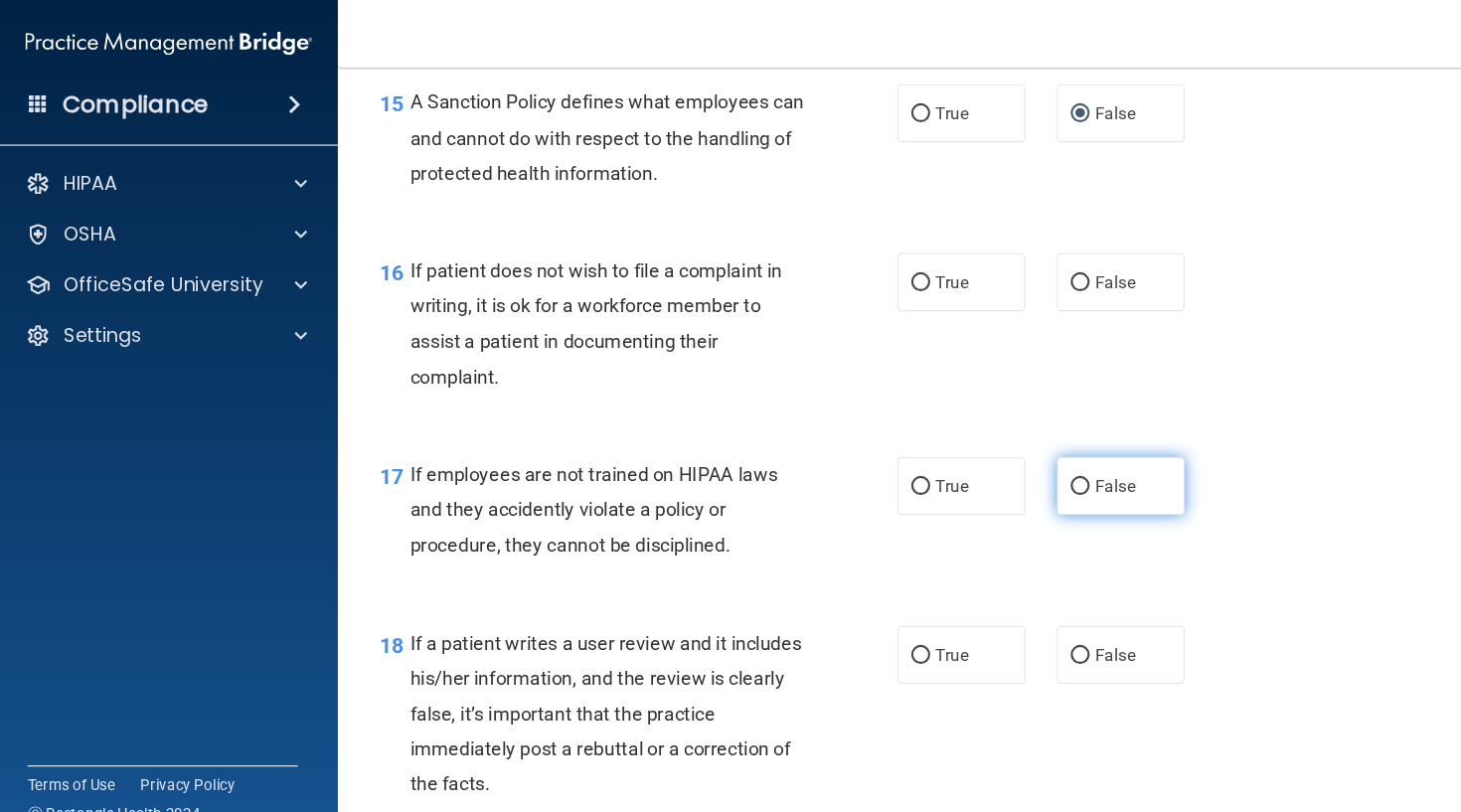 scroll, scrollTop: 3026, scrollLeft: 0, axis: vertical 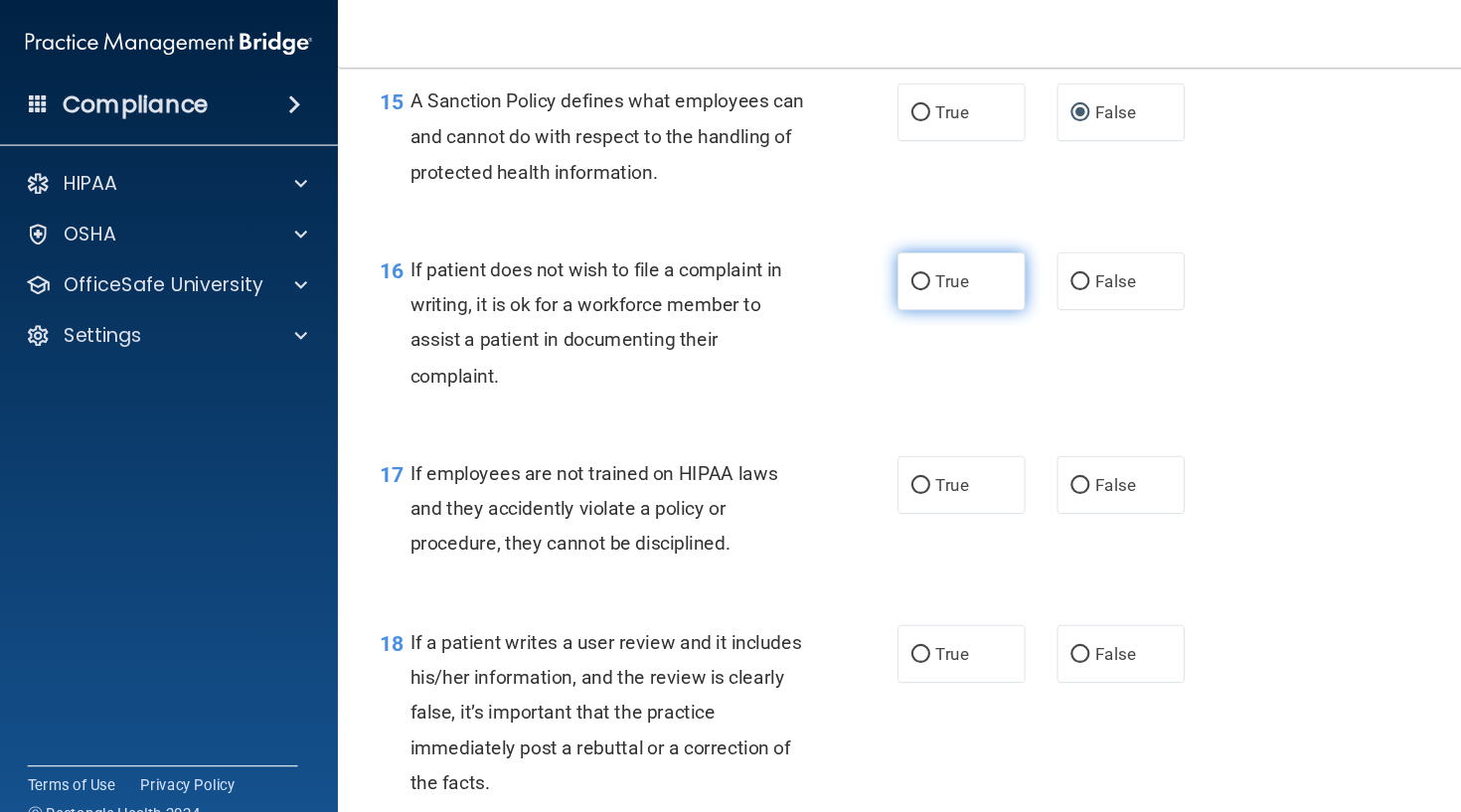 click on "True" at bounding box center (895, 264) 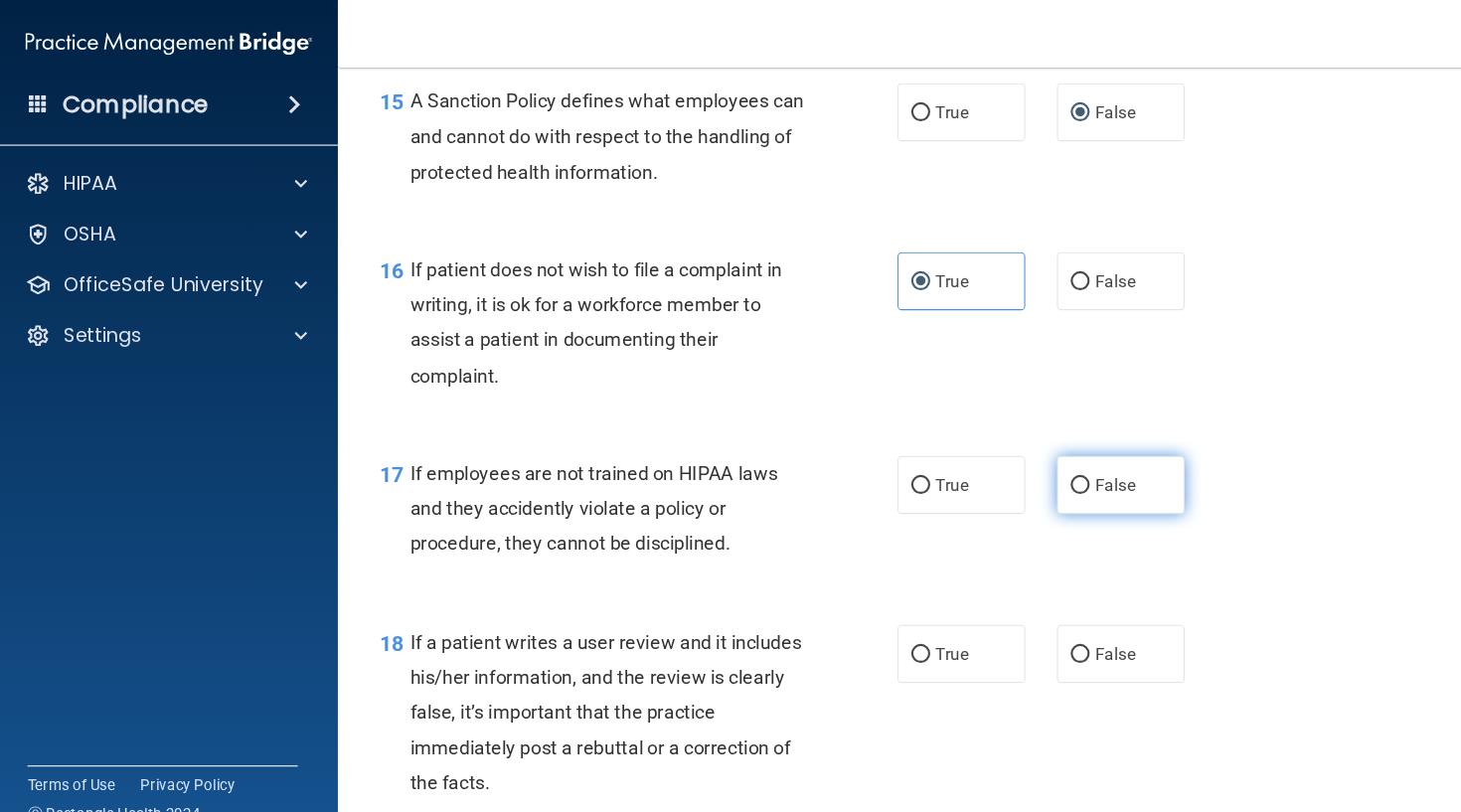 click on "False" at bounding box center [1017, 457] 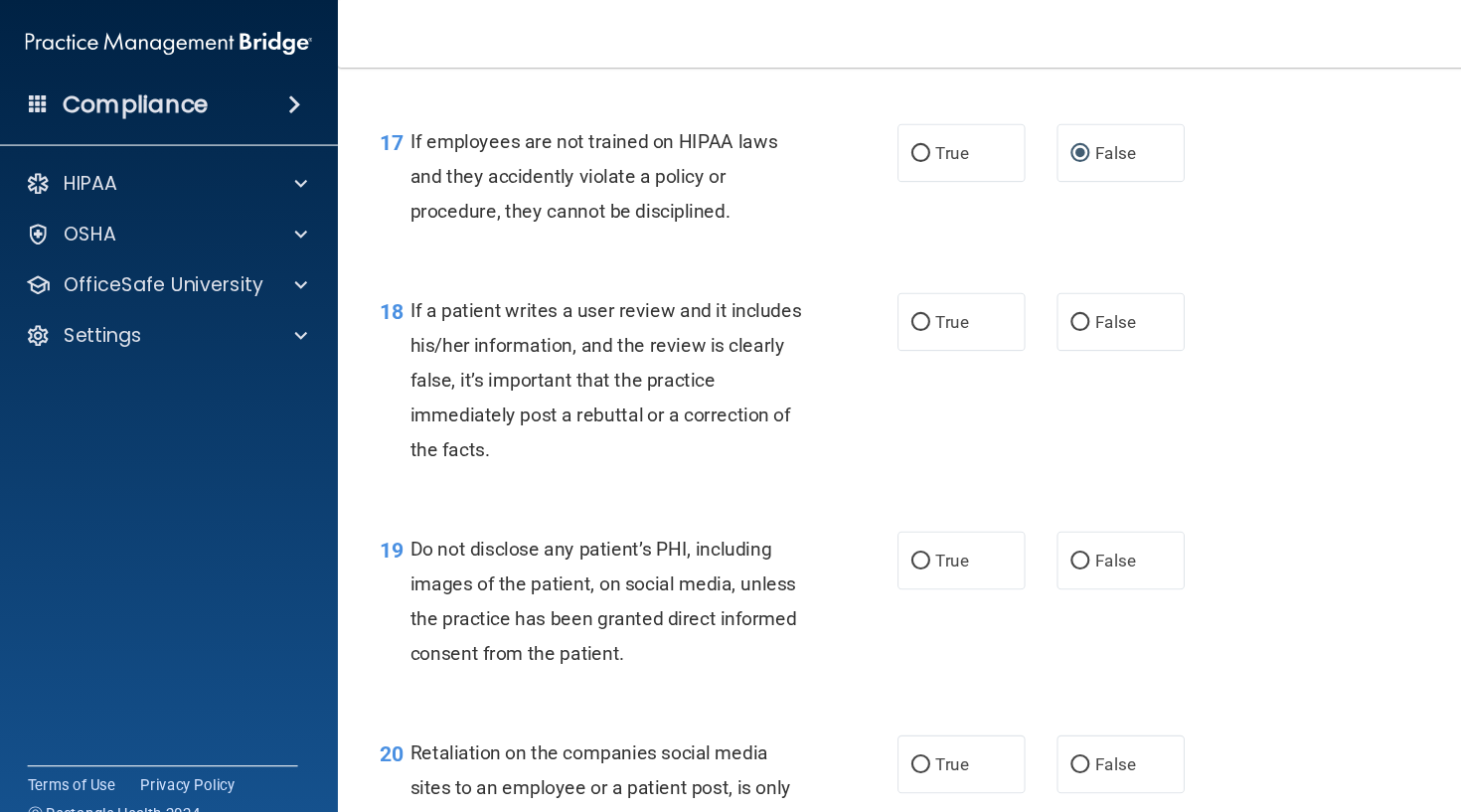 scroll, scrollTop: 3435, scrollLeft: 0, axis: vertical 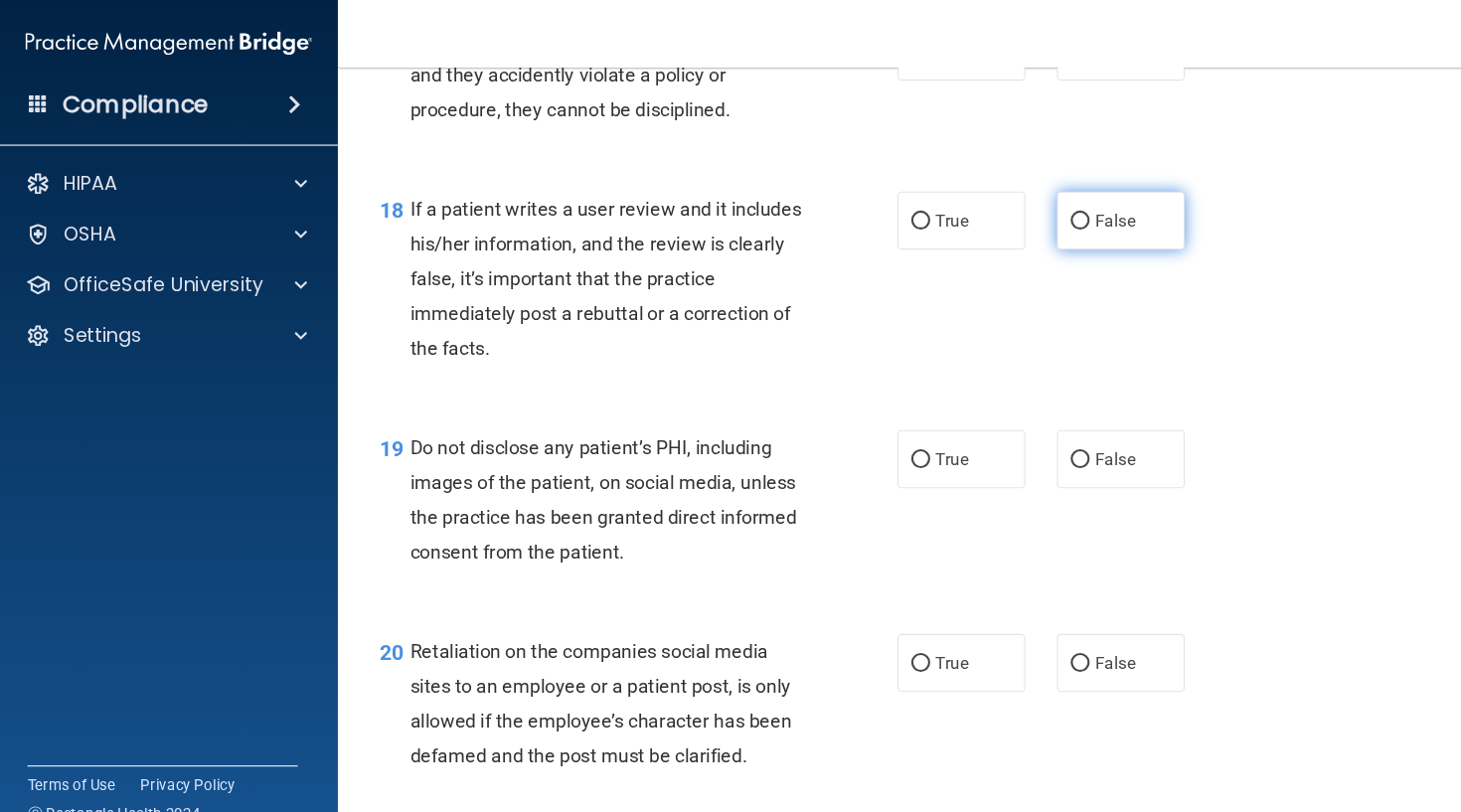 click on "False" at bounding box center [1017, 208] 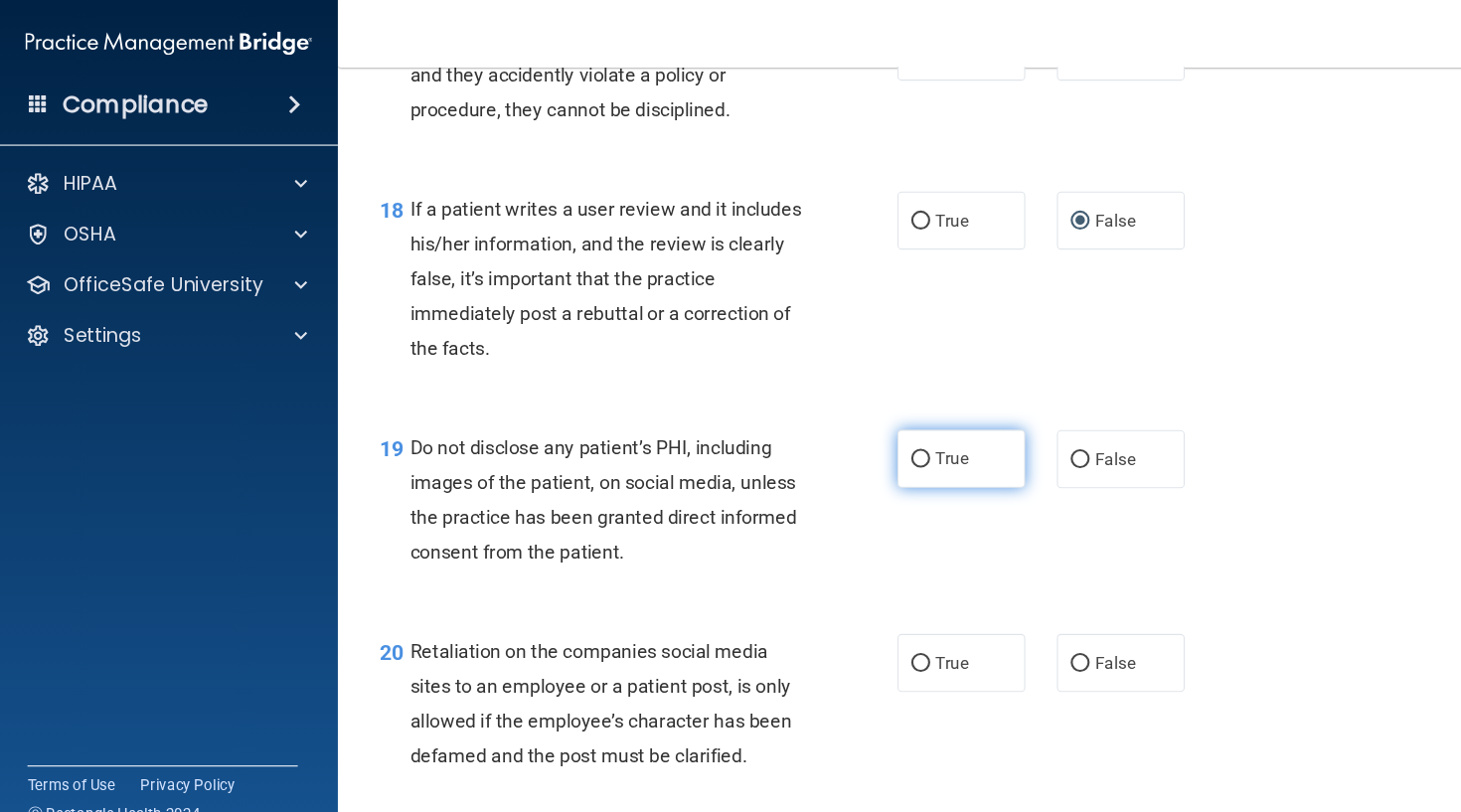 click on "True" at bounding box center (867, 432) 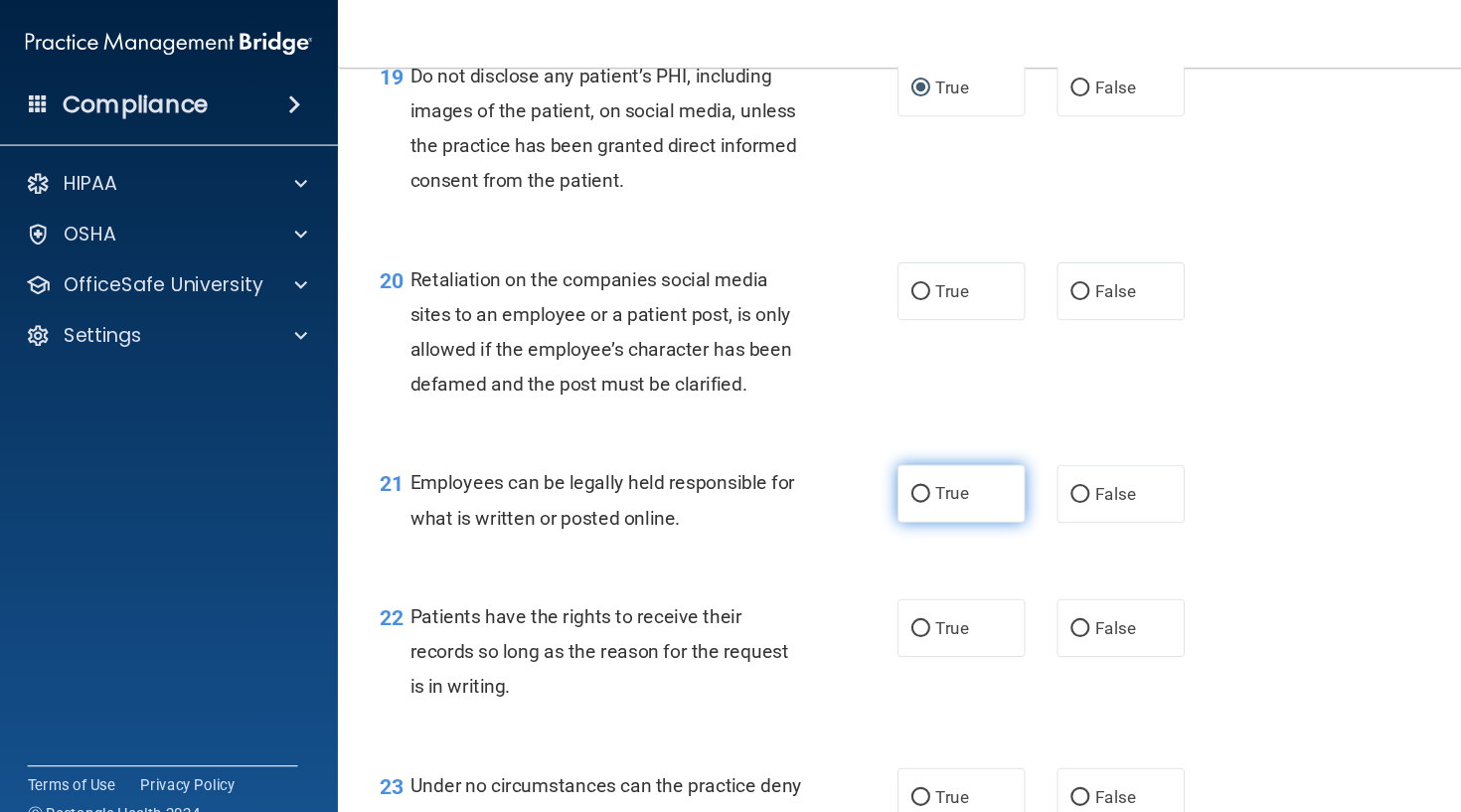 scroll, scrollTop: 3781, scrollLeft: 0, axis: vertical 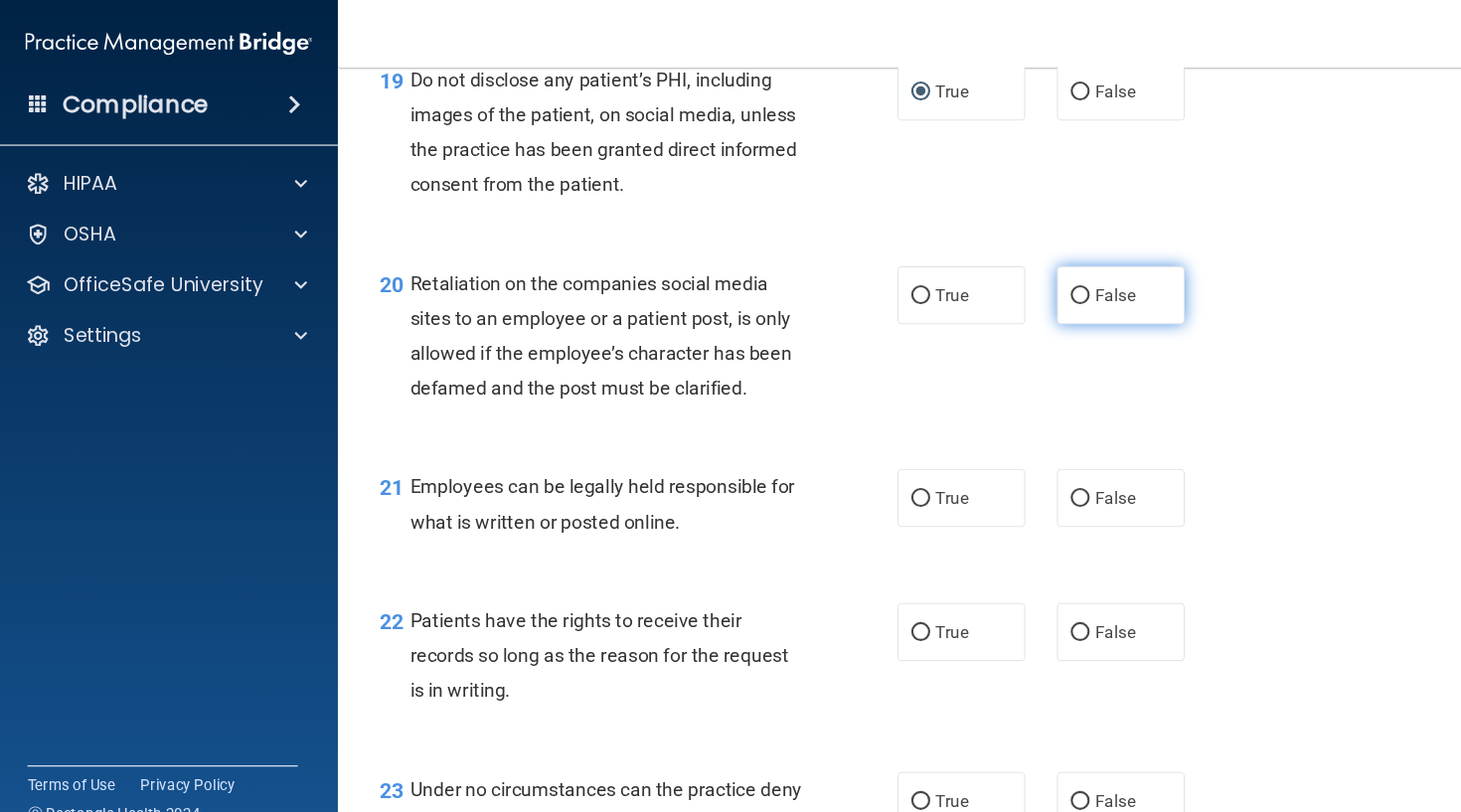 click on "False" at bounding box center (1017, 278) 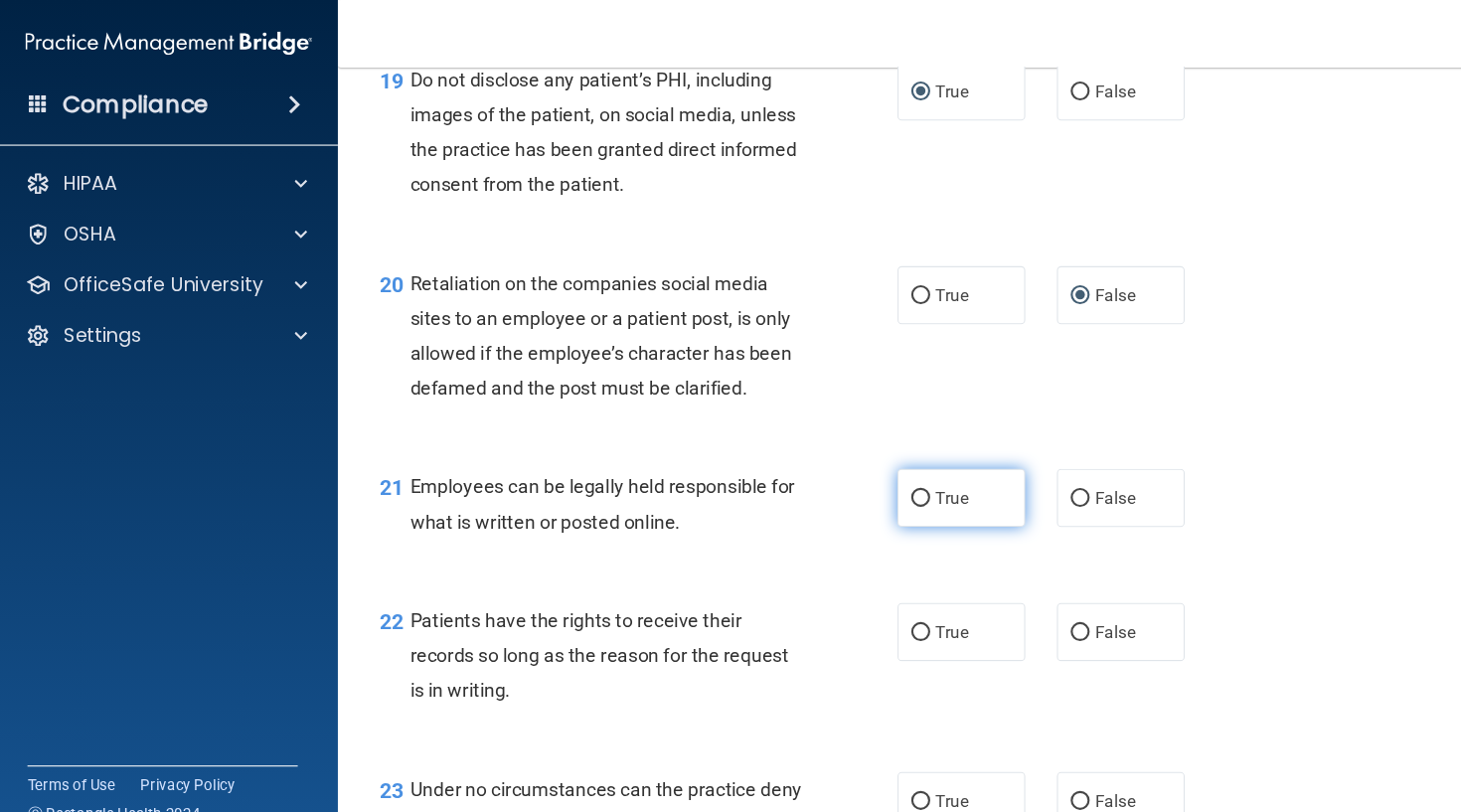 click on "True" at bounding box center [867, 469] 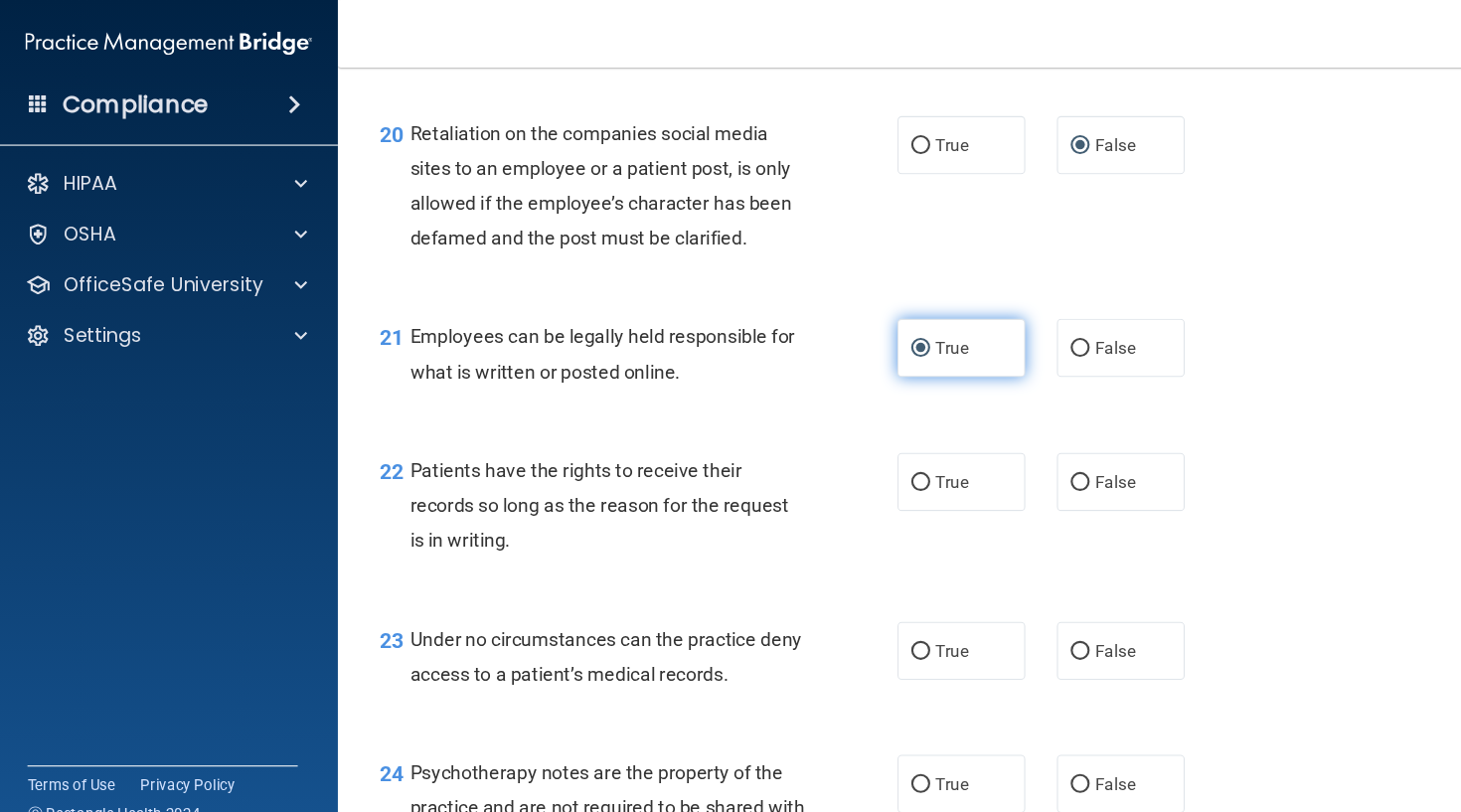 scroll, scrollTop: 3926, scrollLeft: 0, axis: vertical 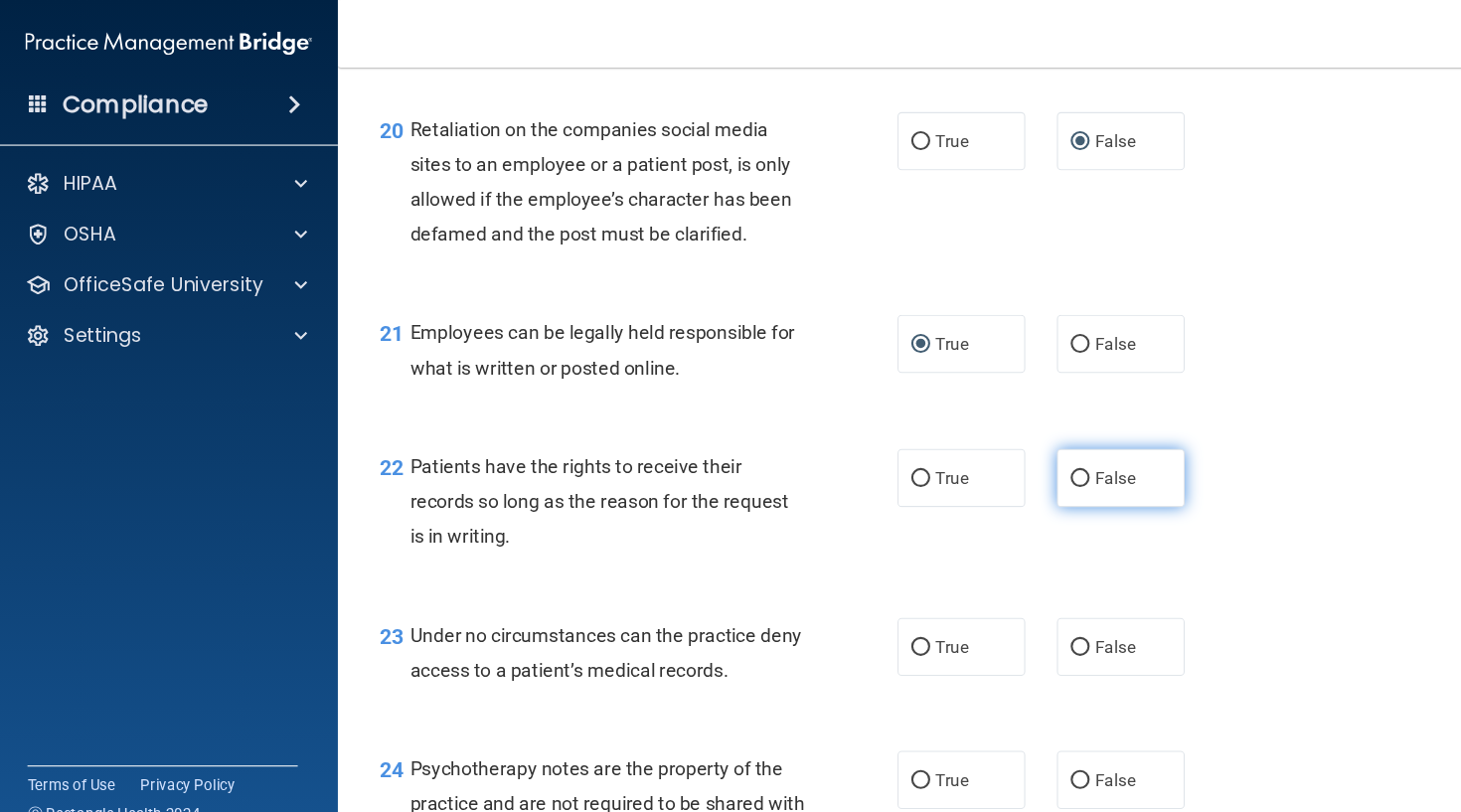 click on "False" at bounding box center [1017, 450] 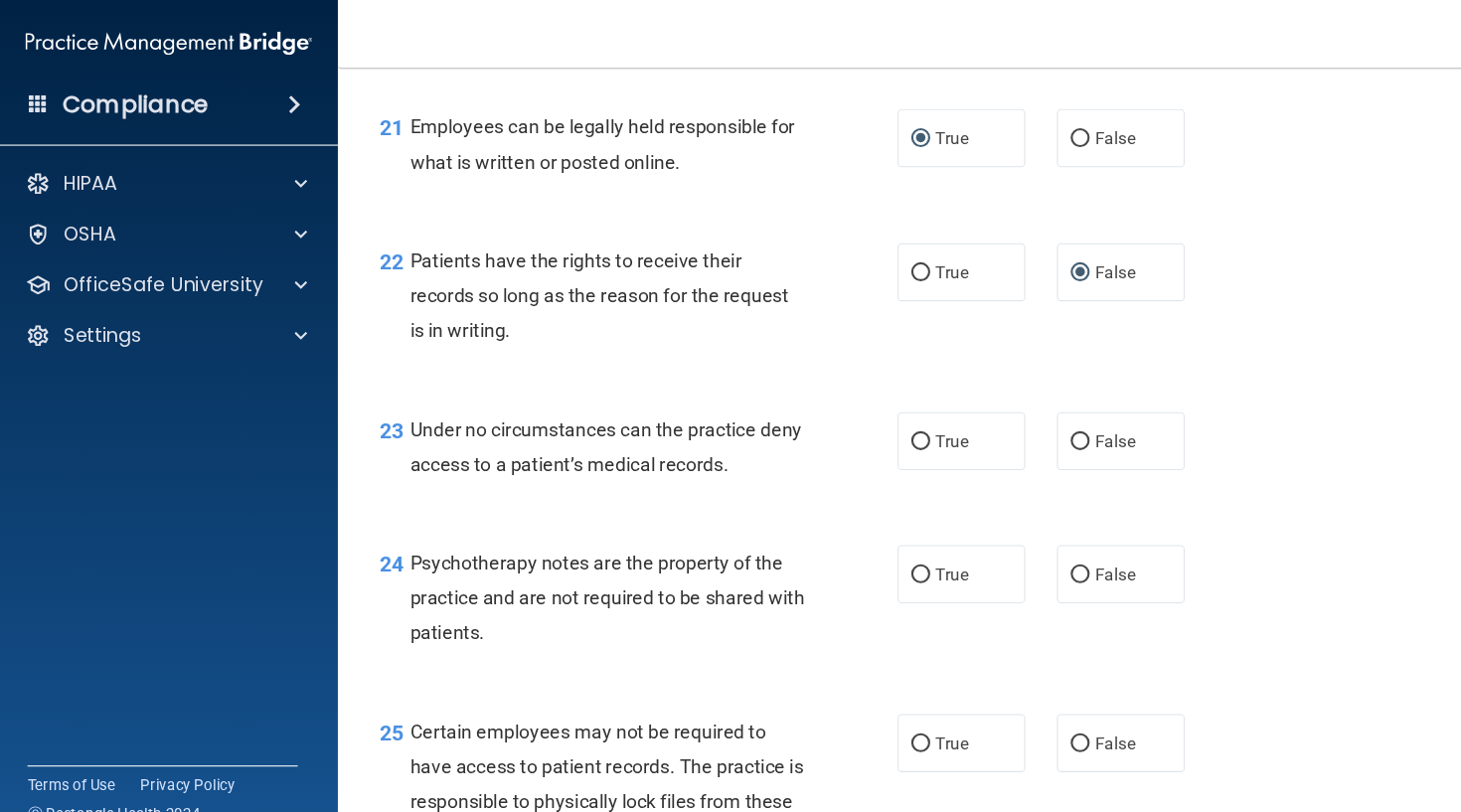 scroll, scrollTop: 4125, scrollLeft: 0, axis: vertical 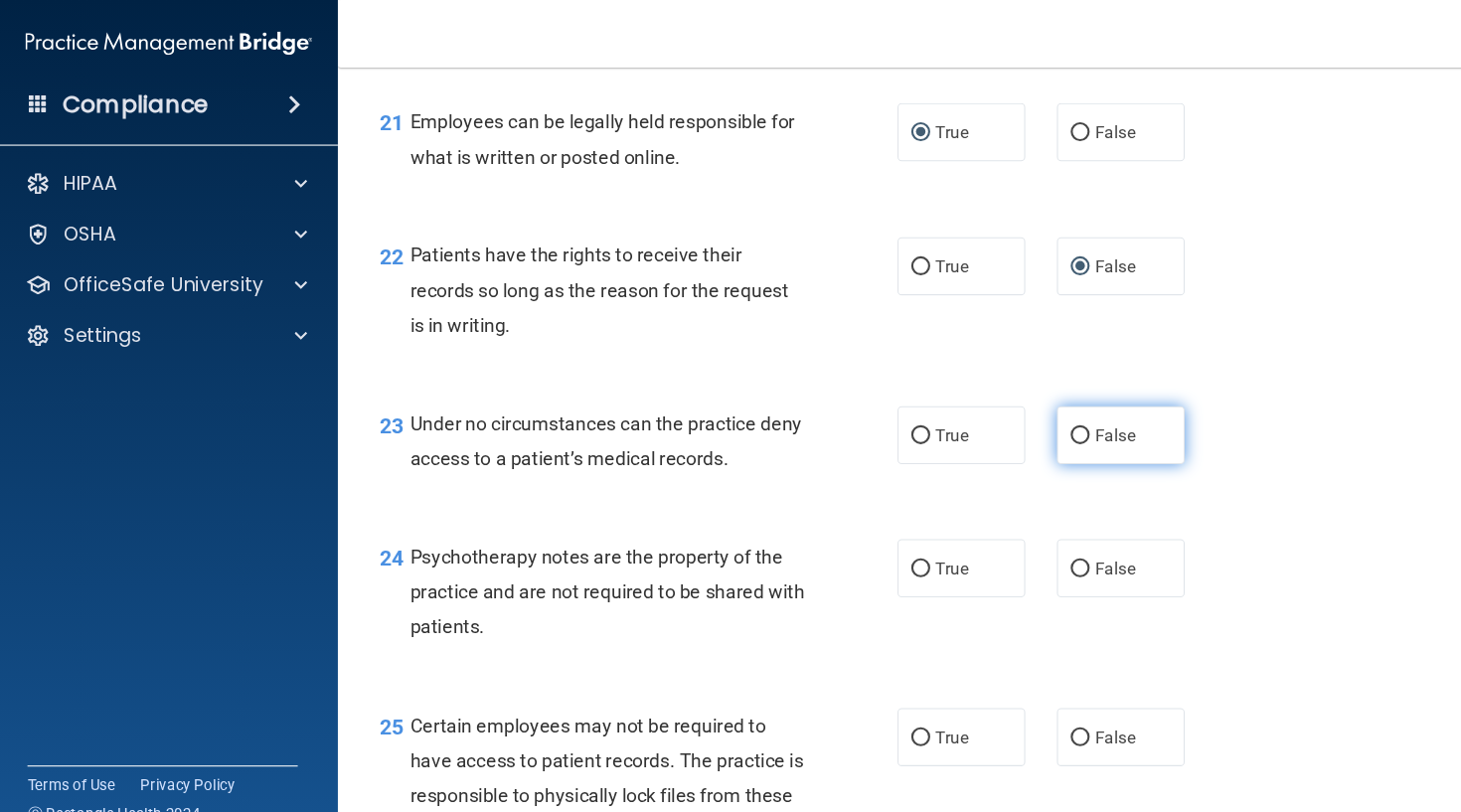 click on "False" at bounding box center [1017, 410] 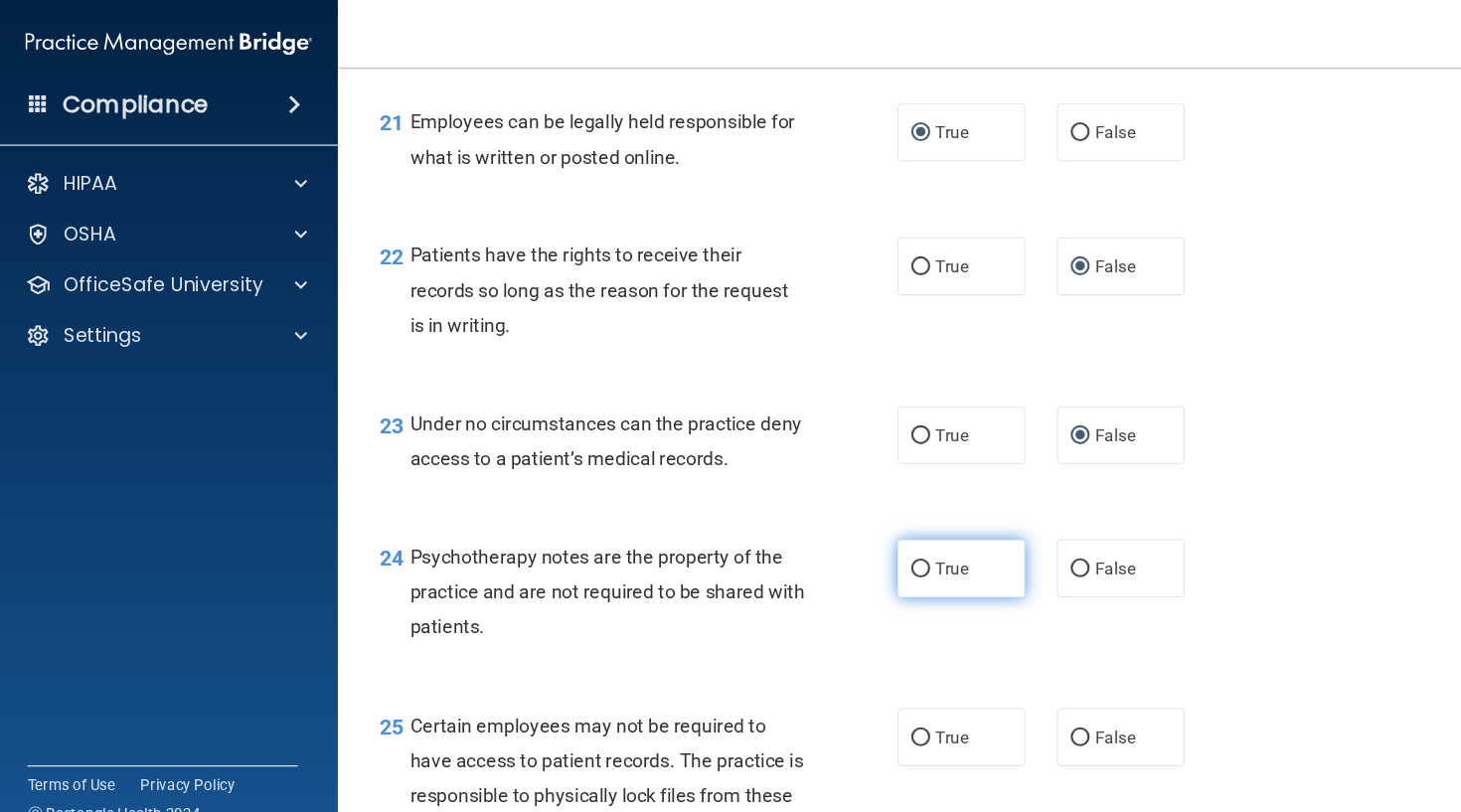 click on "True" at bounding box center (867, 536) 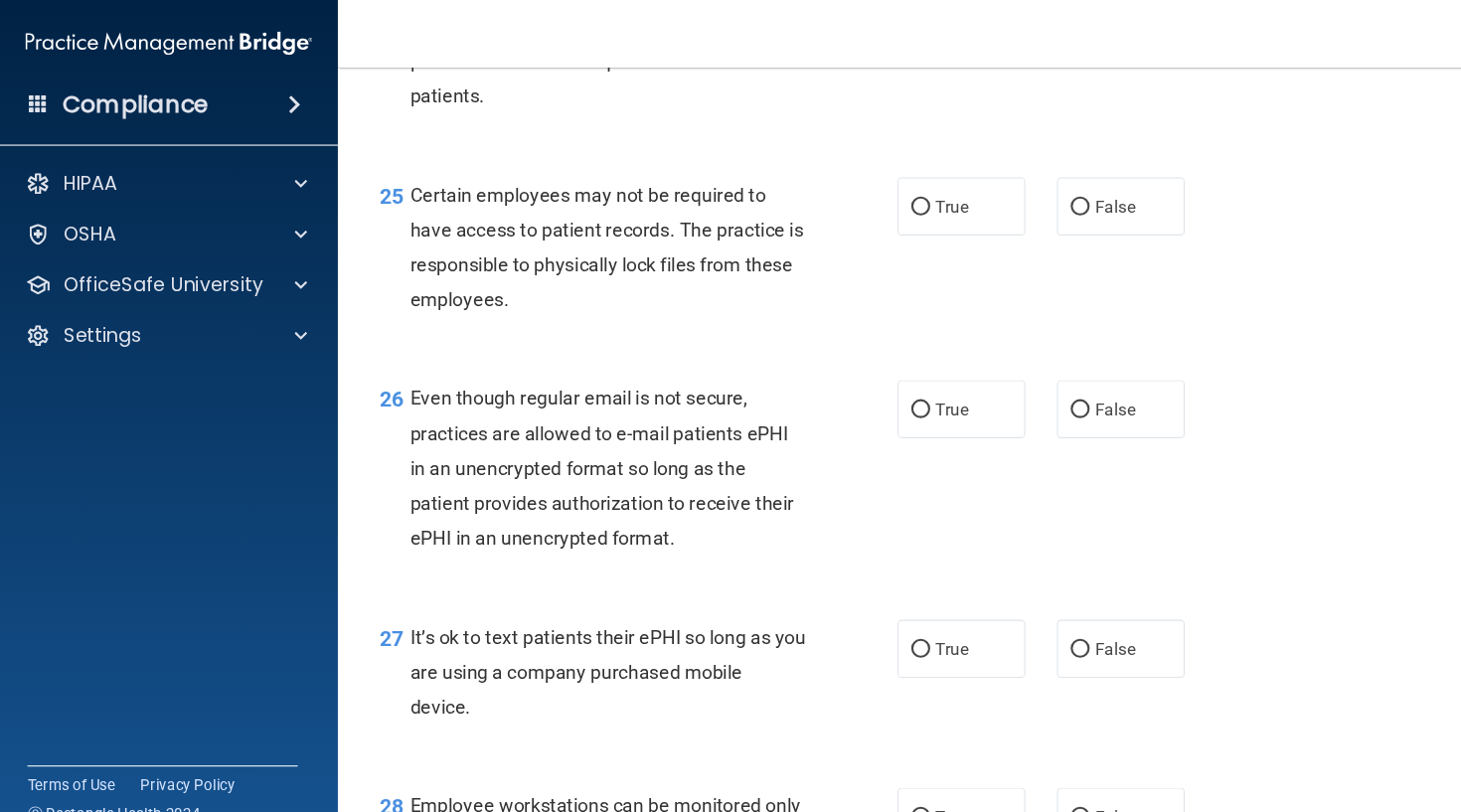 scroll, scrollTop: 4633, scrollLeft: 0, axis: vertical 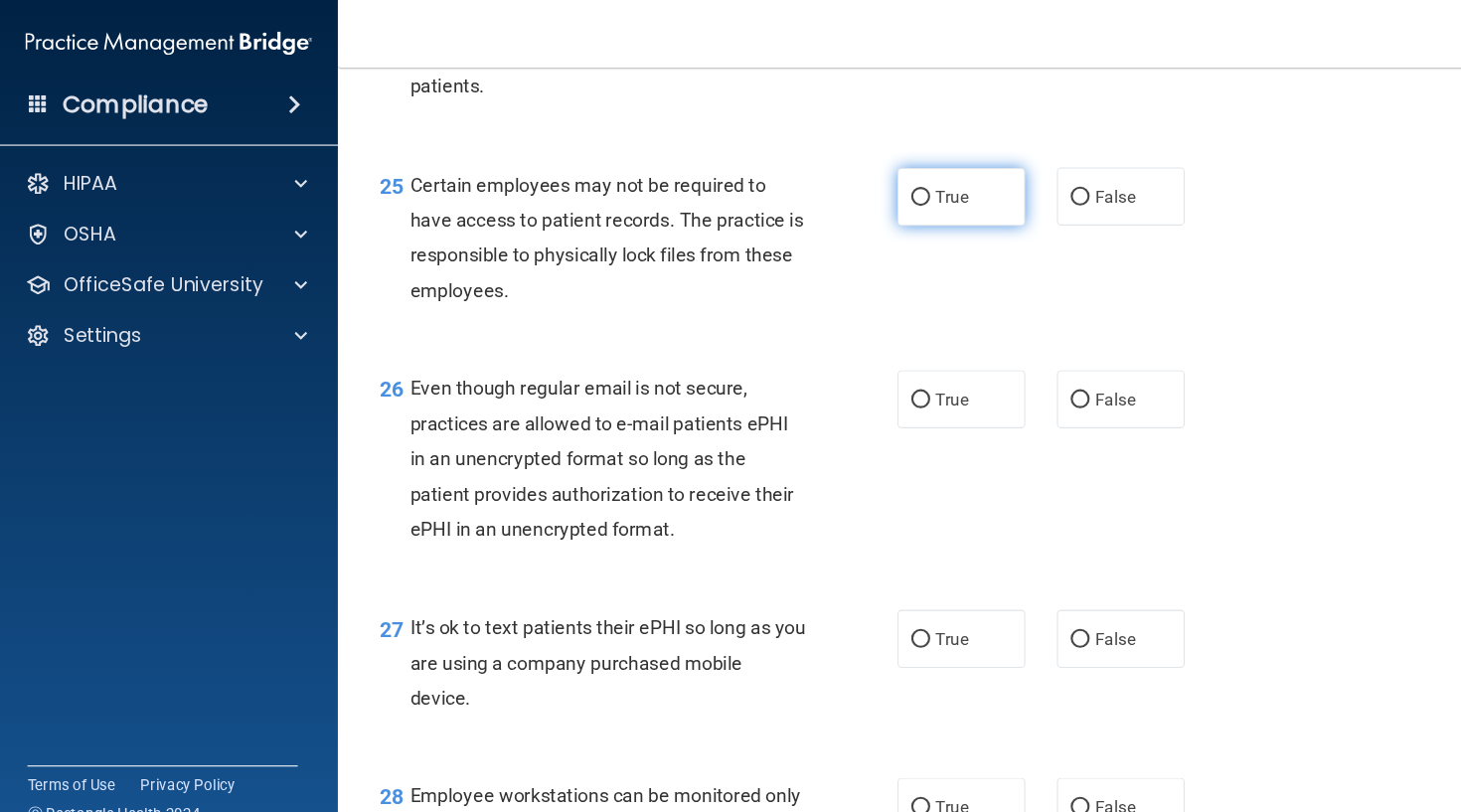 click on "True" at bounding box center [867, 186] 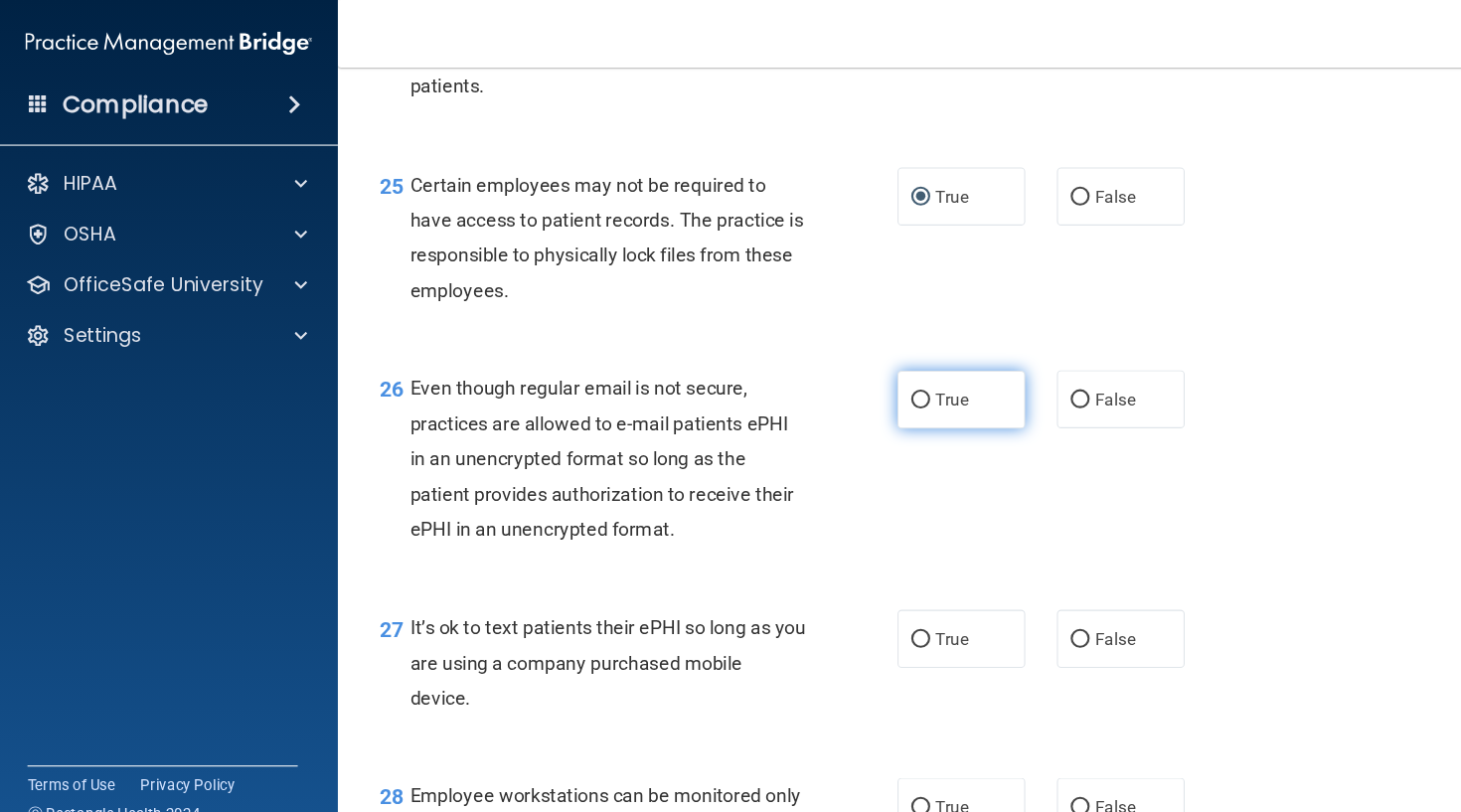 click on "True" at bounding box center (867, 377) 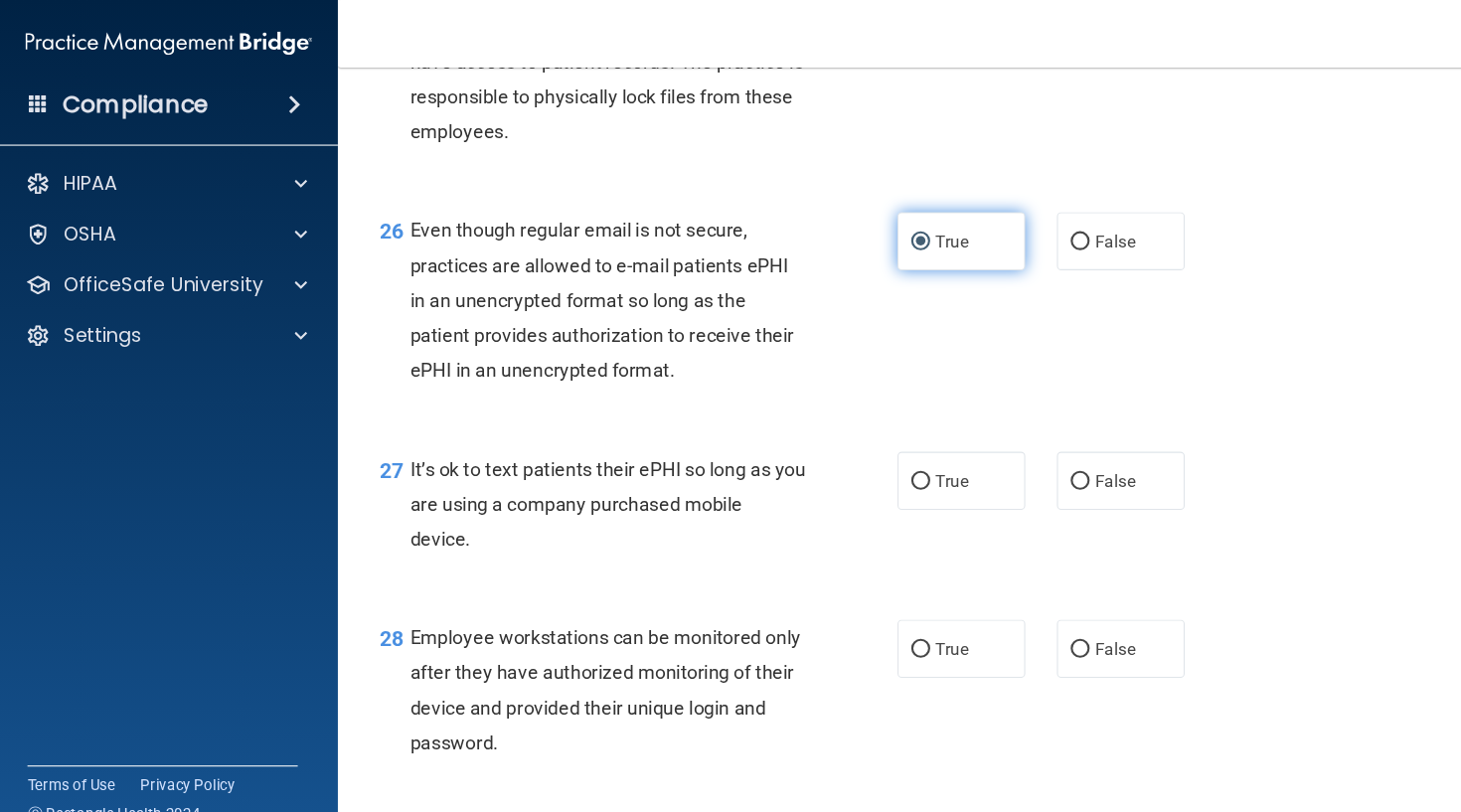 scroll, scrollTop: 4808, scrollLeft: 0, axis: vertical 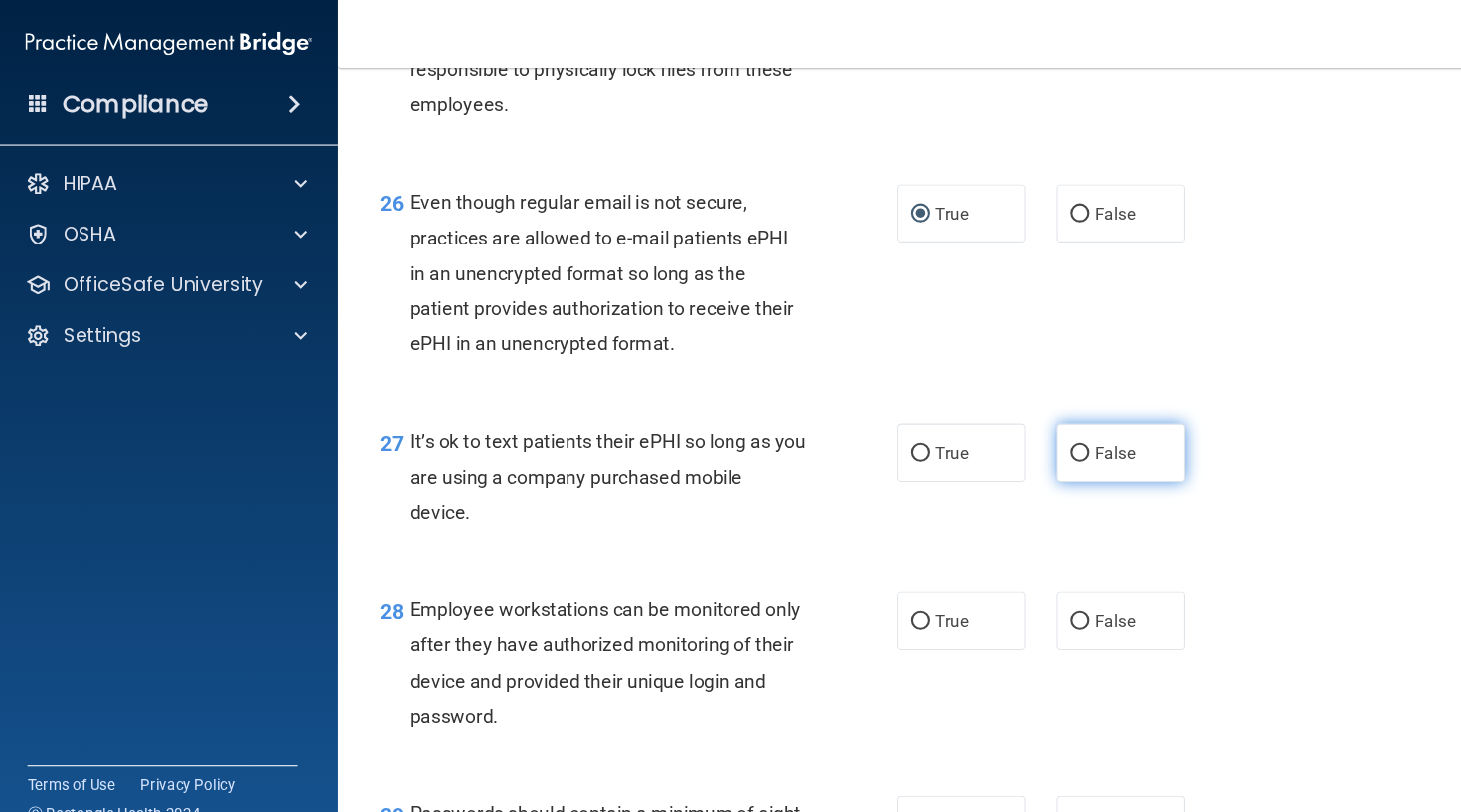 click on "False" at bounding box center [1017, 427] 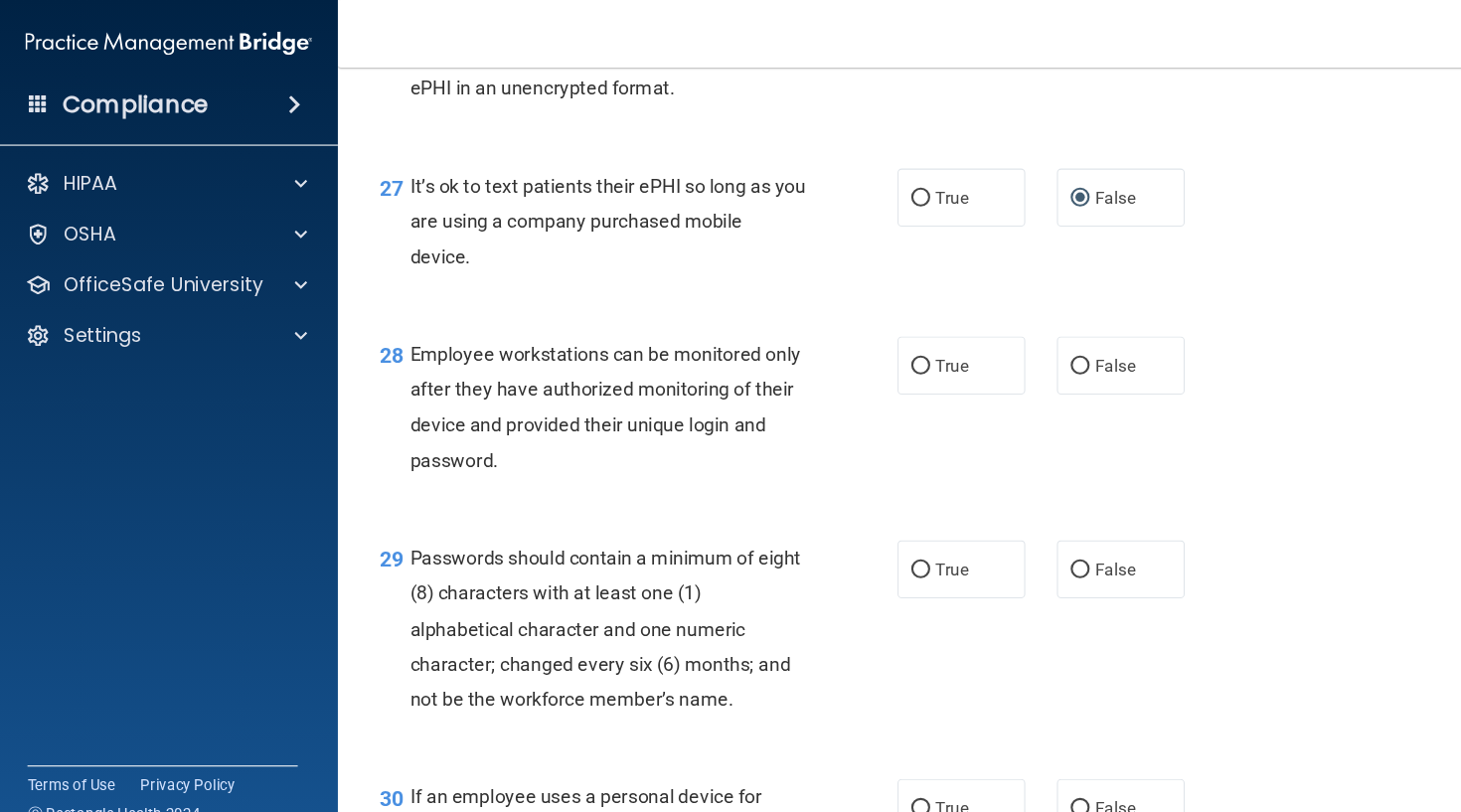scroll, scrollTop: 5051, scrollLeft: 0, axis: vertical 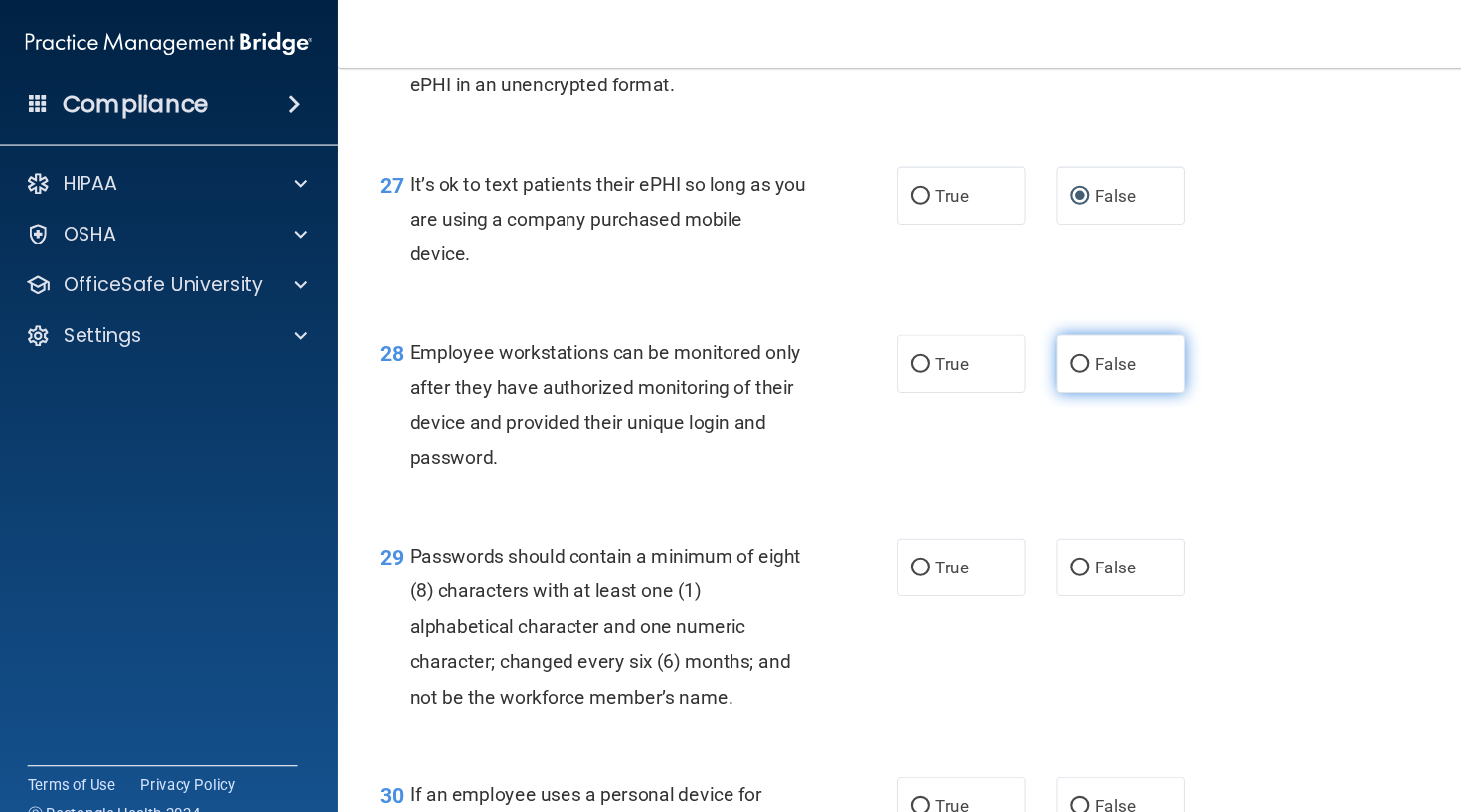 click on "False" at bounding box center [1017, 343] 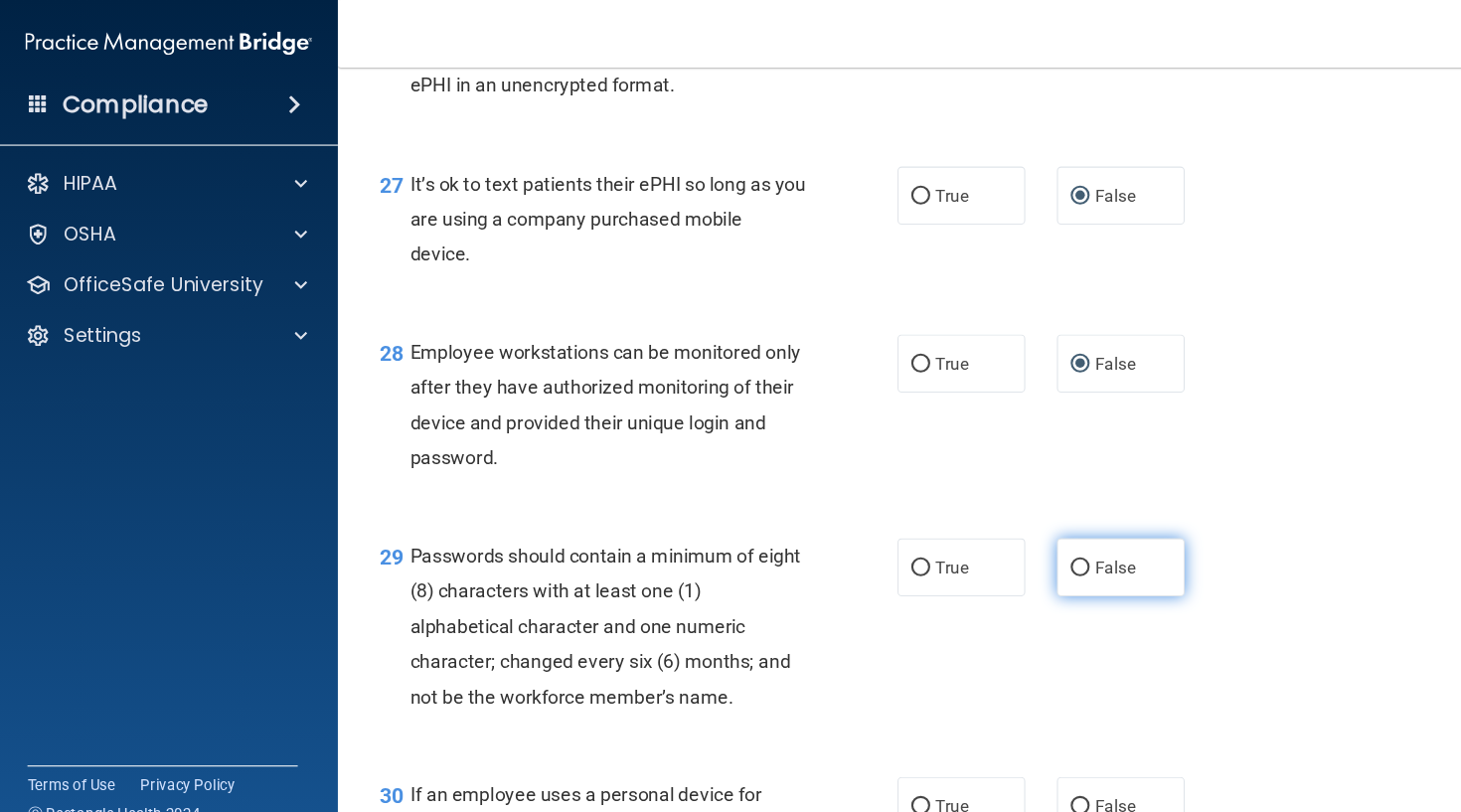 click on "False" at bounding box center (1055, 534) 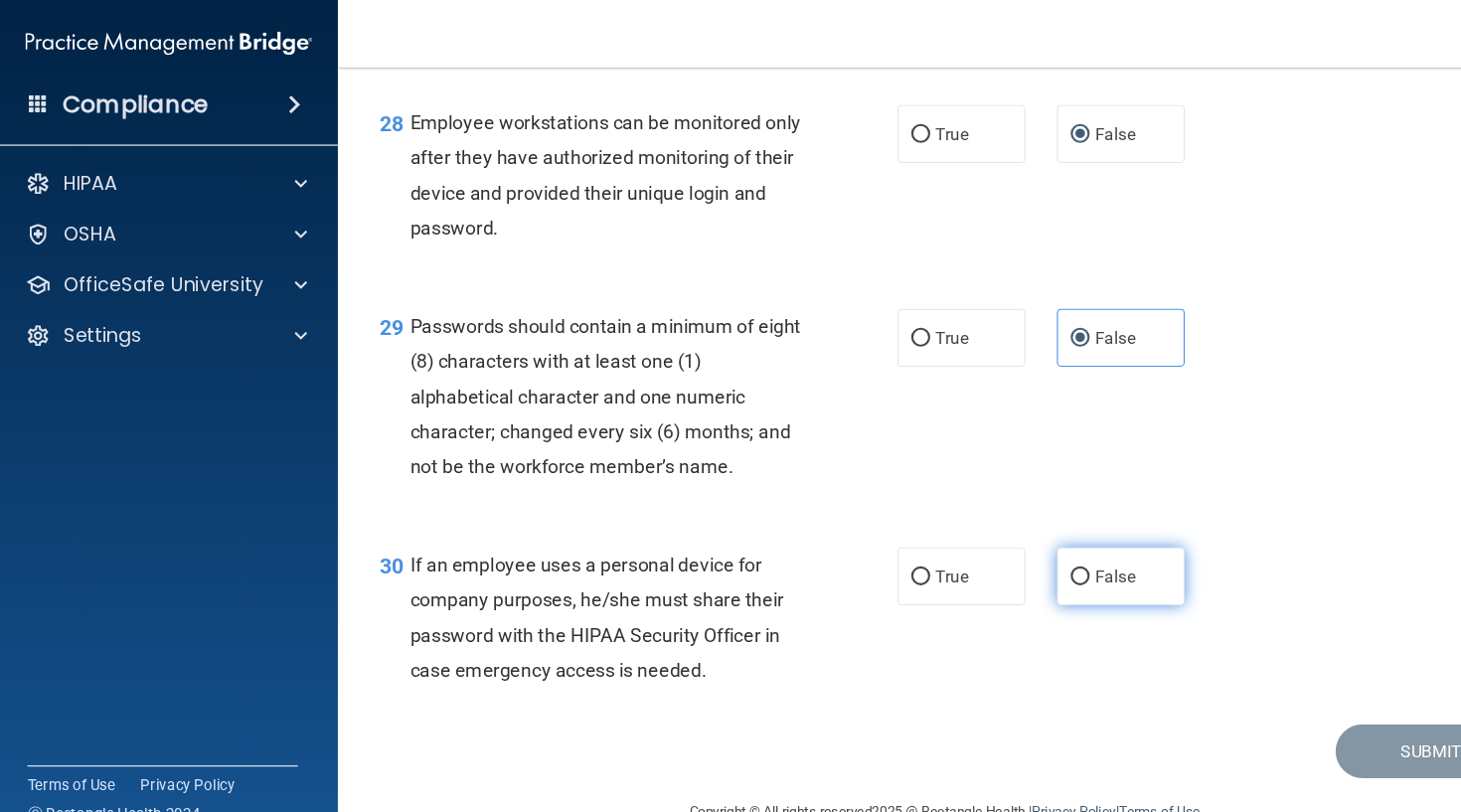 scroll, scrollTop: 5273, scrollLeft: 0, axis: vertical 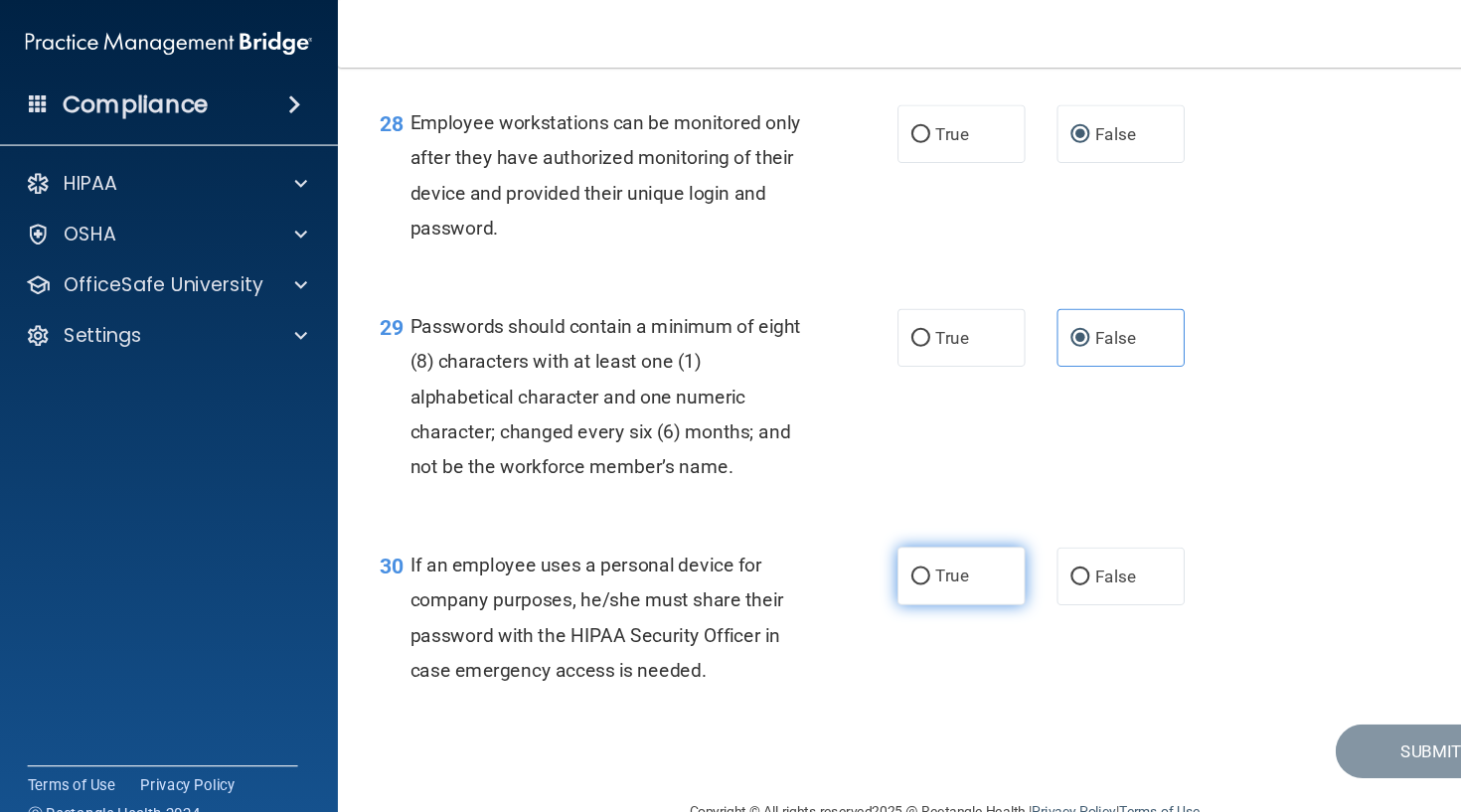 click on "True" at bounding box center (895, 542) 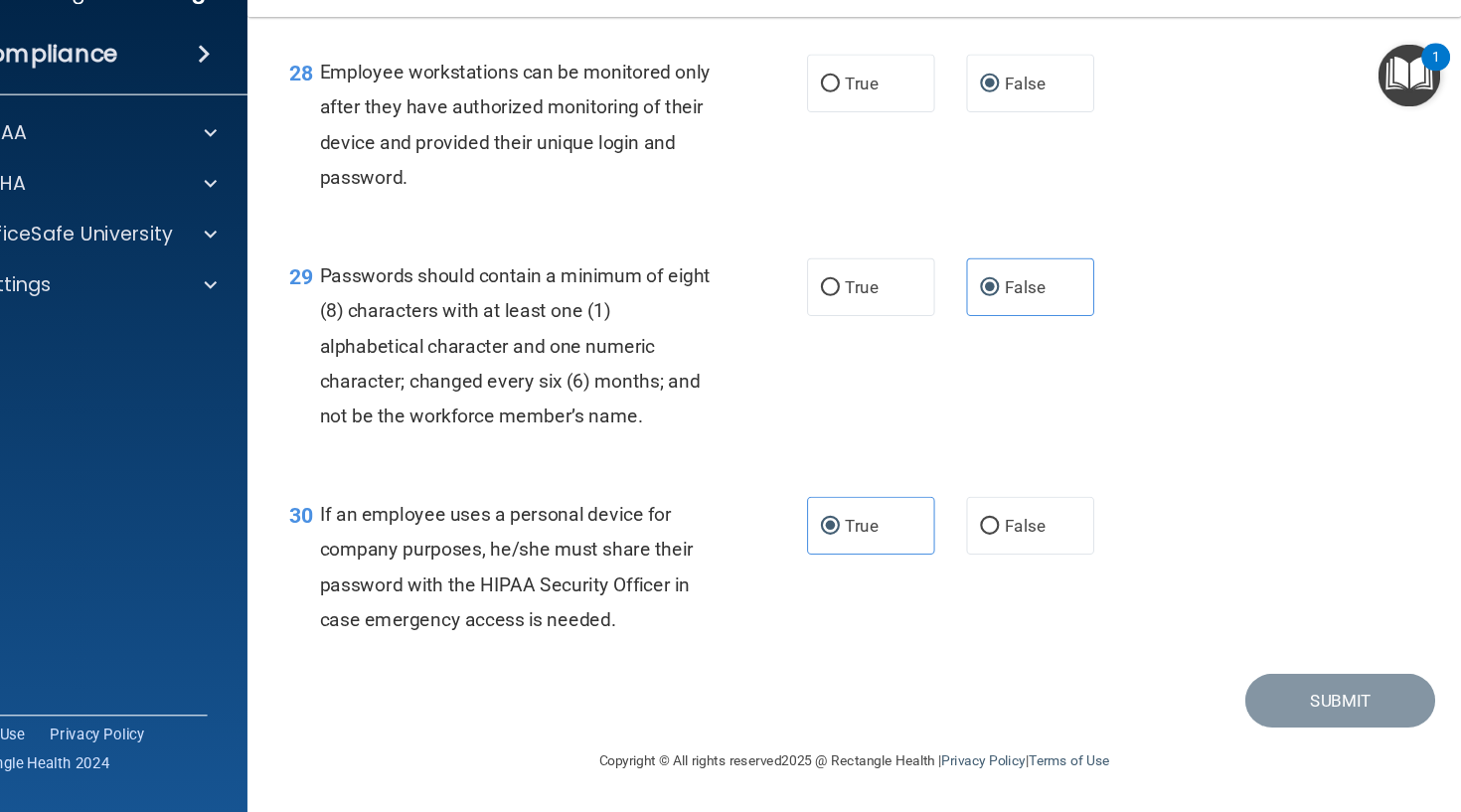 scroll, scrollTop: 0, scrollLeft: 0, axis: both 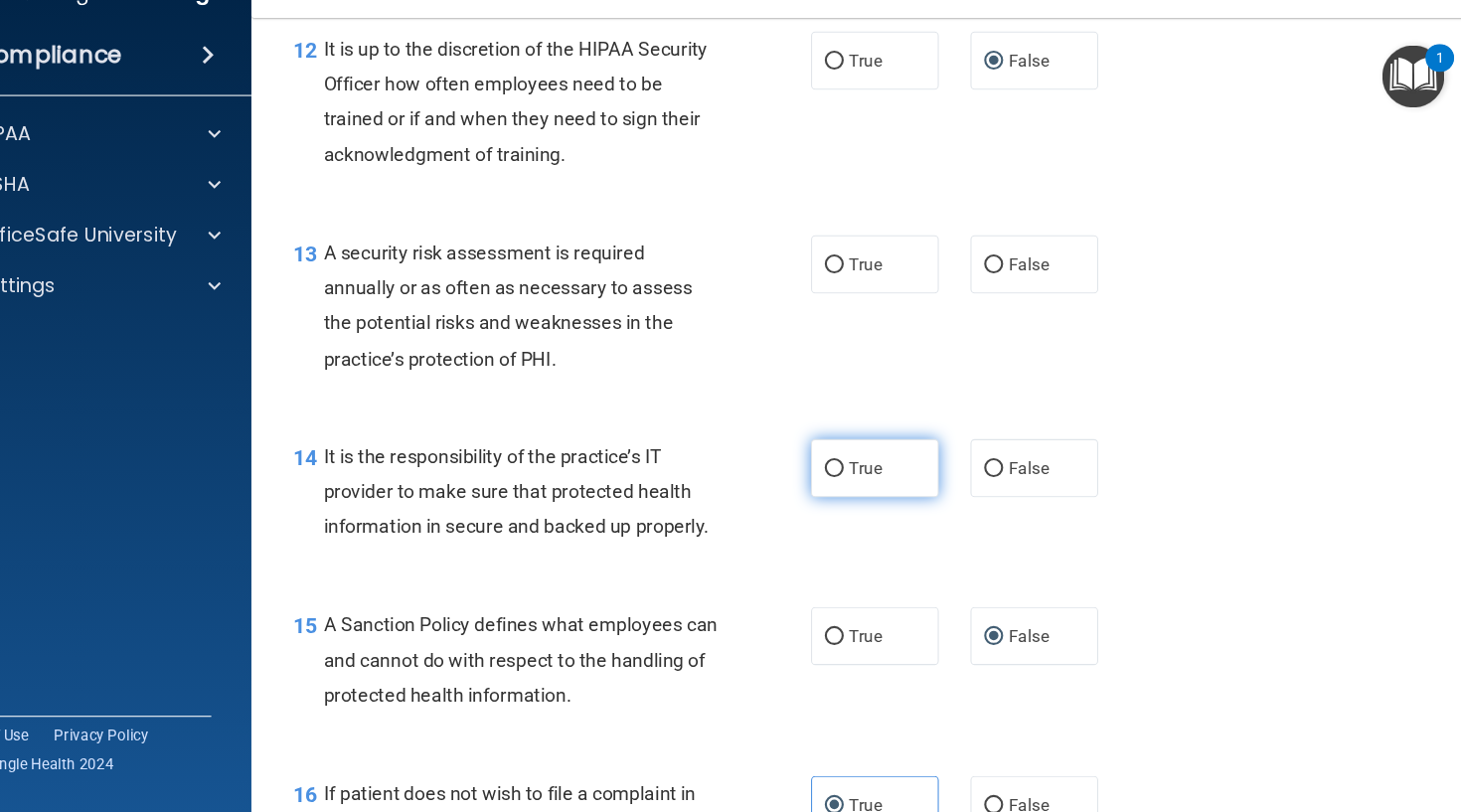 click on "True" at bounding box center [867, 488] 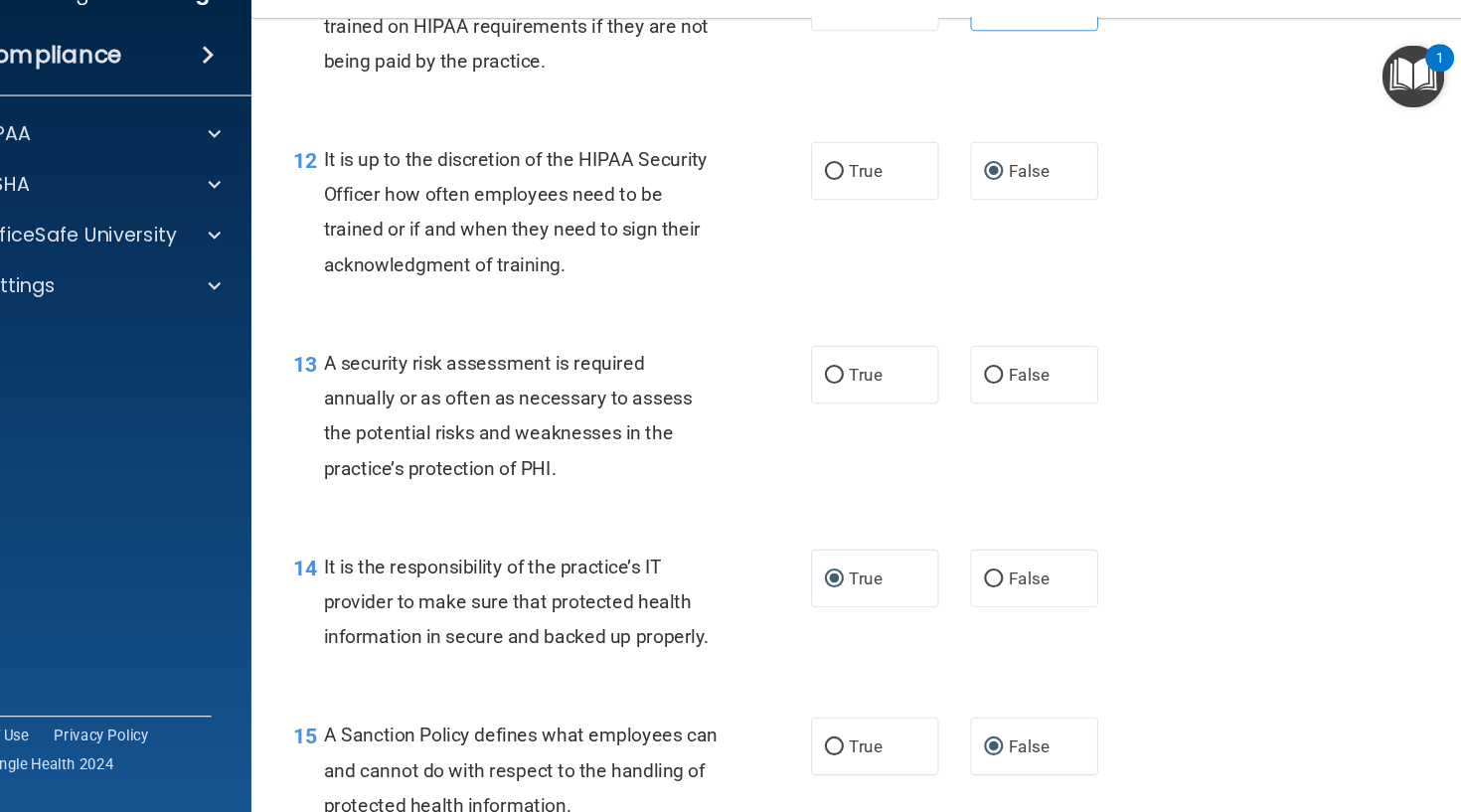 scroll, scrollTop: 2384, scrollLeft: 0, axis: vertical 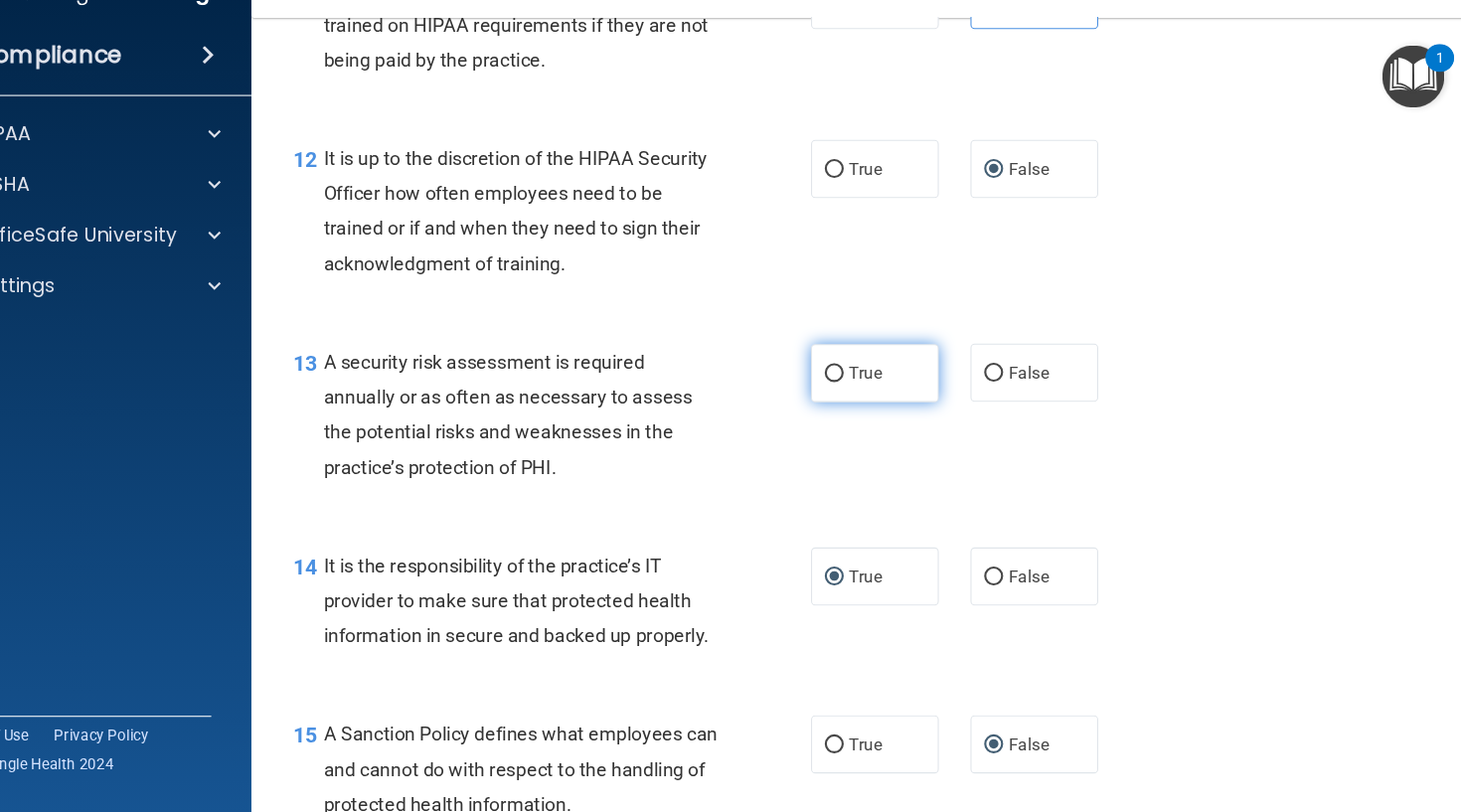 click on "True" at bounding box center (867, 399) 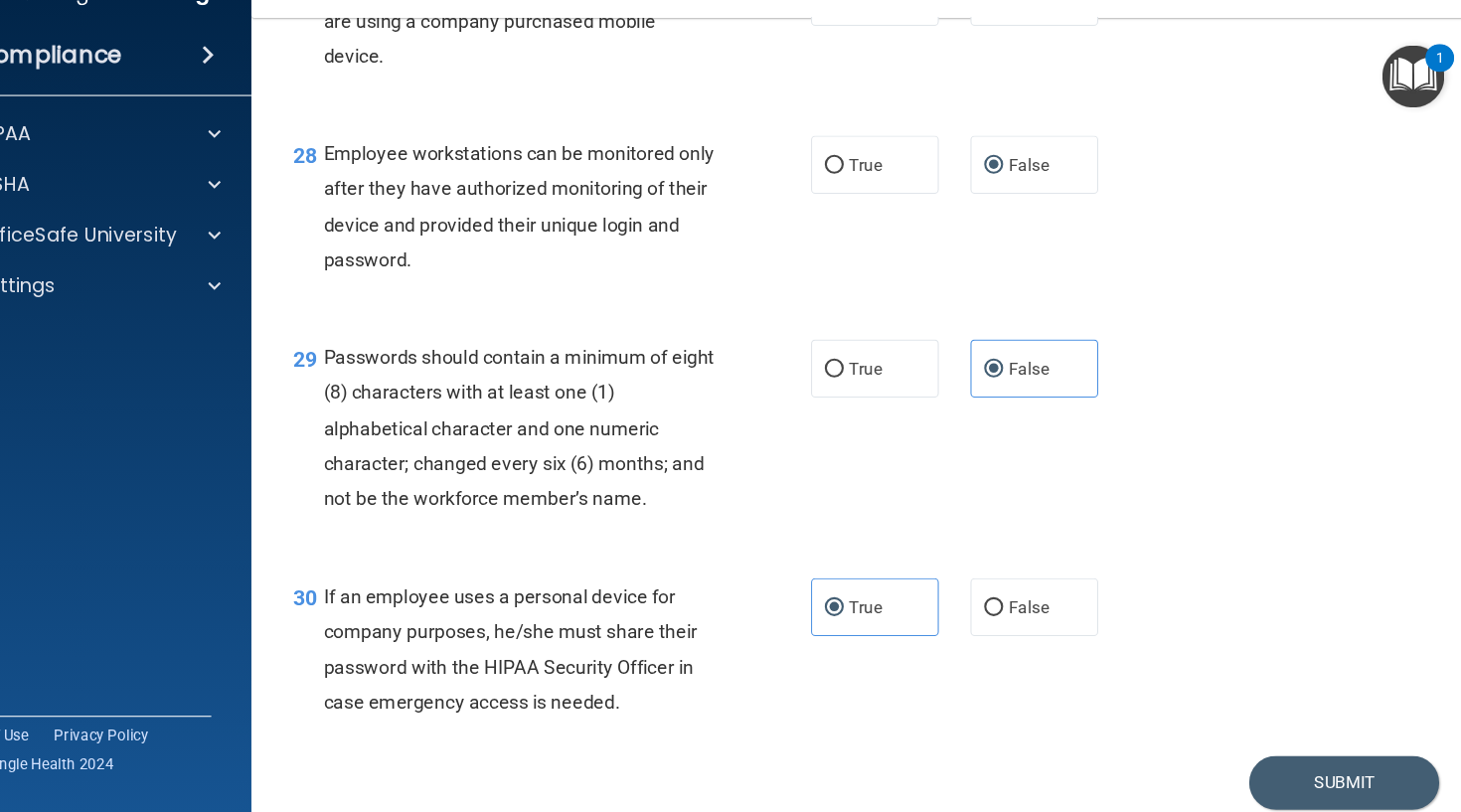 scroll, scrollTop: 5273, scrollLeft: 0, axis: vertical 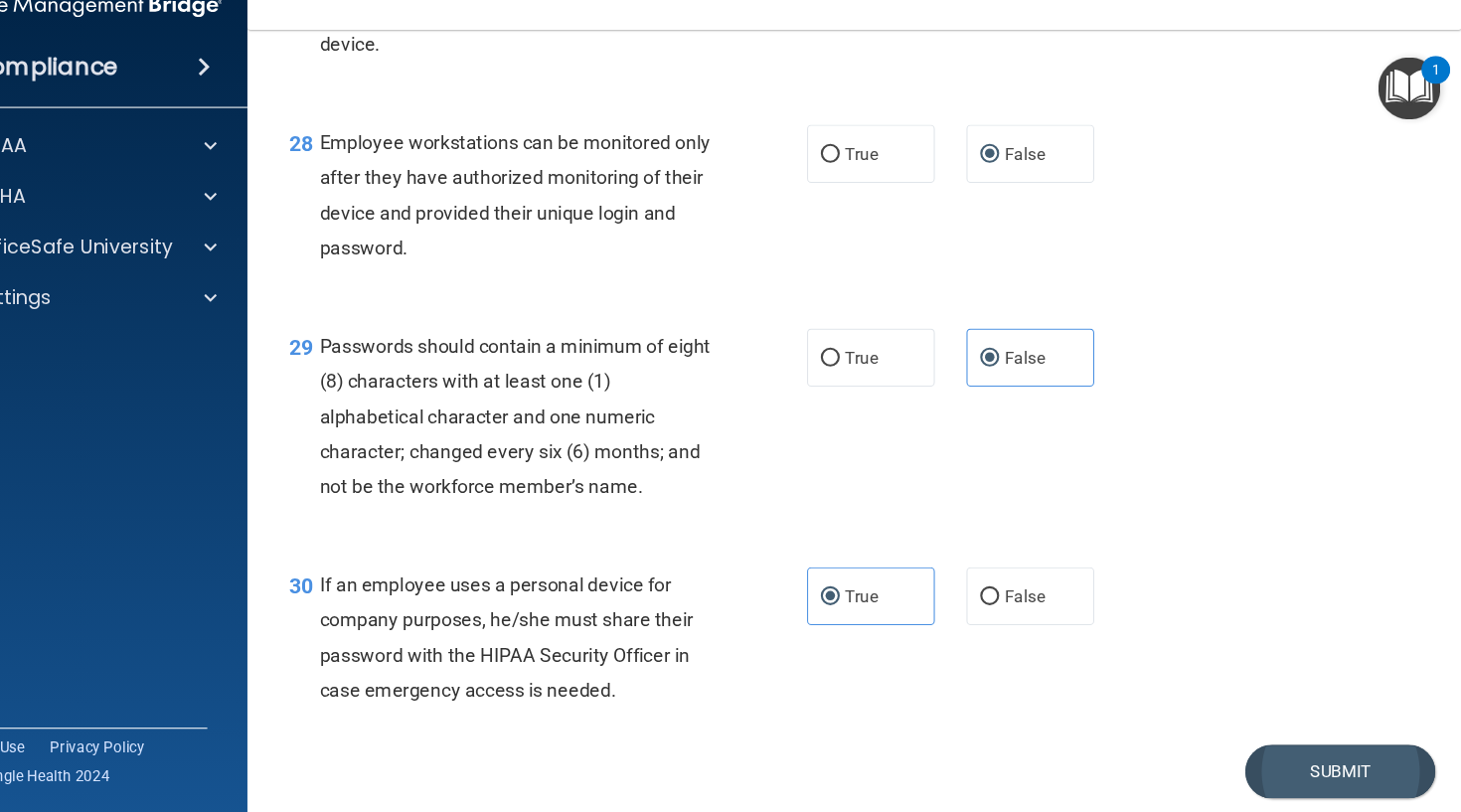 click on "Submit" at bounding box center [1347, 761] 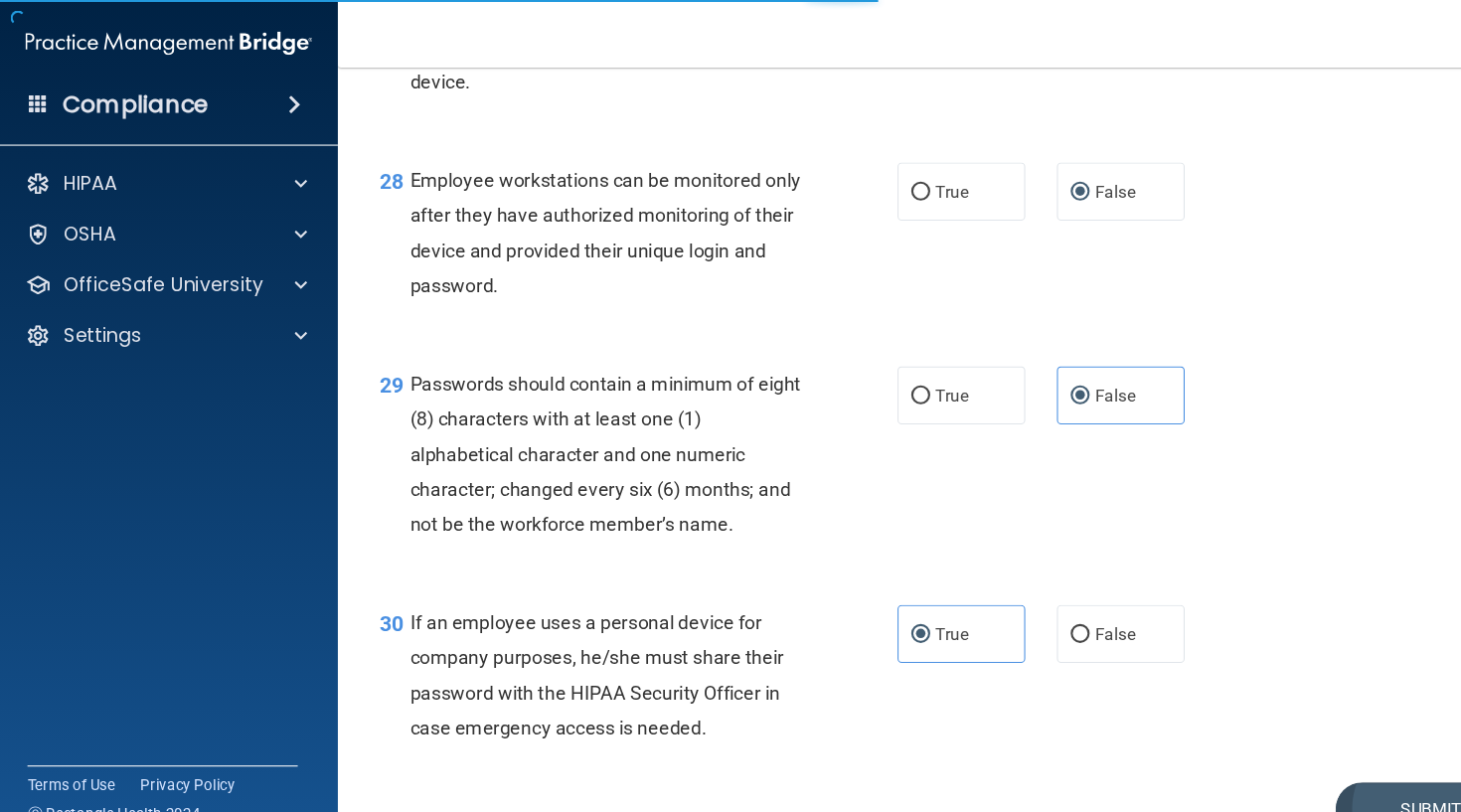 scroll, scrollTop: 0, scrollLeft: 0, axis: both 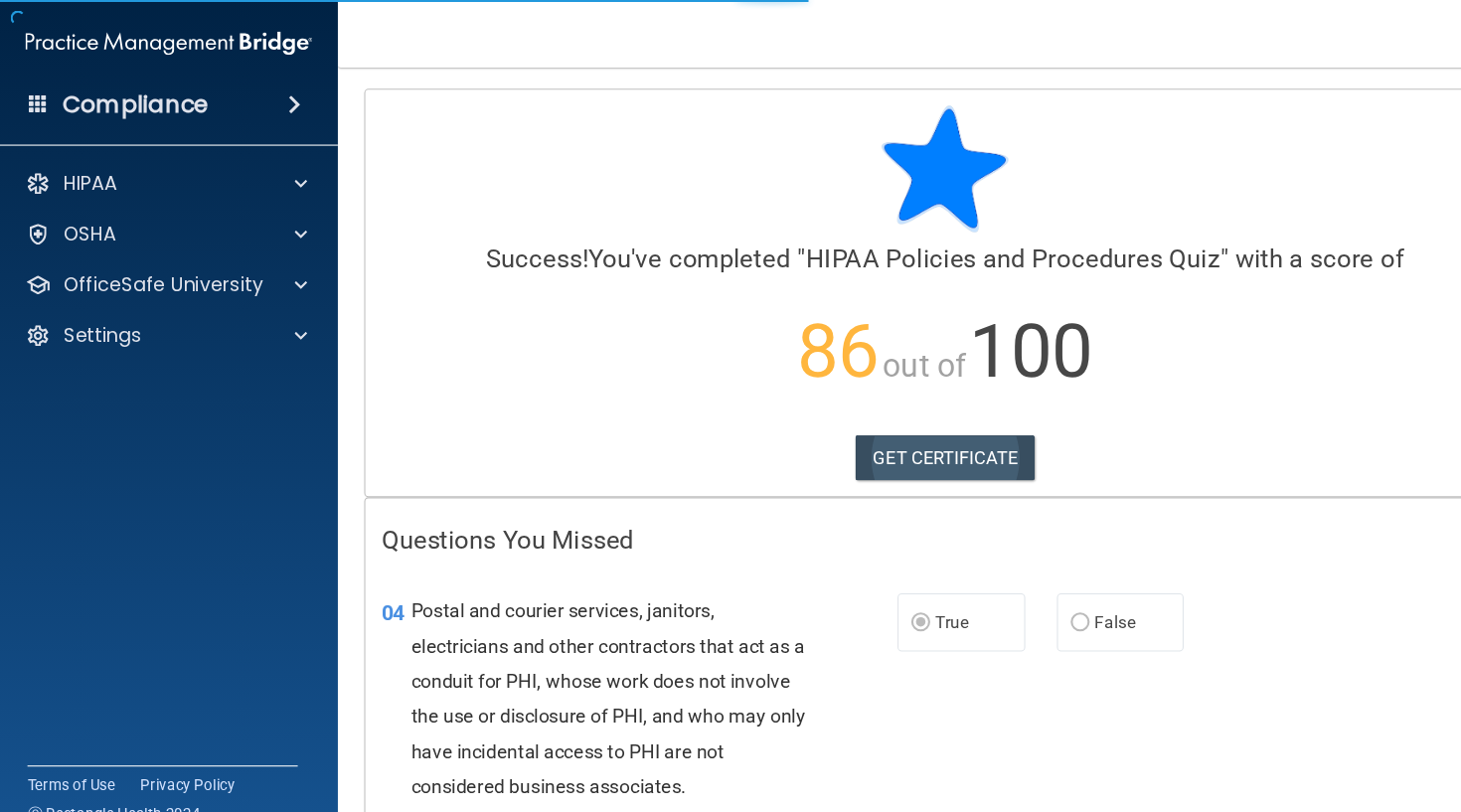 click on "GET CERTIFICATE" at bounding box center (890, 431) 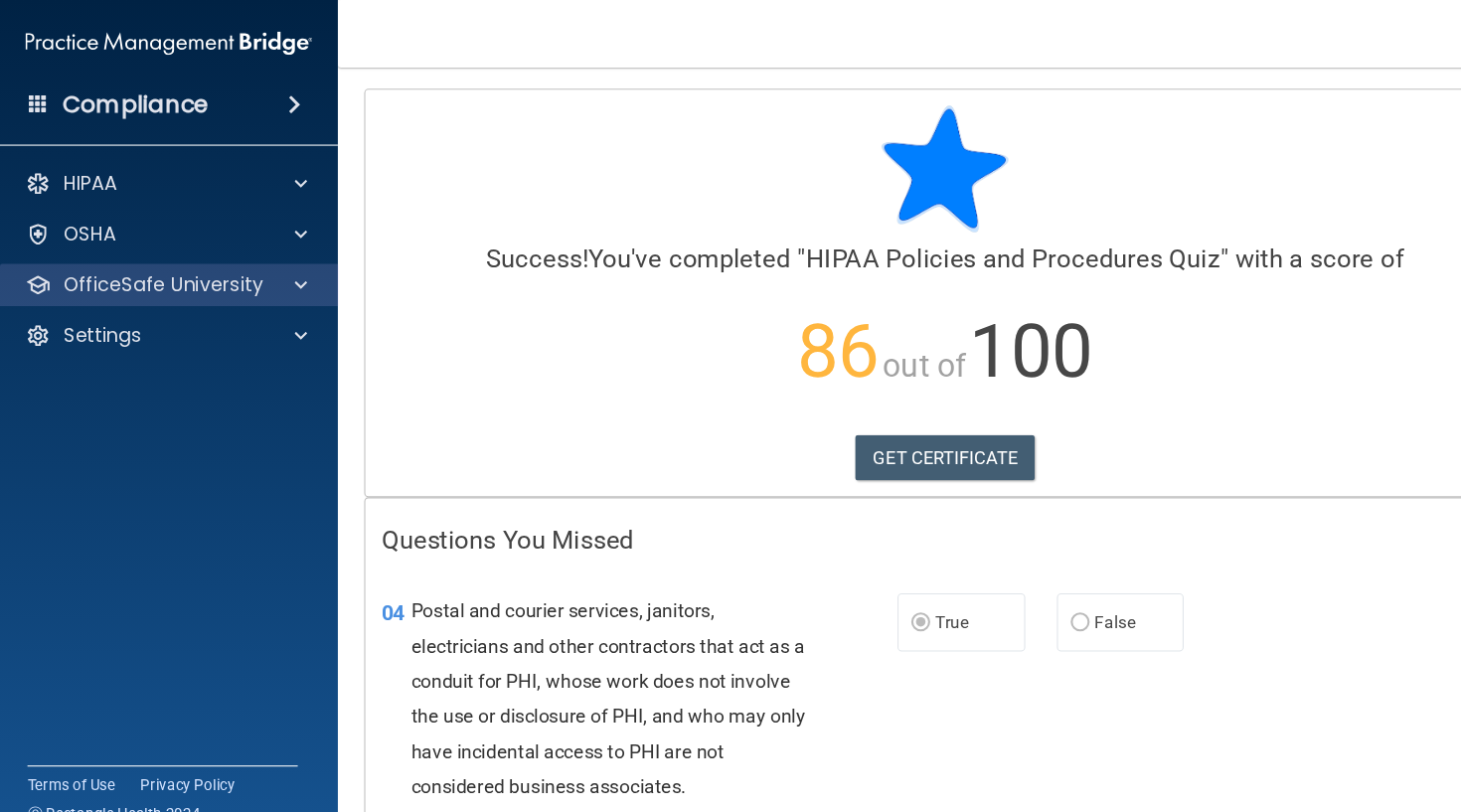 click on "OfficeSafe University" at bounding box center [153, 268] 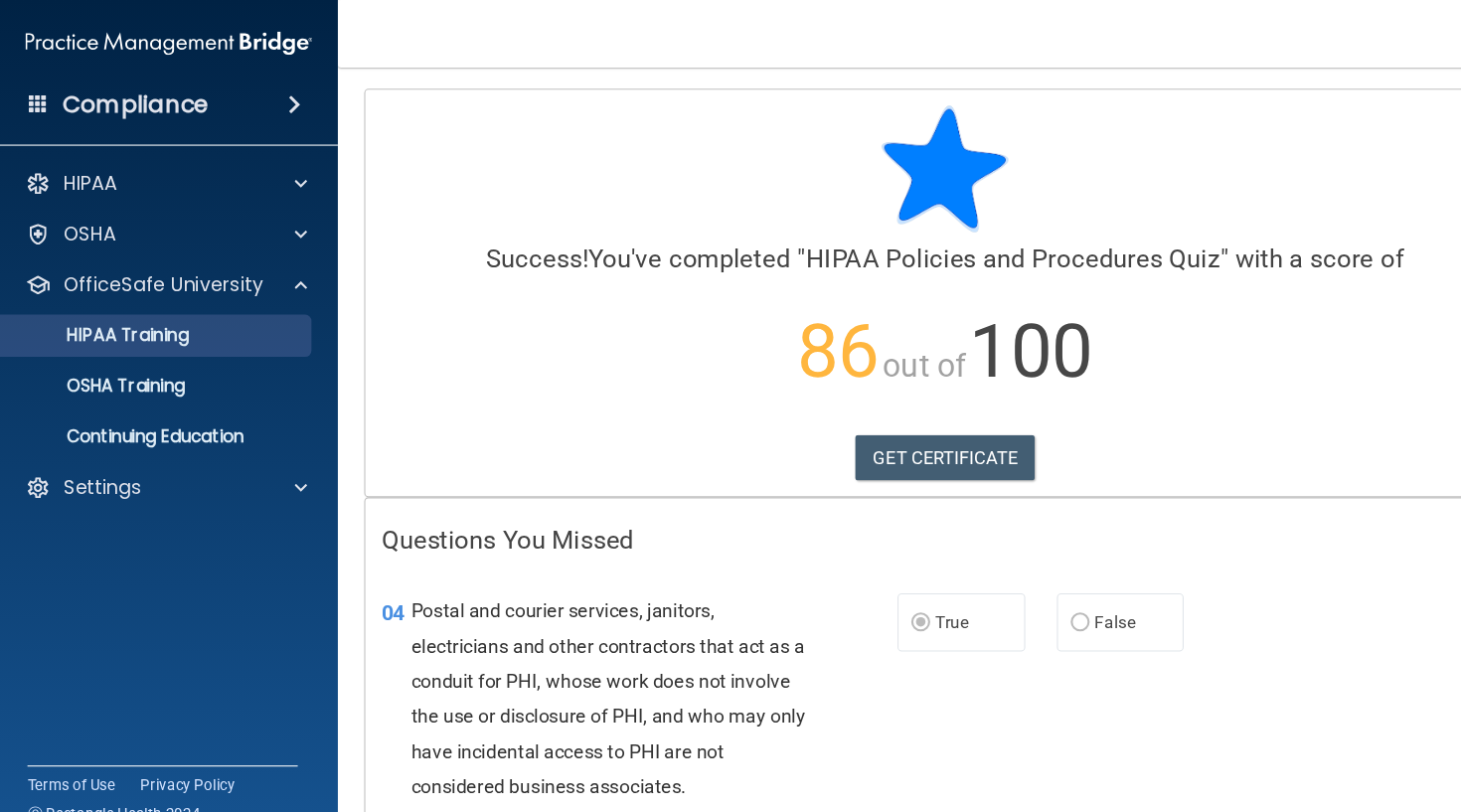 click on "HIPAA Training" at bounding box center (148, 316) 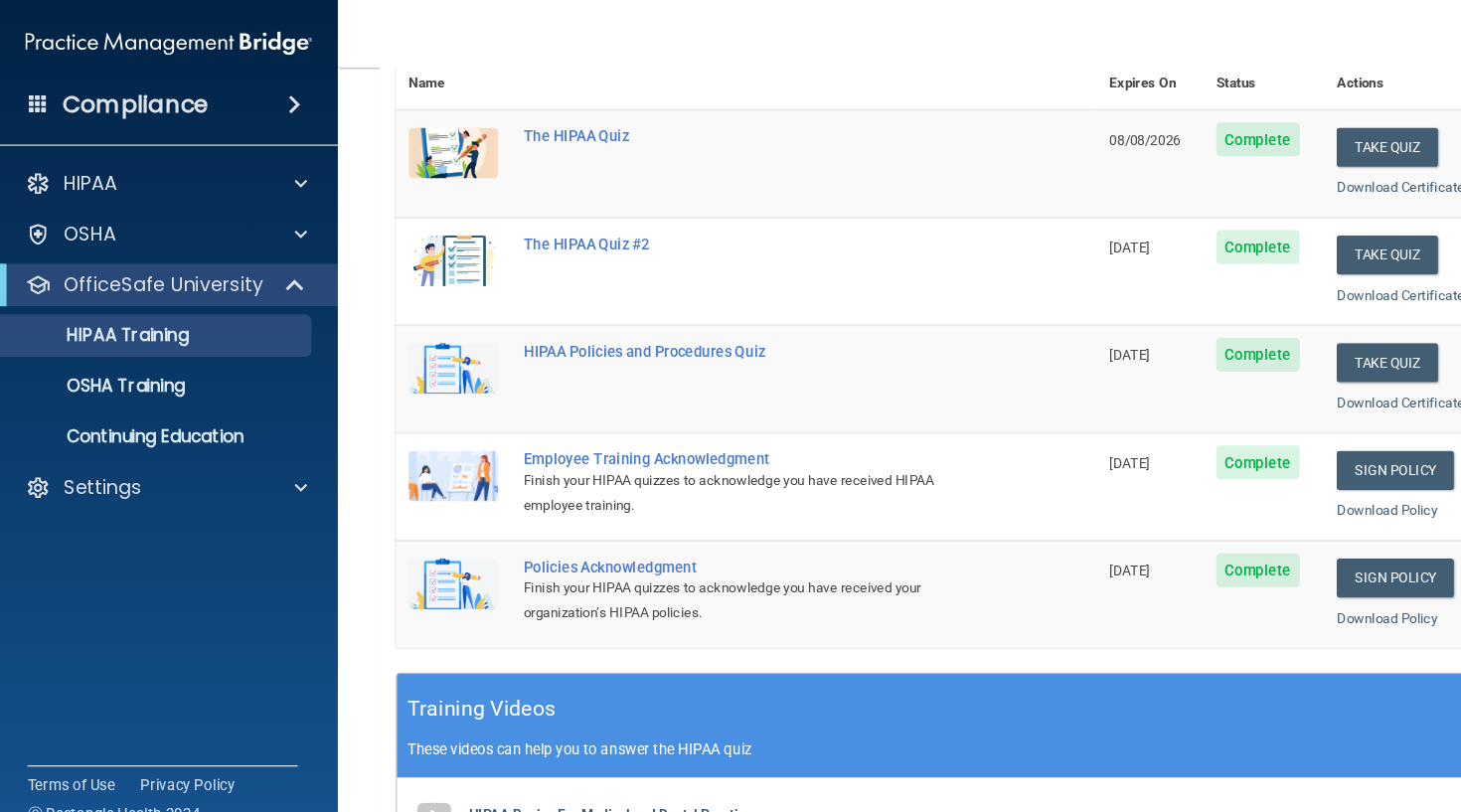 scroll, scrollTop: 247, scrollLeft: 0, axis: vertical 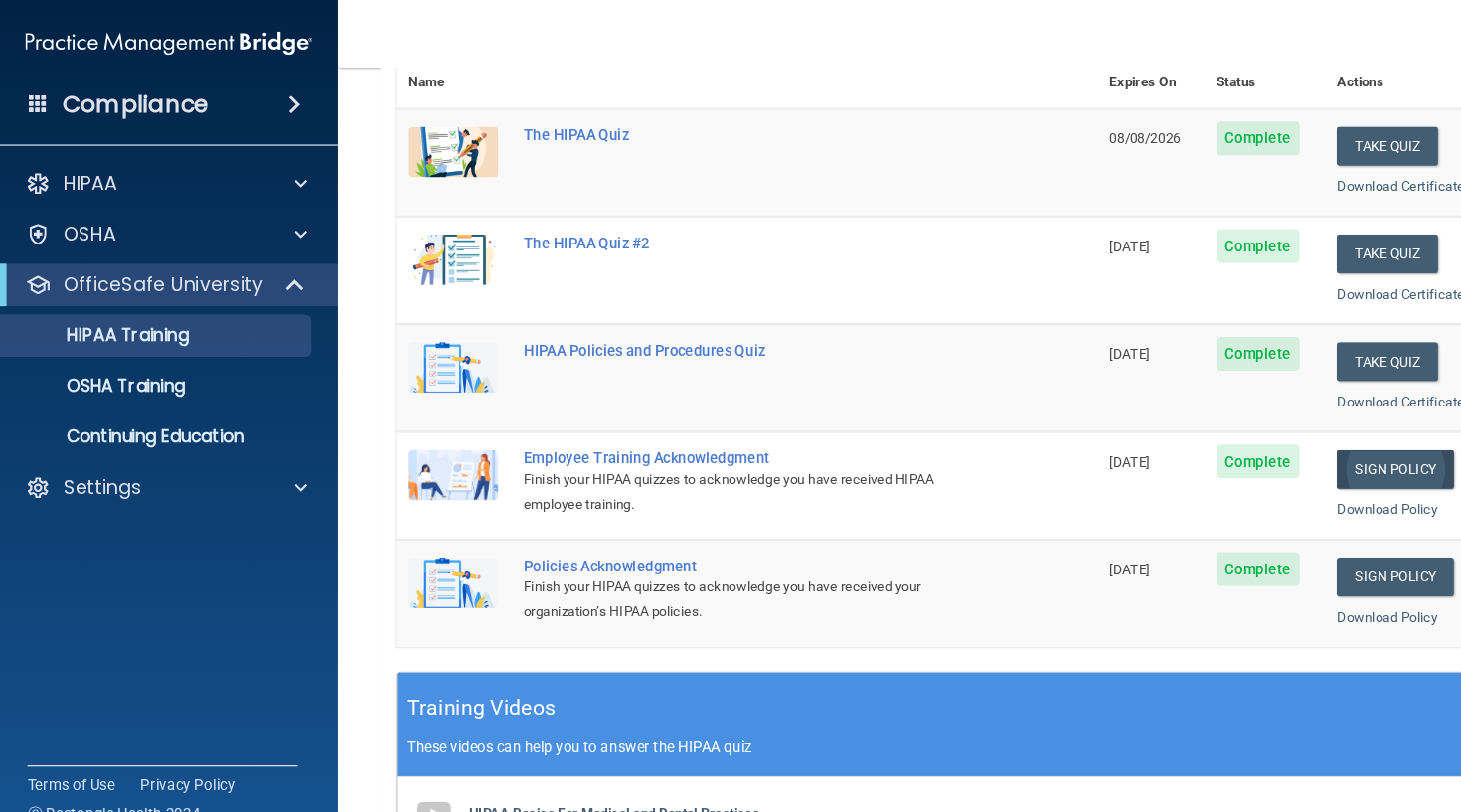 click on "Sign Policy" at bounding box center (1313, 441) 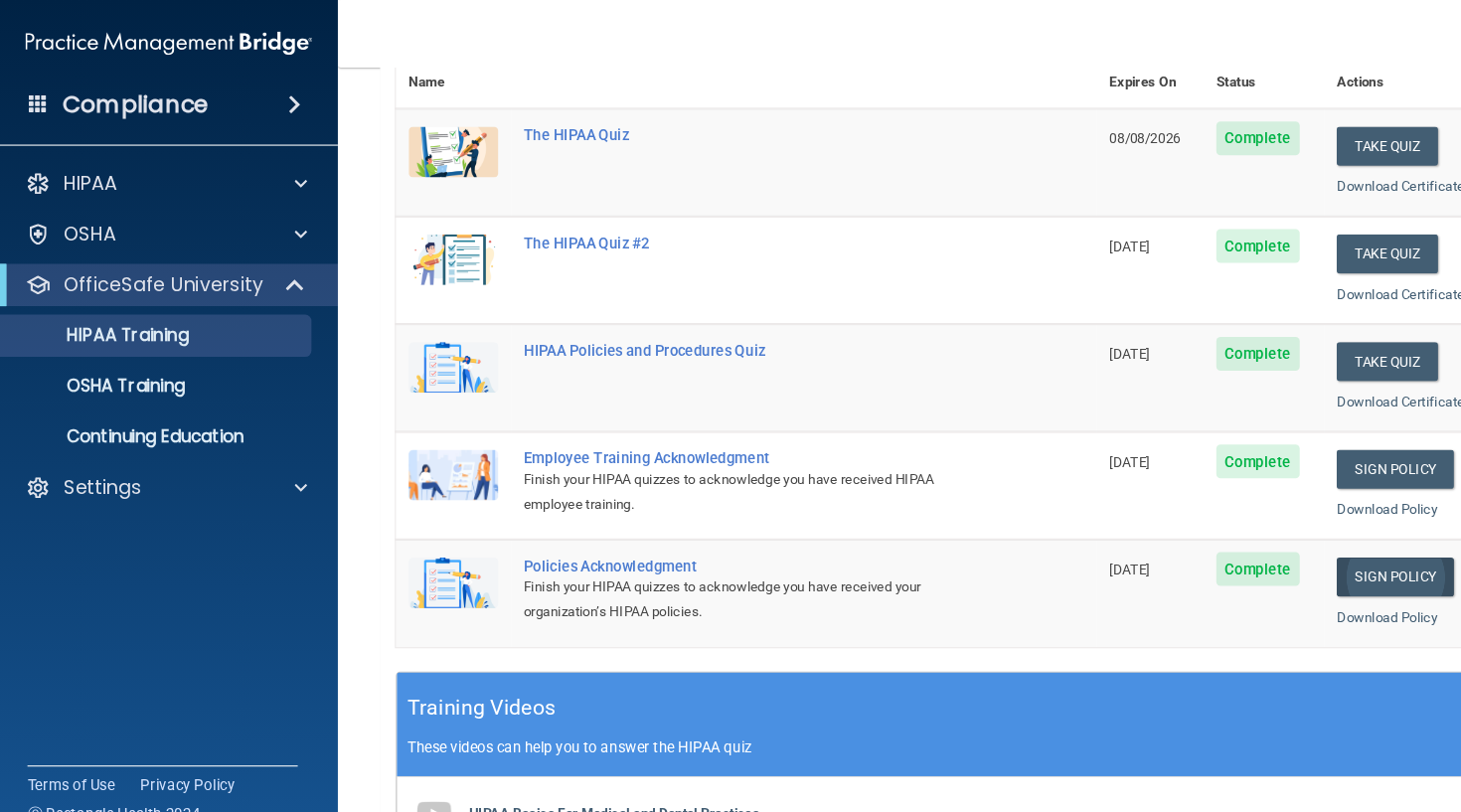 click on "Sign Policy" at bounding box center (1313, 543) 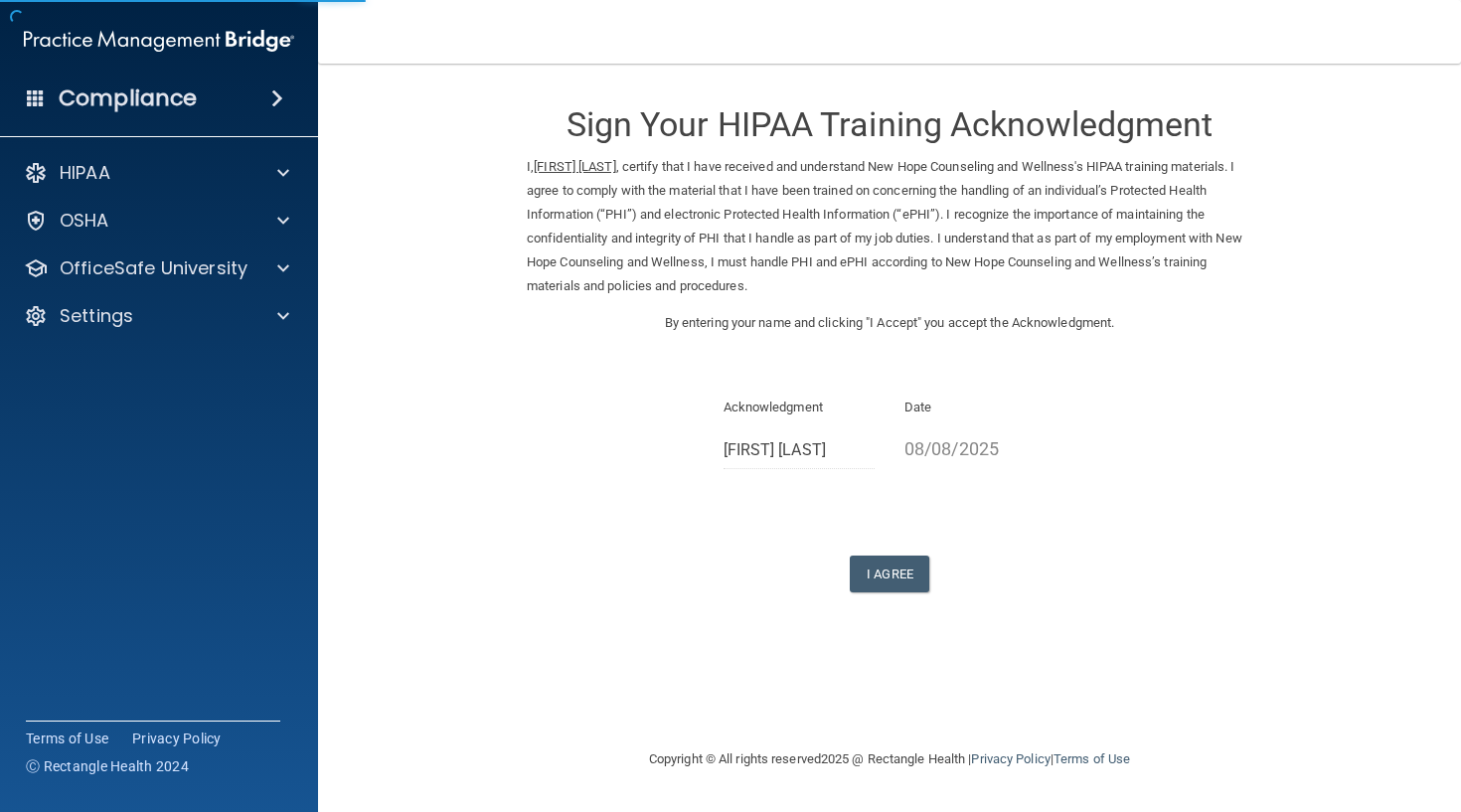 scroll, scrollTop: 0, scrollLeft: 0, axis: both 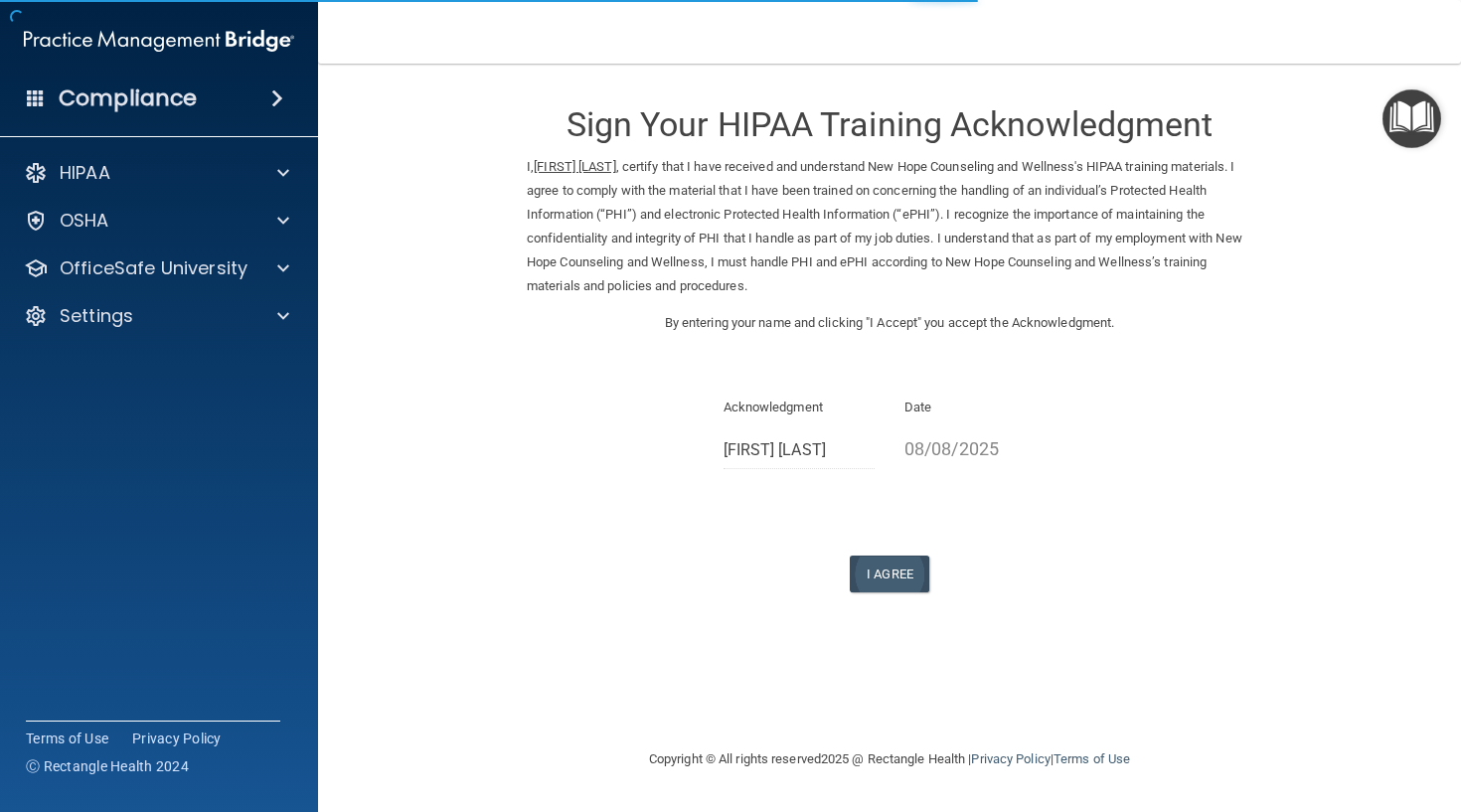 click on "I Agree" at bounding box center (890, 573) 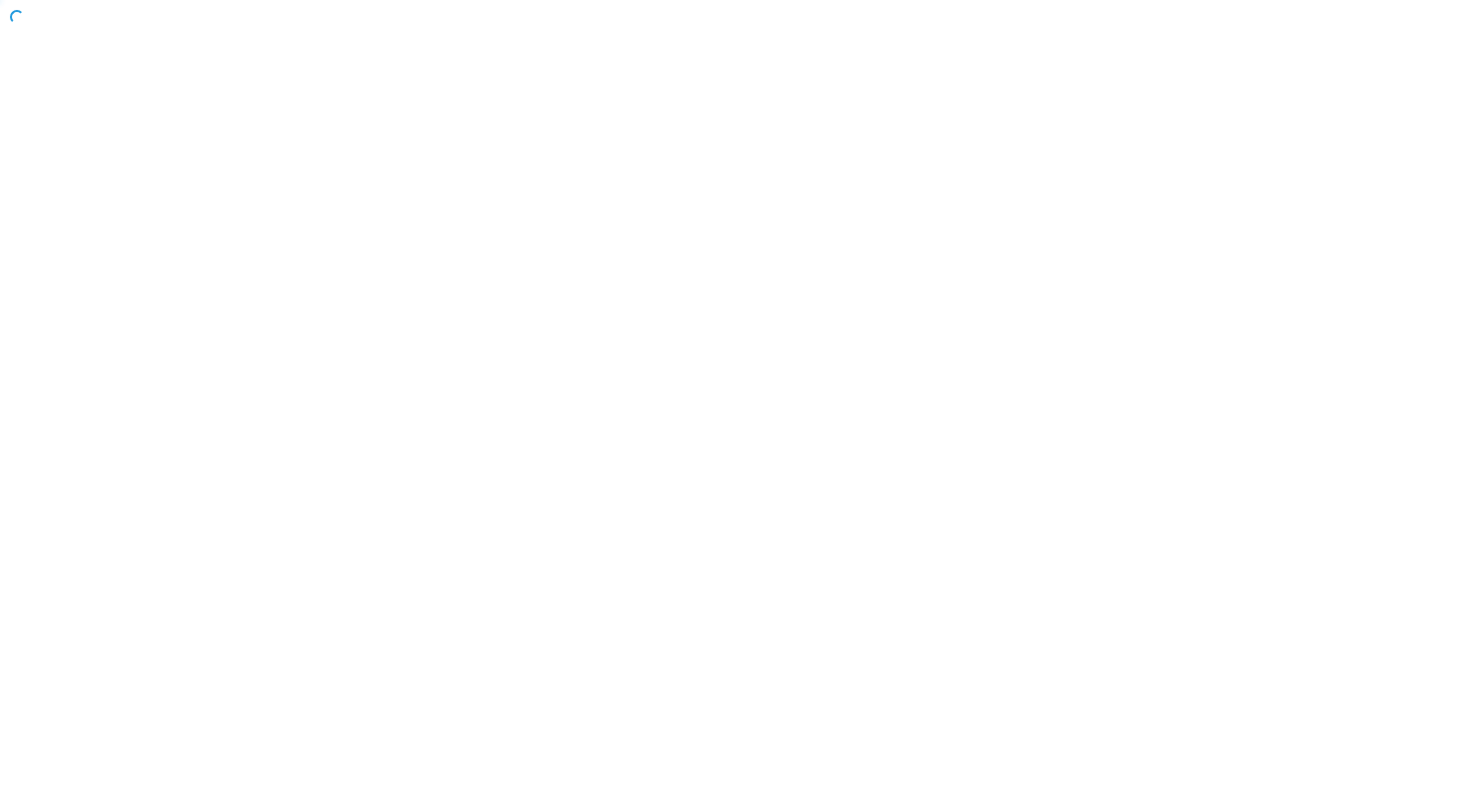scroll, scrollTop: 0, scrollLeft: 0, axis: both 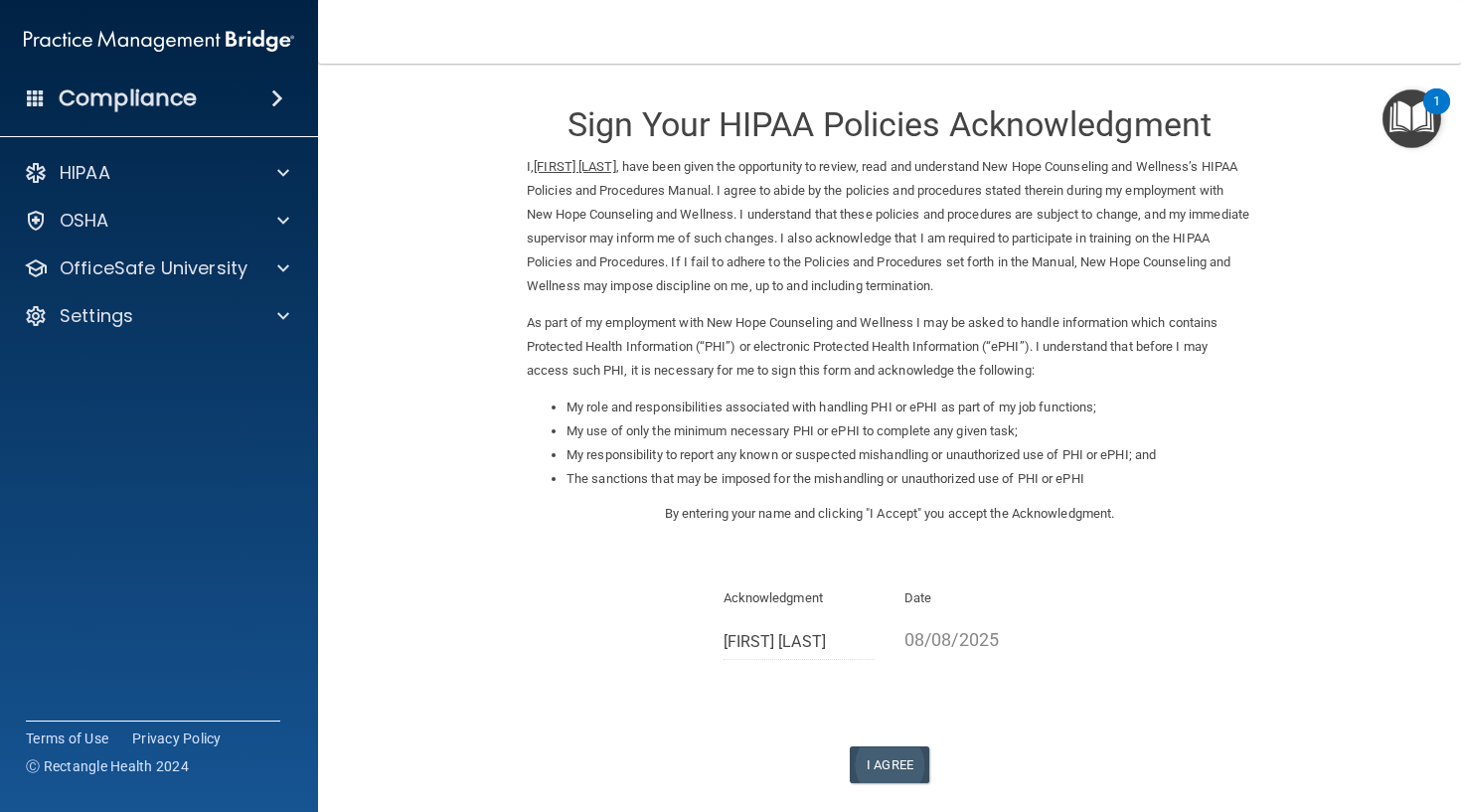 click on "I Agree" at bounding box center [890, 764] 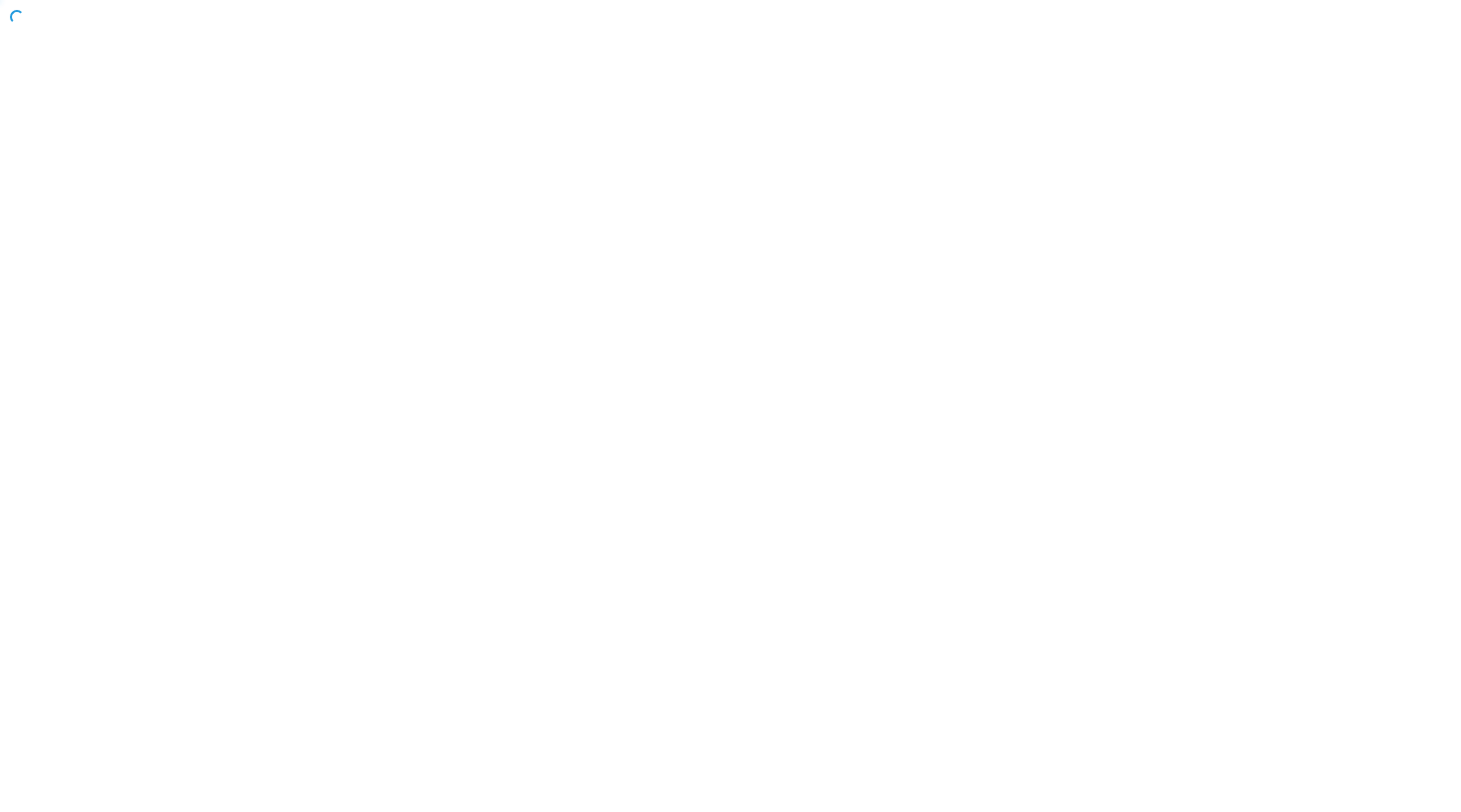 scroll, scrollTop: 0, scrollLeft: 0, axis: both 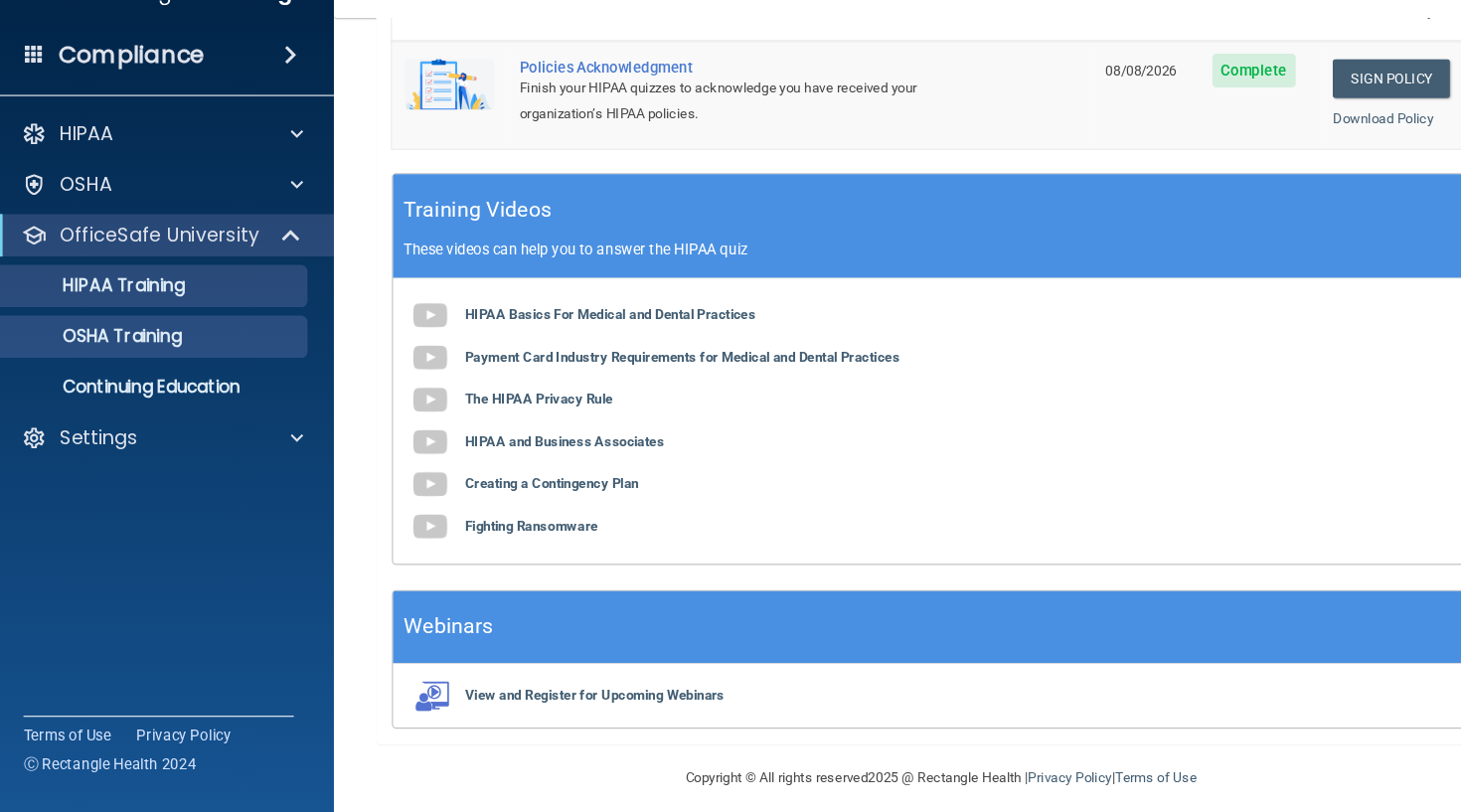 click on "OSHA Training" at bounding box center [93, 364] 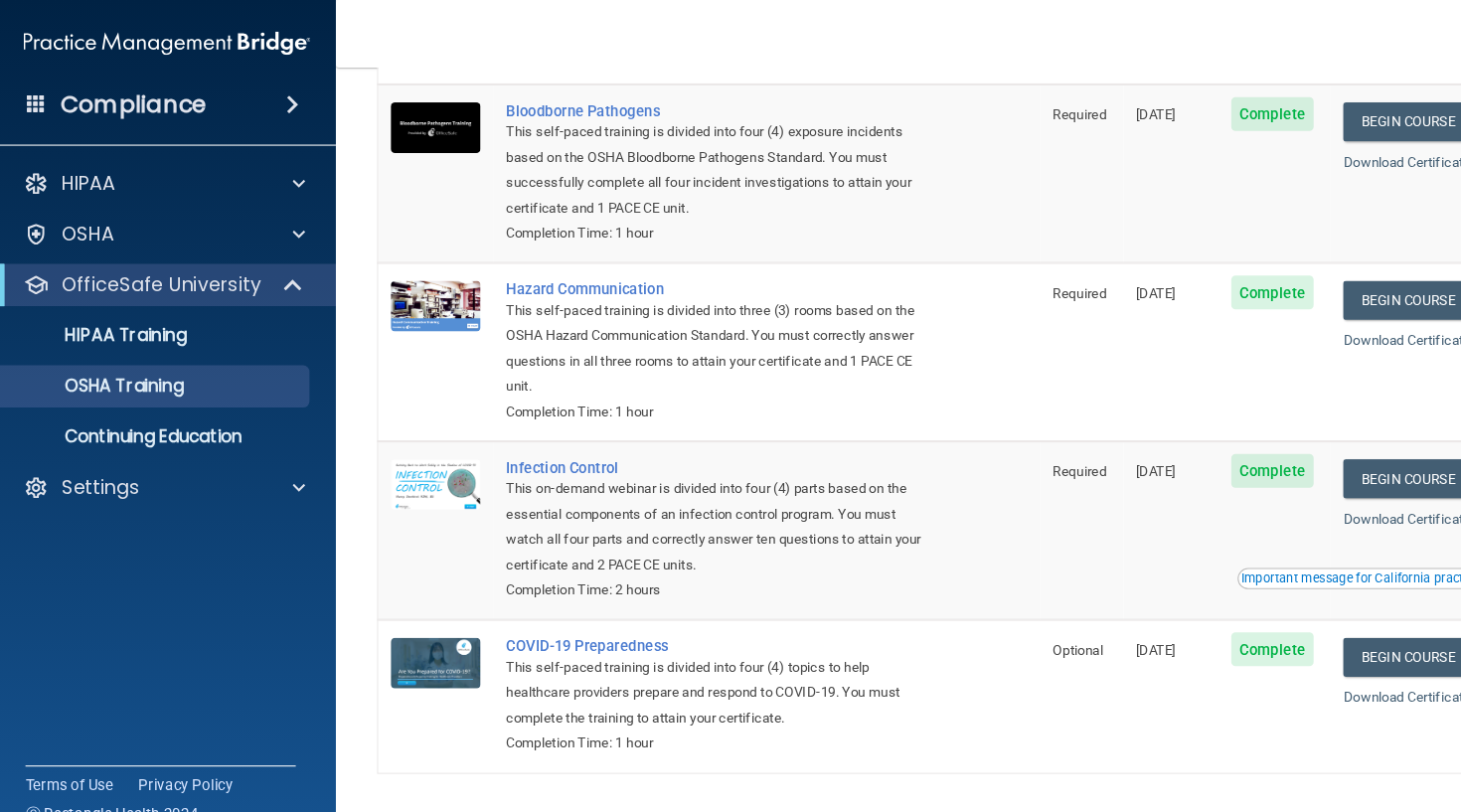 scroll, scrollTop: 141, scrollLeft: 0, axis: vertical 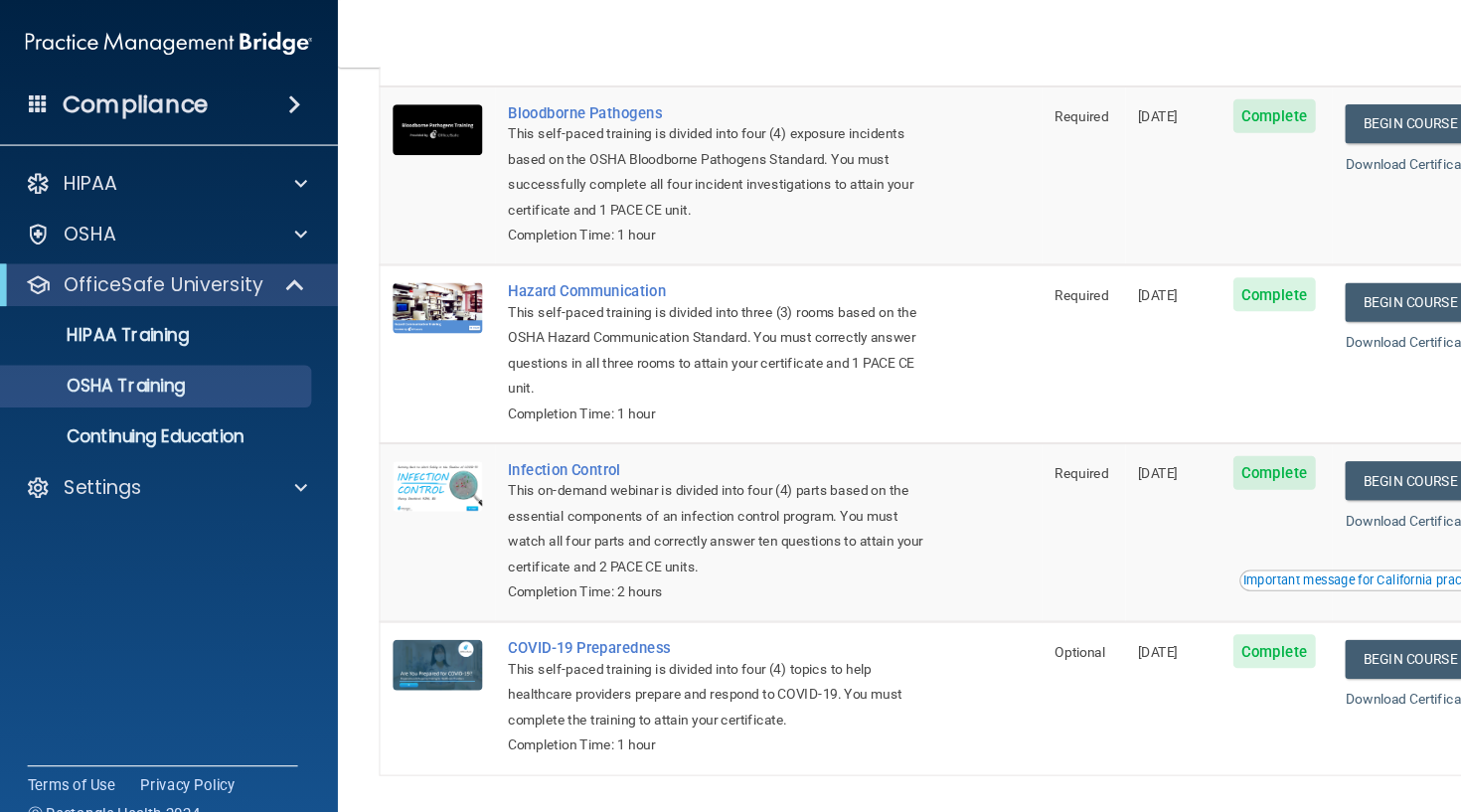 click on "Complete" at bounding box center [1200, 109] 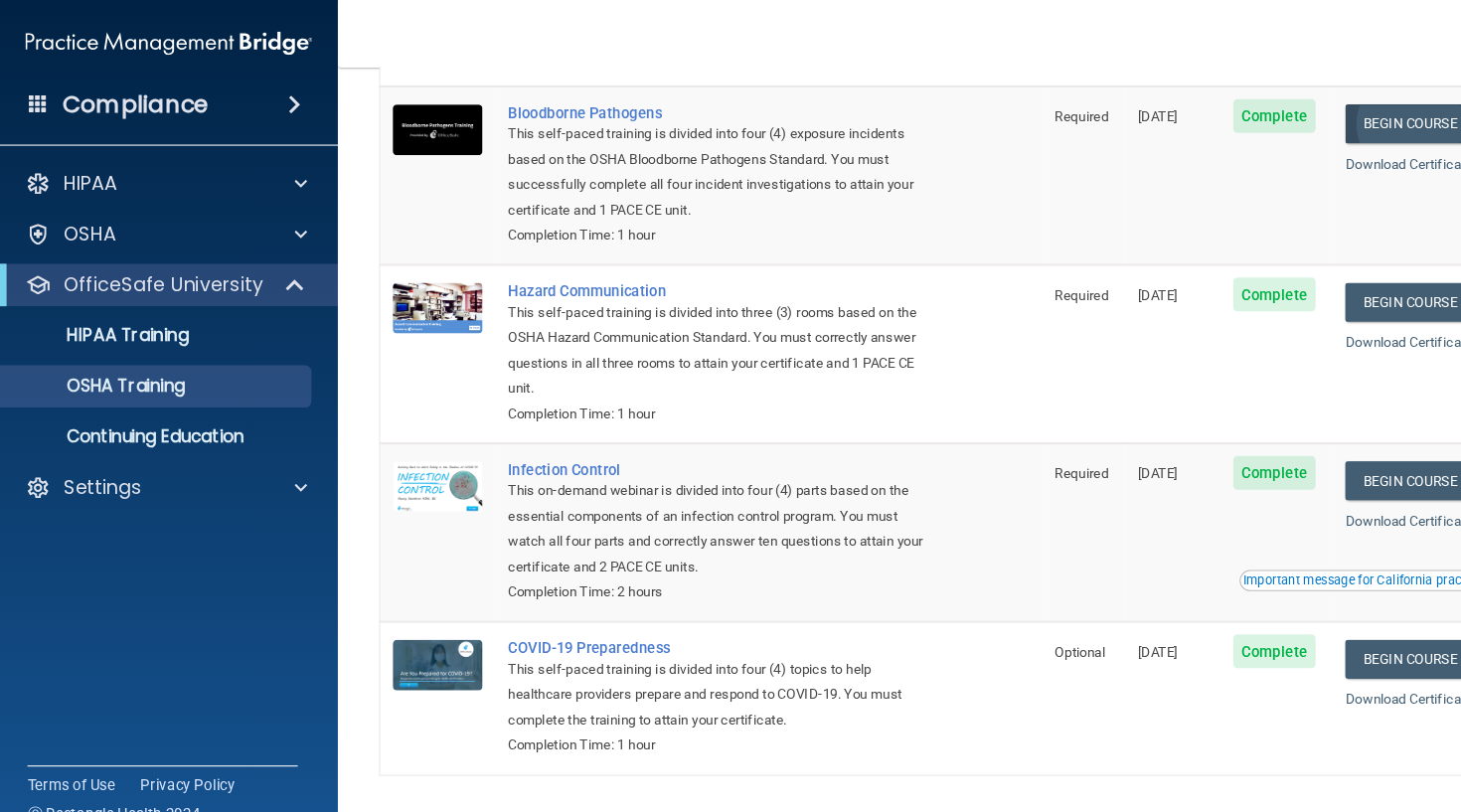 click on "Begin Course" at bounding box center [1327, 116] 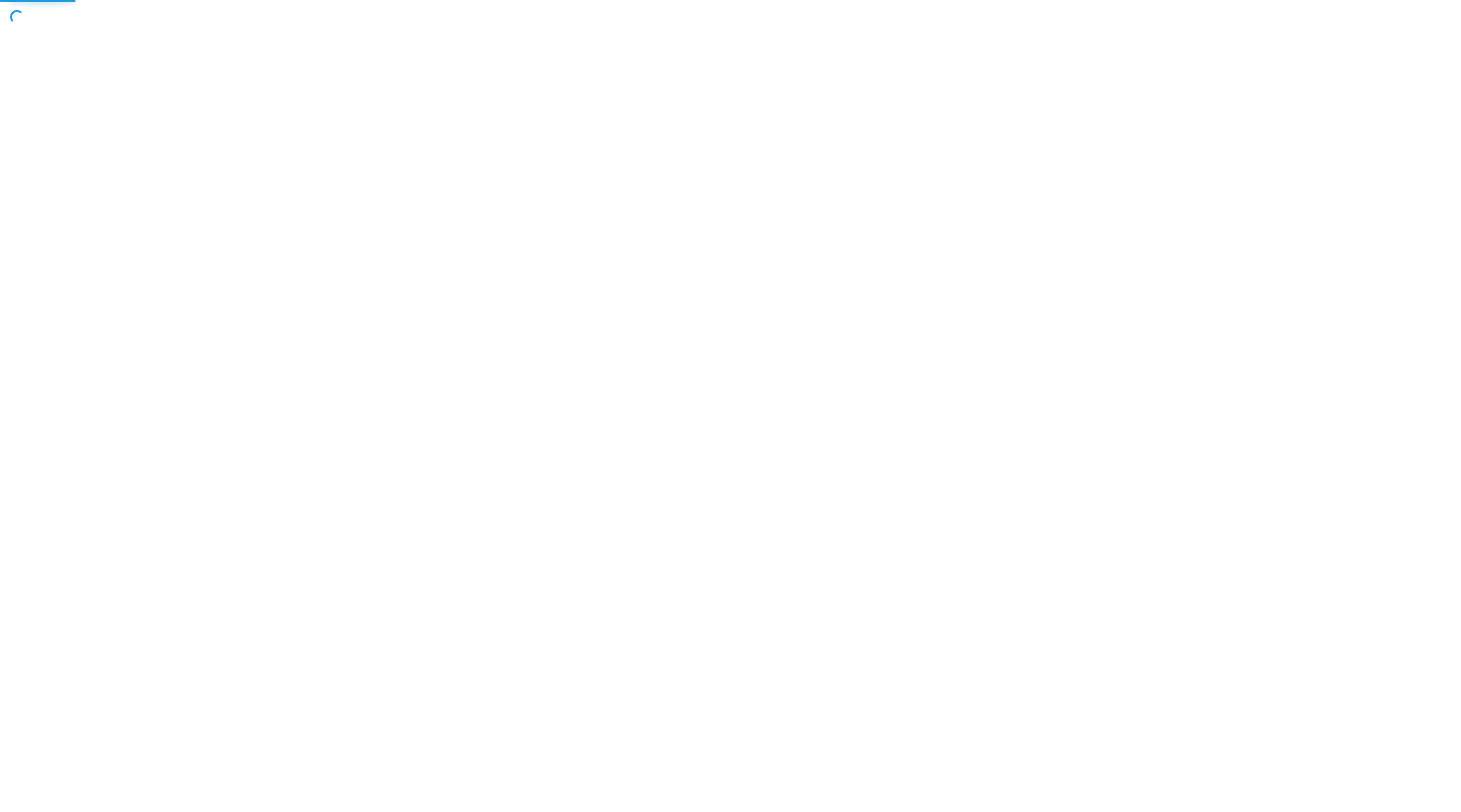 scroll, scrollTop: 0, scrollLeft: 0, axis: both 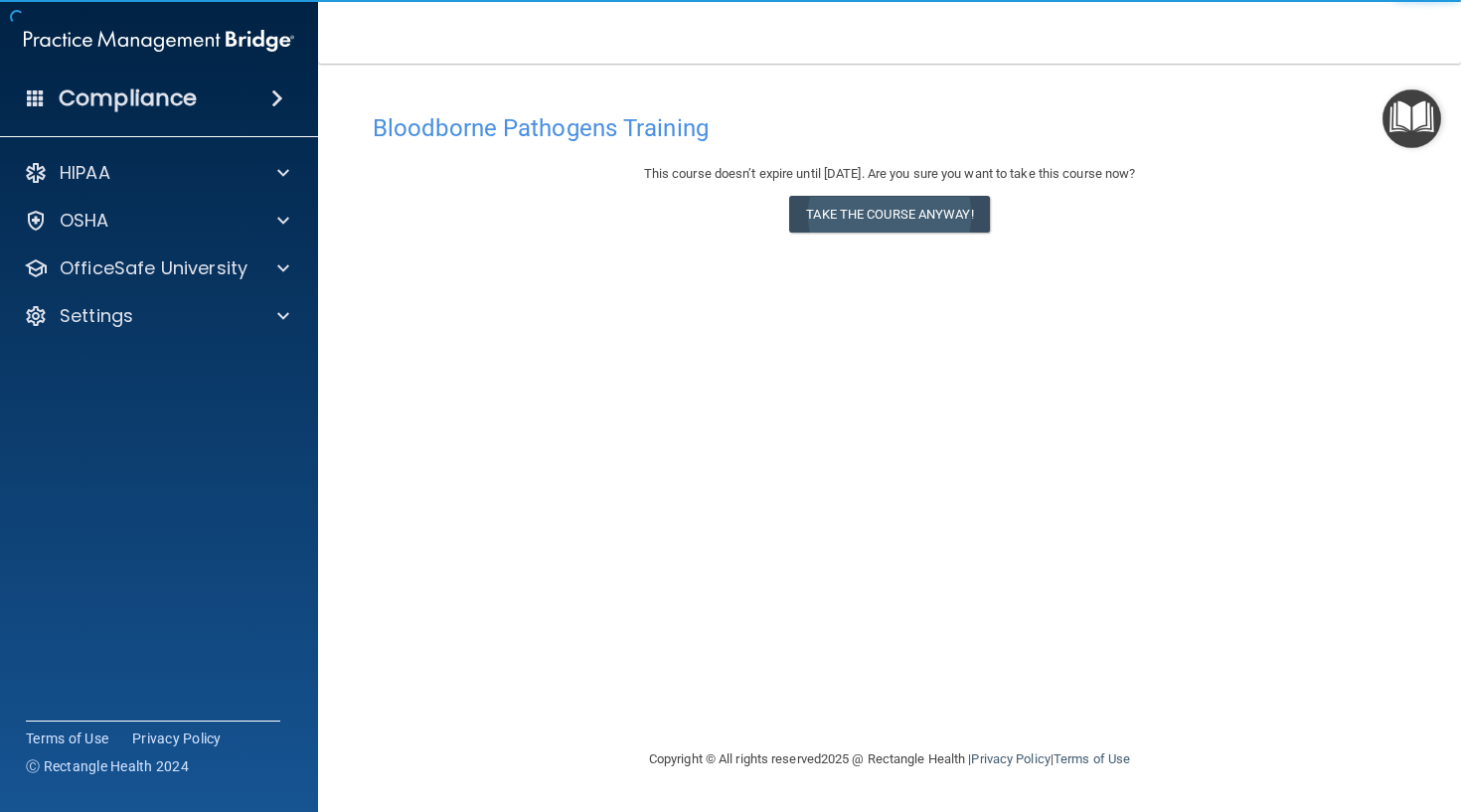 click on "Take the course anyway!" at bounding box center (889, 214) 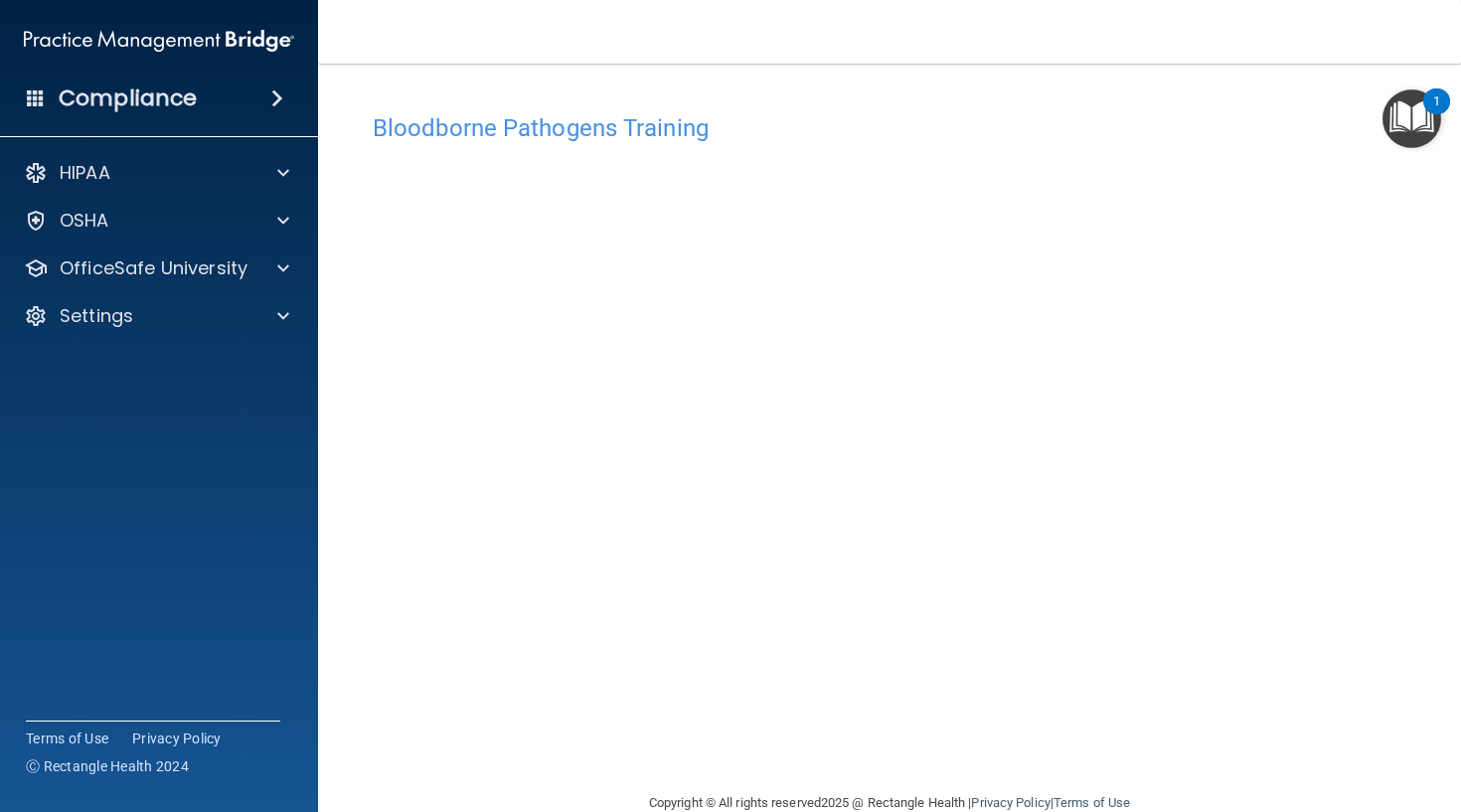 scroll, scrollTop: 0, scrollLeft: 0, axis: both 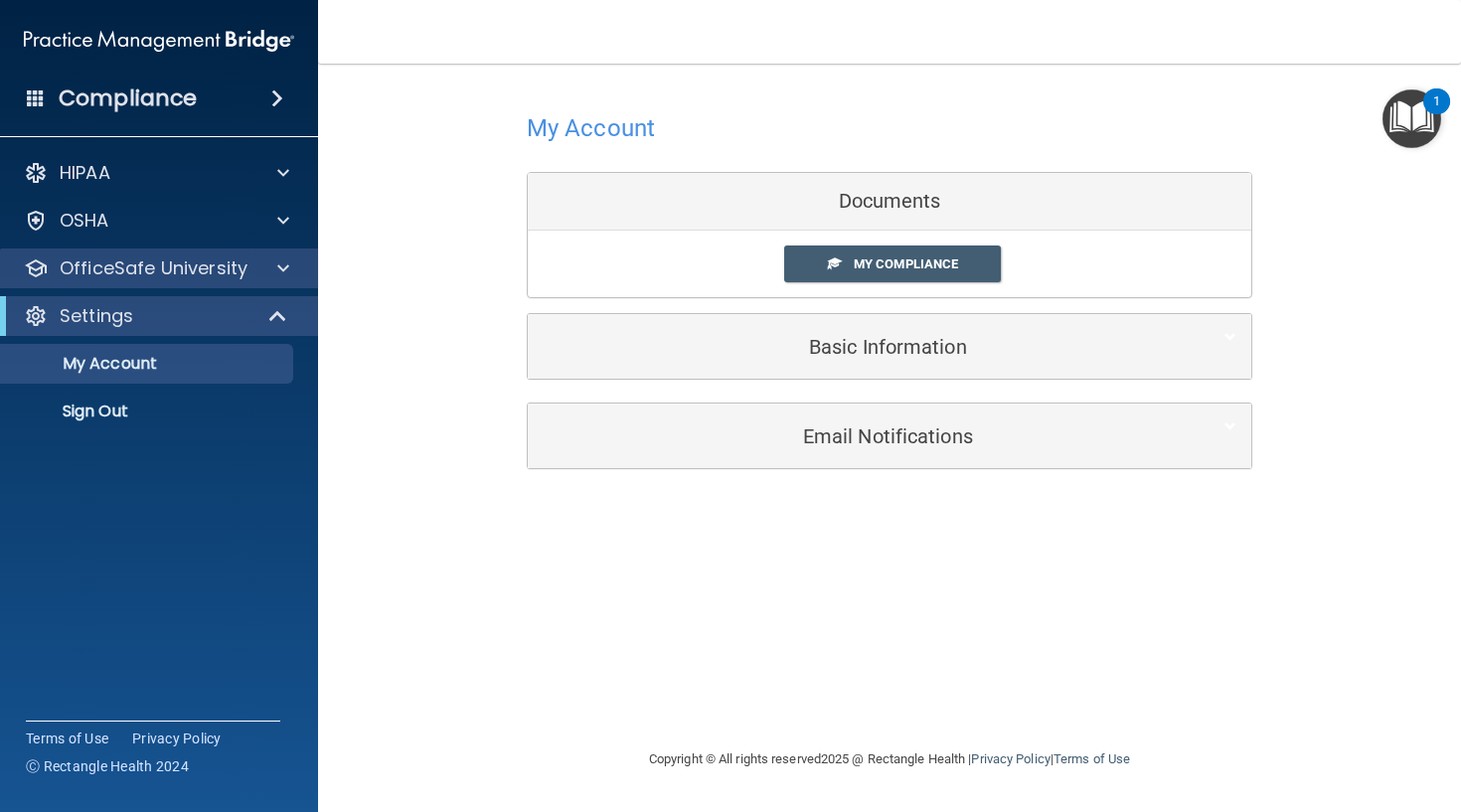 click on "OfficeSafe University" at bounding box center (159, 268) 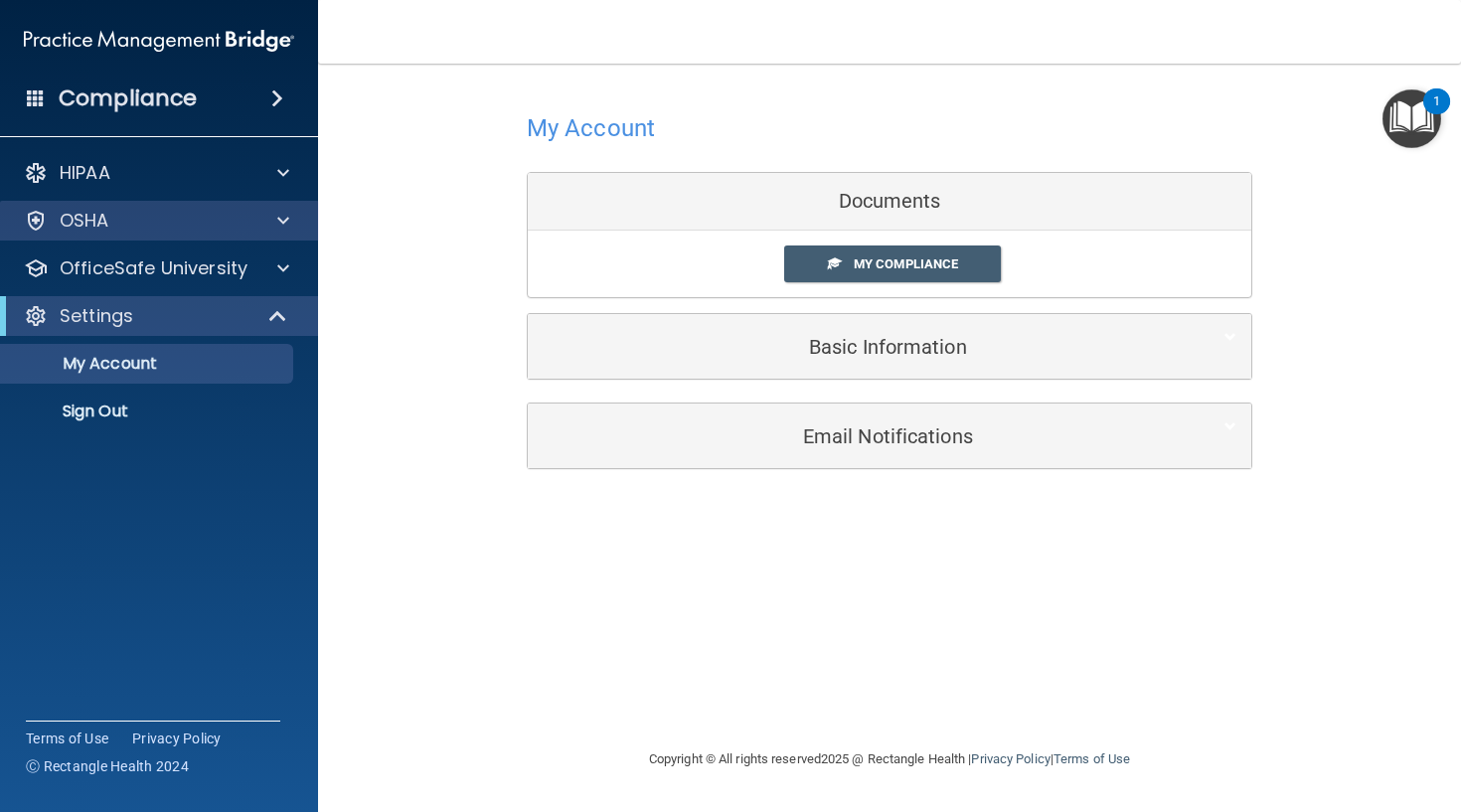 click at bounding box center [283, 221] 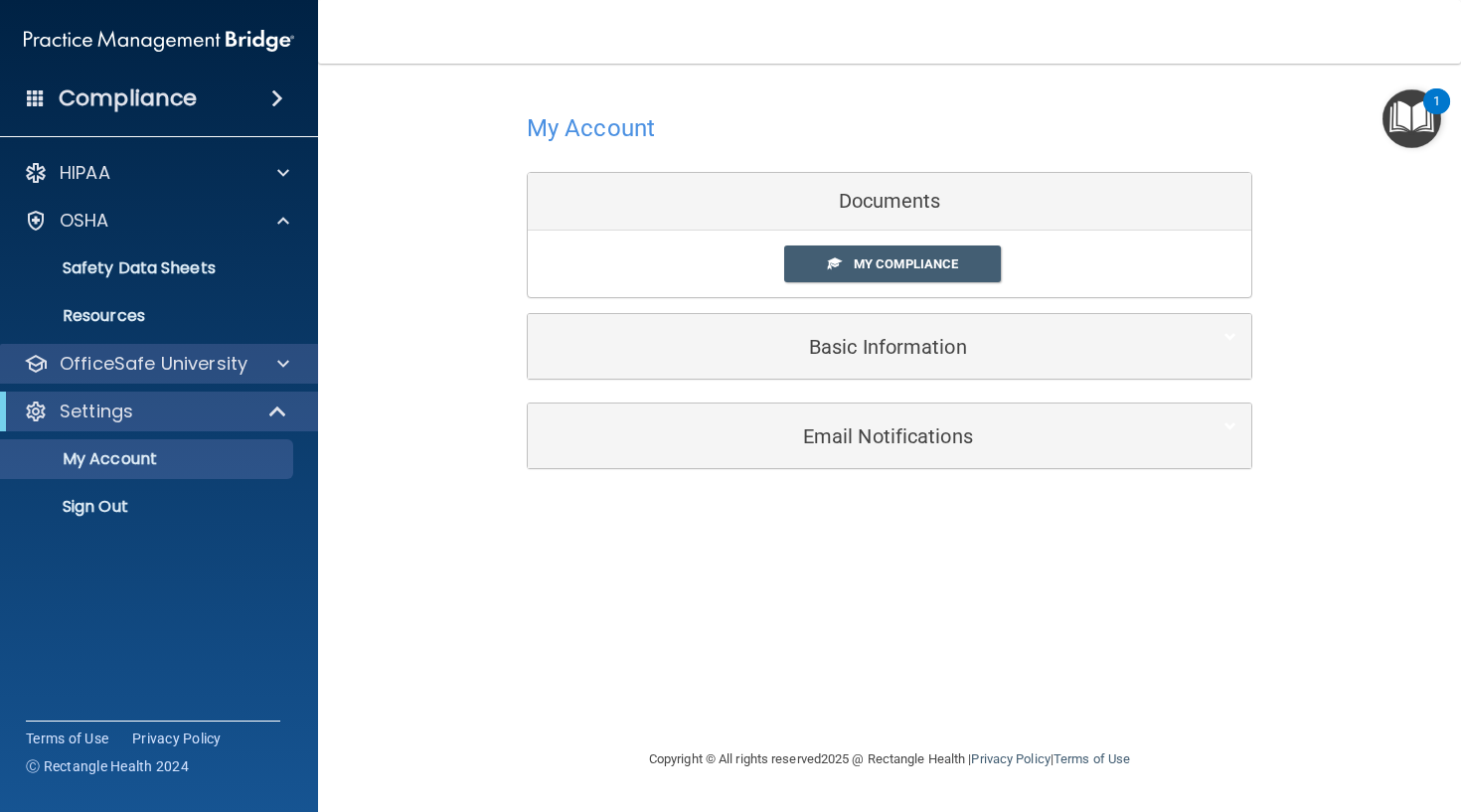 click at bounding box center [280, 364] 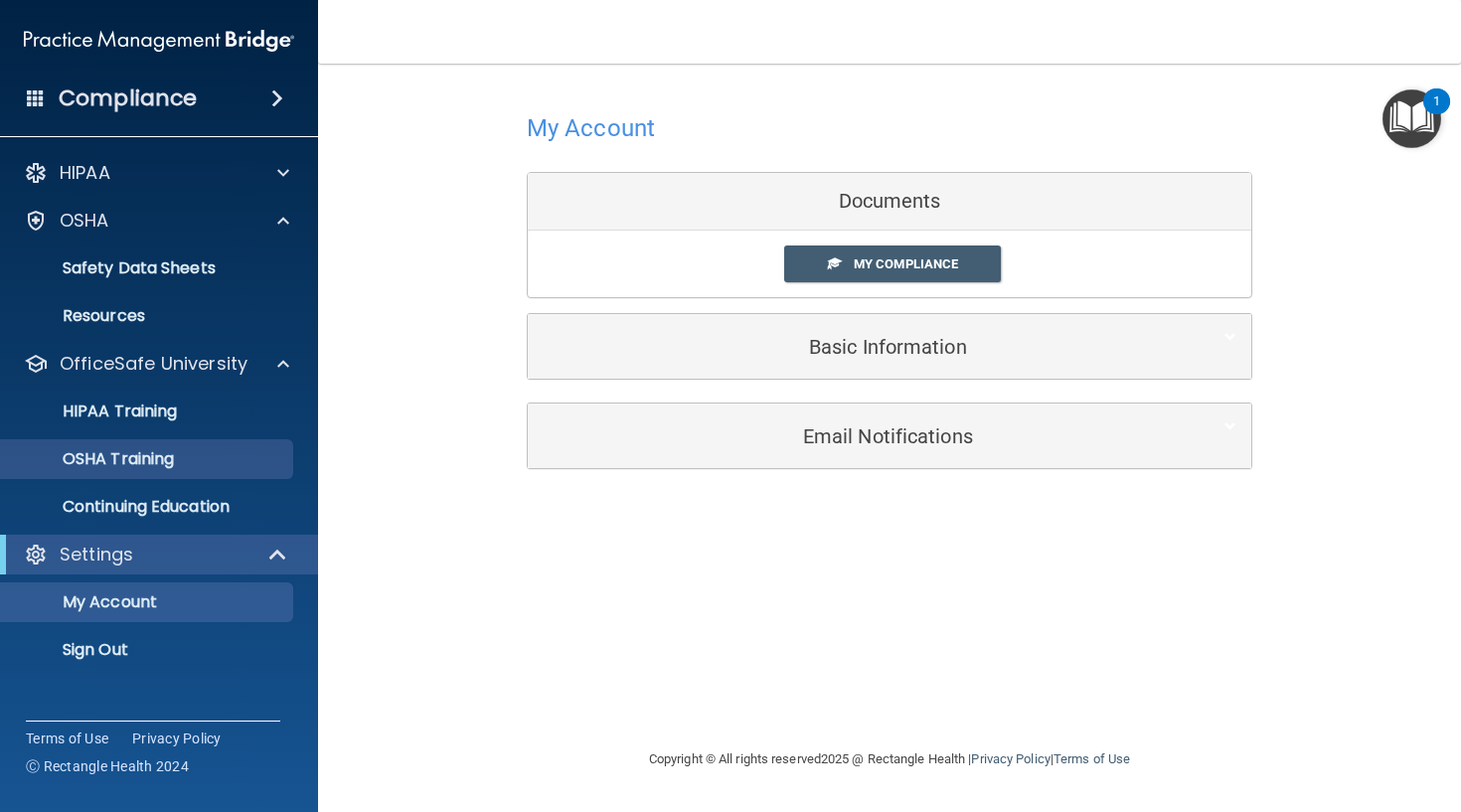 click on "OSHA Training" at bounding box center [93, 459] 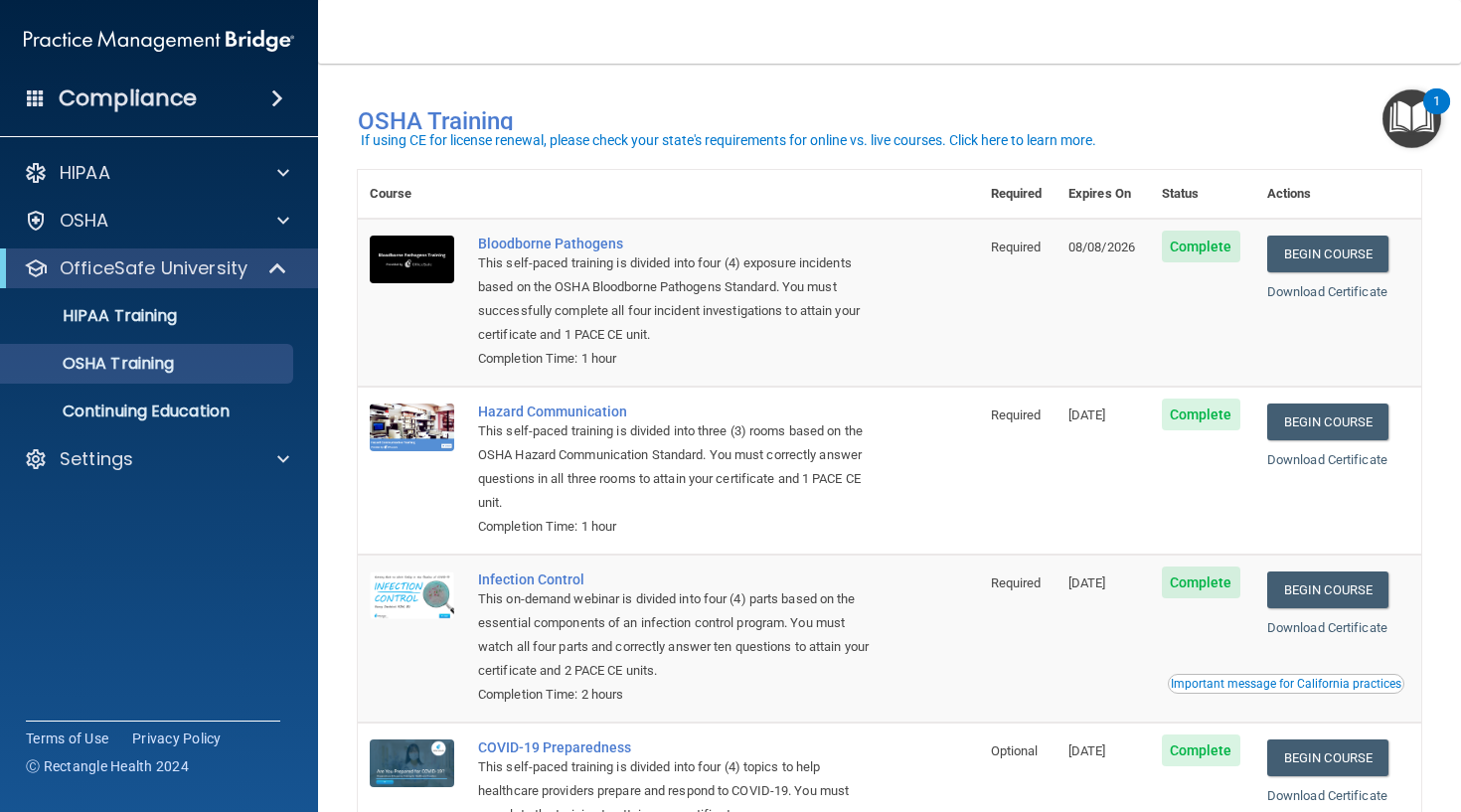 scroll, scrollTop: 35, scrollLeft: 0, axis: vertical 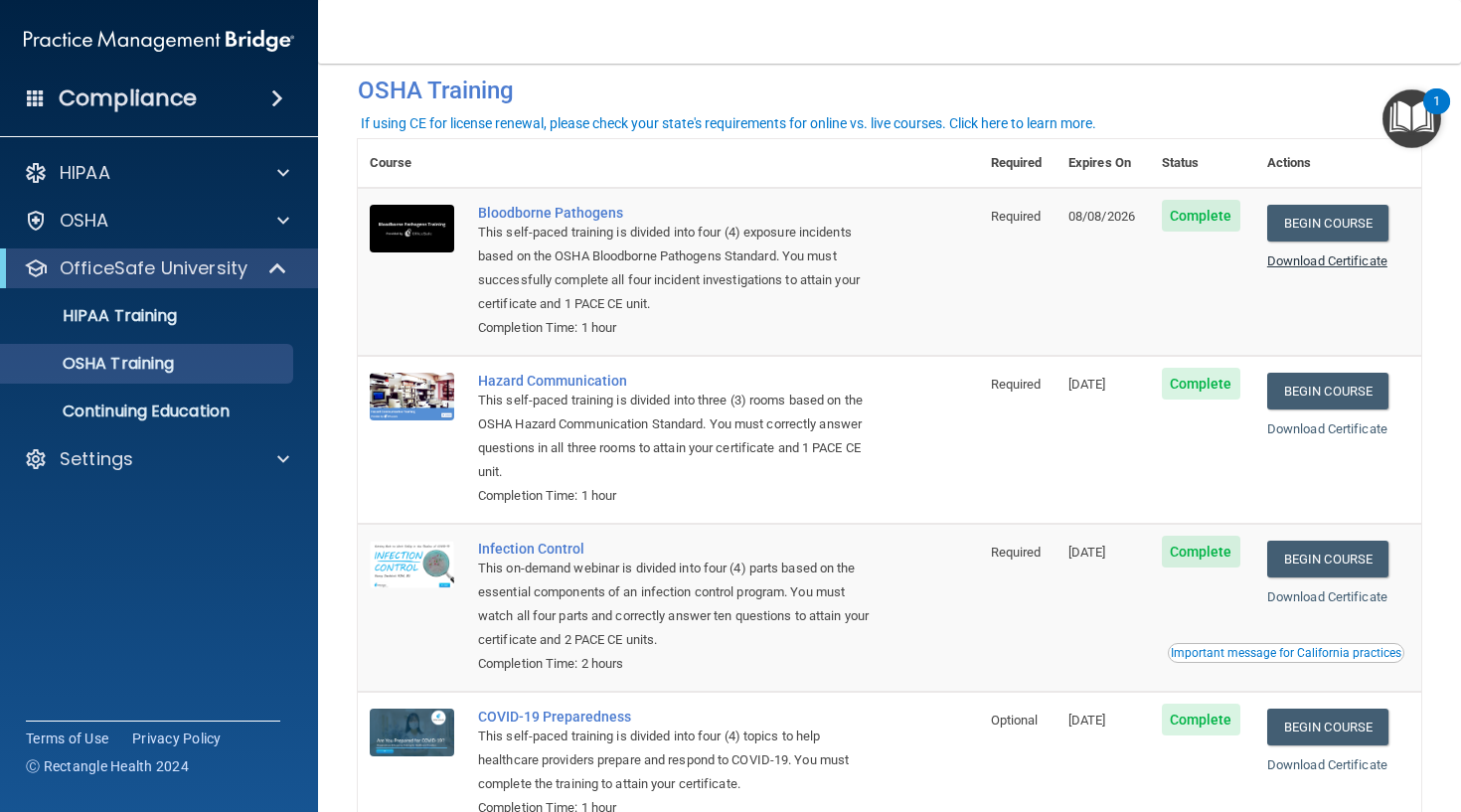 click on "Download Certificate" at bounding box center [1327, 260] 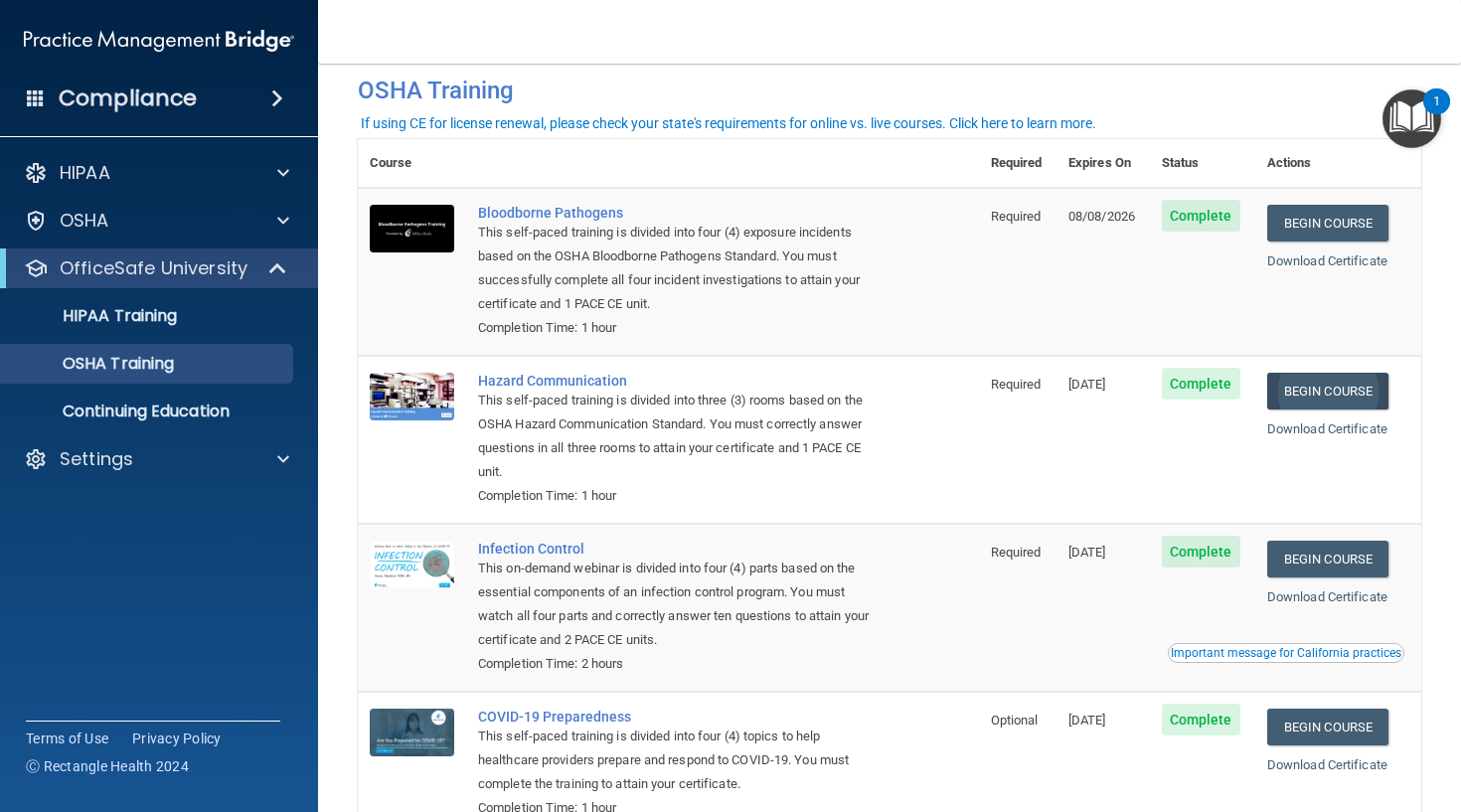 click on "Begin Course" at bounding box center [1328, 391] 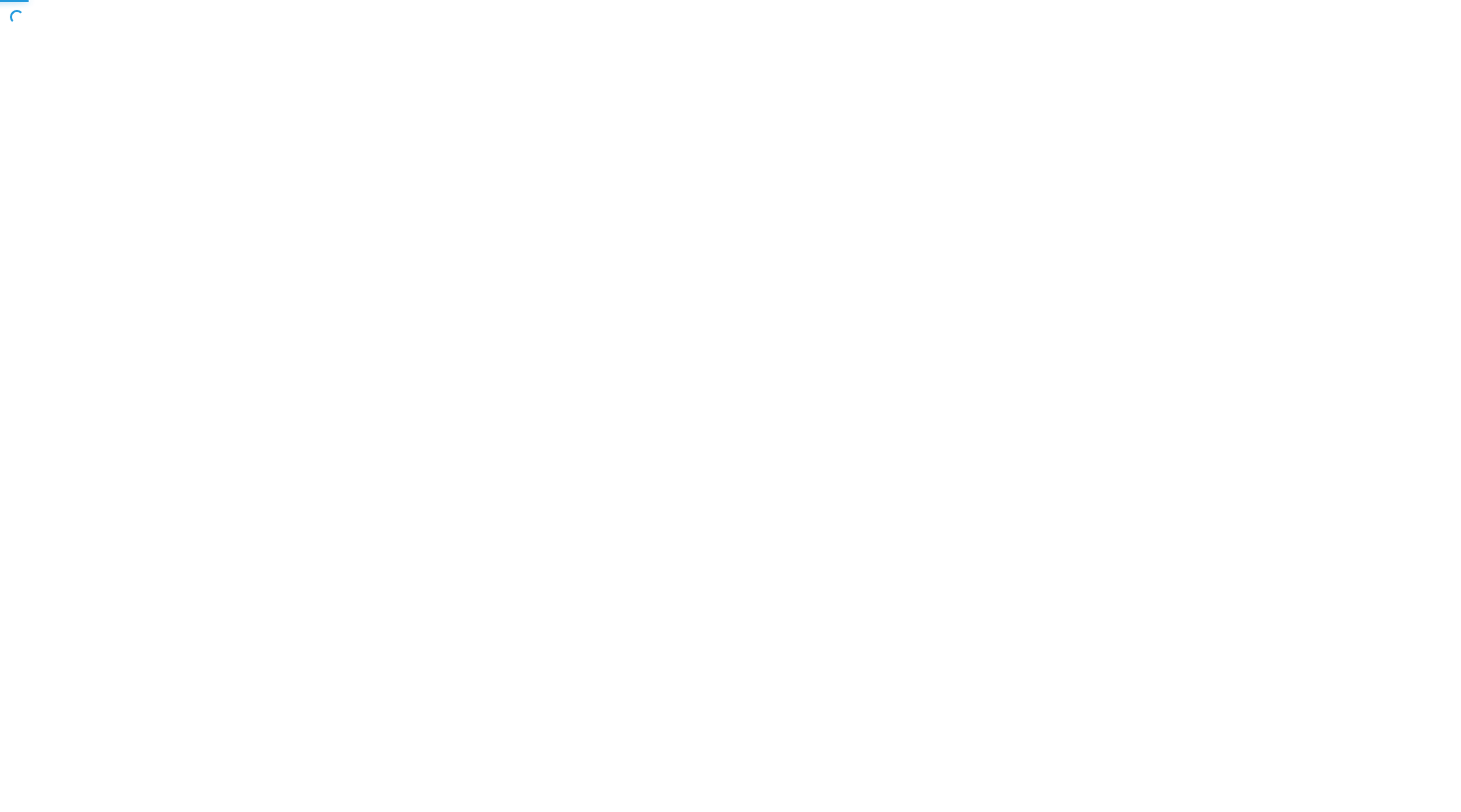scroll, scrollTop: 0, scrollLeft: 0, axis: both 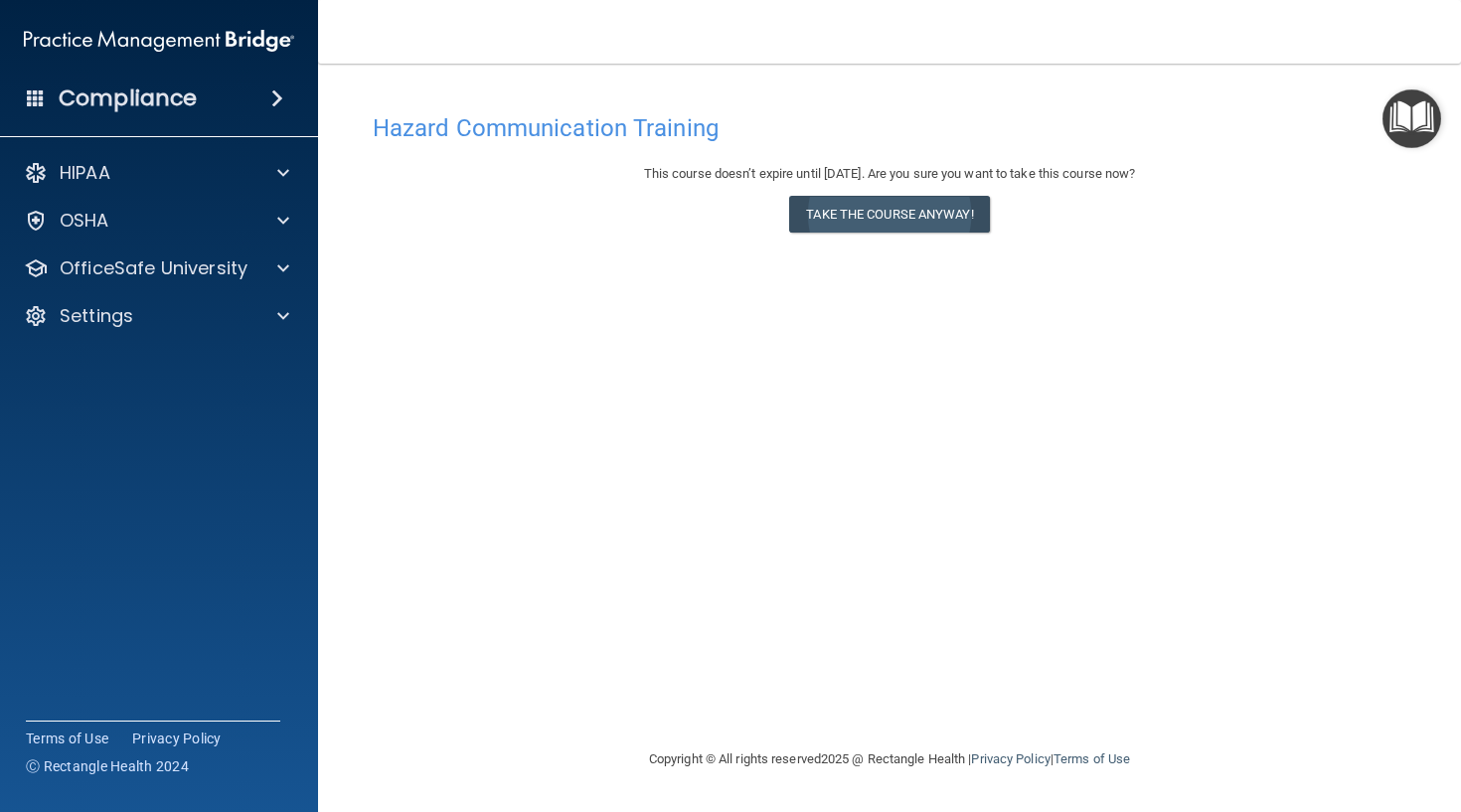click on "Take the course anyway!" at bounding box center (889, 214) 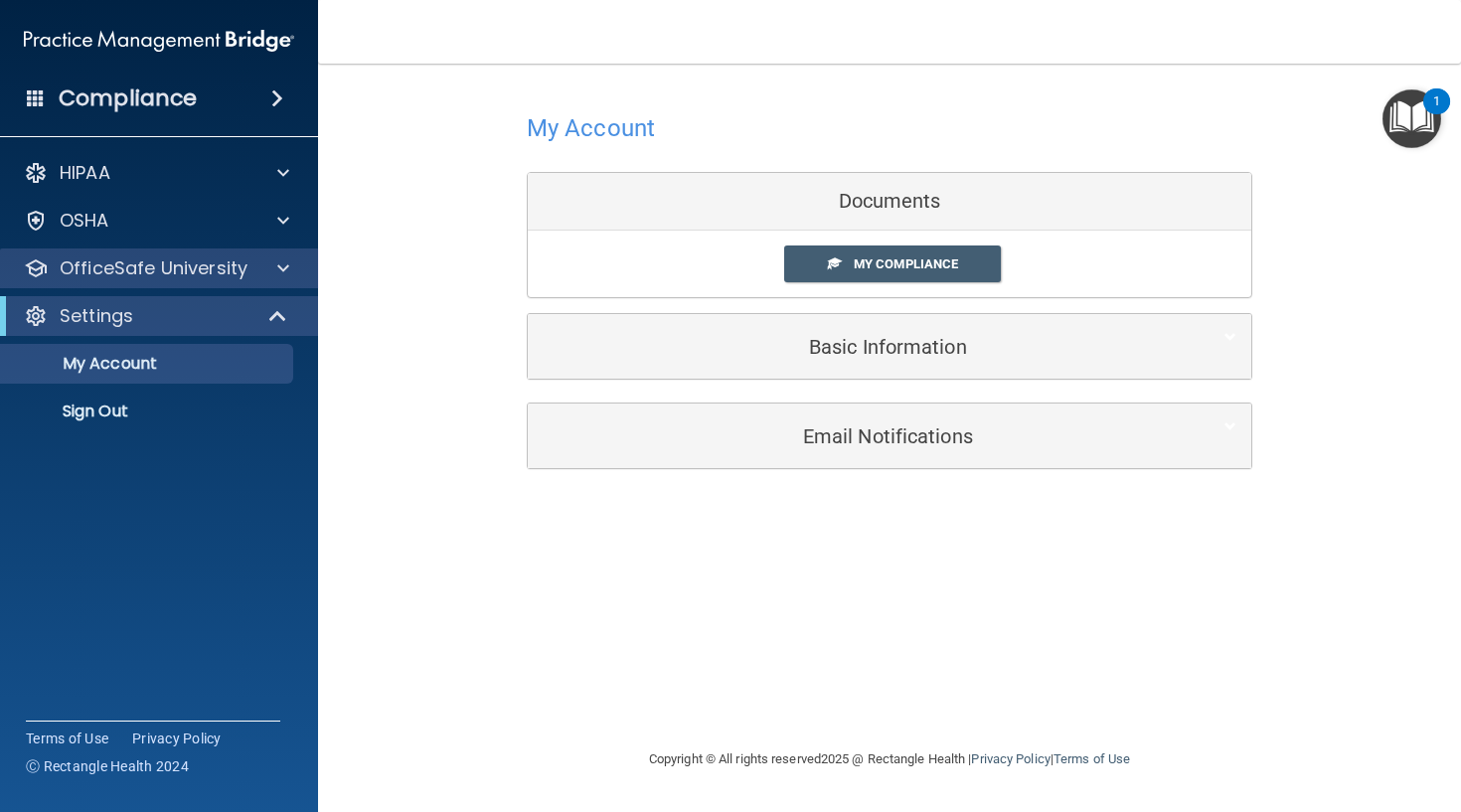 click at bounding box center (283, 268) 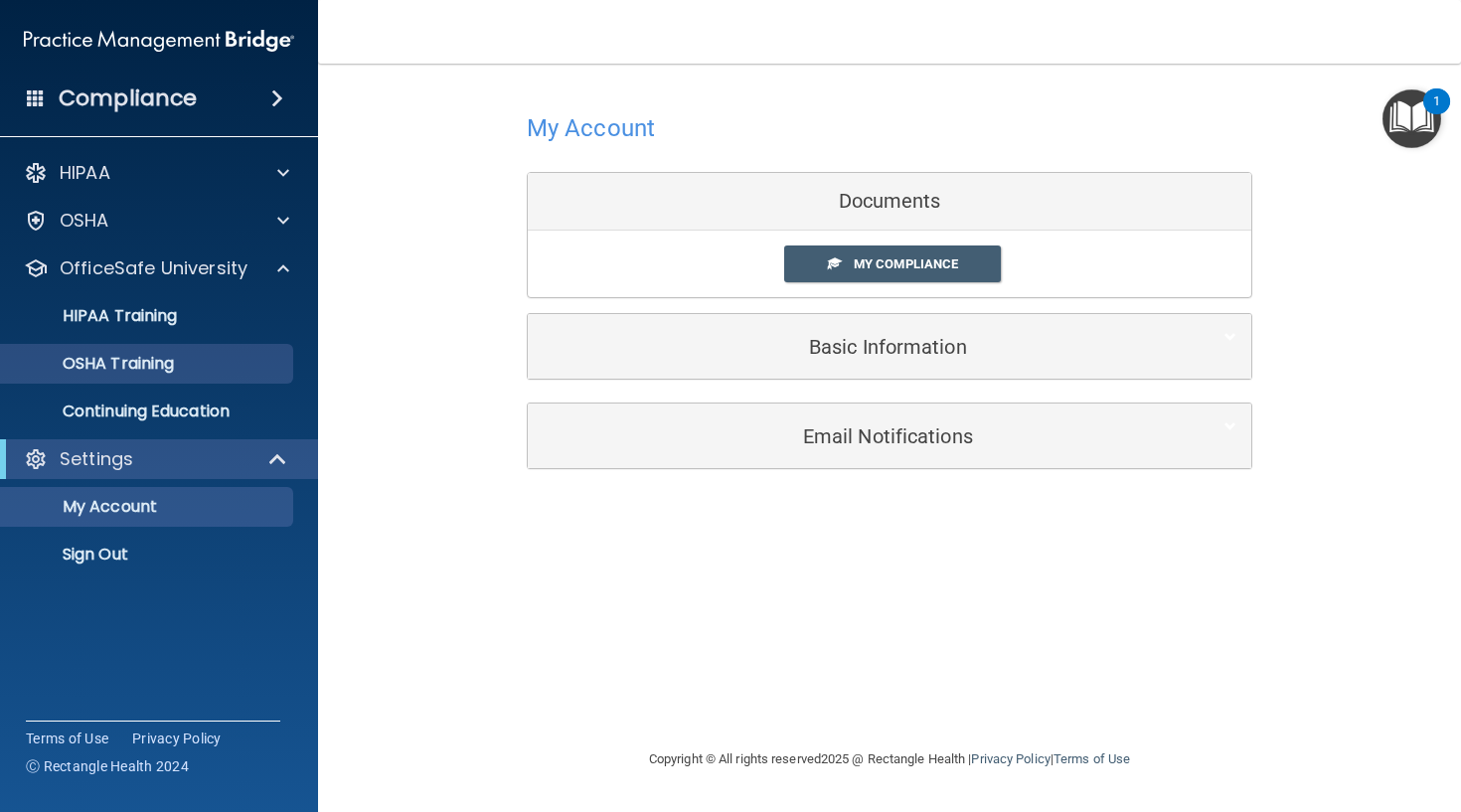 click on "OSHA Training" at bounding box center [93, 364] 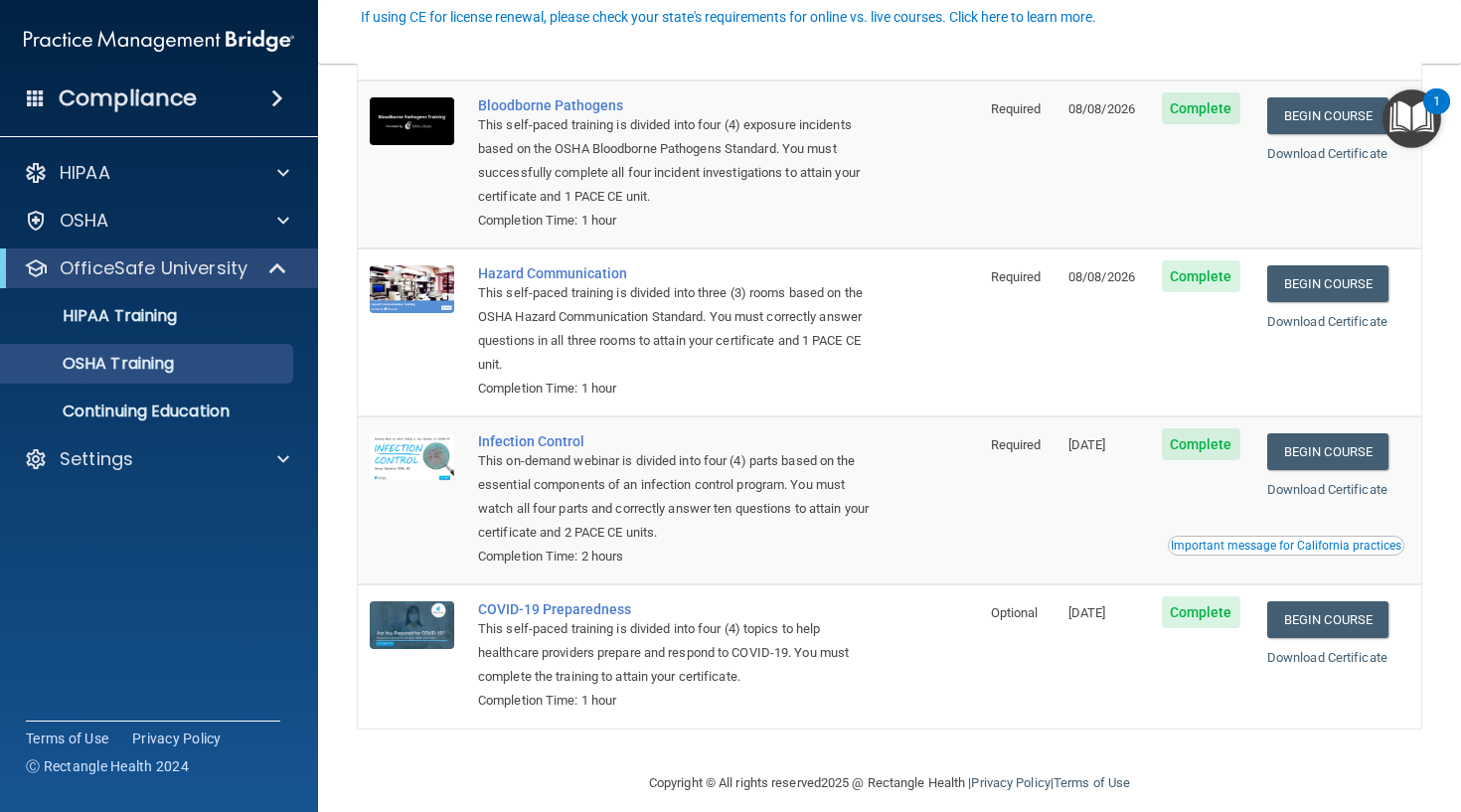 scroll, scrollTop: 141, scrollLeft: 0, axis: vertical 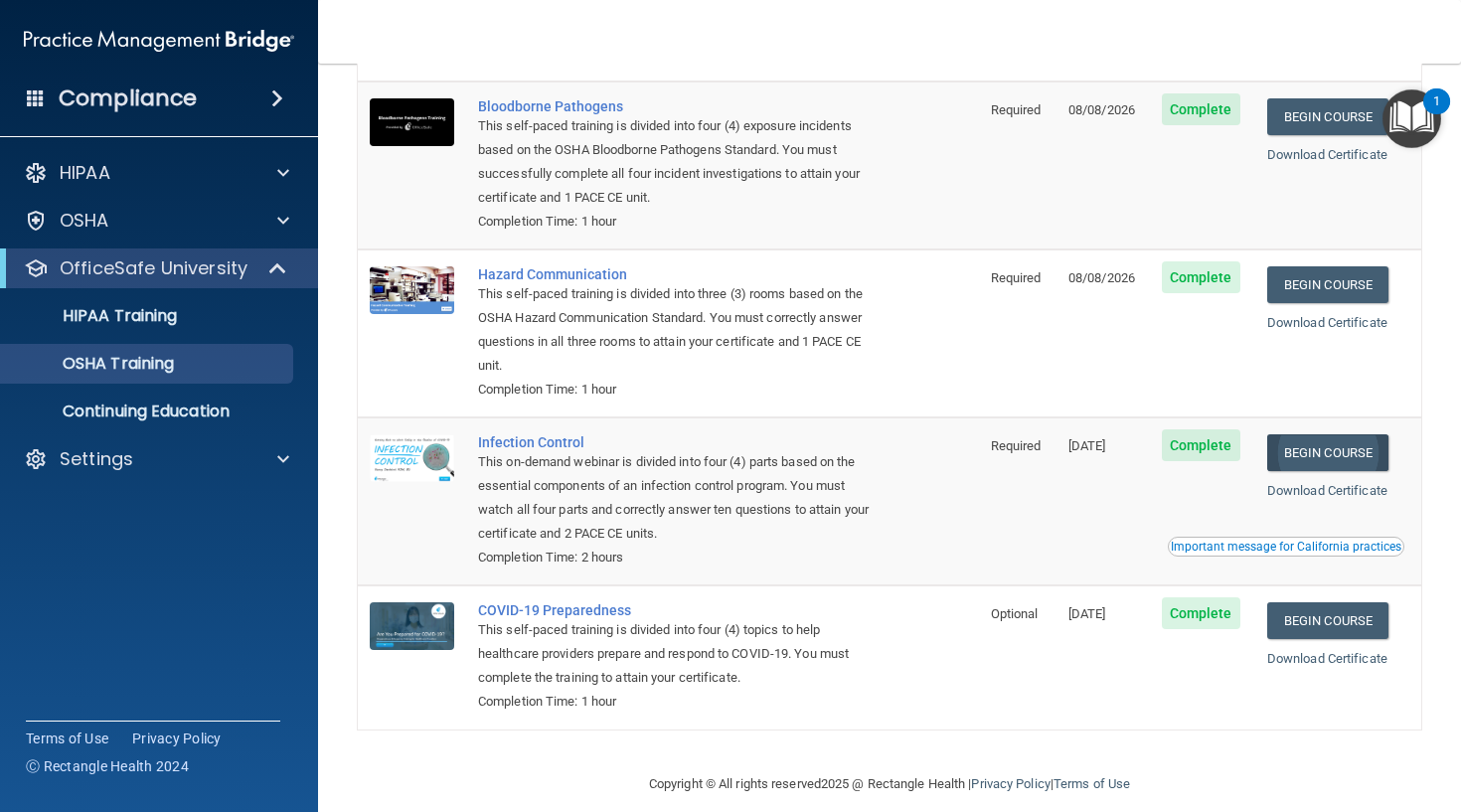click on "Begin Course" at bounding box center [1328, 452] 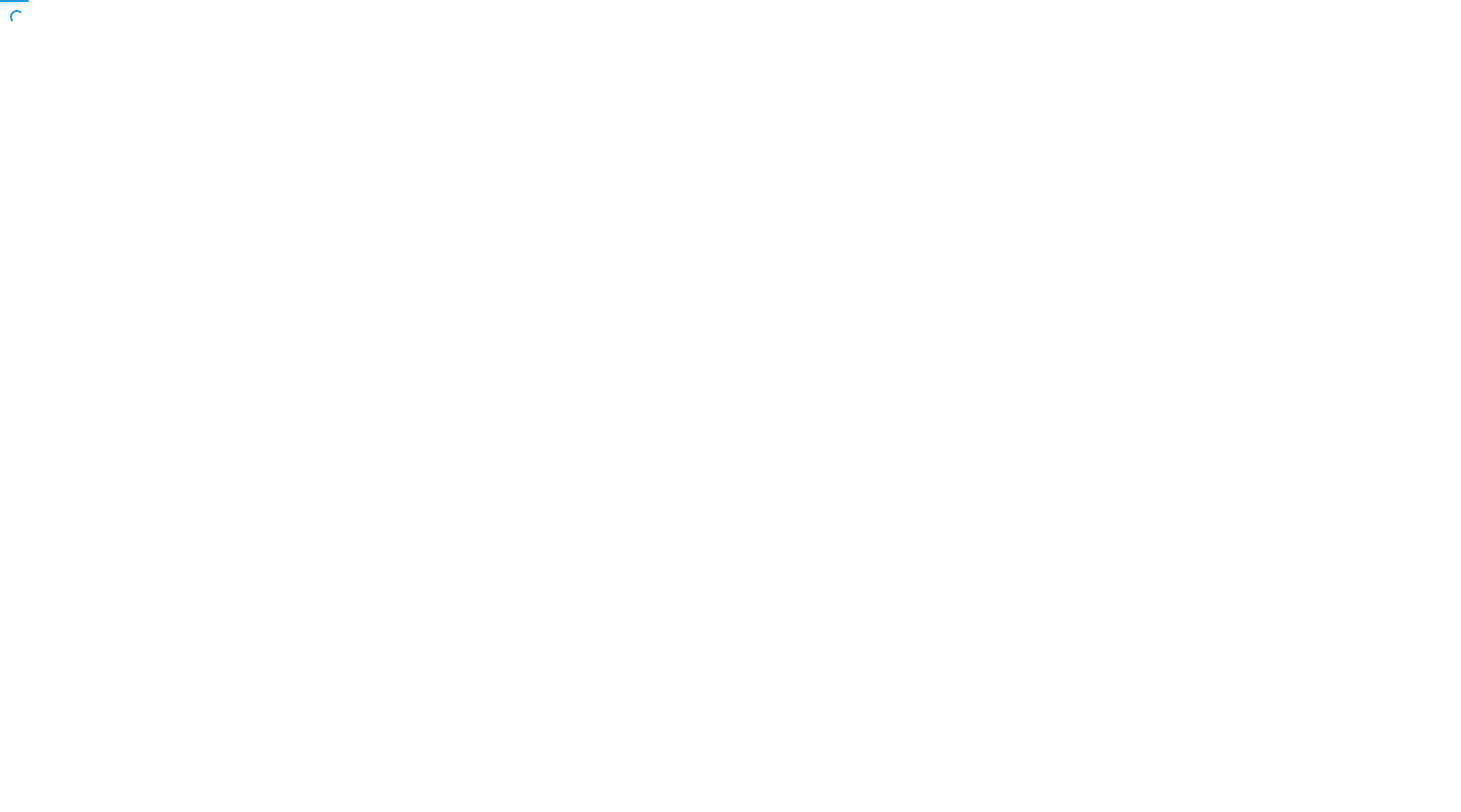 scroll, scrollTop: 0, scrollLeft: 0, axis: both 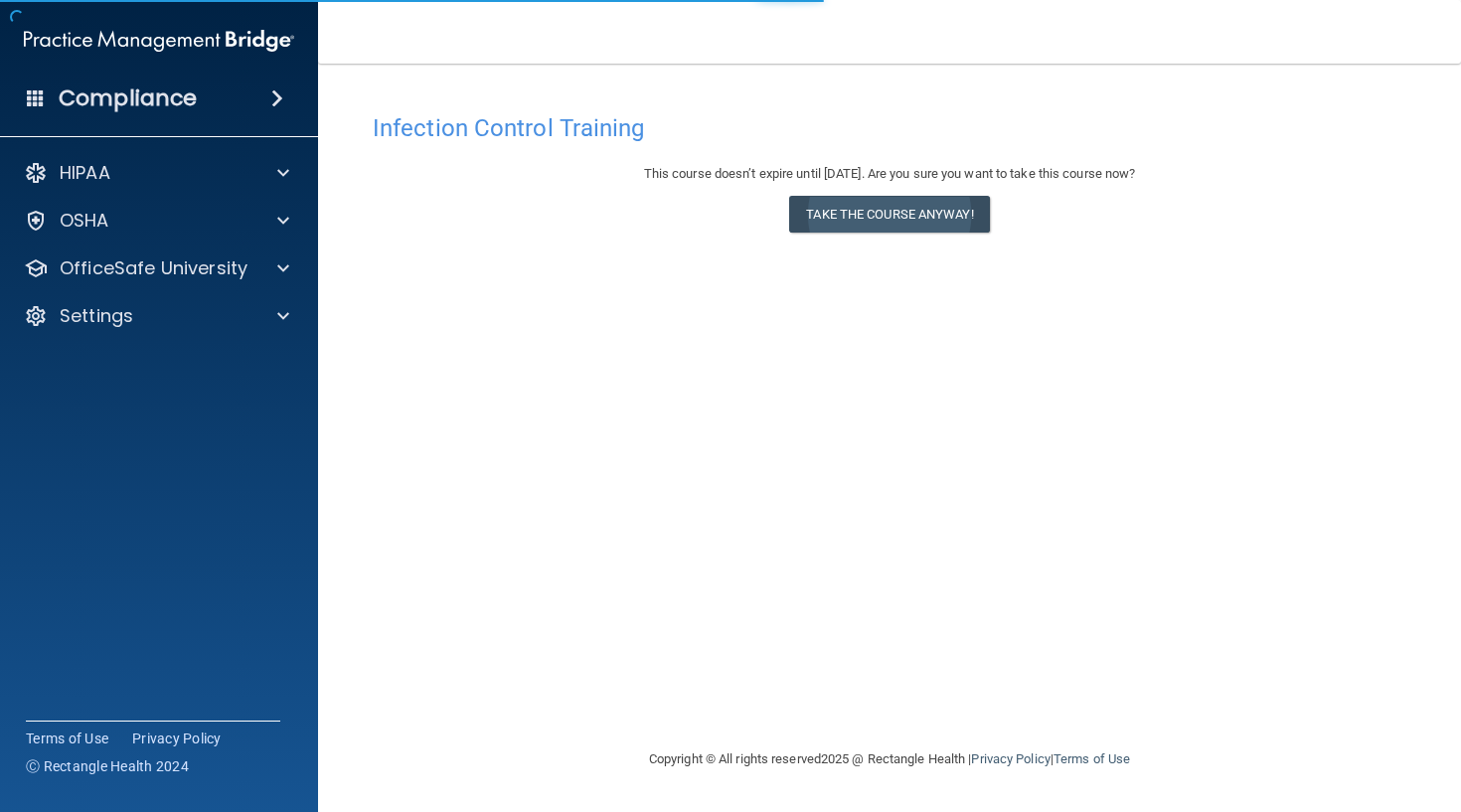click on "Take the course anyway!" at bounding box center (889, 214) 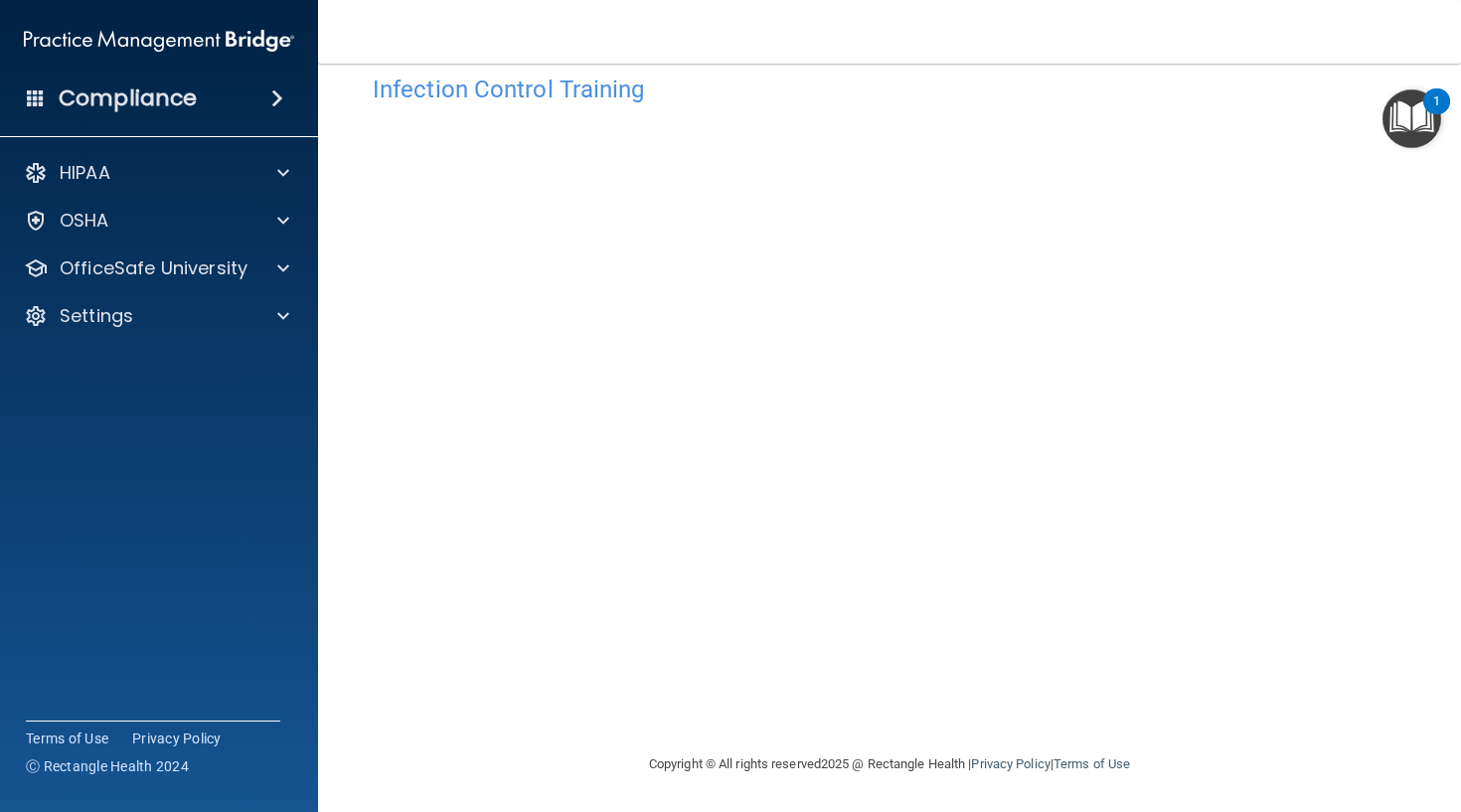 scroll, scrollTop: 38, scrollLeft: 0, axis: vertical 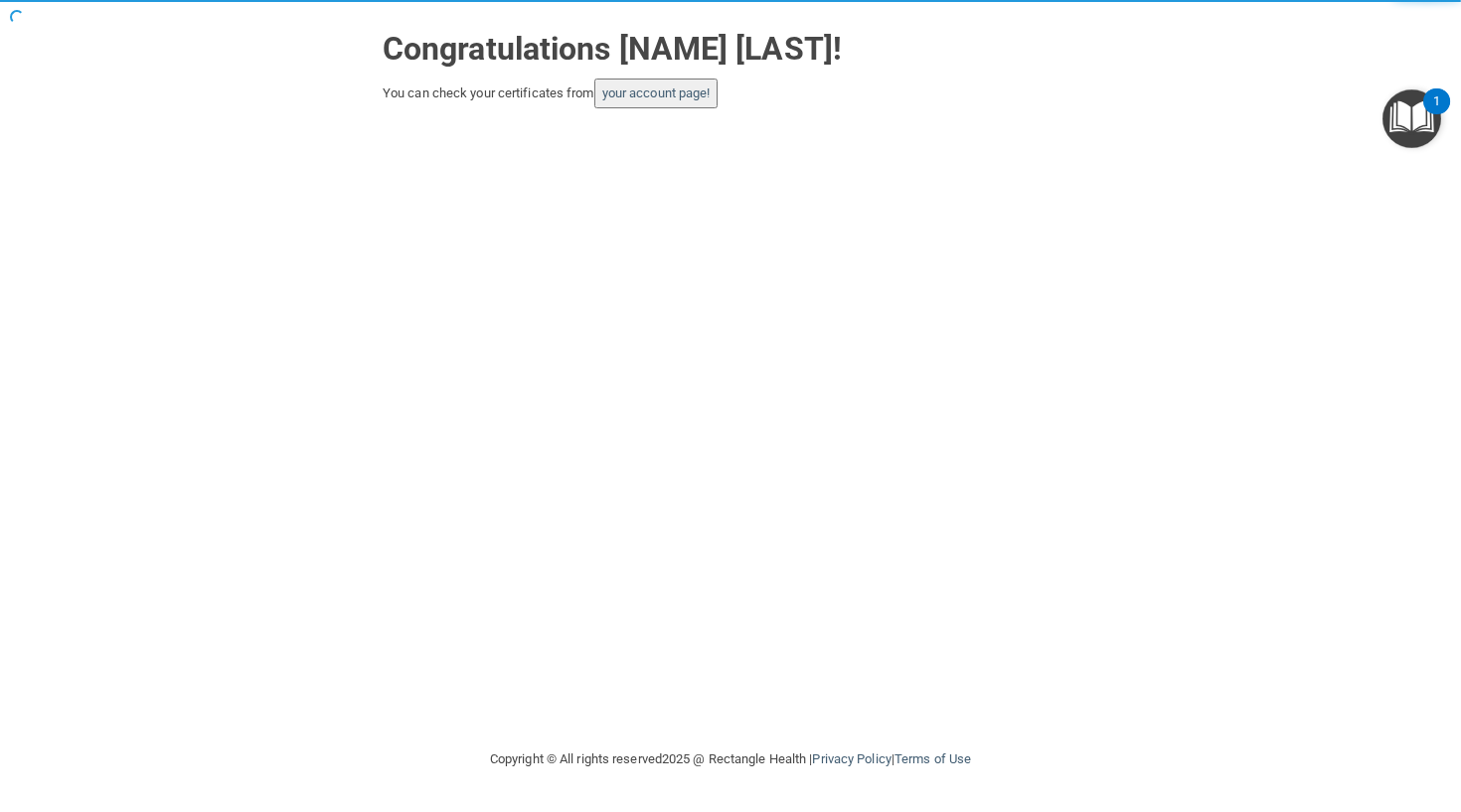 click on "your account page!" at bounding box center (656, 93) 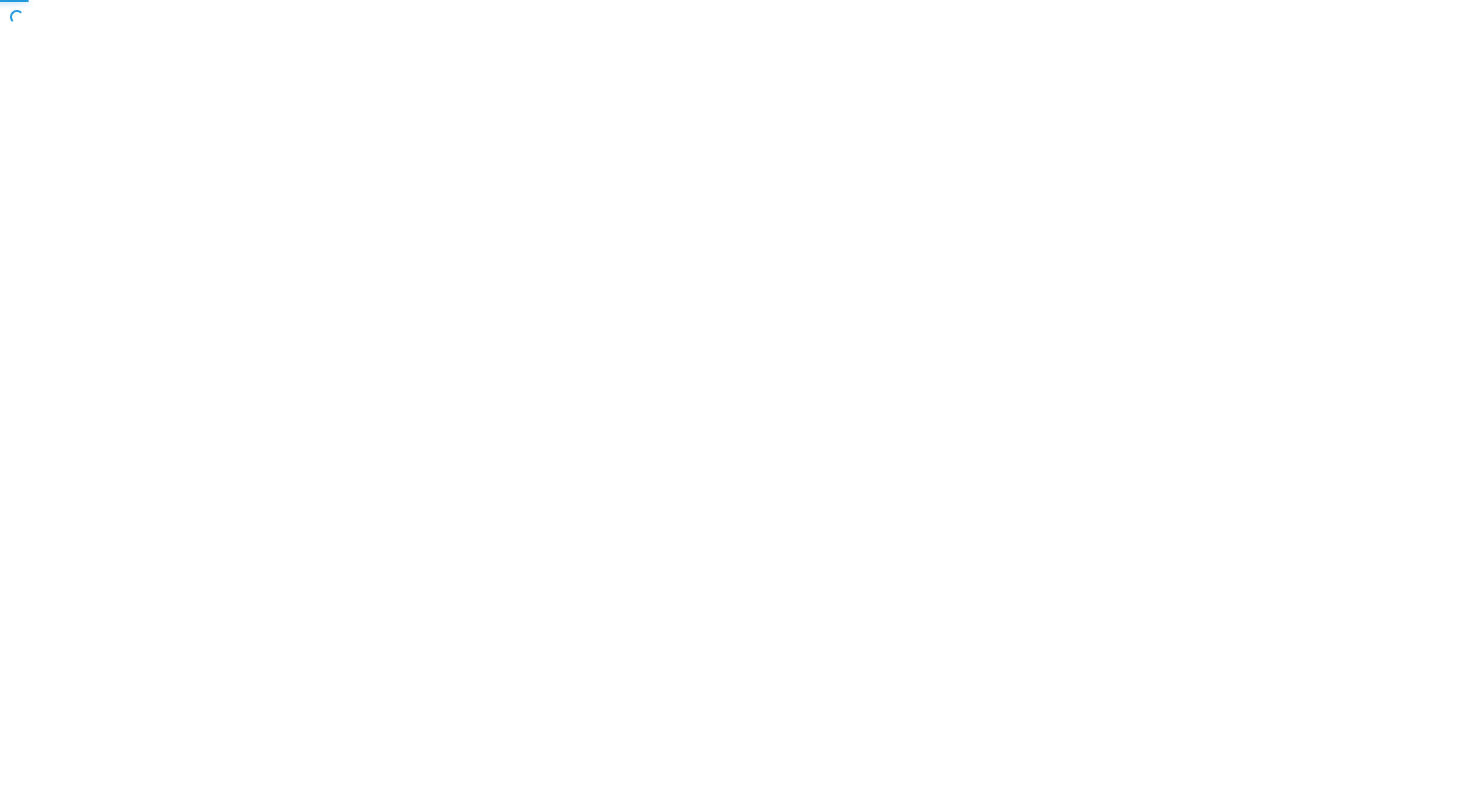 scroll, scrollTop: 0, scrollLeft: 0, axis: both 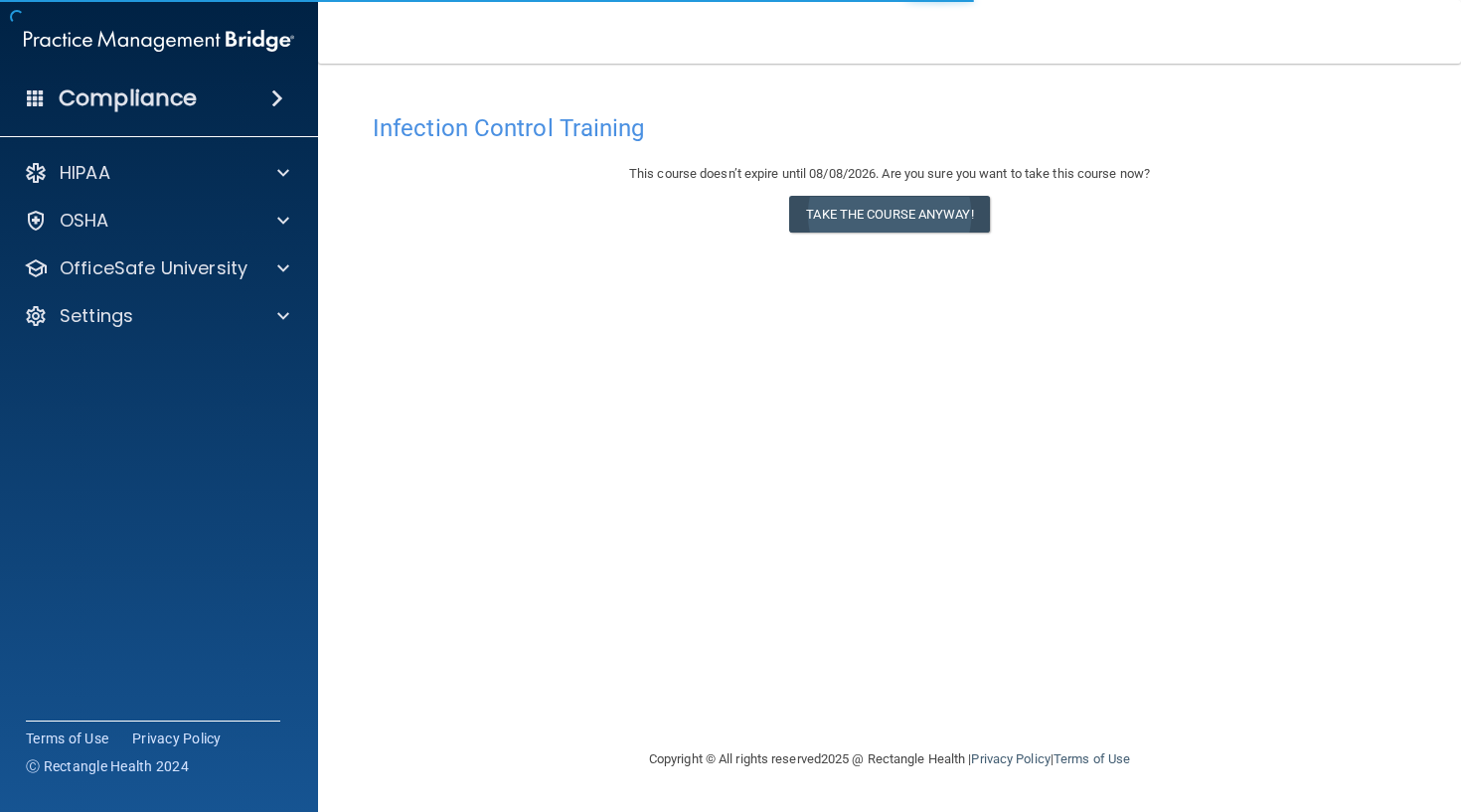 click on "Take the course anyway!" at bounding box center (889, 214) 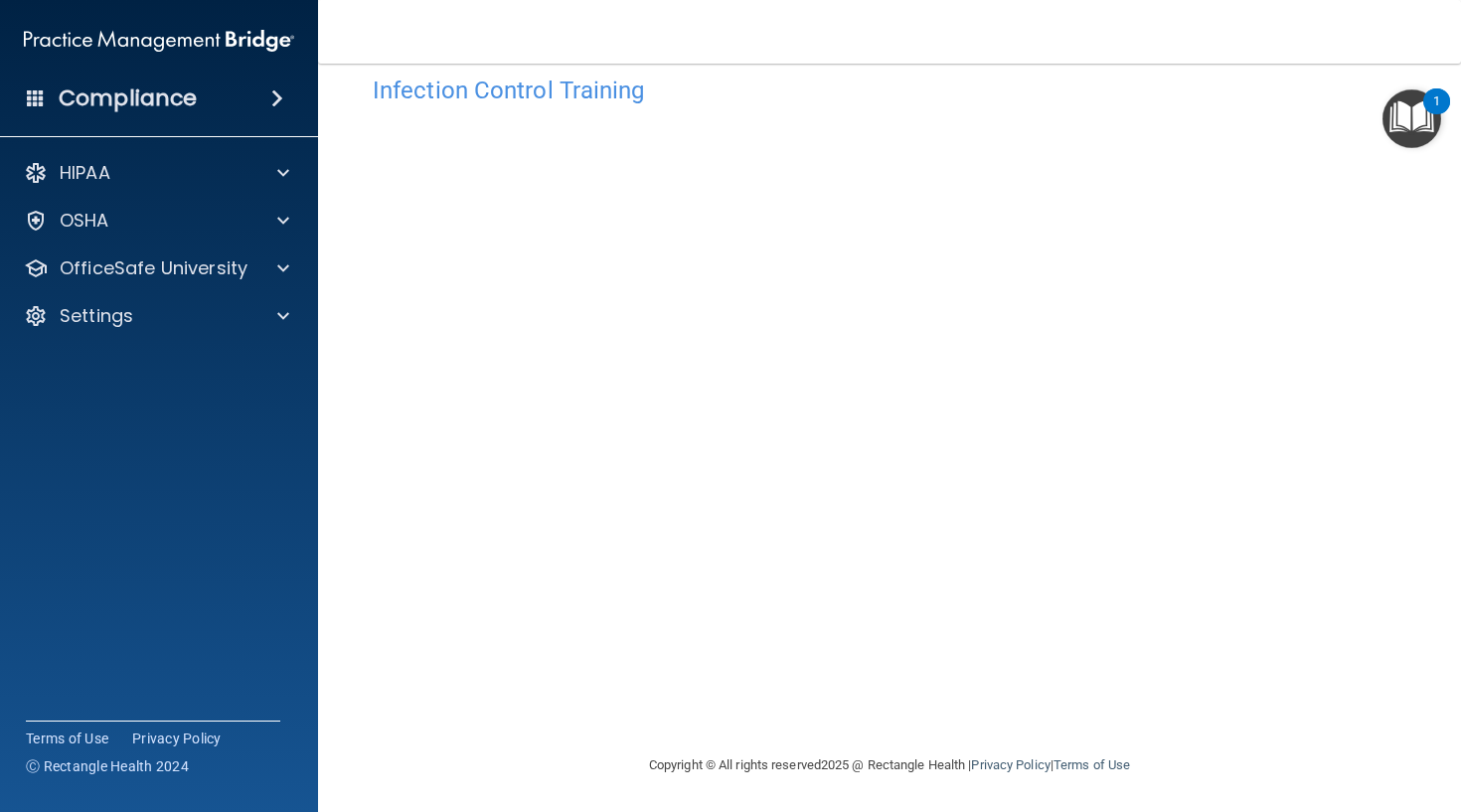 scroll, scrollTop: 37, scrollLeft: 0, axis: vertical 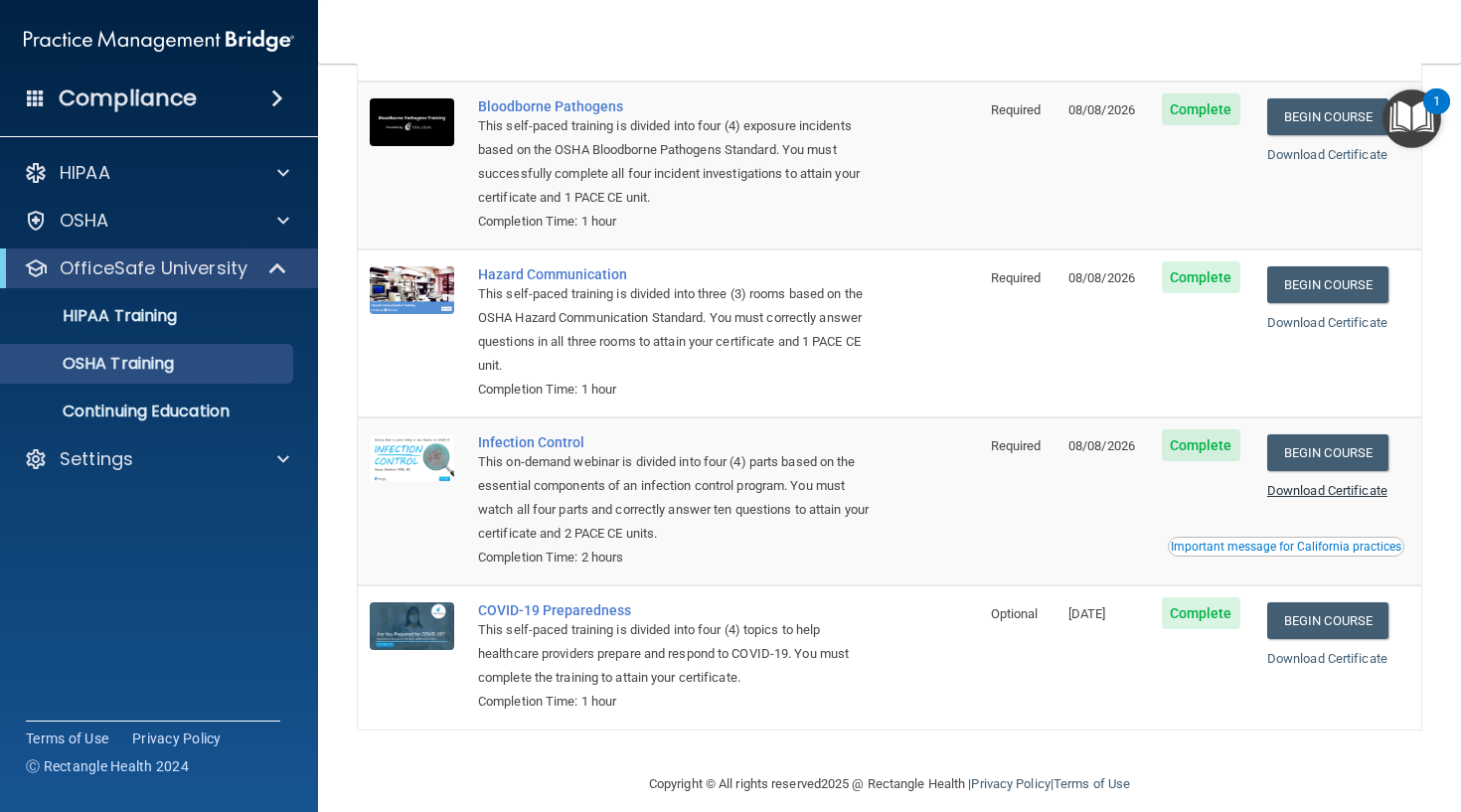 click on "Download Certificate" at bounding box center [1327, 490] 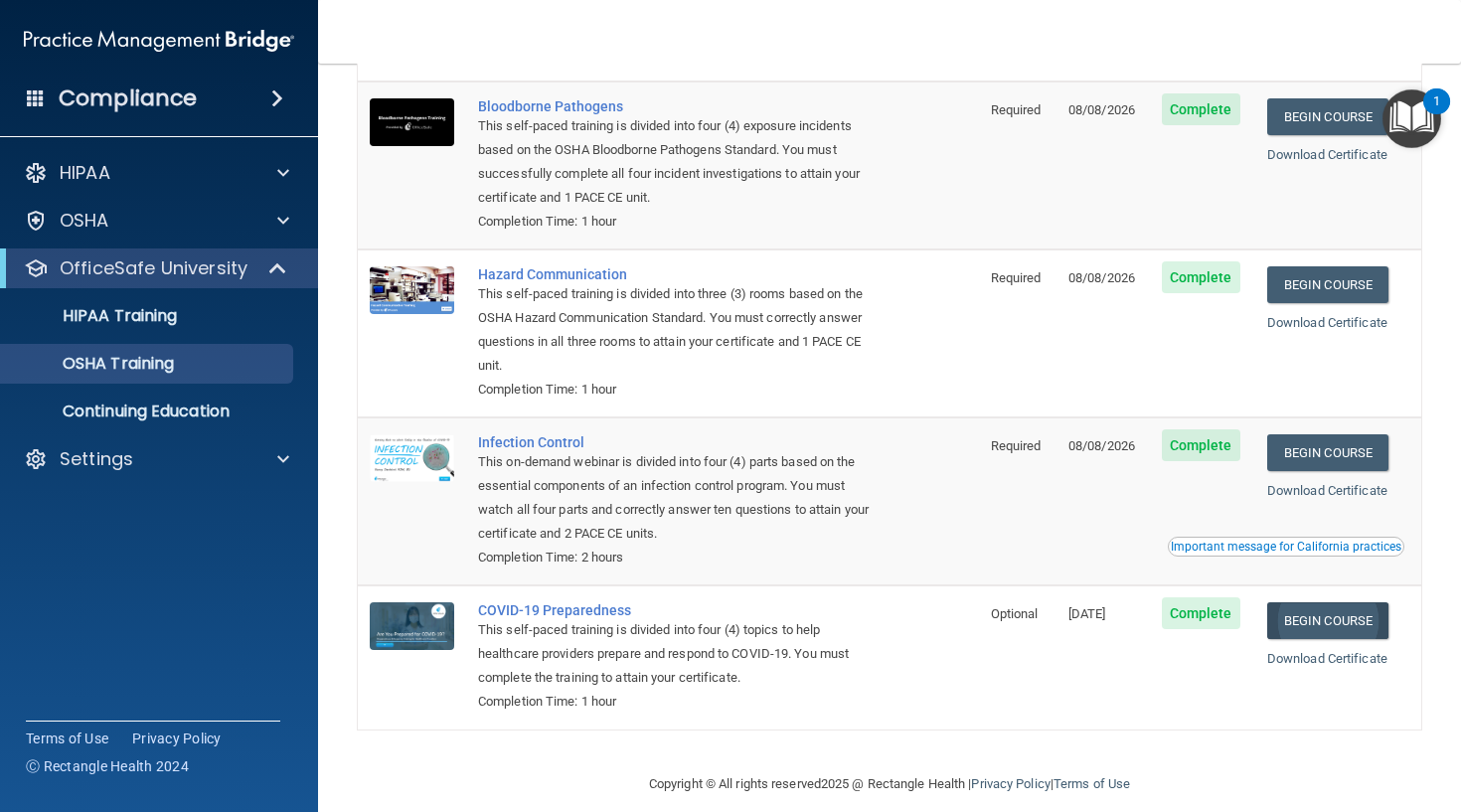 click on "Begin Course" at bounding box center [1328, 620] 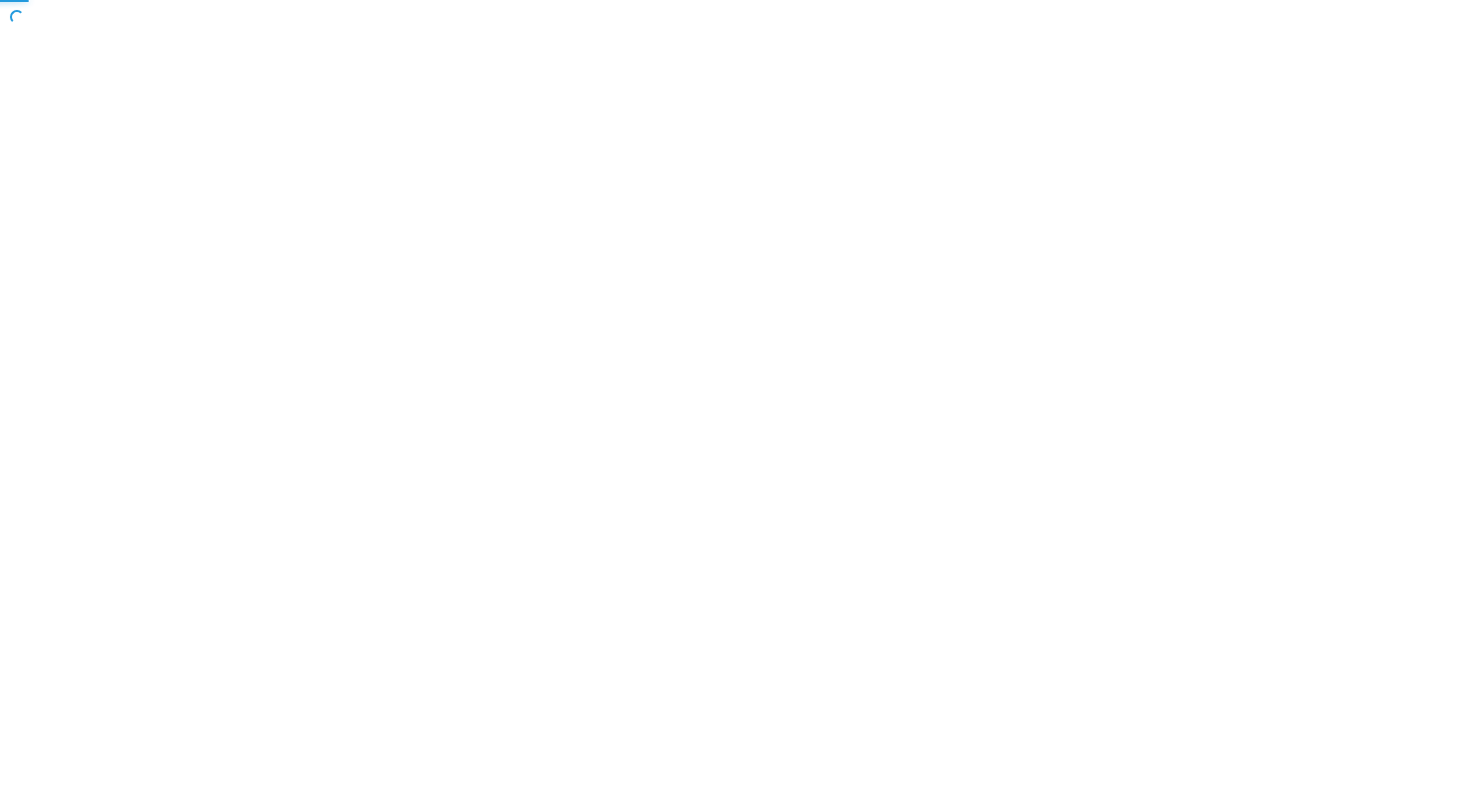 scroll, scrollTop: 0, scrollLeft: 0, axis: both 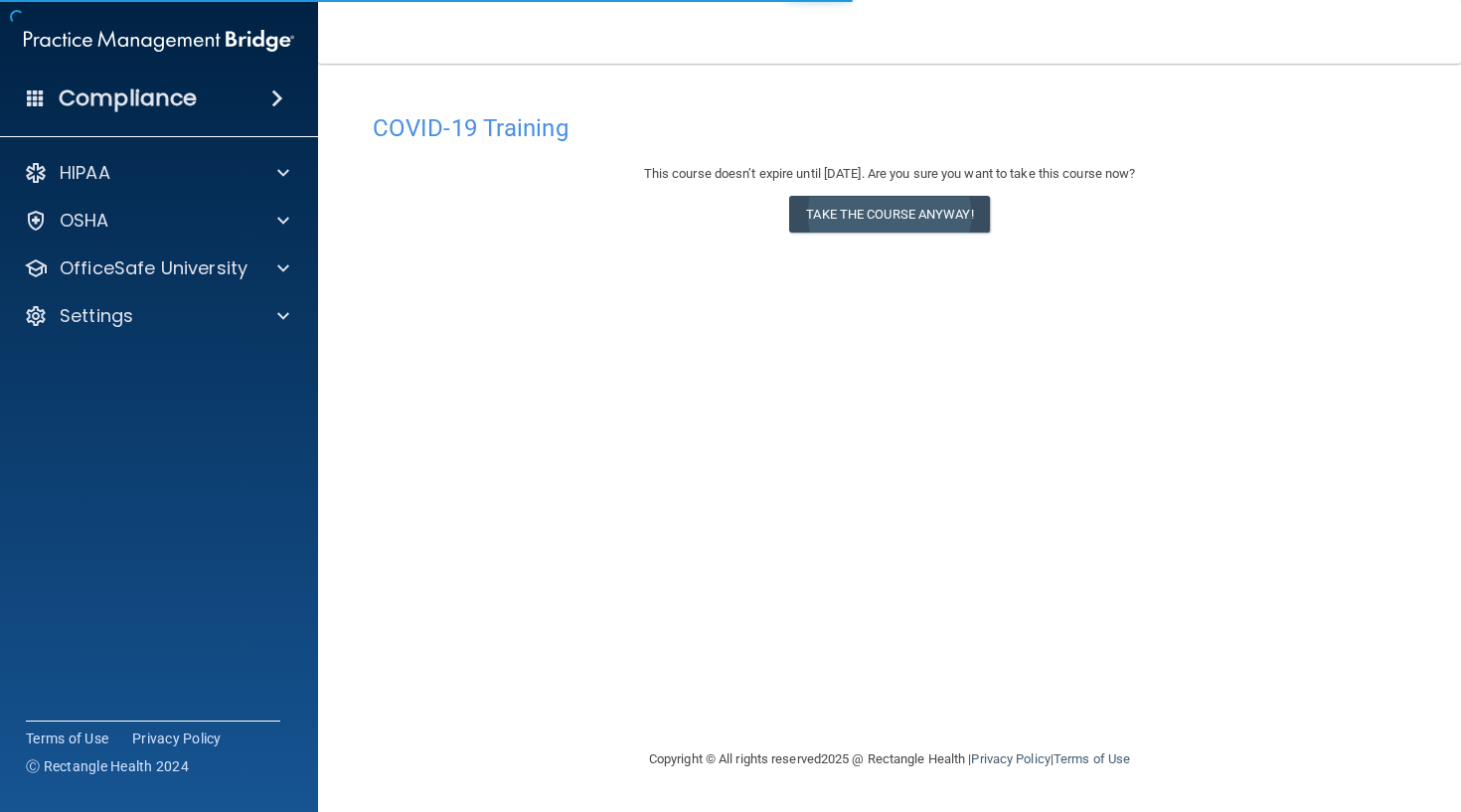 click on "Take the course anyway!" at bounding box center (889, 214) 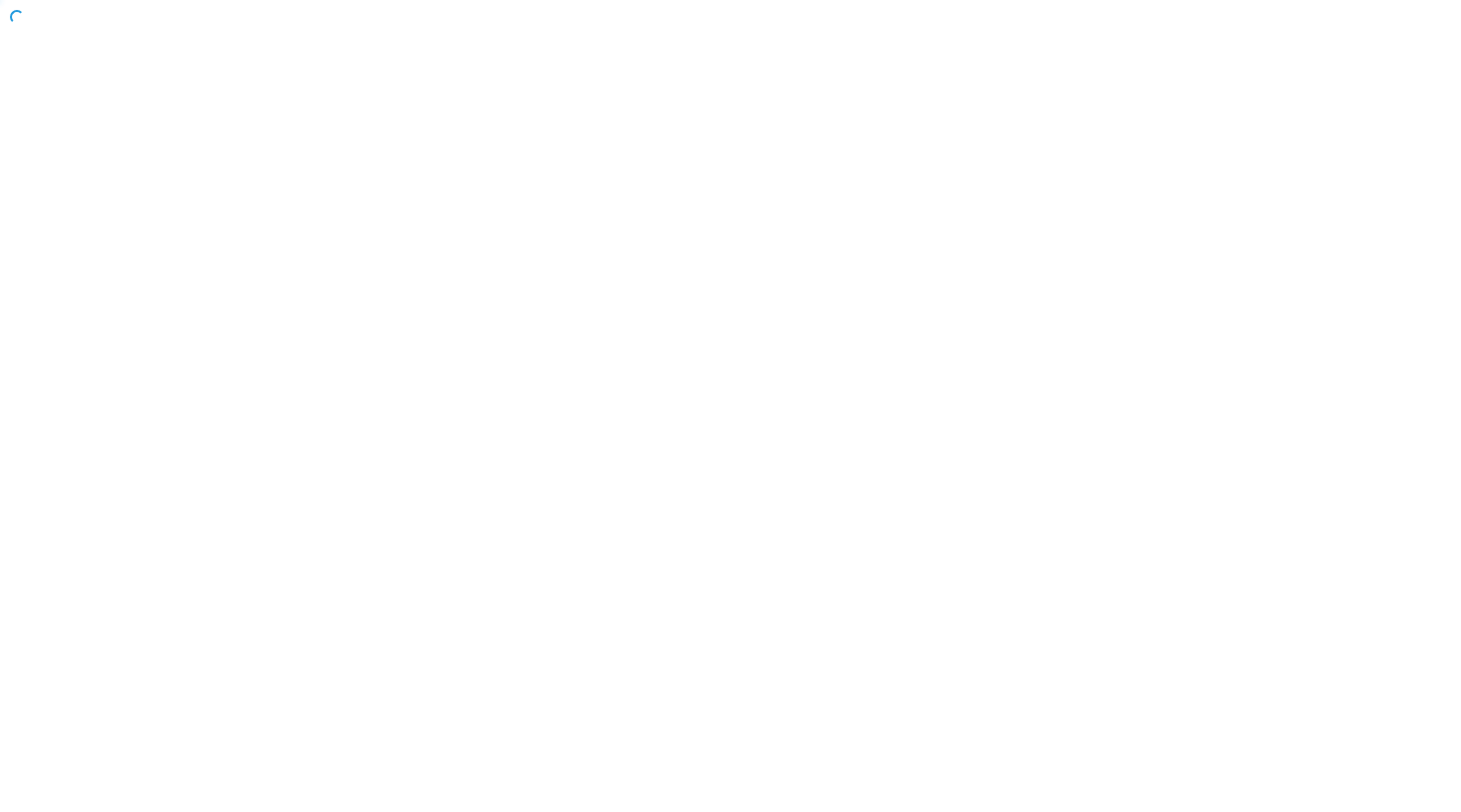 scroll, scrollTop: 0, scrollLeft: 0, axis: both 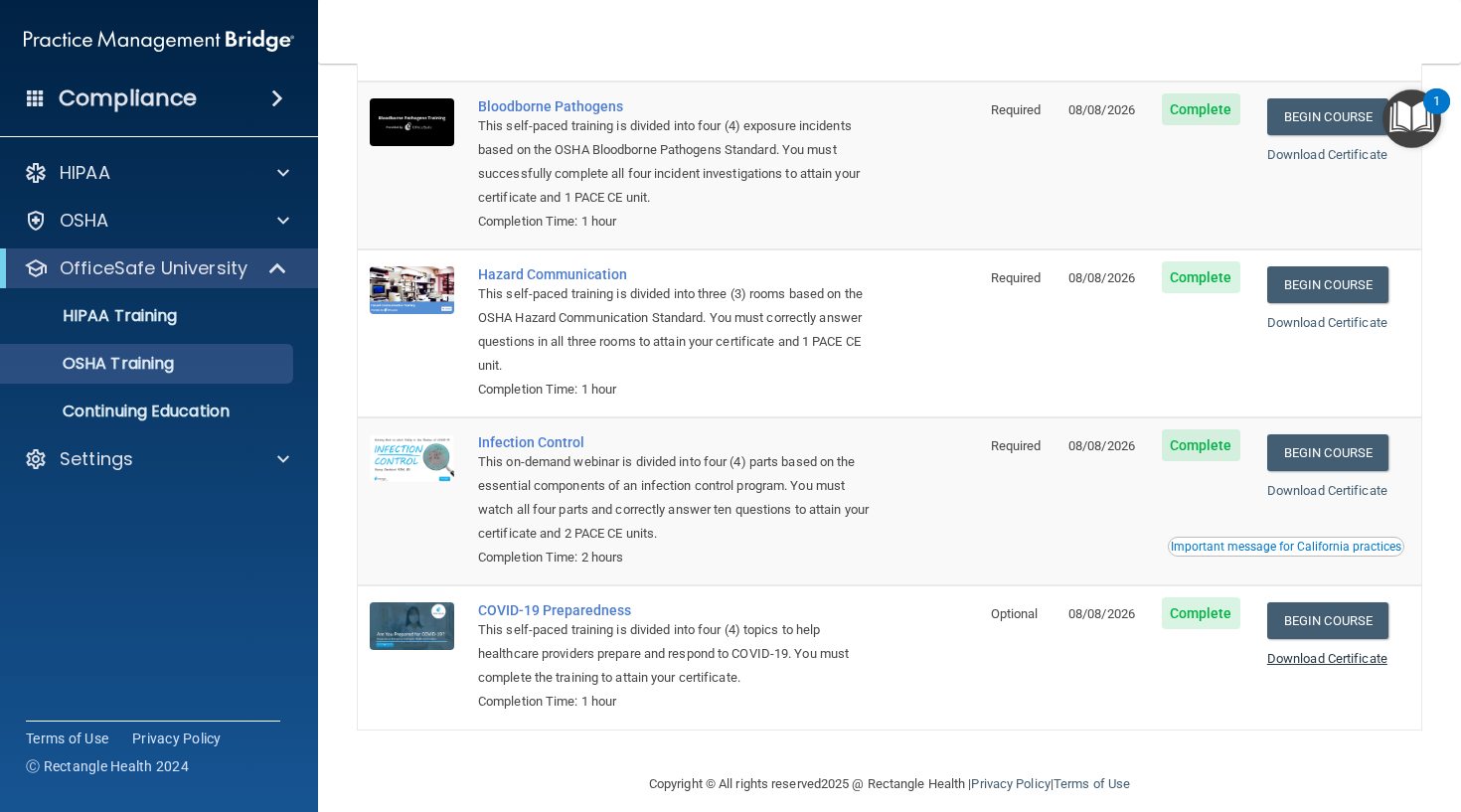 click on "Download Certificate" at bounding box center [1327, 658] 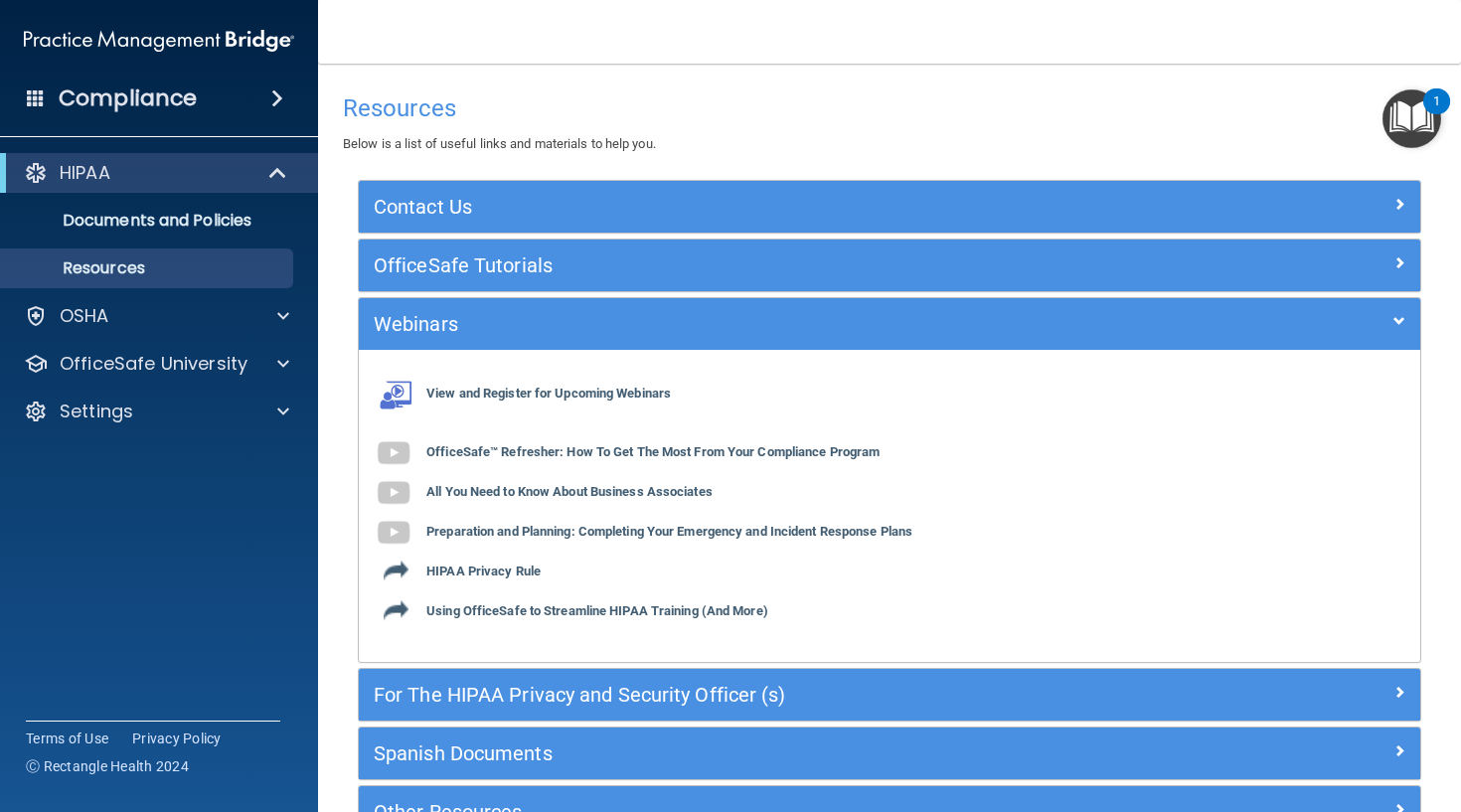scroll, scrollTop: 0, scrollLeft: 0, axis: both 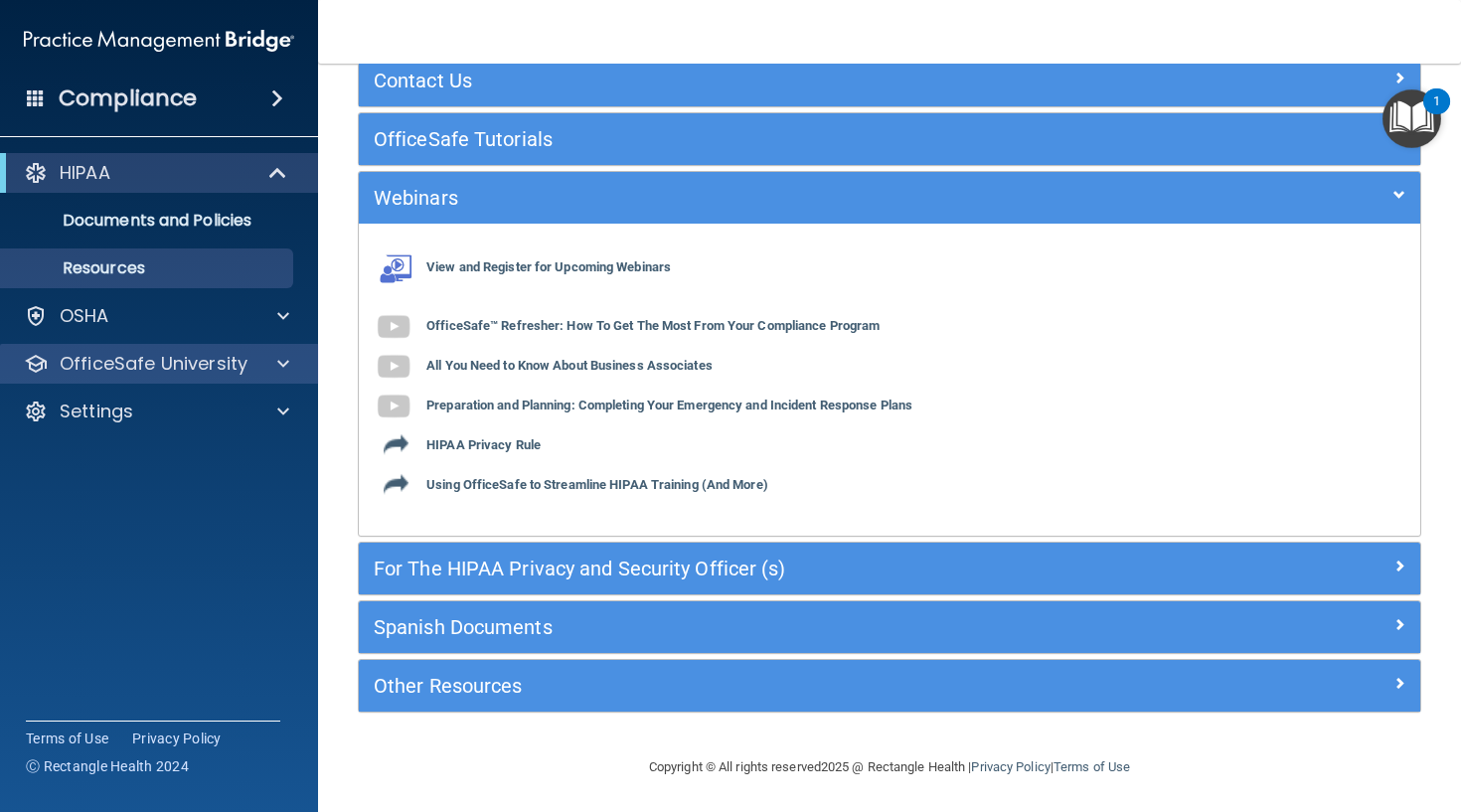 click at bounding box center [280, 364] 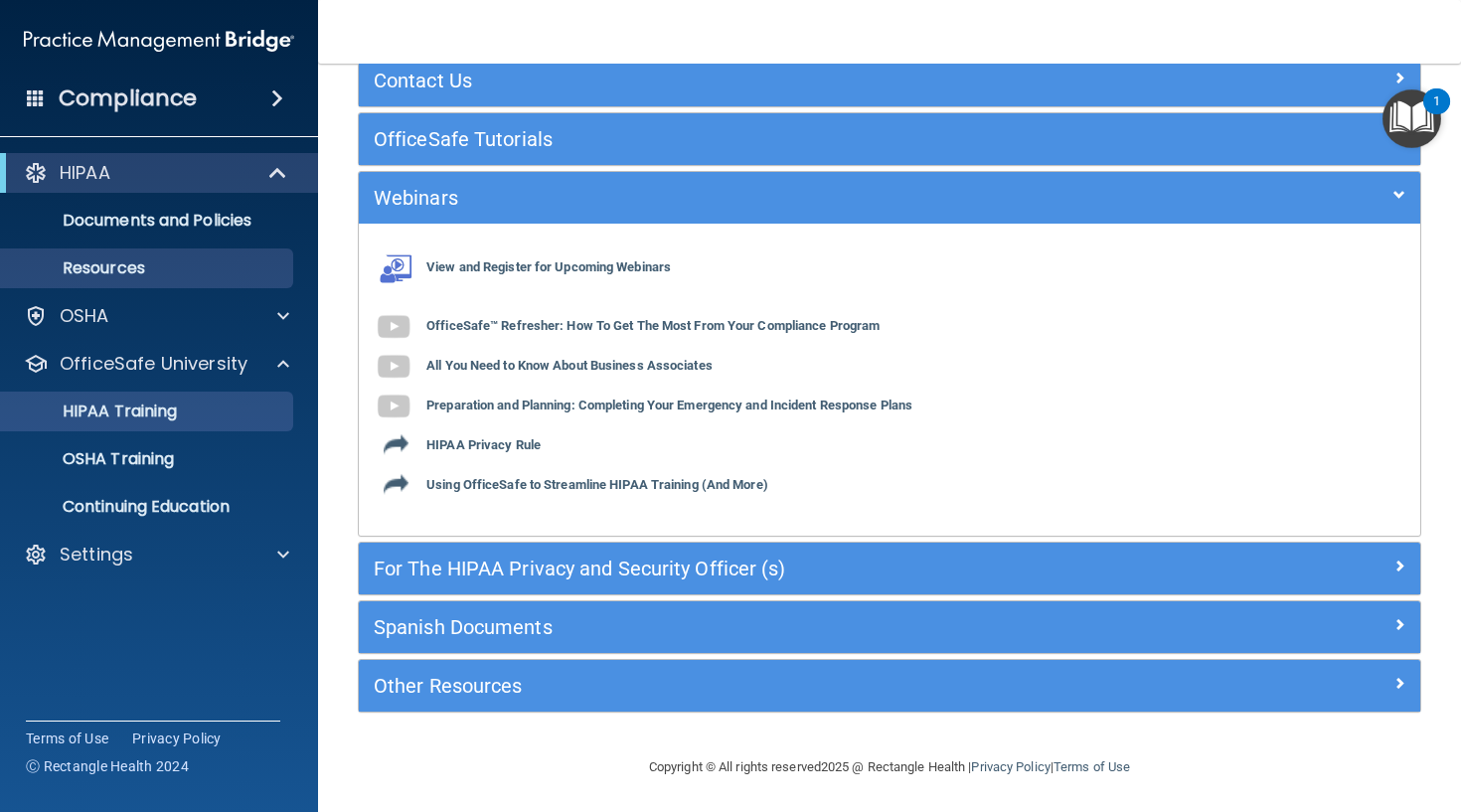 click on "HIPAA Training" at bounding box center [94, 411] 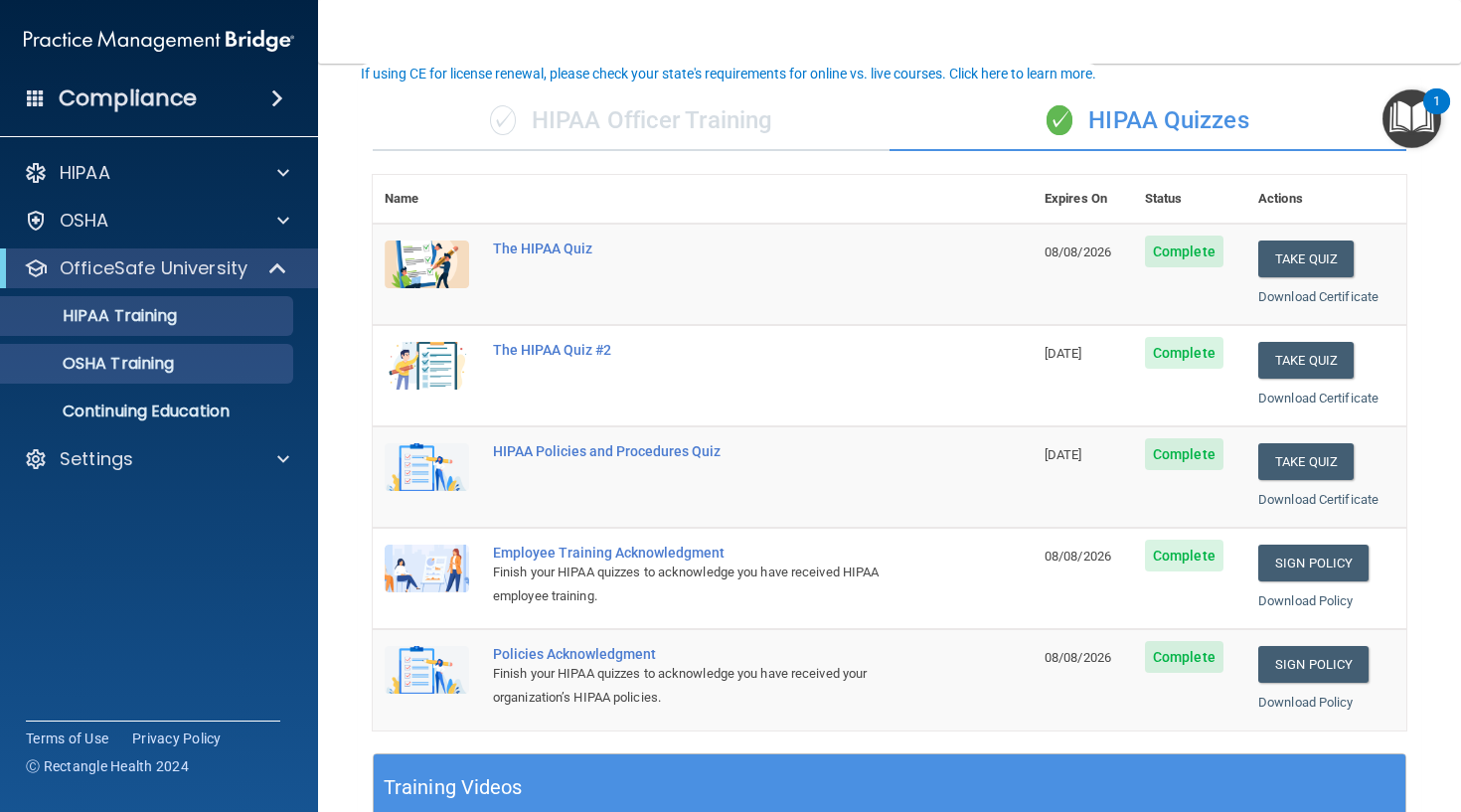 click on "OSHA Training" at bounding box center [93, 364] 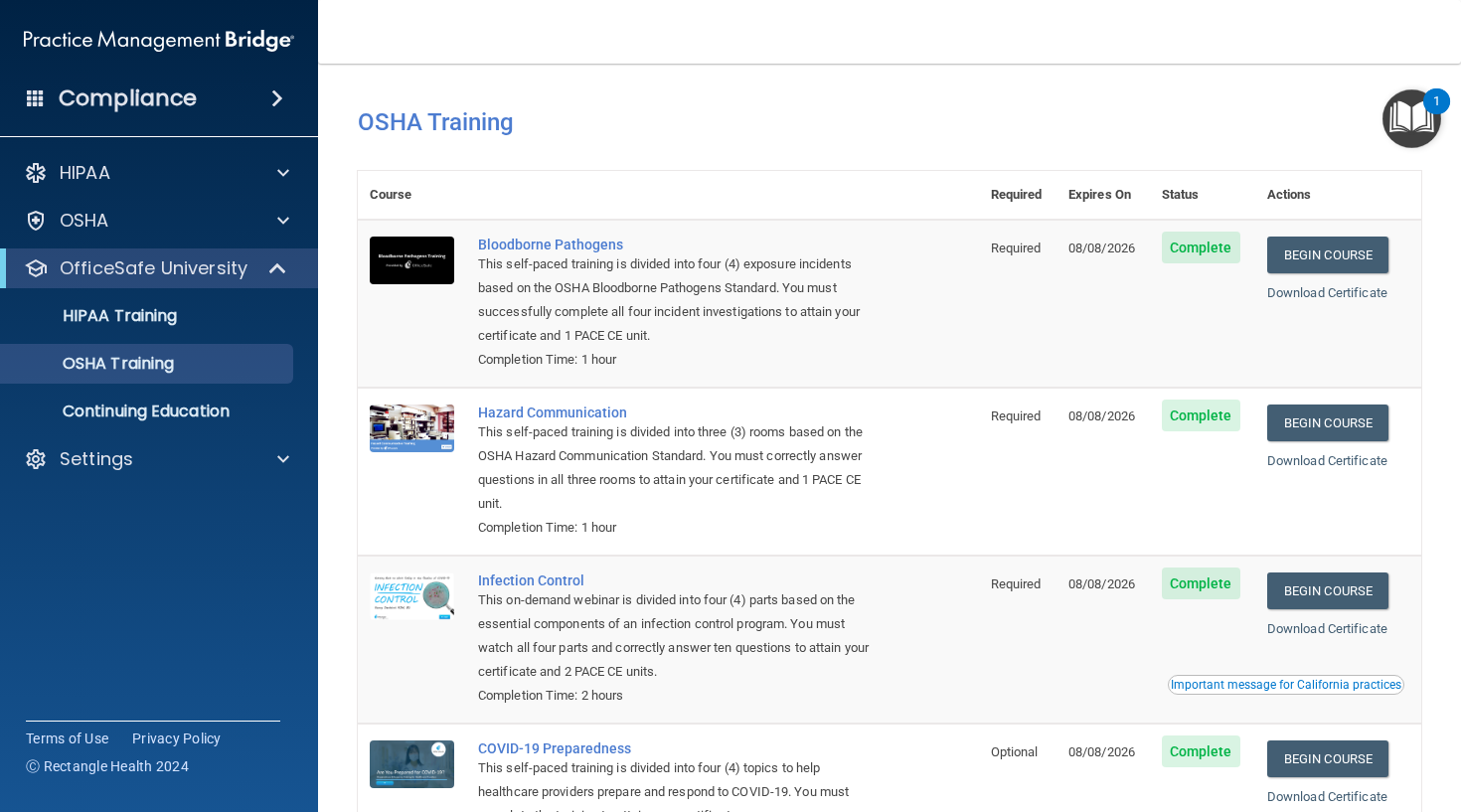 scroll, scrollTop: 0, scrollLeft: 0, axis: both 